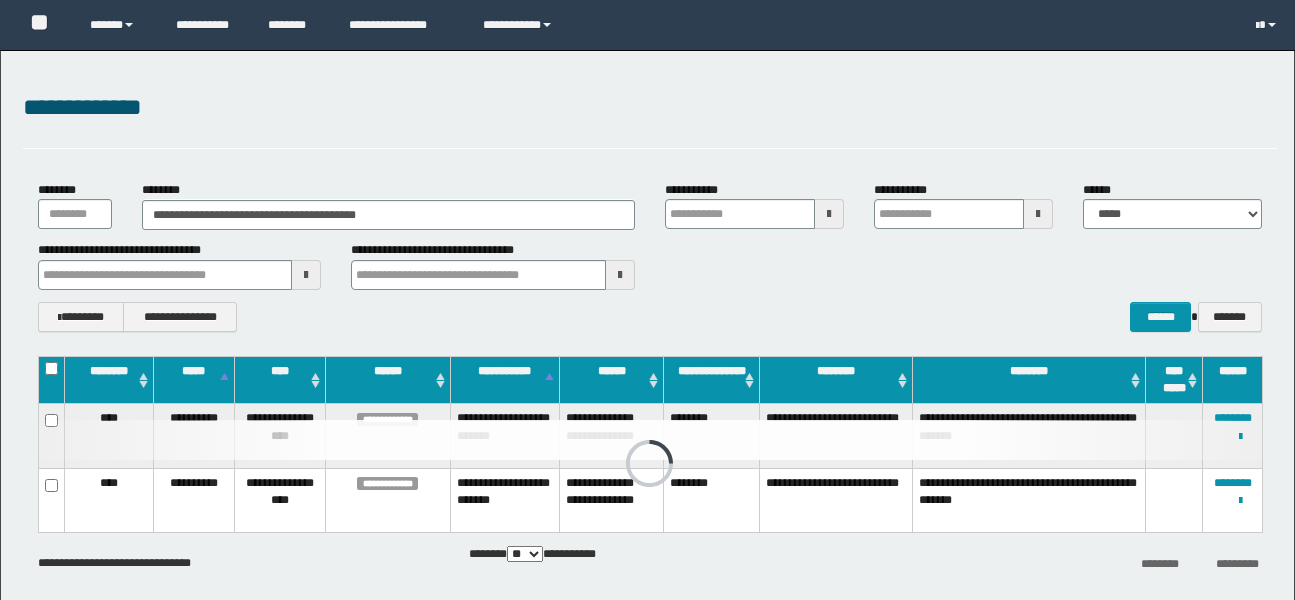 scroll, scrollTop: 0, scrollLeft: 0, axis: both 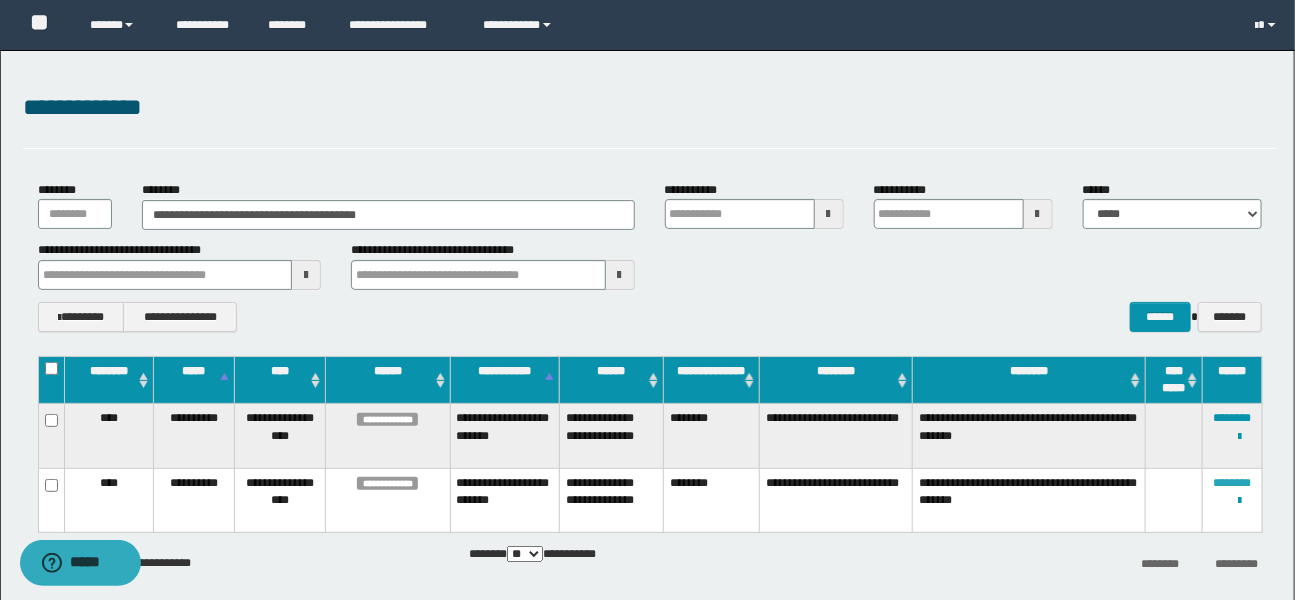 click on "********" at bounding box center (1233, 483) 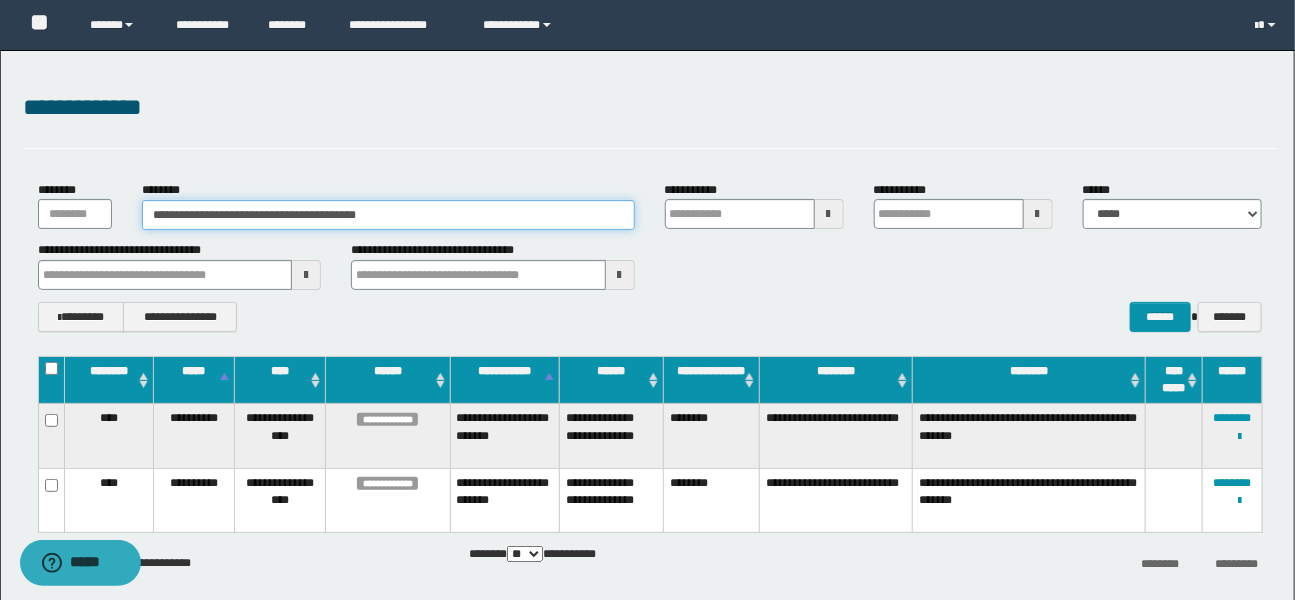 drag, startPoint x: 495, startPoint y: 223, endPoint x: 110, endPoint y: 203, distance: 385.51913 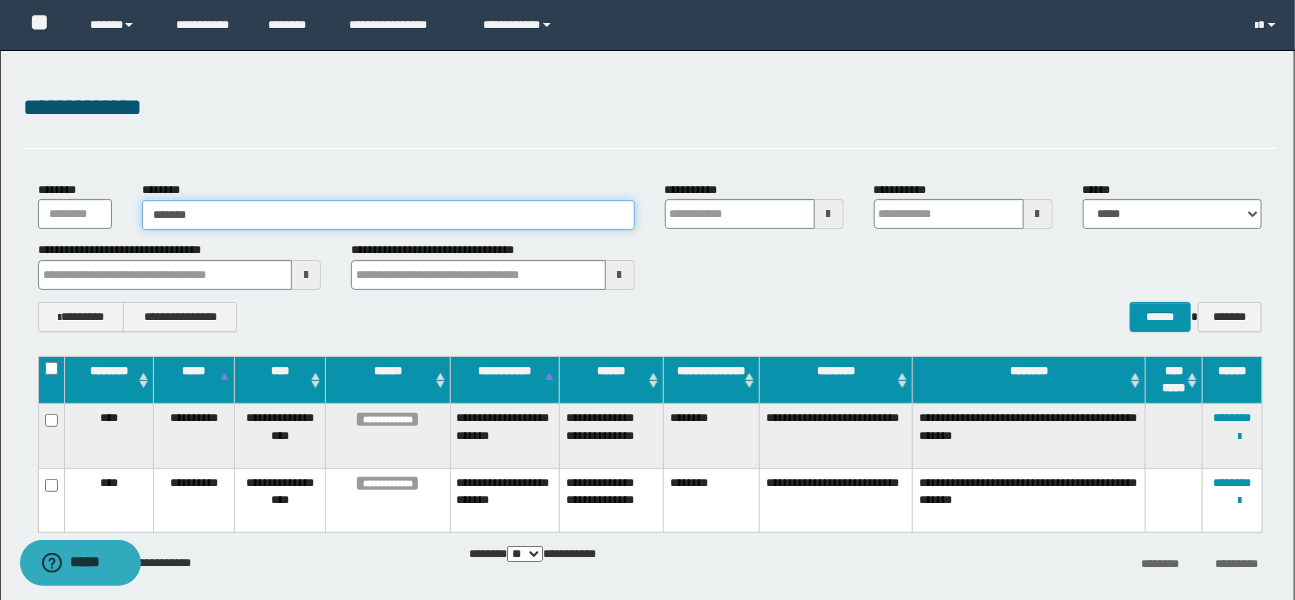 type on "*******" 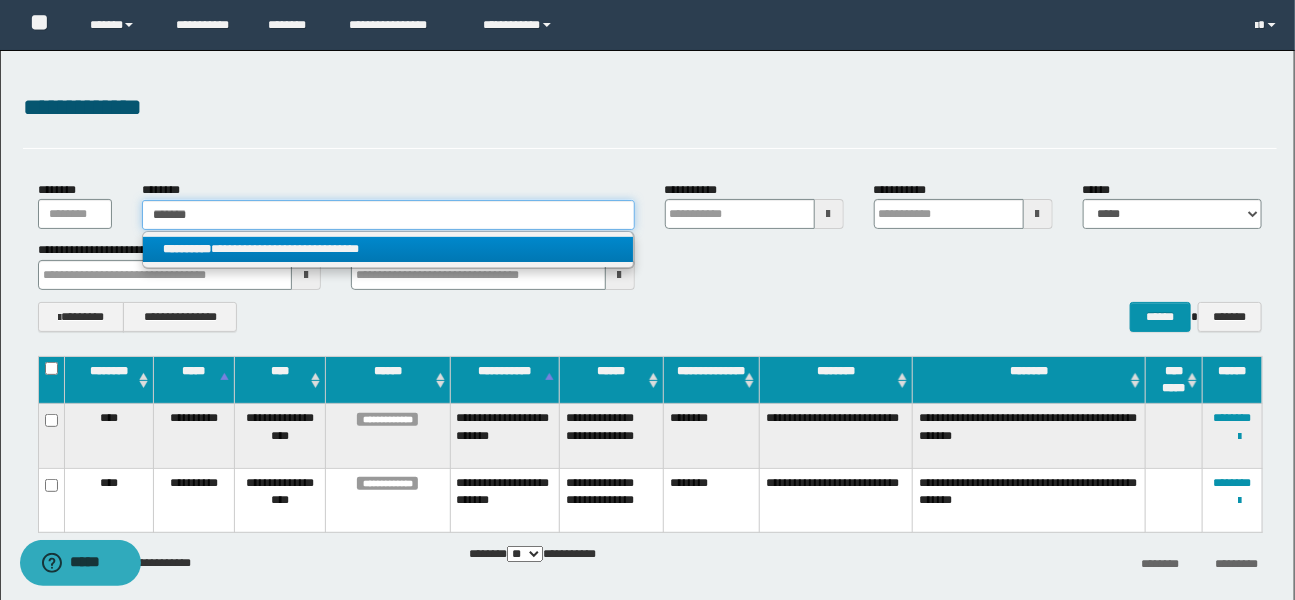 type on "*******" 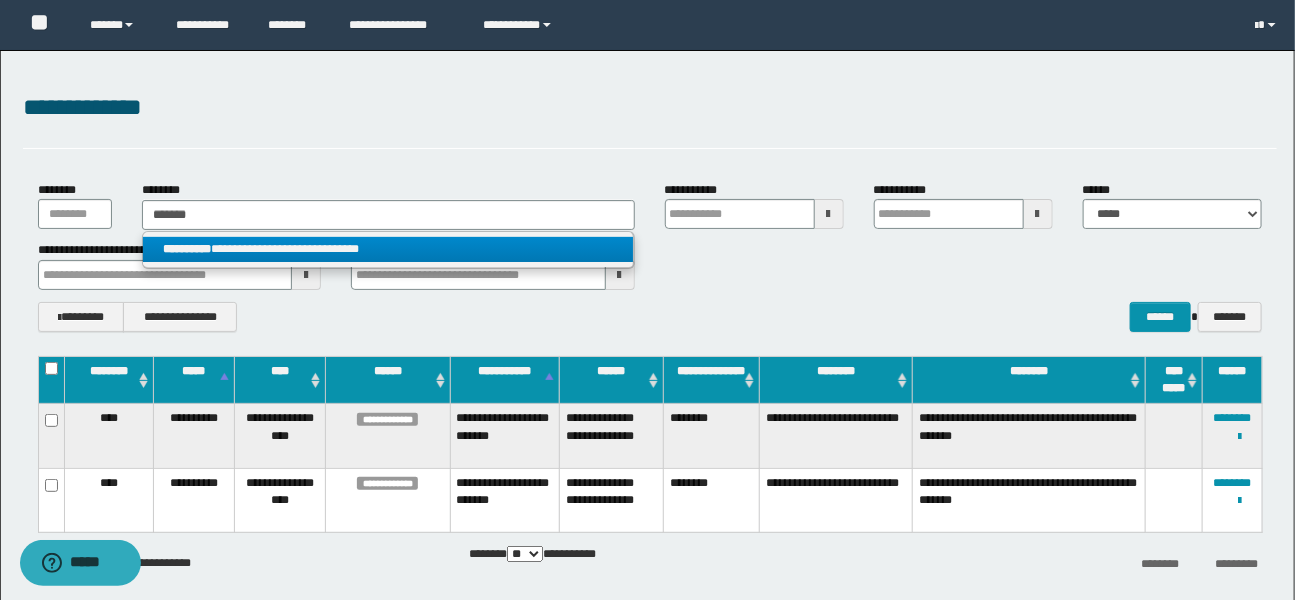 click on "**********" at bounding box center (388, 249) 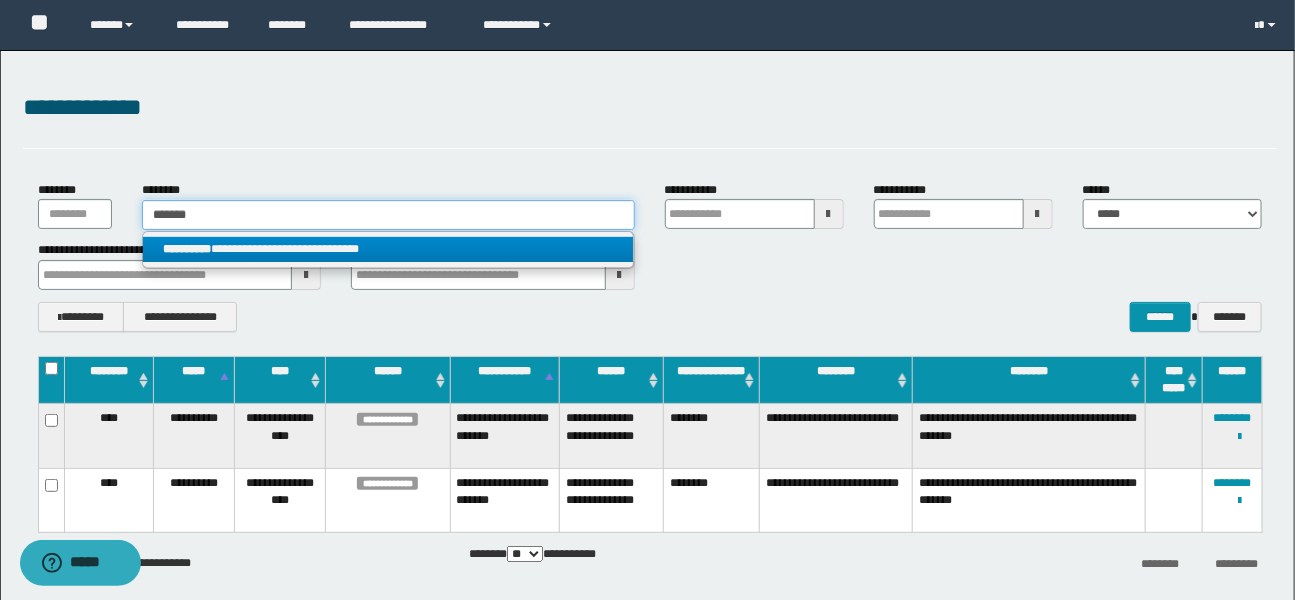 type 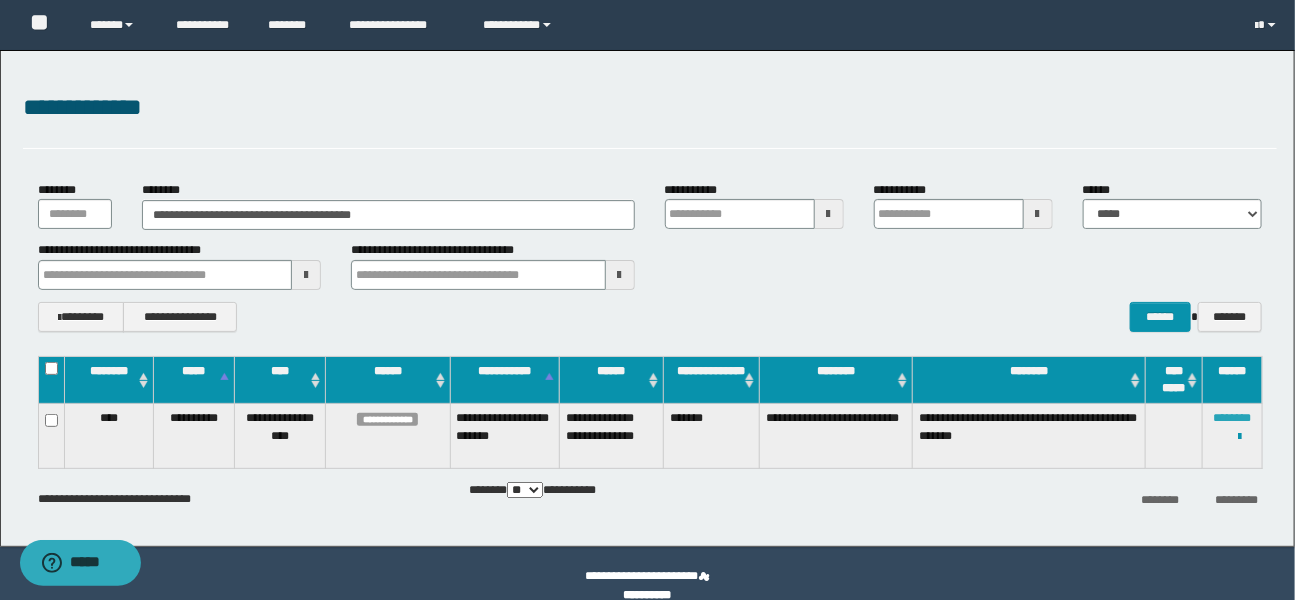 click on "********" at bounding box center [1233, 418] 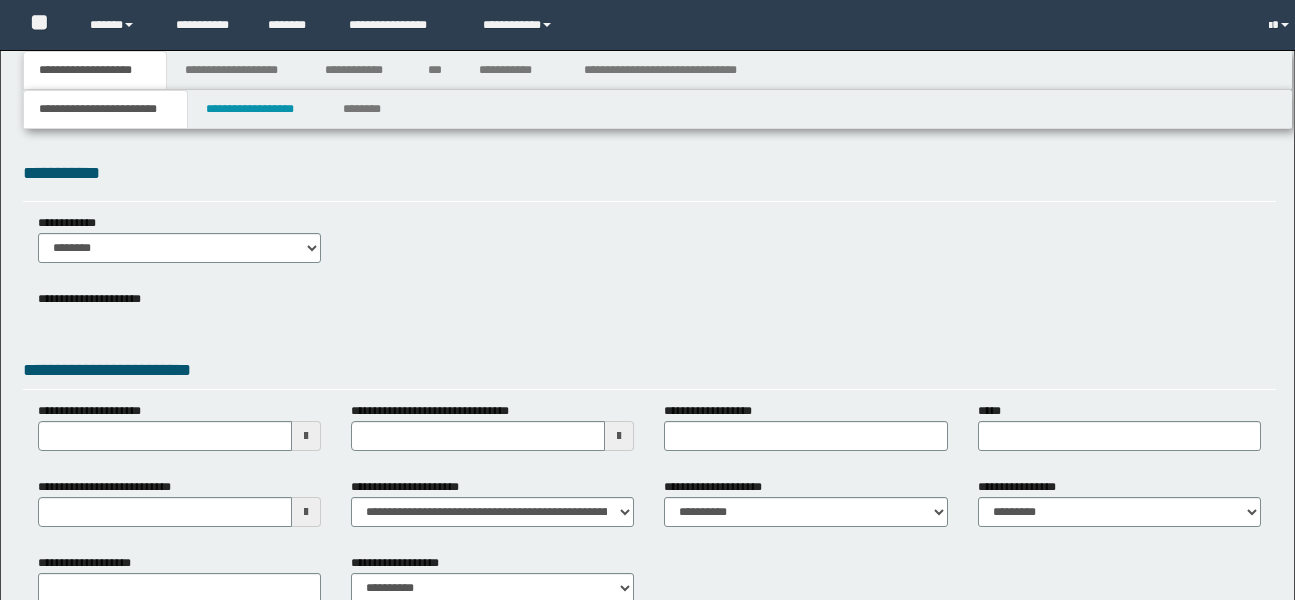 scroll, scrollTop: 0, scrollLeft: 0, axis: both 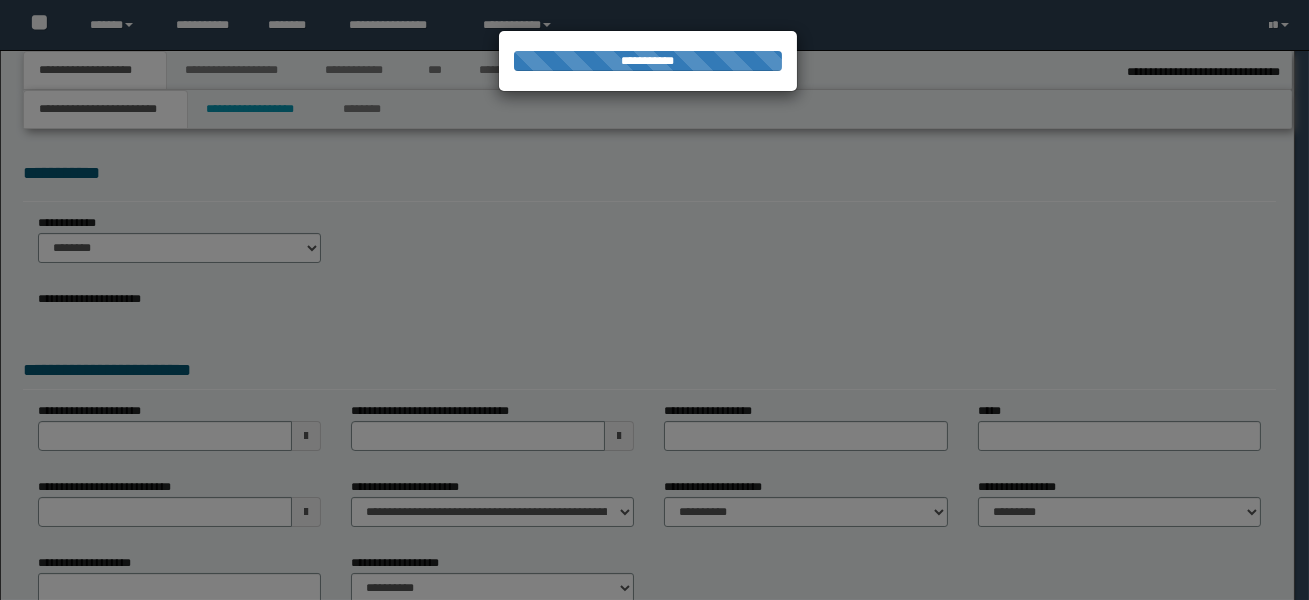 select on "*" 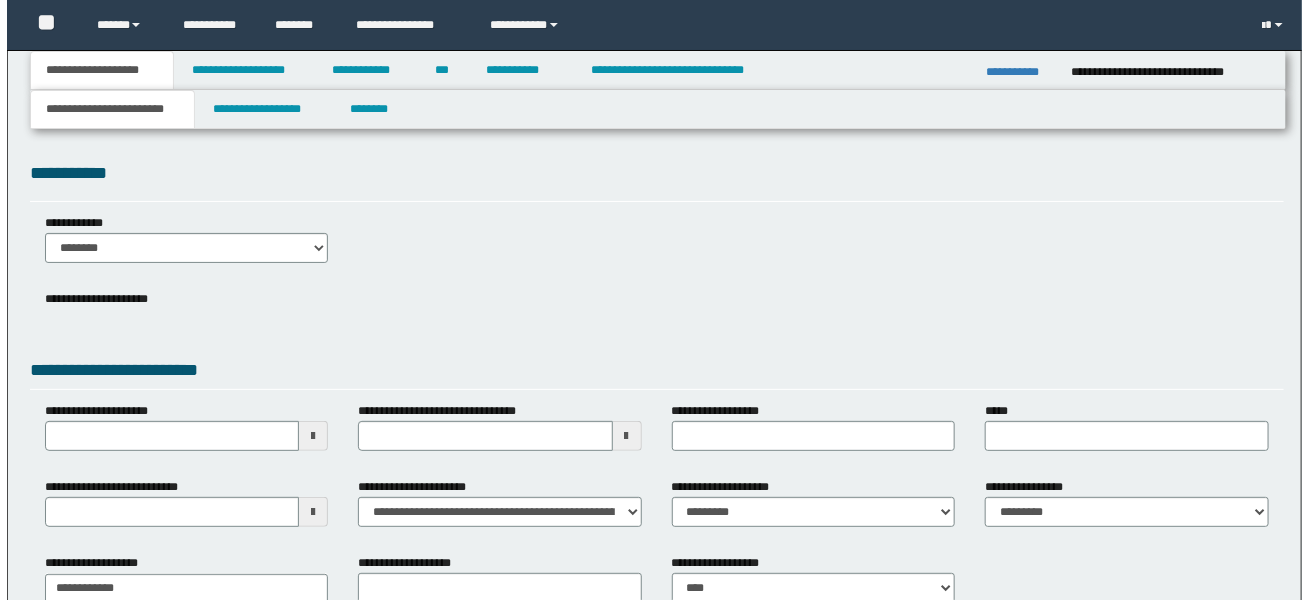 scroll, scrollTop: 0, scrollLeft: 0, axis: both 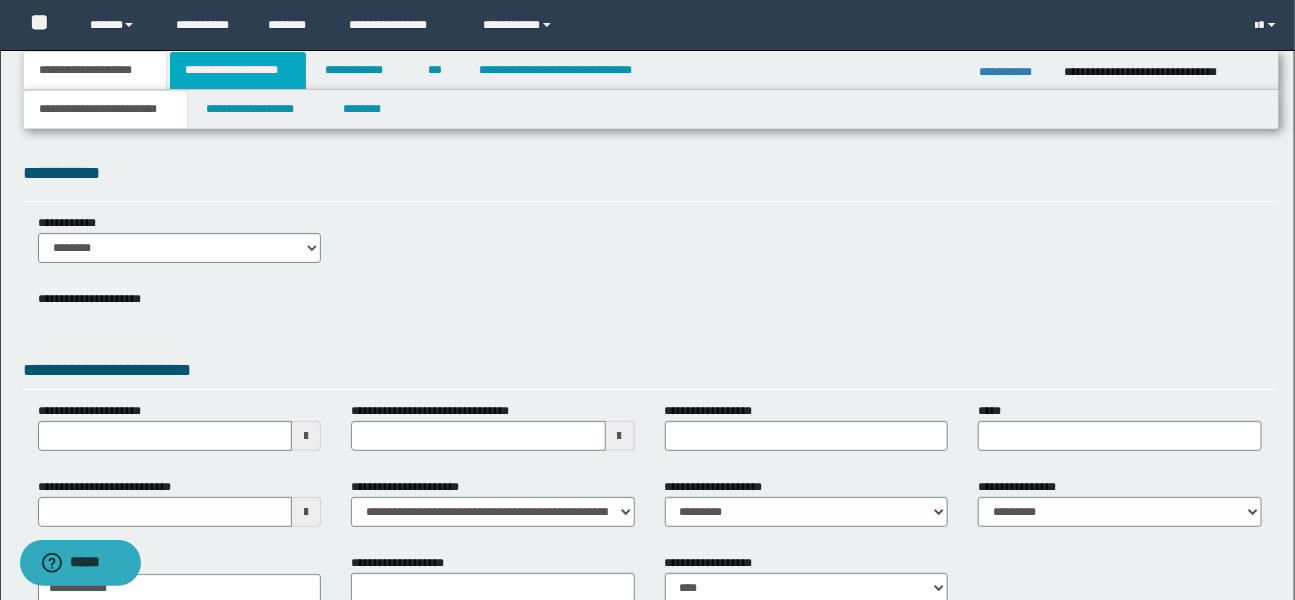 click on "**********" at bounding box center (238, 70) 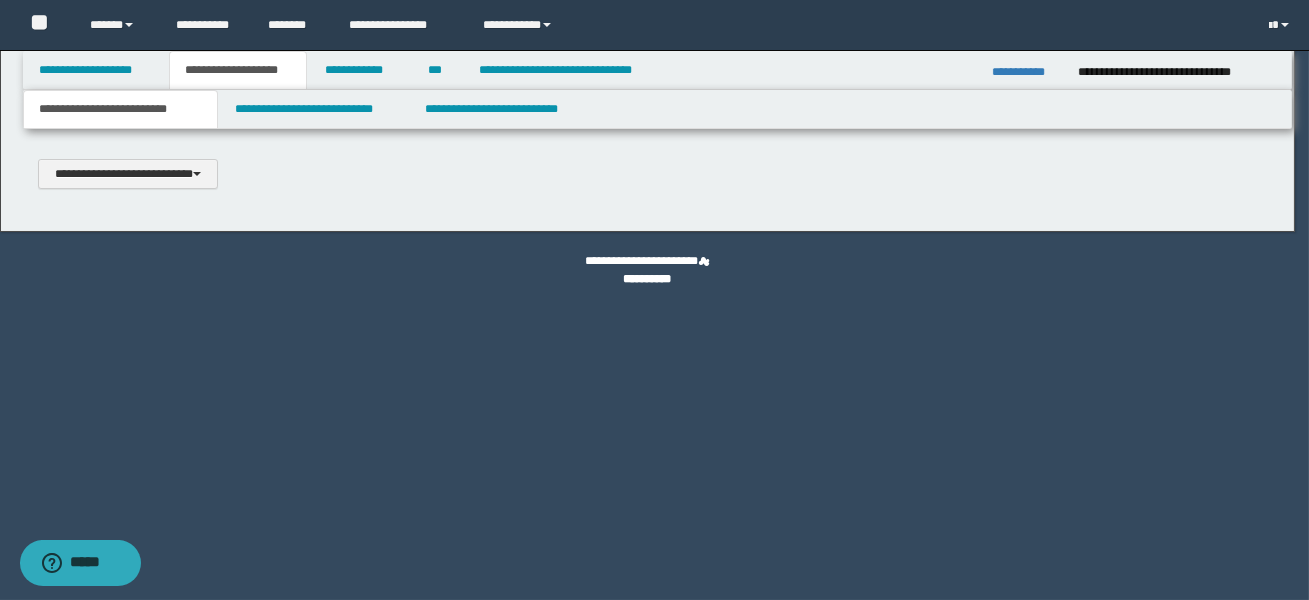 type 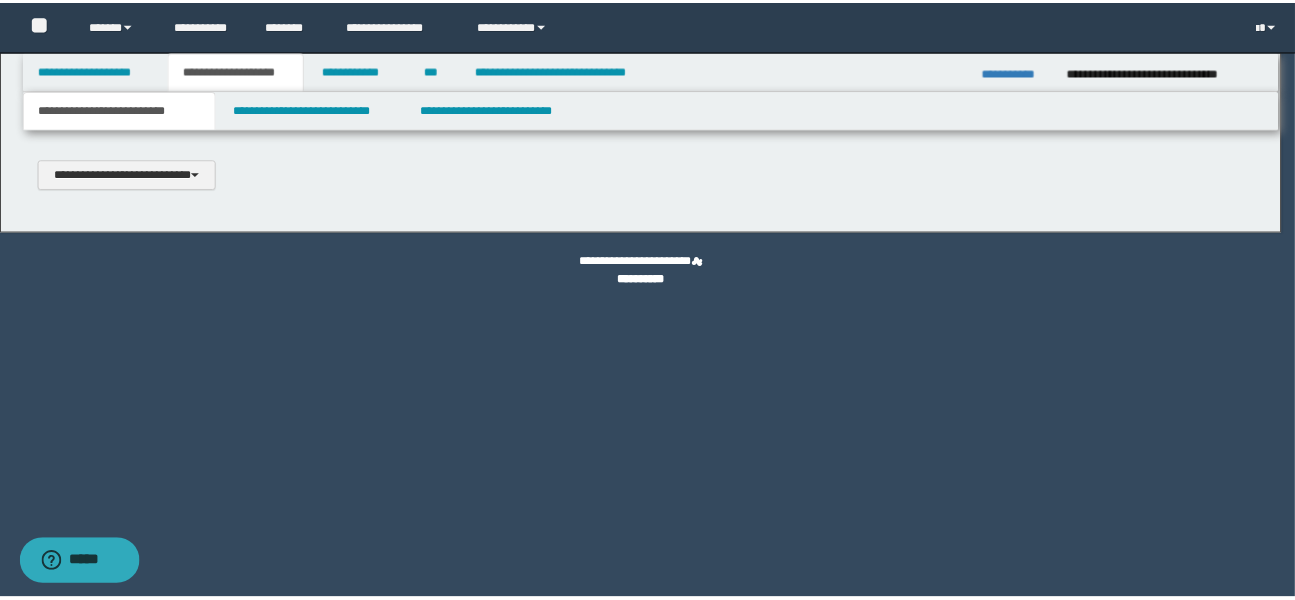 scroll, scrollTop: 0, scrollLeft: 0, axis: both 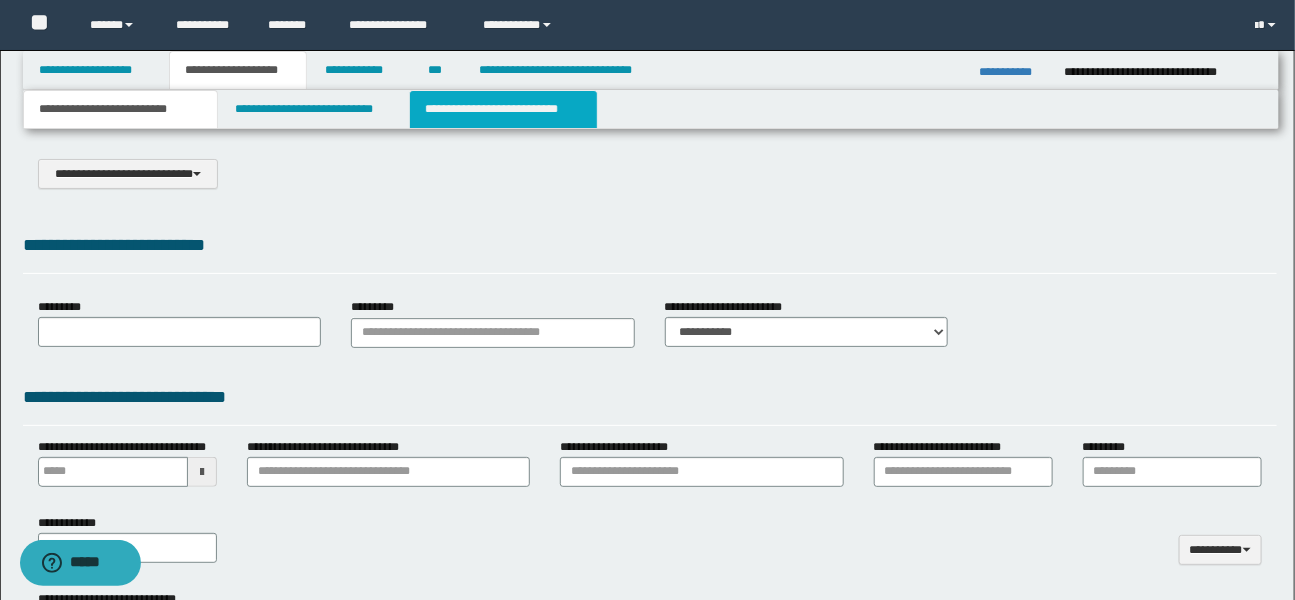 click on "**********" at bounding box center [503, 109] 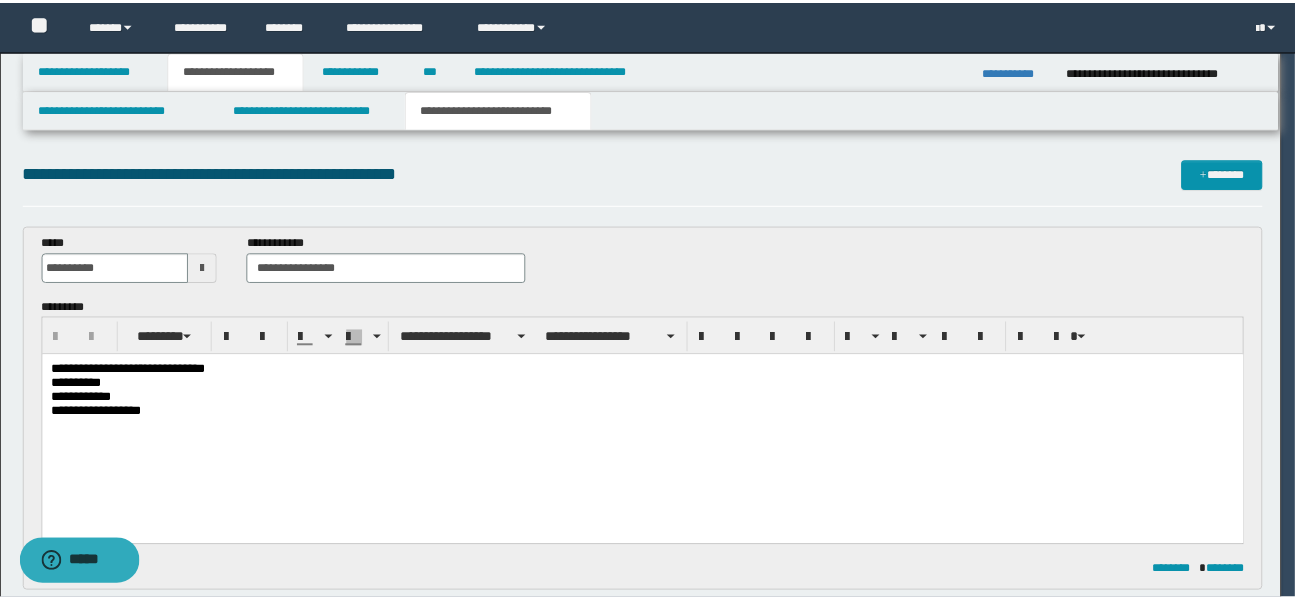 scroll, scrollTop: 0, scrollLeft: 0, axis: both 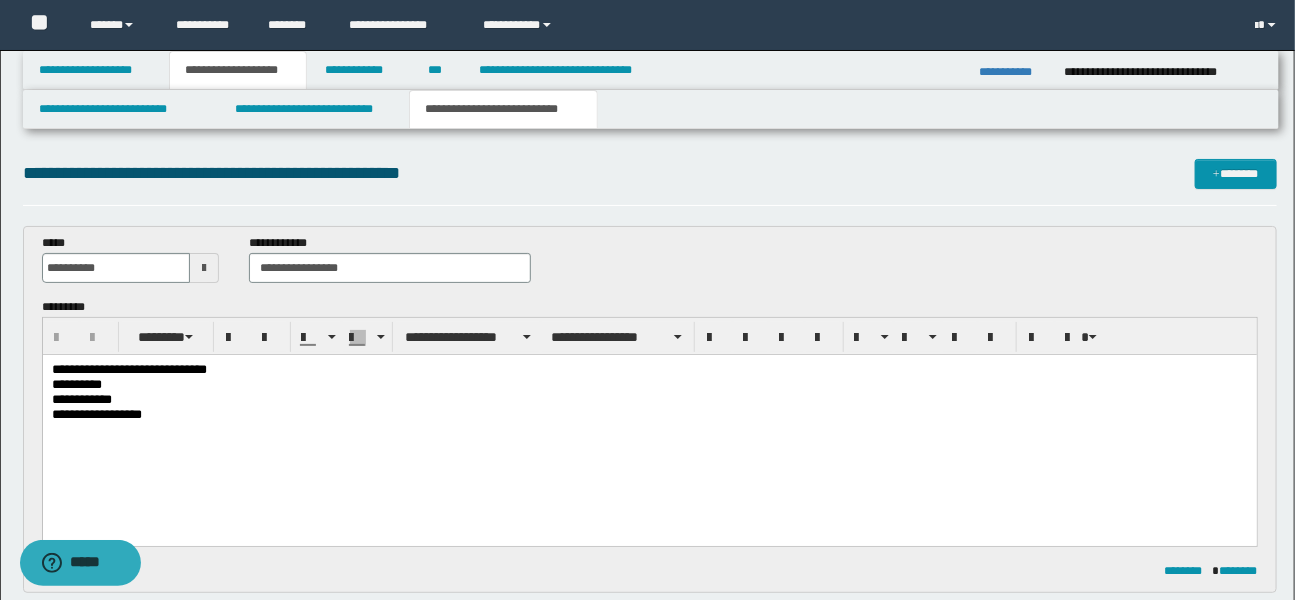 click on "**********" at bounding box center (650, 409) 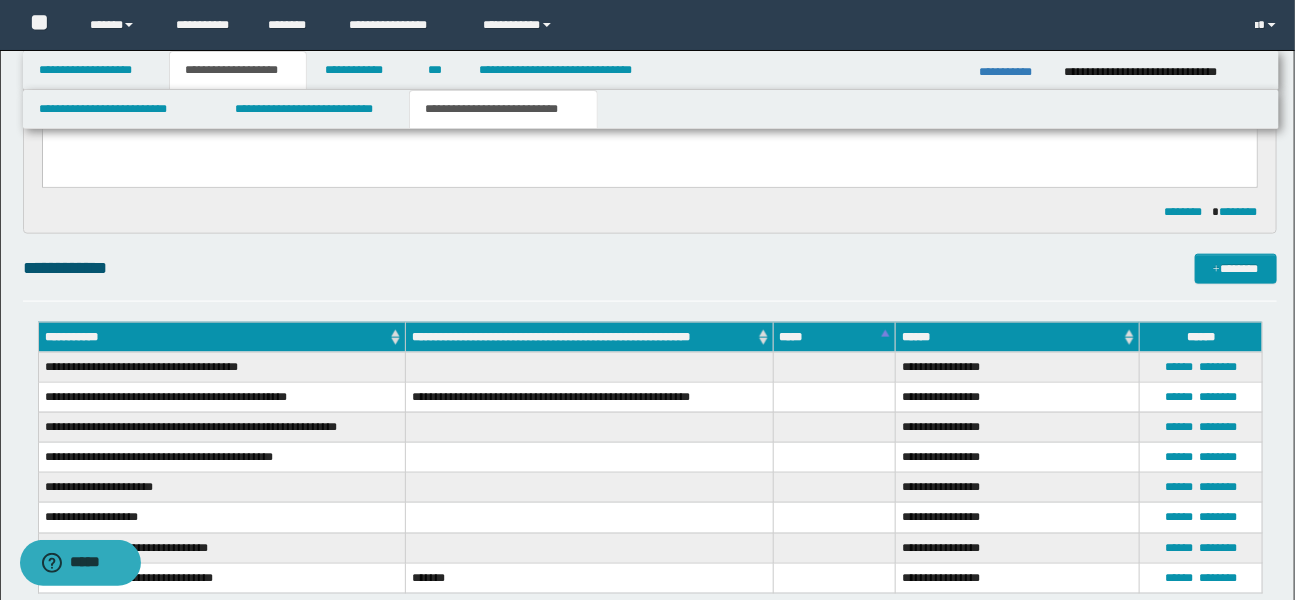 scroll, scrollTop: 800, scrollLeft: 0, axis: vertical 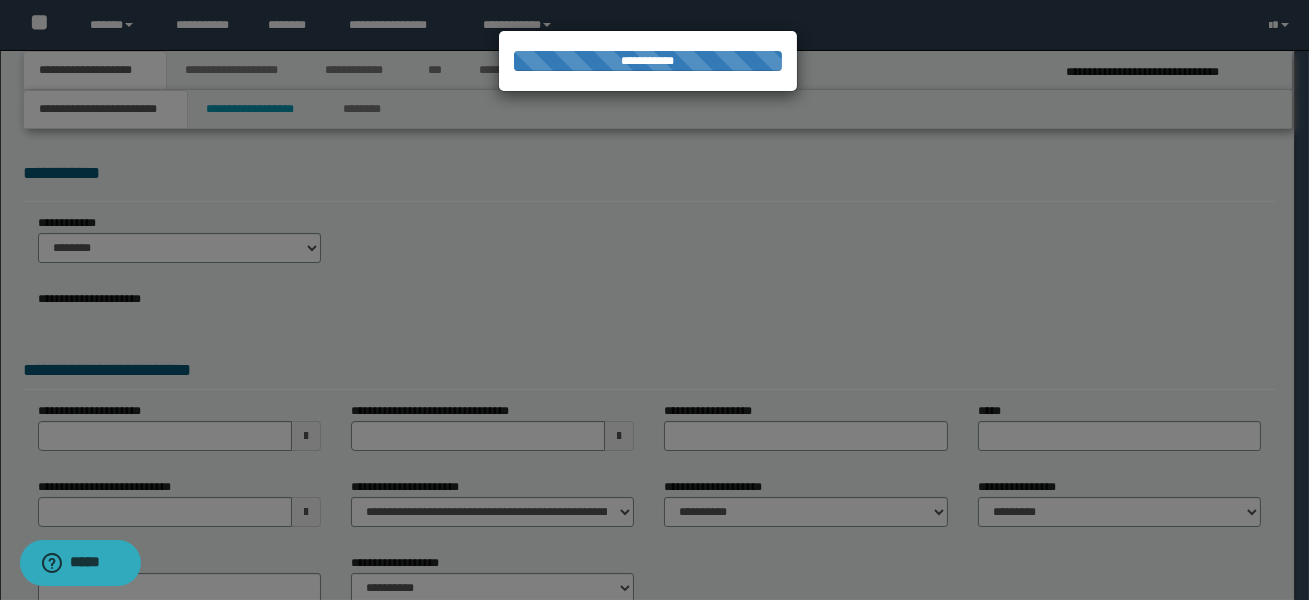 select on "*" 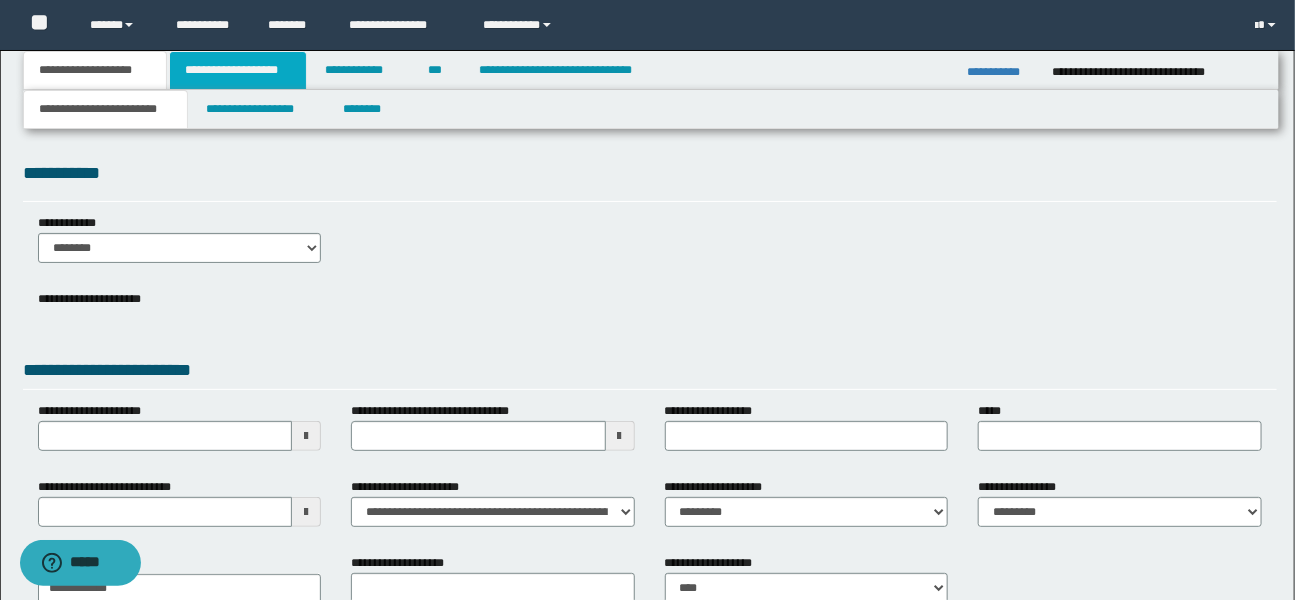 click on "**********" at bounding box center [238, 70] 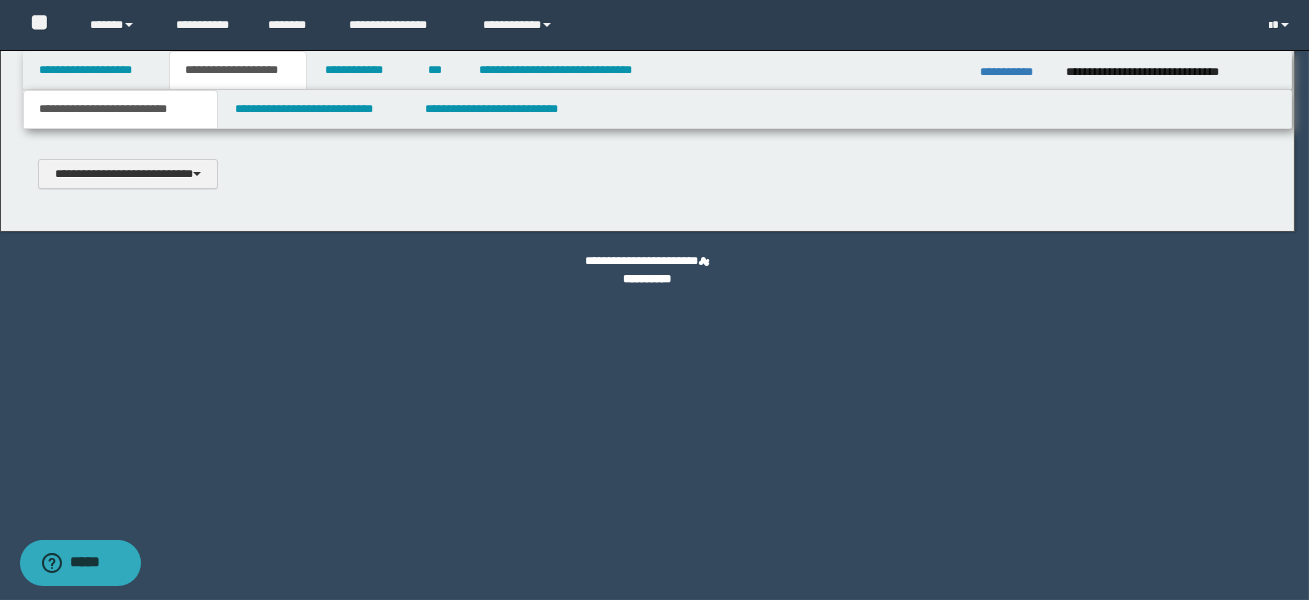 type 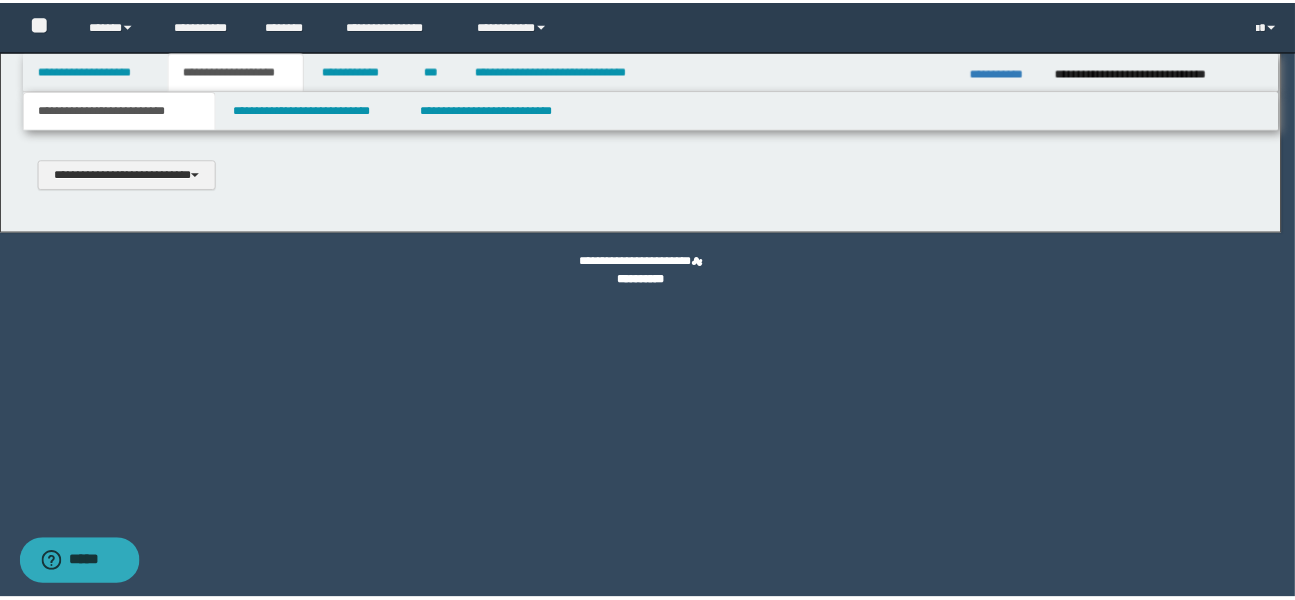 scroll, scrollTop: 0, scrollLeft: 0, axis: both 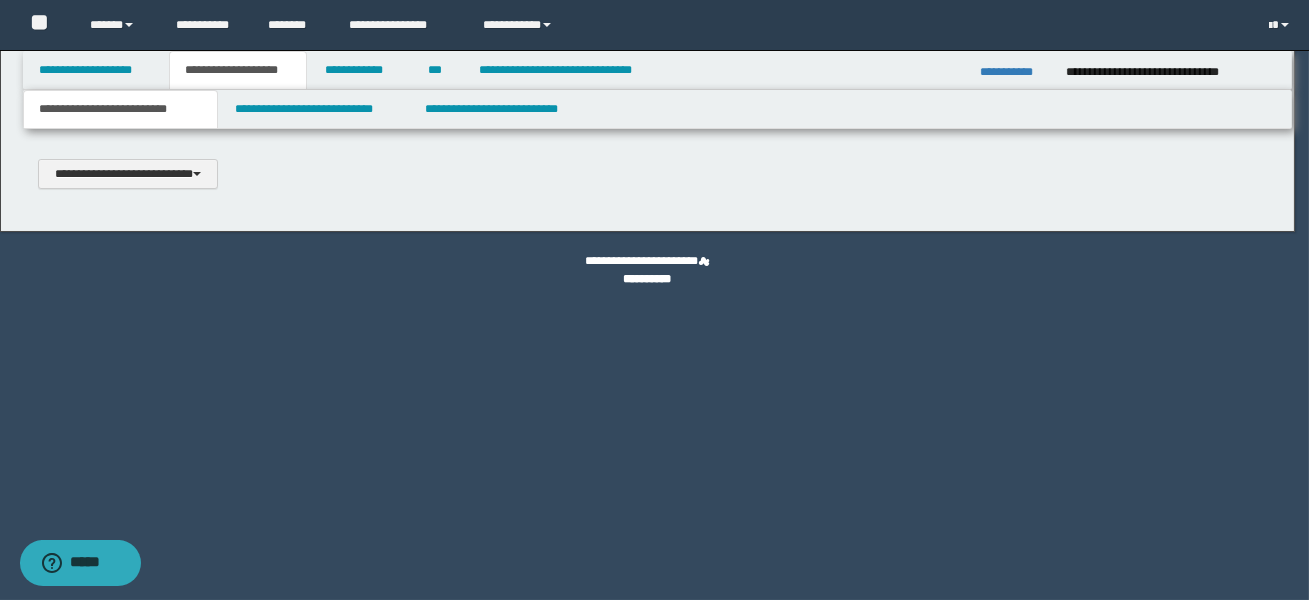 select on "*" 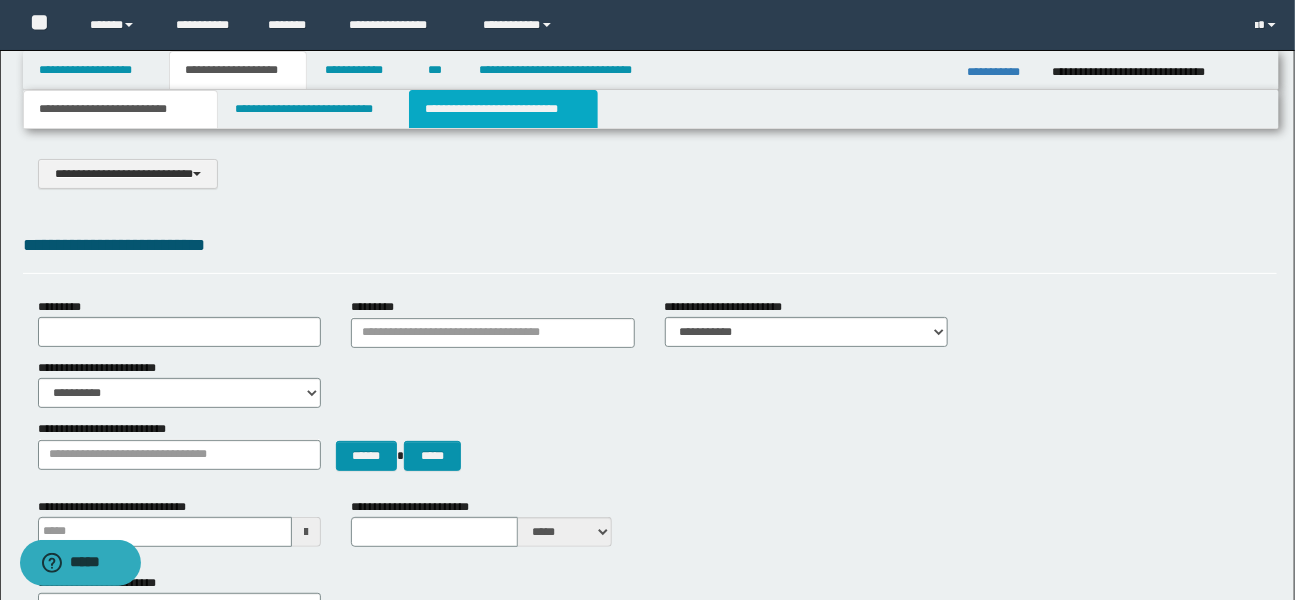 click on "**********" at bounding box center [503, 109] 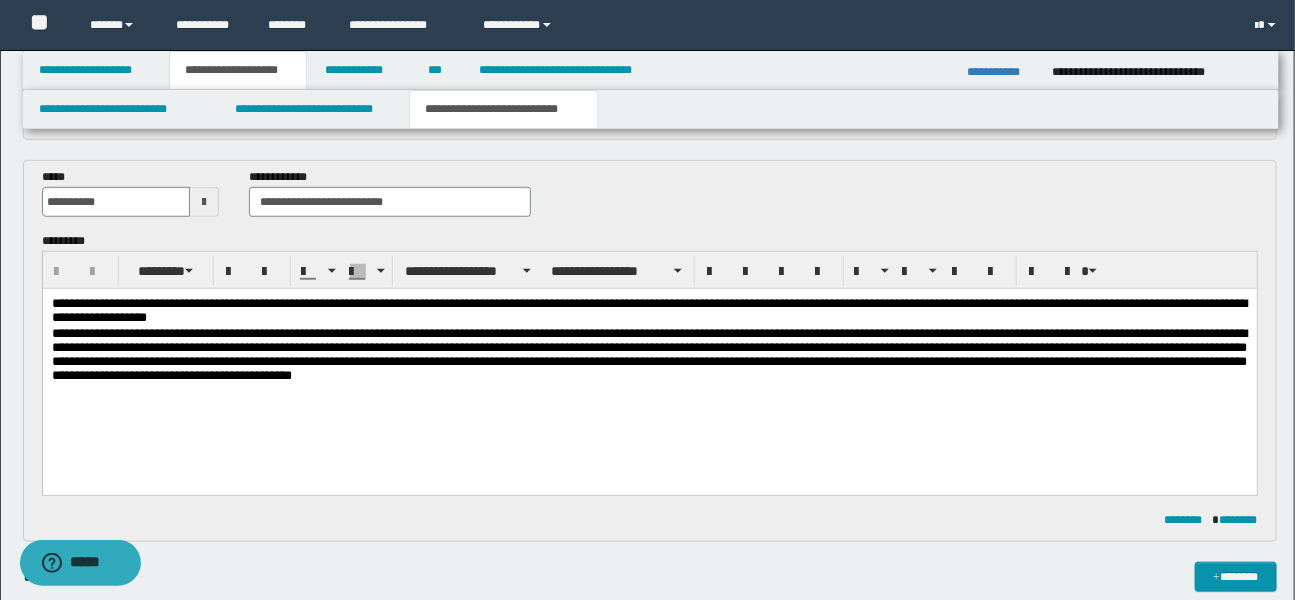scroll, scrollTop: 472, scrollLeft: 0, axis: vertical 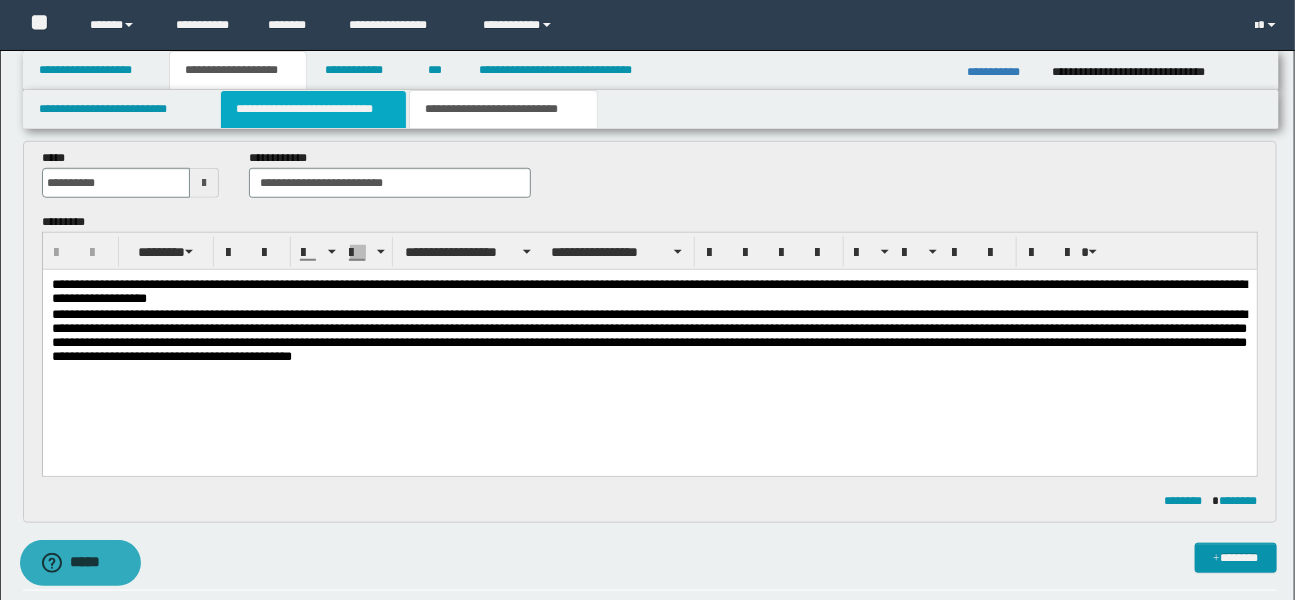 click on "**********" at bounding box center [313, 109] 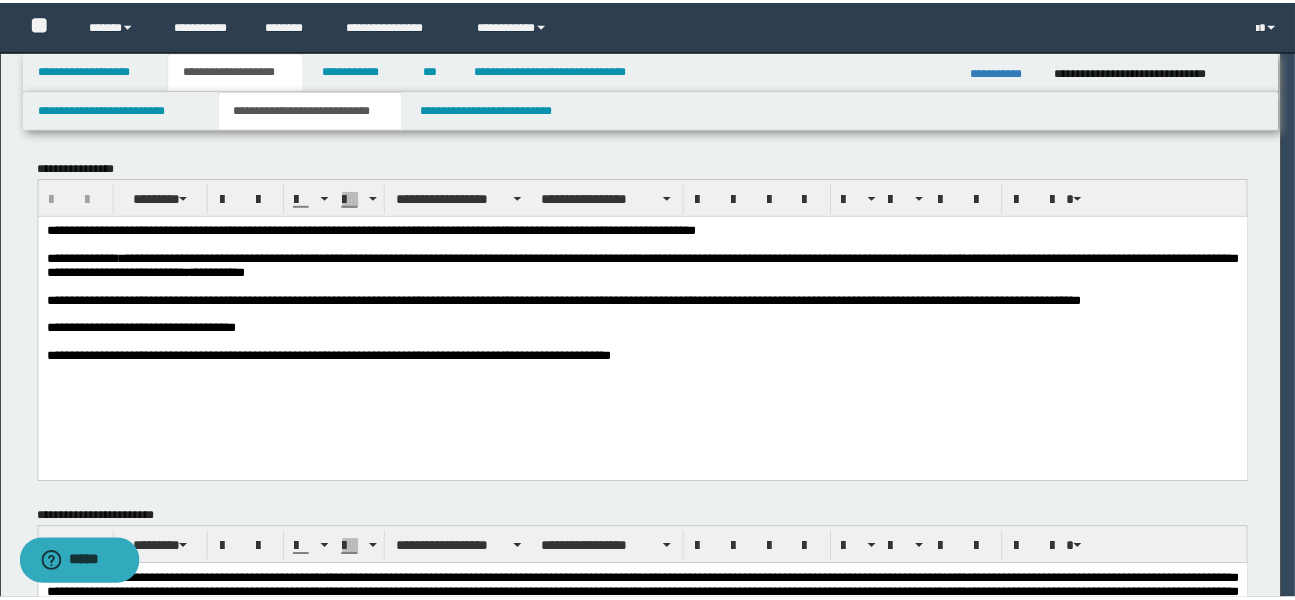 scroll, scrollTop: 0, scrollLeft: 0, axis: both 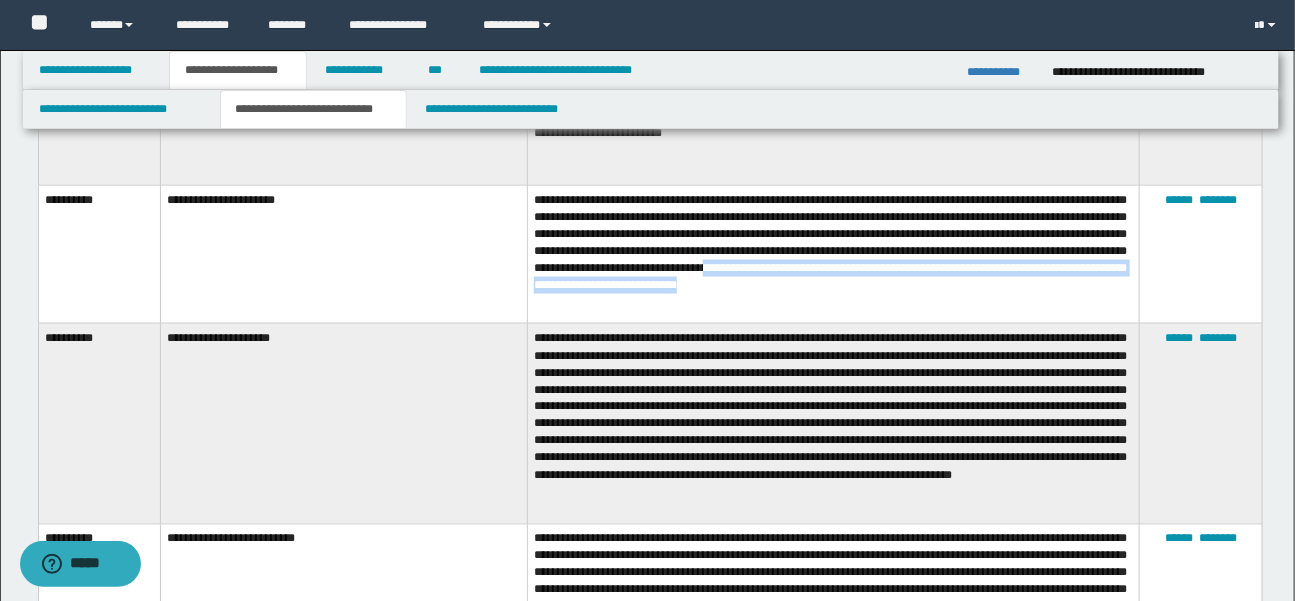 drag, startPoint x: 581, startPoint y: 284, endPoint x: 662, endPoint y: 298, distance: 82.20097 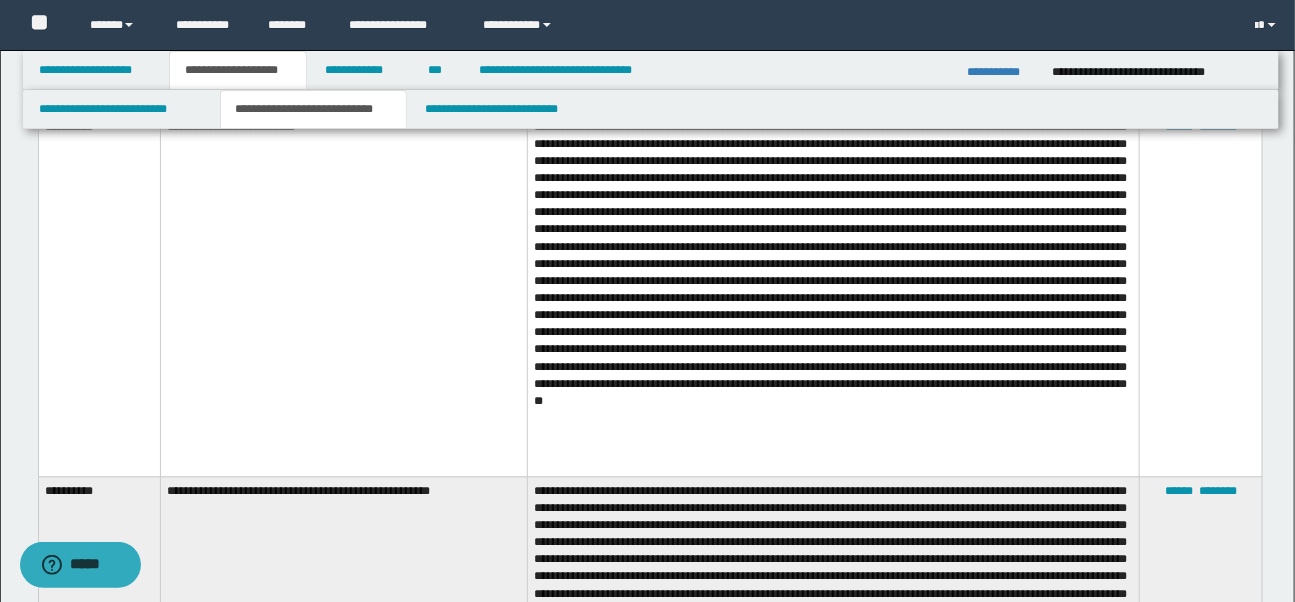 scroll, scrollTop: 1441, scrollLeft: 0, axis: vertical 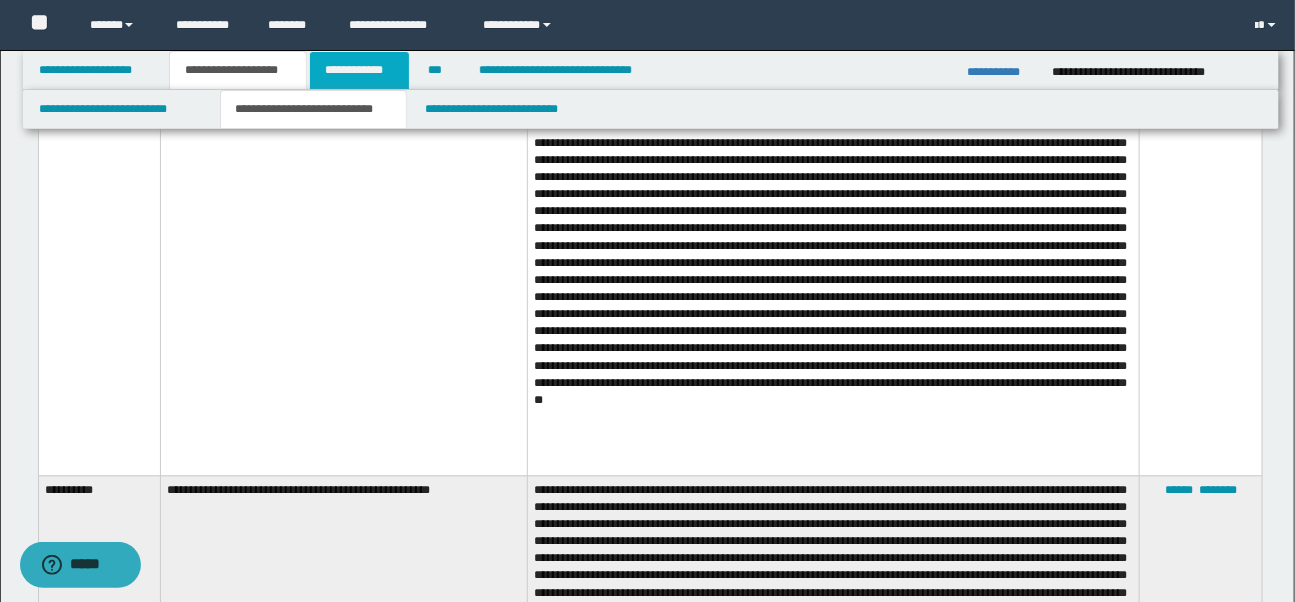click on "**********" at bounding box center (359, 70) 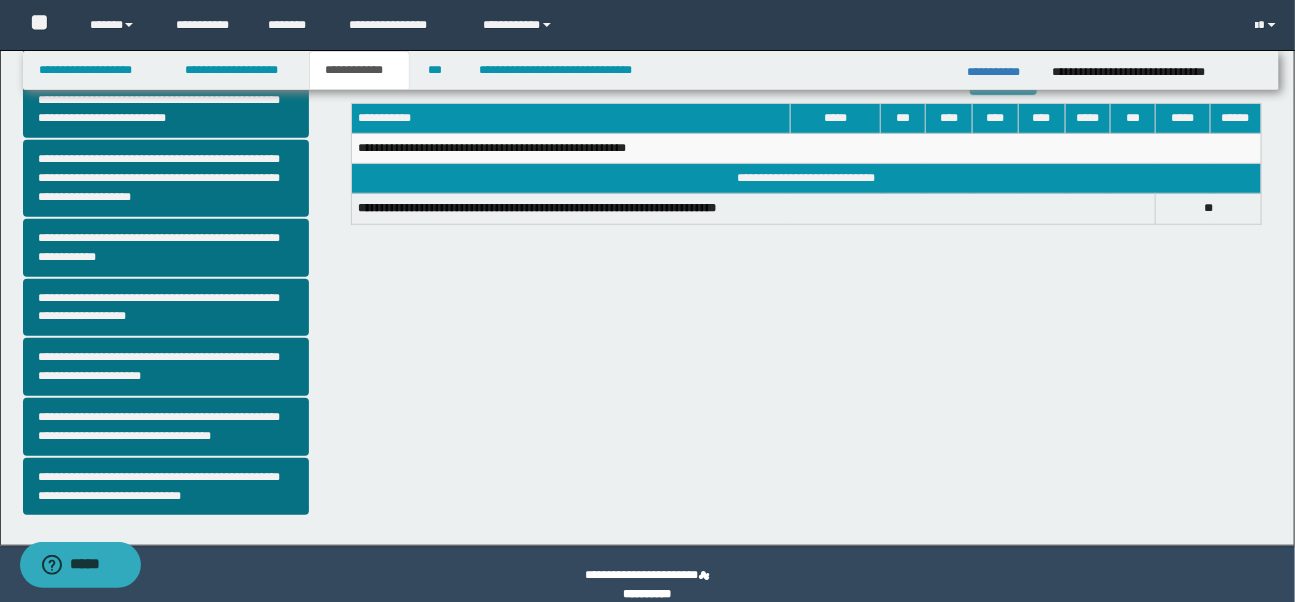 scroll, scrollTop: 540, scrollLeft: 0, axis: vertical 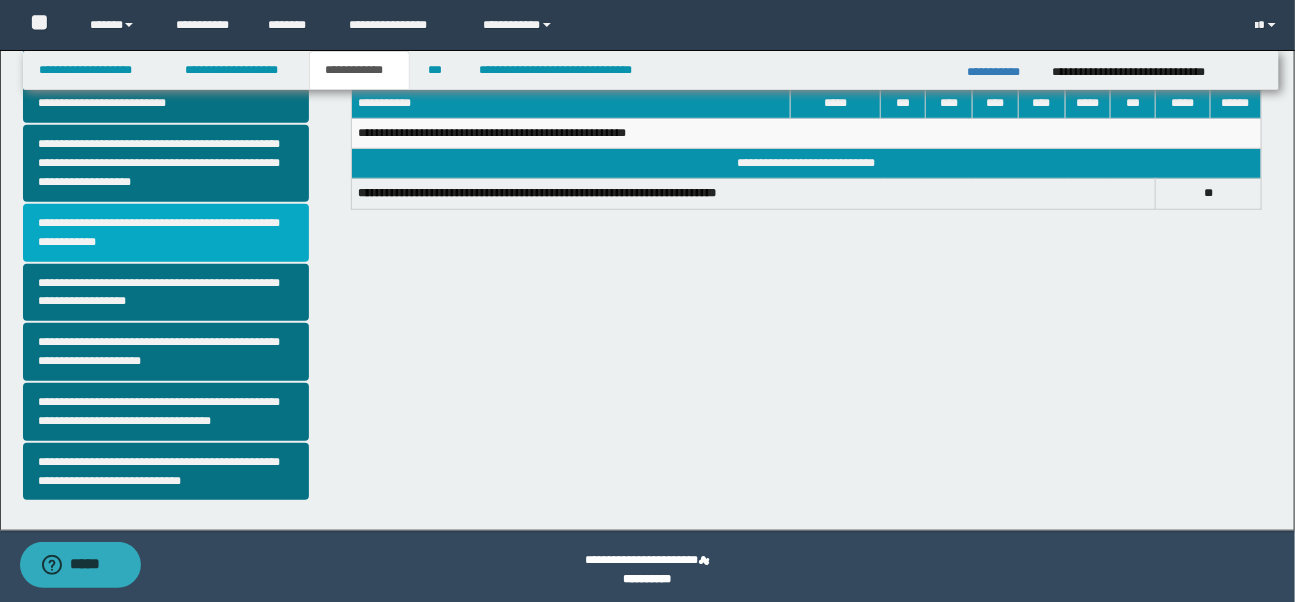 click on "**********" at bounding box center [166, 233] 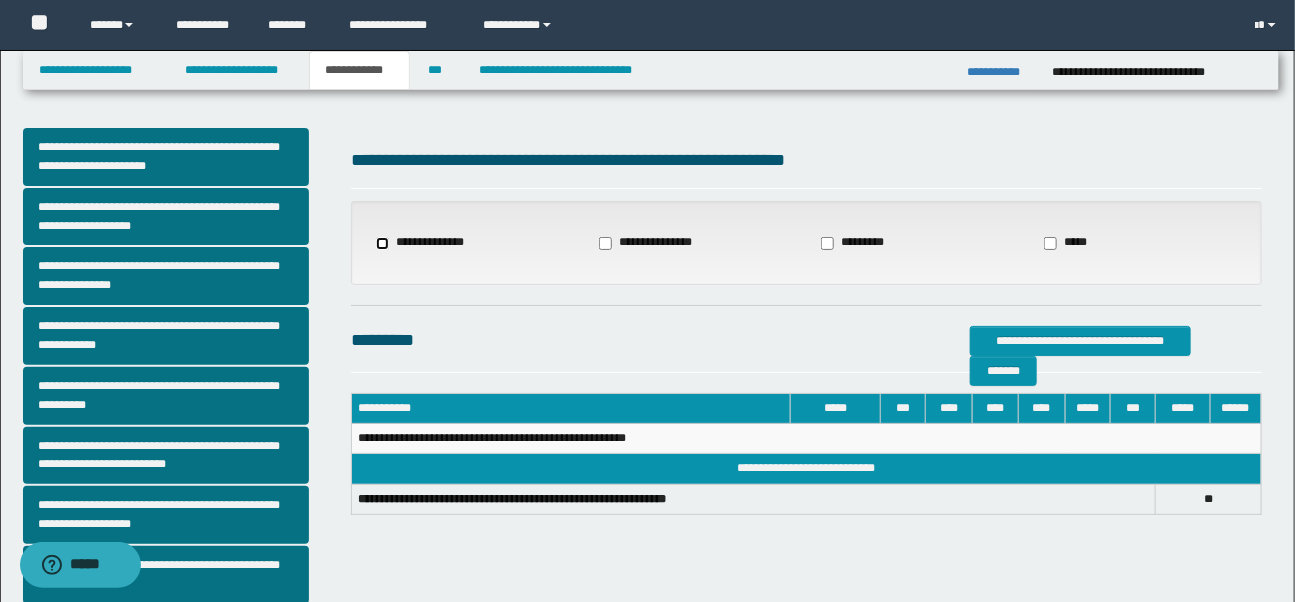 select on "*" 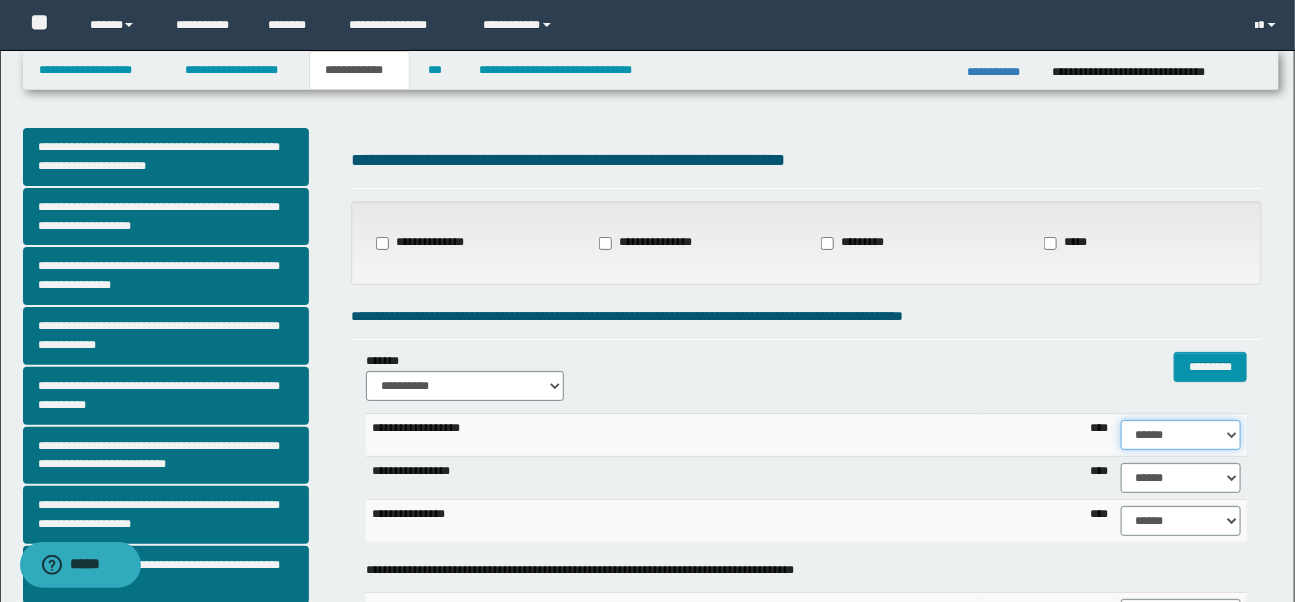 click on "******
****
**
**
**
**
**
**
**
**
***
***
***
***
***
***
***
***
***
***
****
****
****
****" at bounding box center (1181, 435) 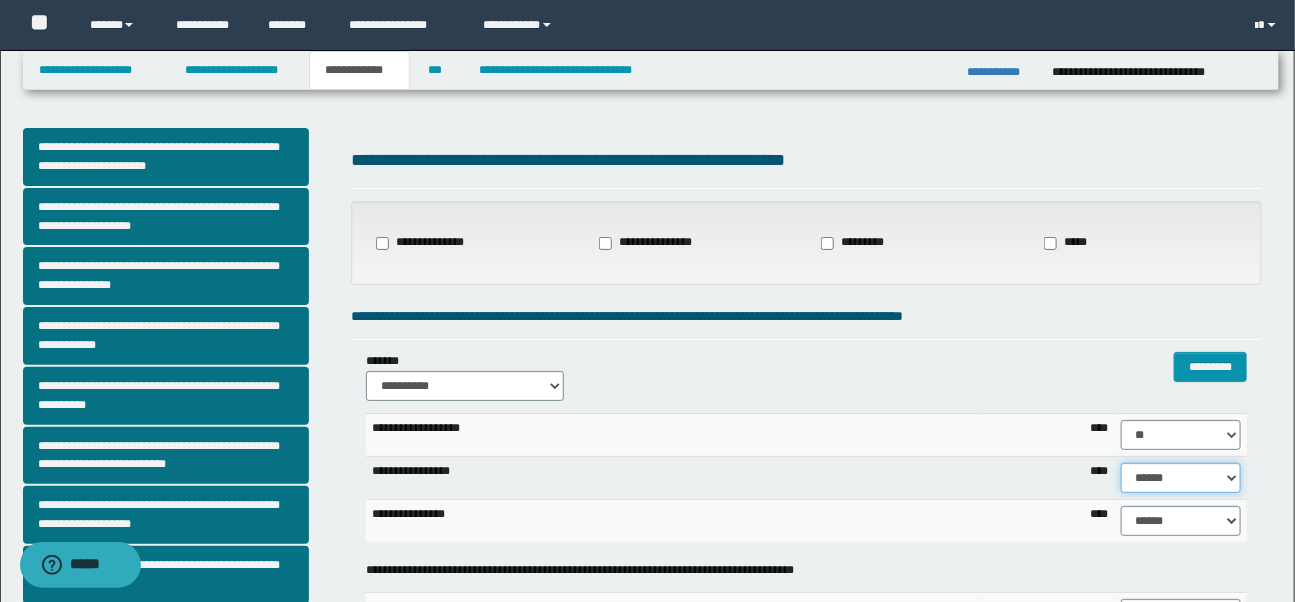 click on "******
****
**
**
**
**
**
**
**
**
***
***
***
***
***
***
***
***
***
***
****
****
****
****" at bounding box center (1181, 478) 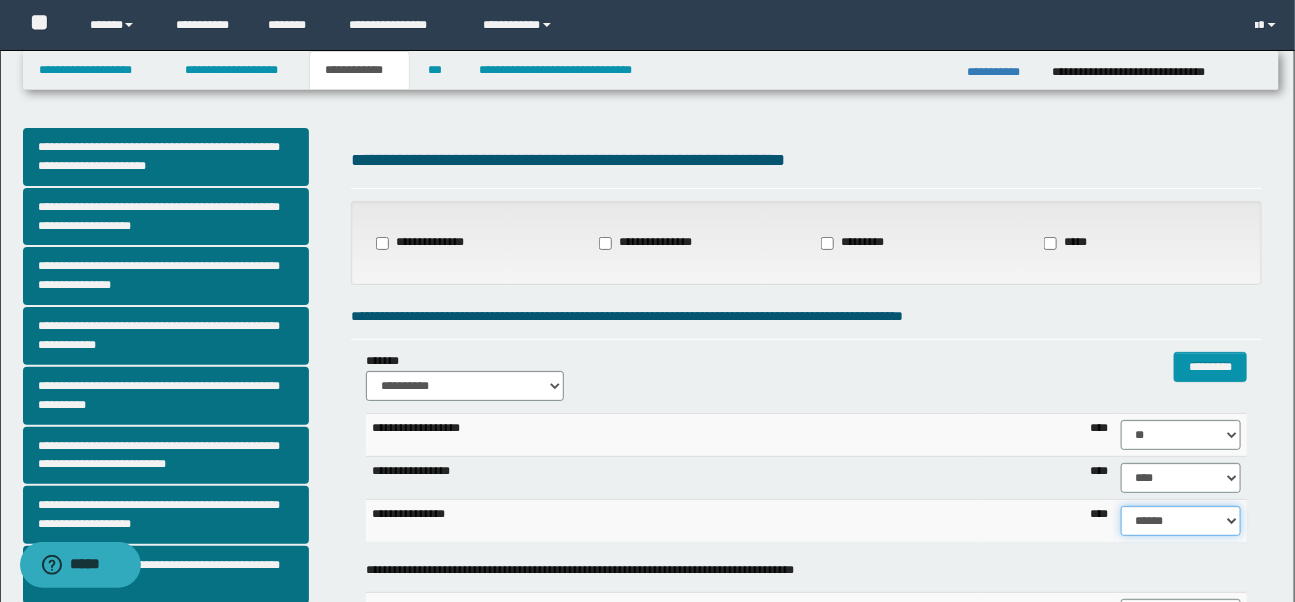 click on "******
****
**
**
**
**
**
**
**
**
***
***
***
***
***
***
***
***
***
***
****
****
****
****" at bounding box center [1181, 521] 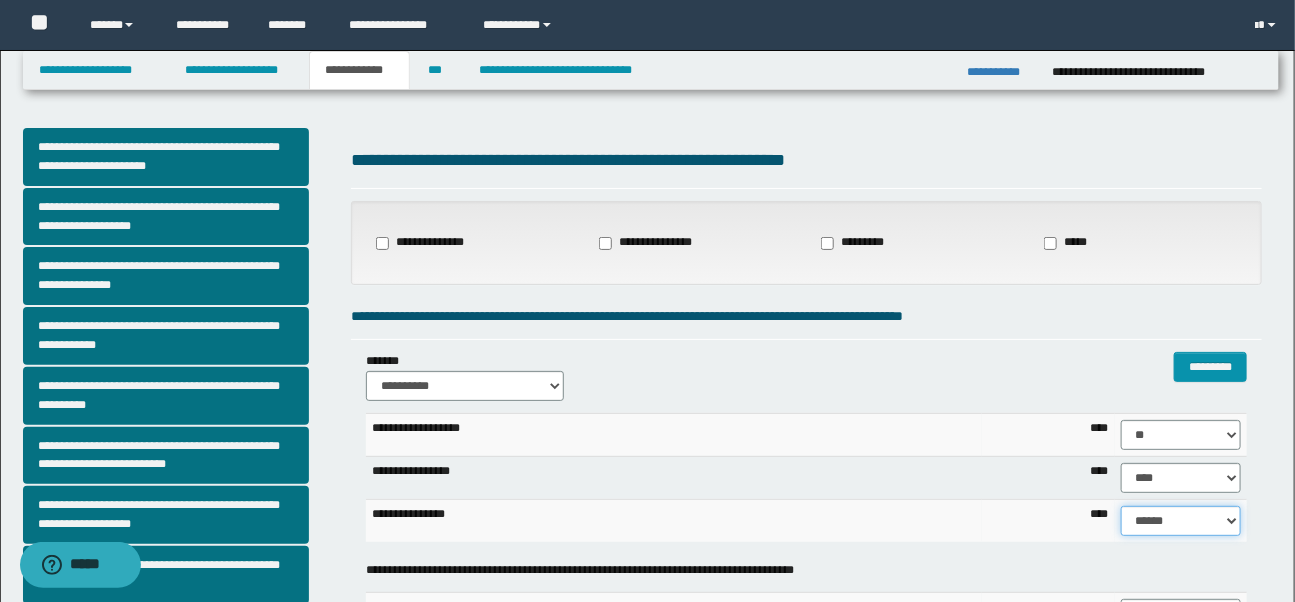 select on "**" 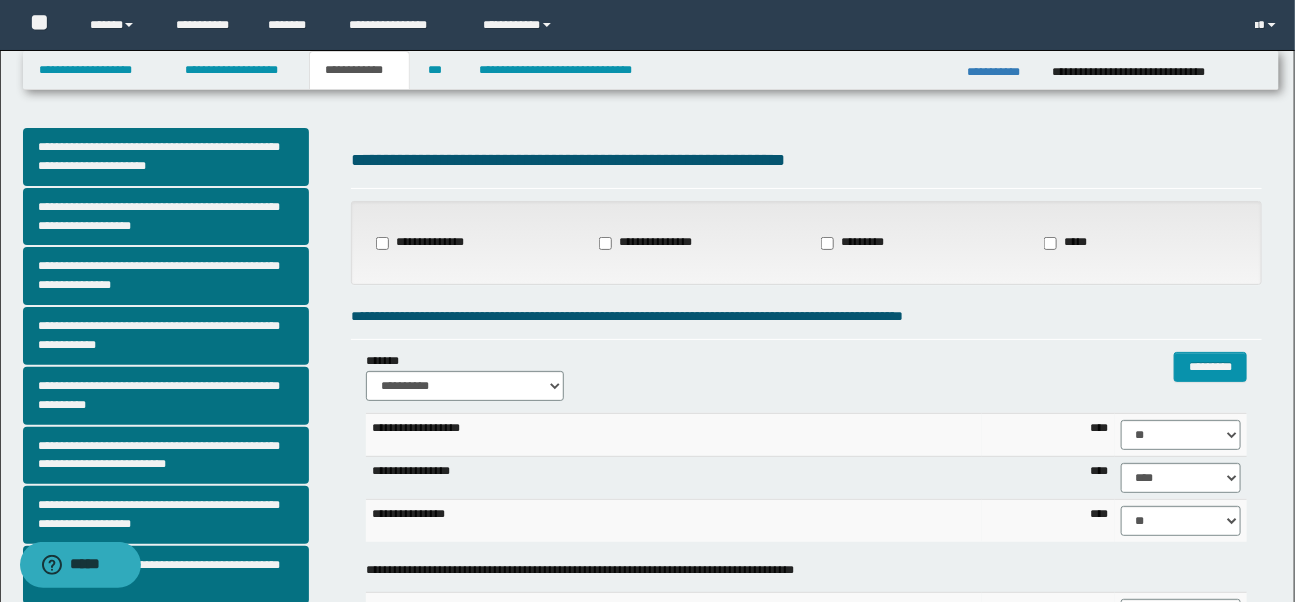 click on "**********" at bounding box center [806, 539] 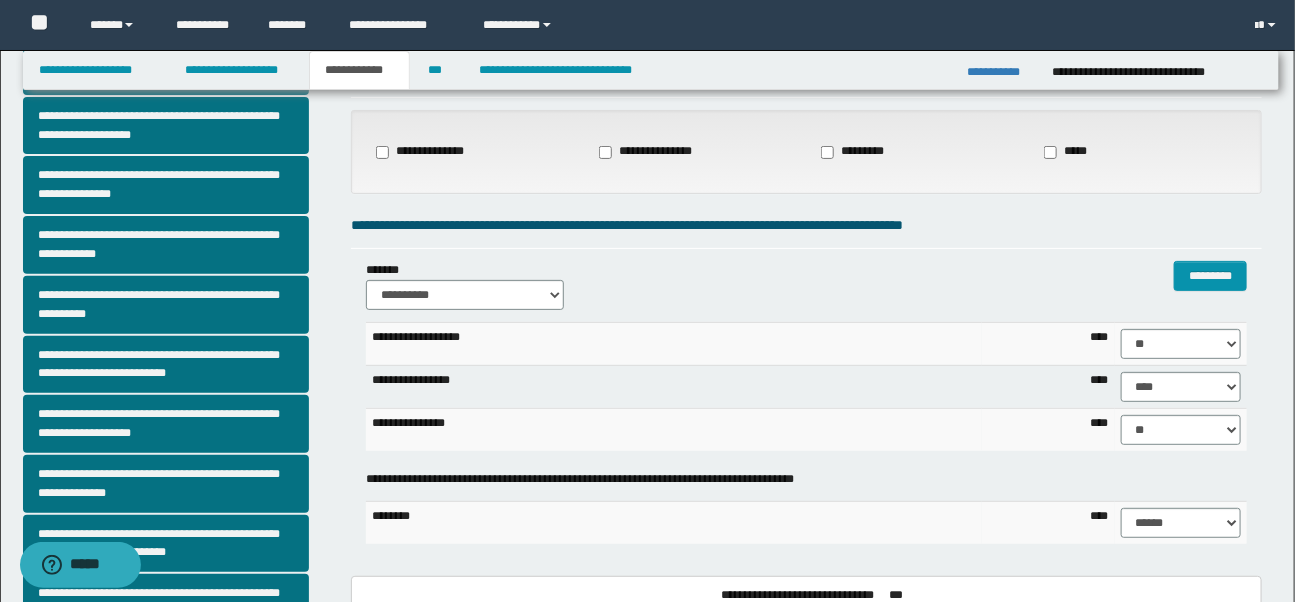 scroll, scrollTop: 60, scrollLeft: 0, axis: vertical 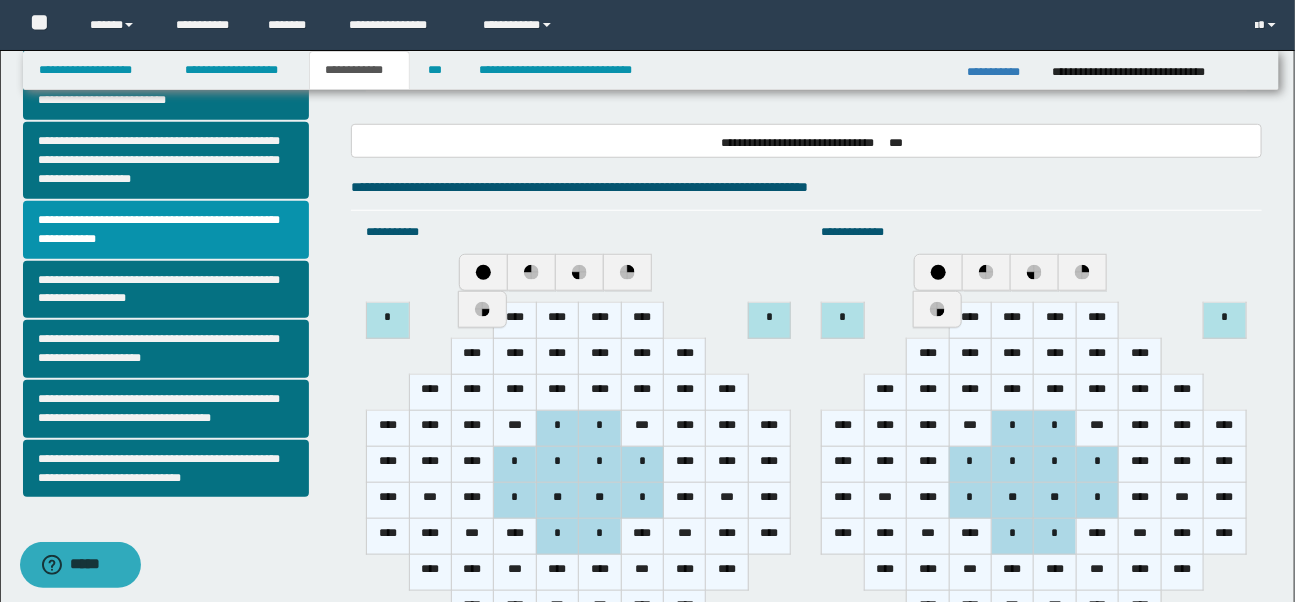 click on "****" at bounding box center [515, 321] 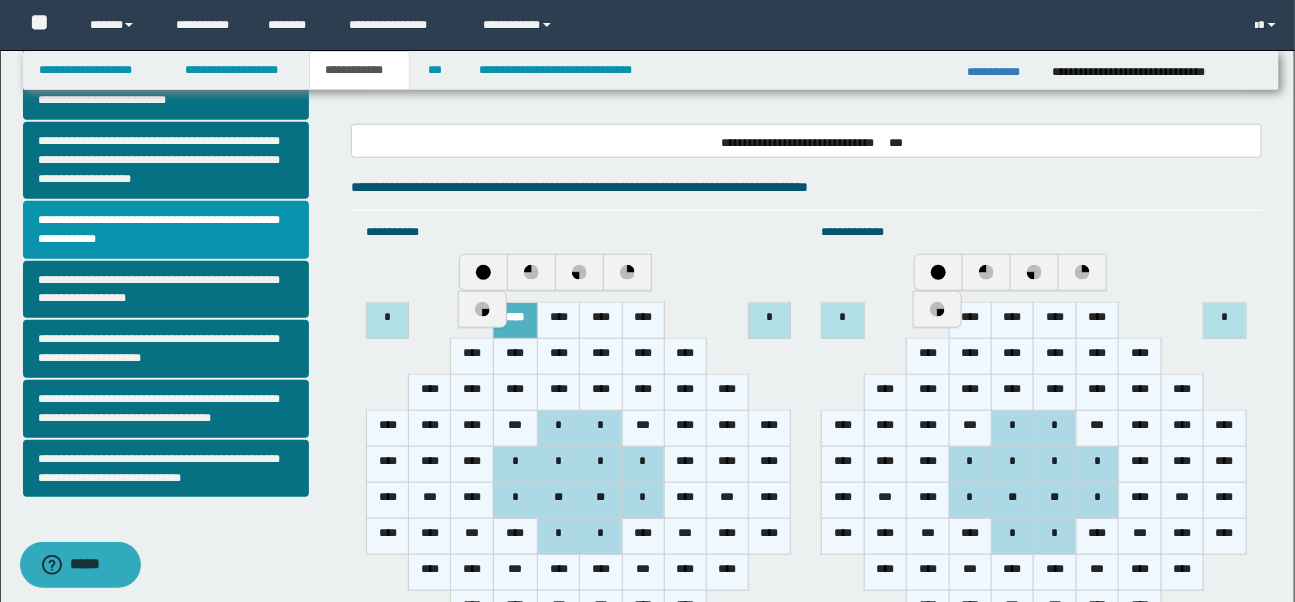 click on "****" at bounding box center [559, 321] 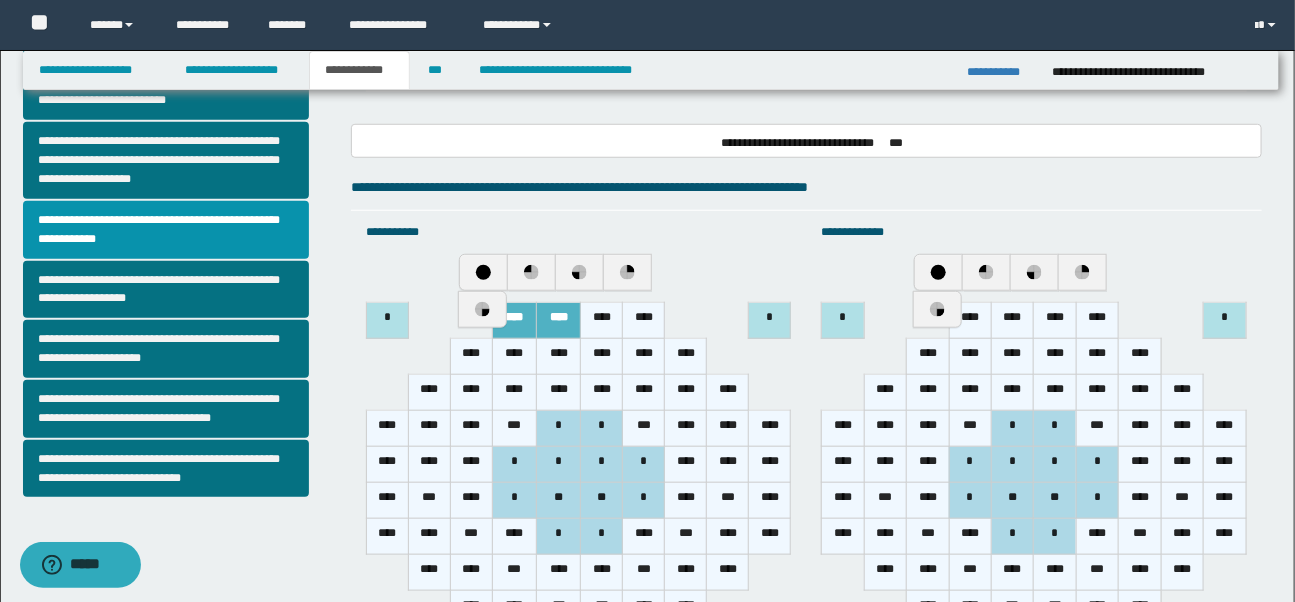 click on "****" at bounding box center [602, 321] 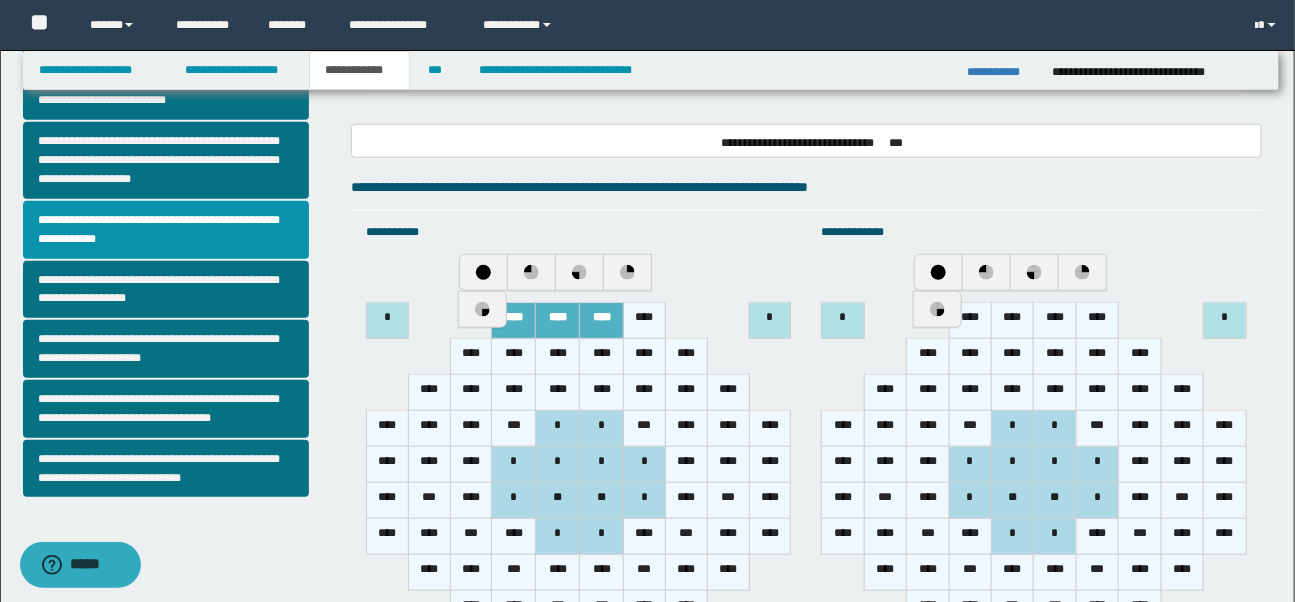 click on "****" at bounding box center [645, 321] 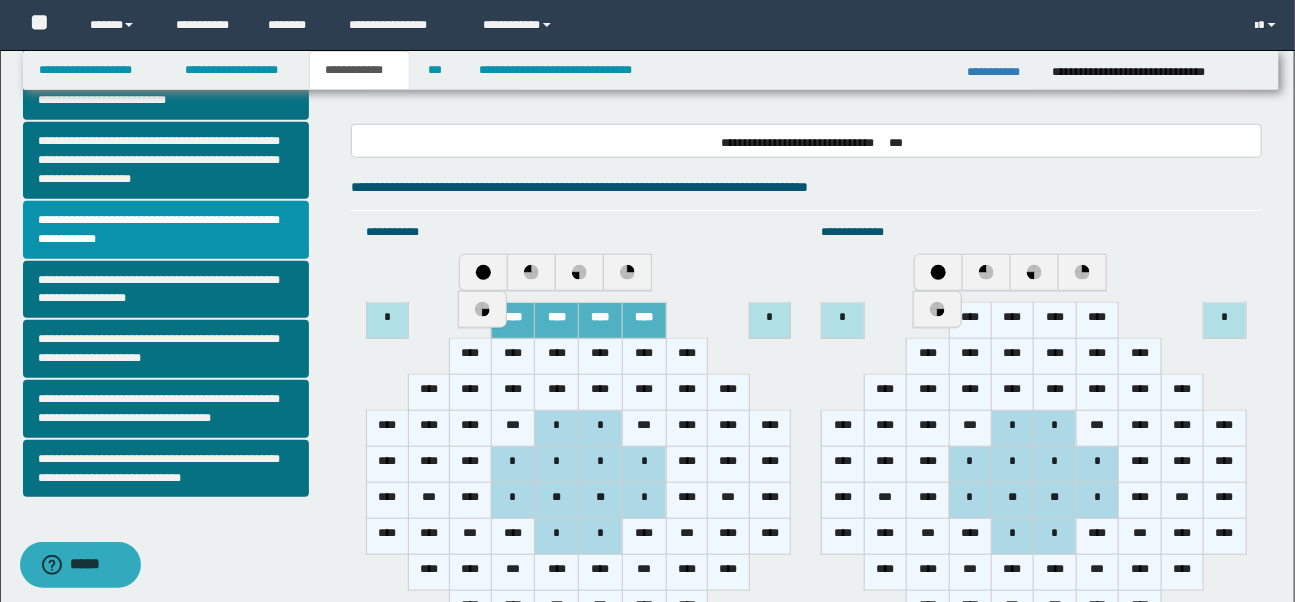 click on "****" at bounding box center (471, 357) 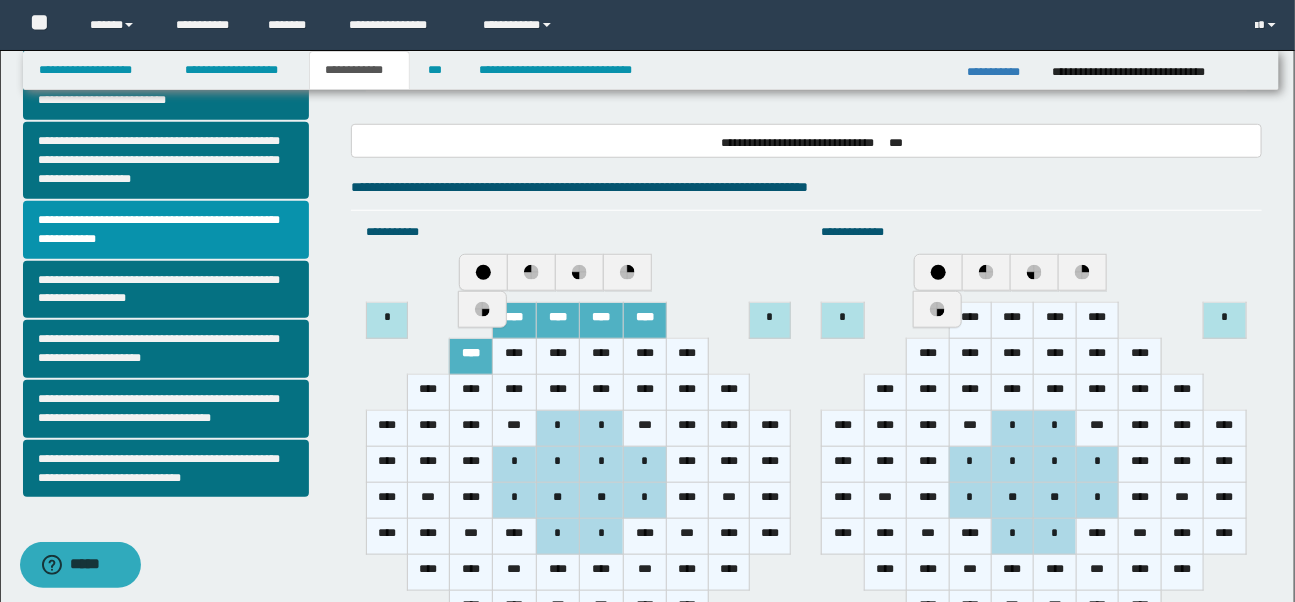 click on "****" at bounding box center [515, 357] 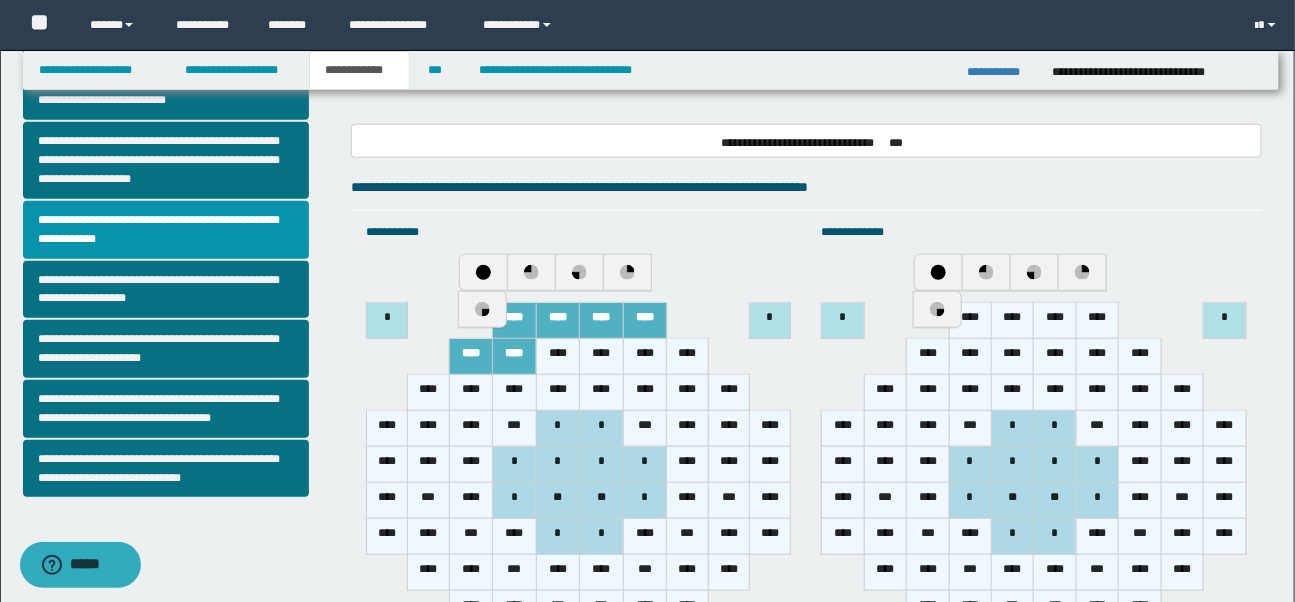 click on "****" at bounding box center (558, 357) 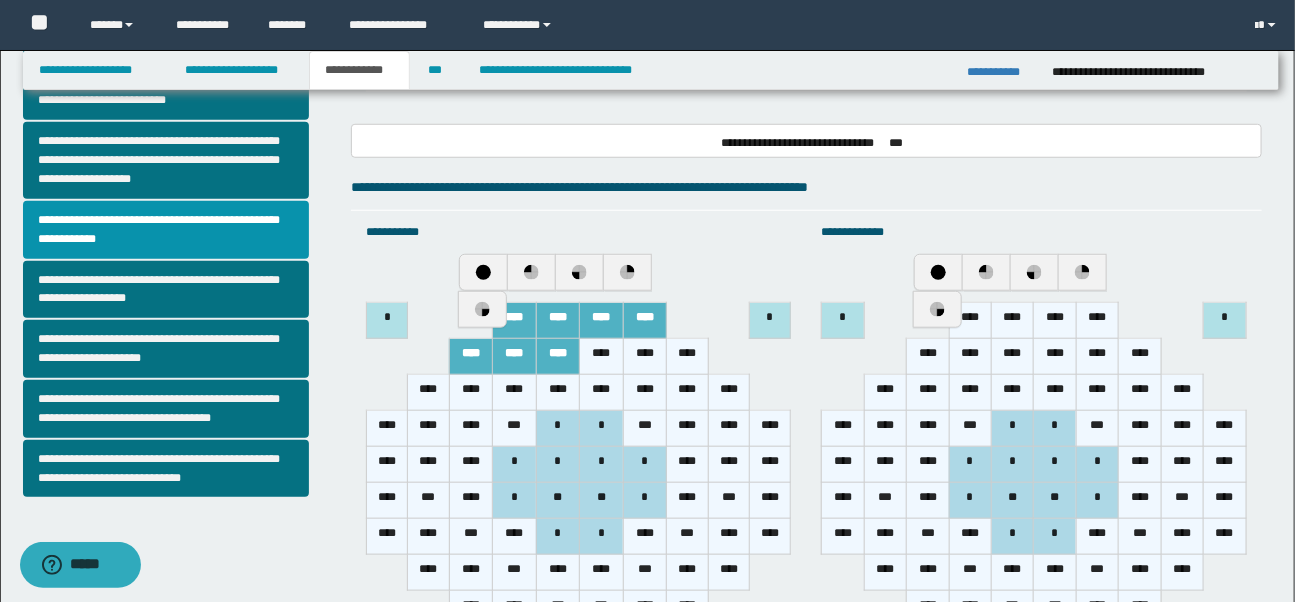 click on "****" at bounding box center (602, 357) 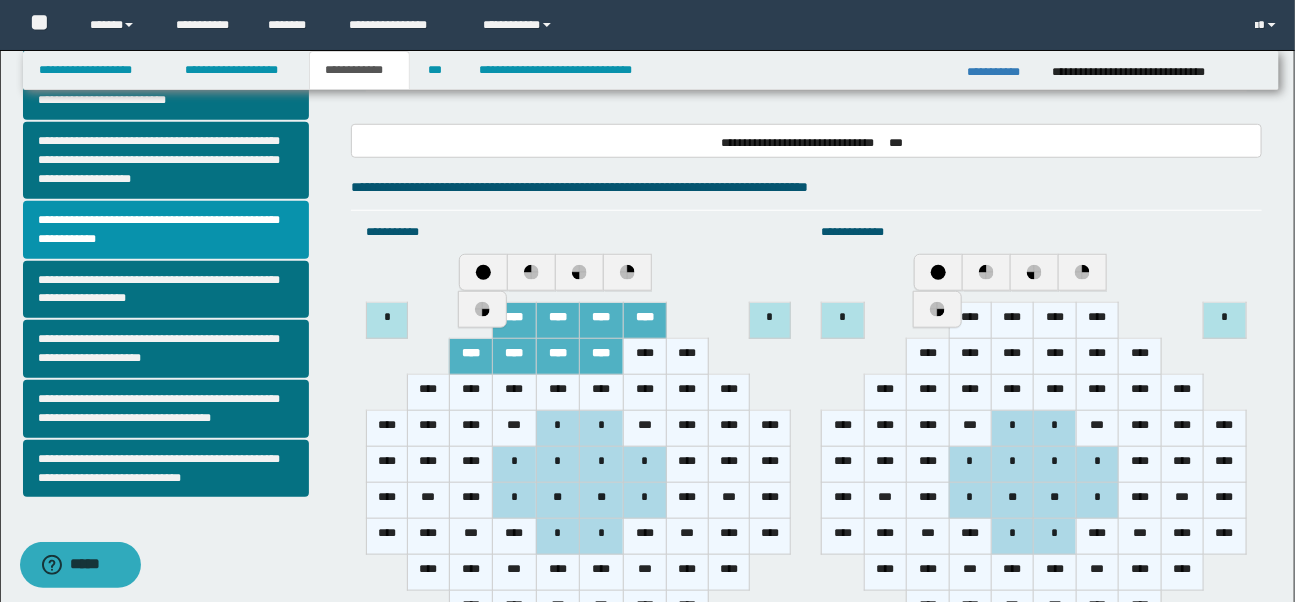click on "****" at bounding box center (645, 357) 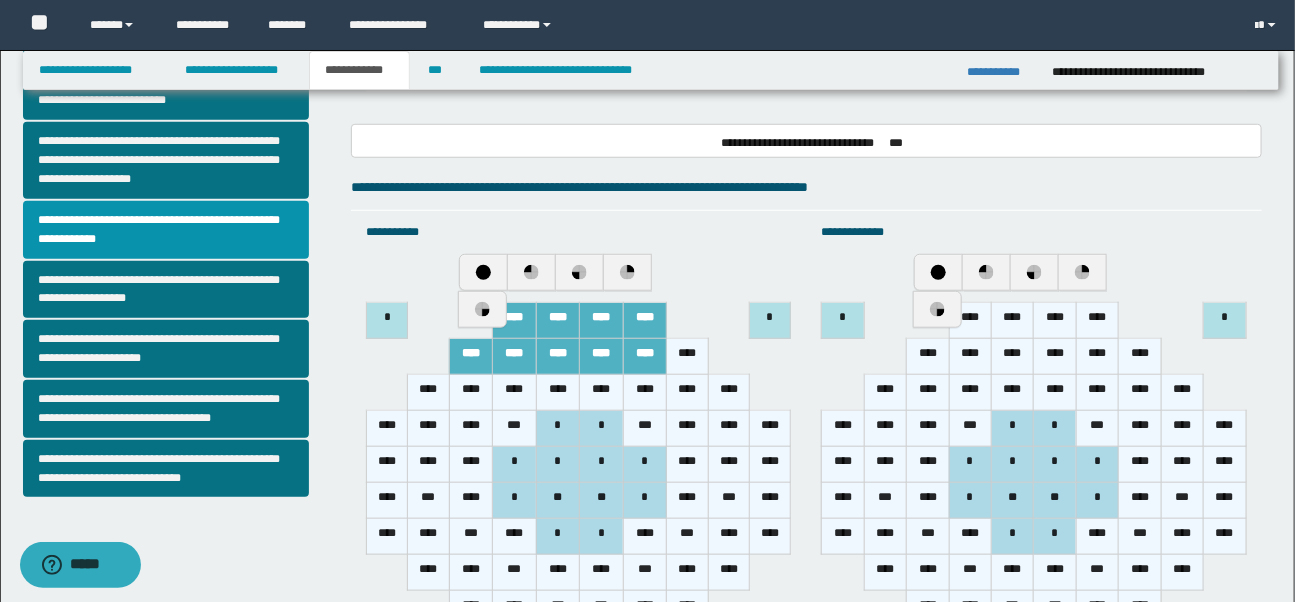 click on "****" at bounding box center [687, 357] 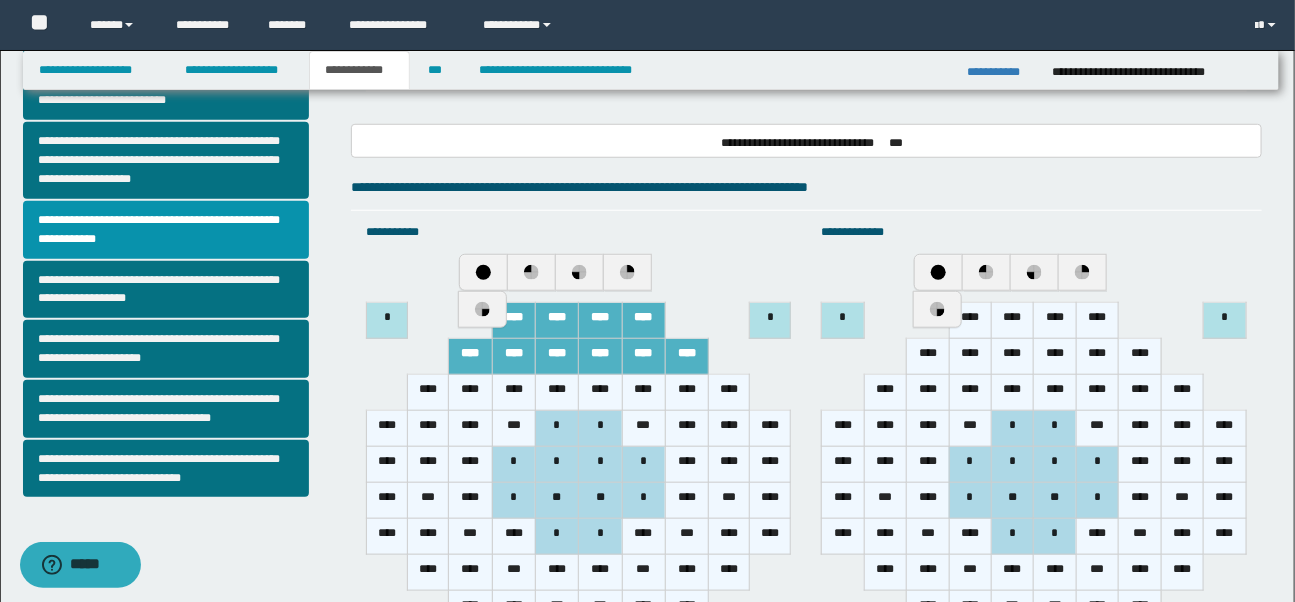 click on "****" at bounding box center (428, 393) 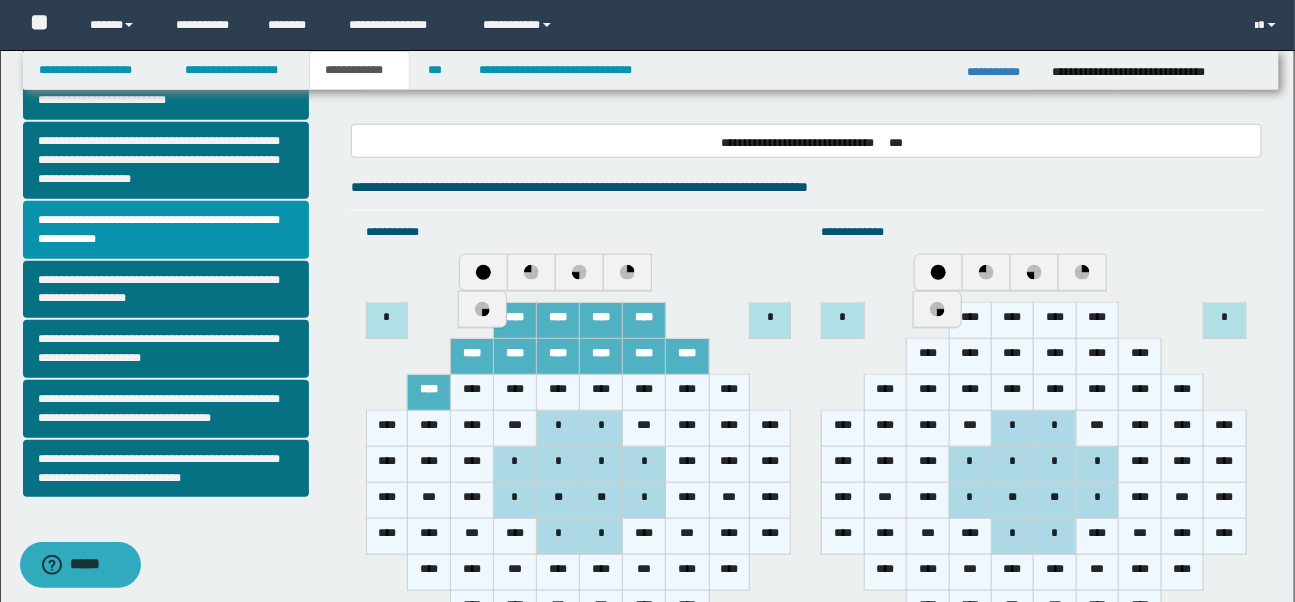 click on "****" at bounding box center [472, 393] 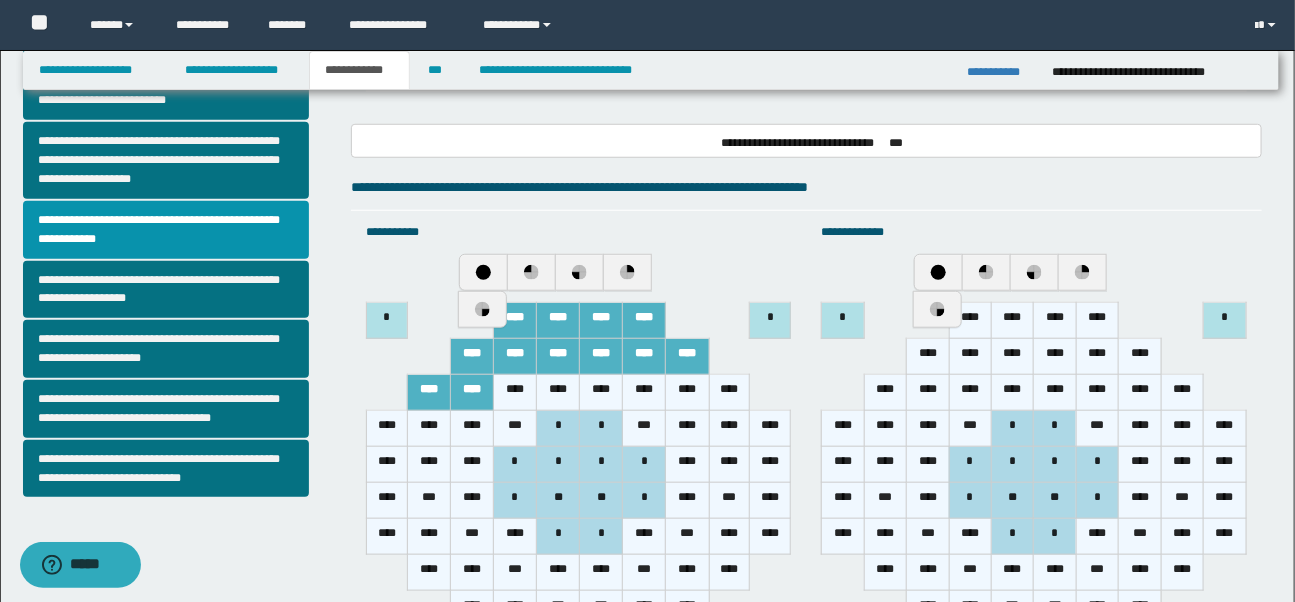 click on "****" at bounding box center (515, 393) 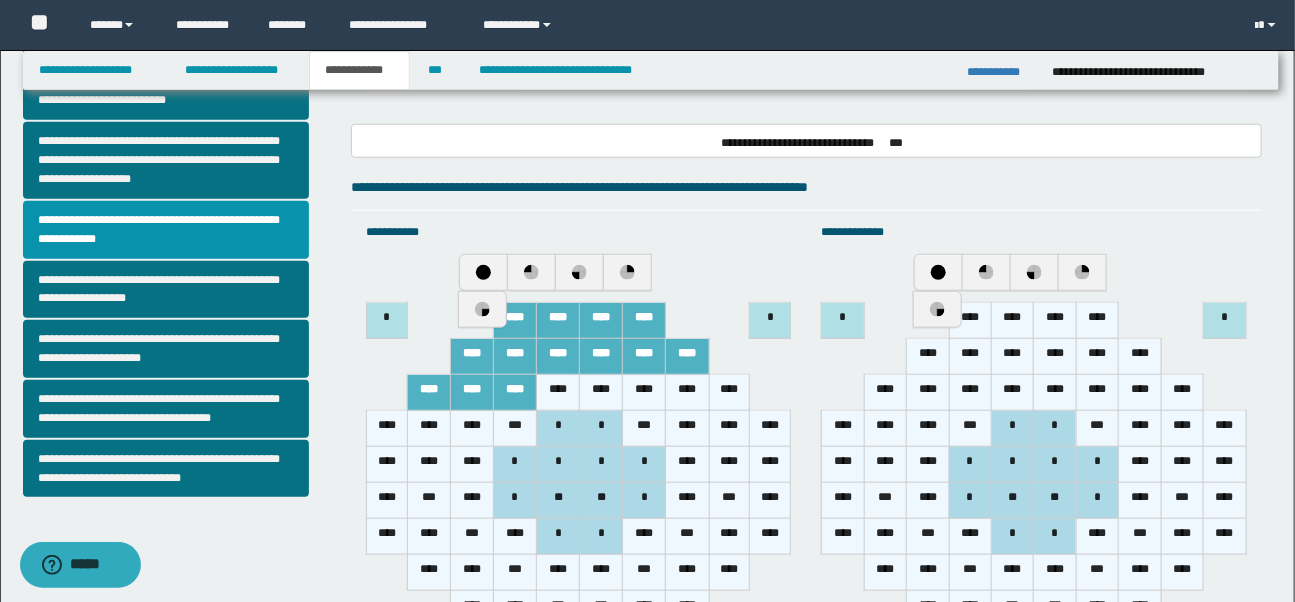 click on "****" at bounding box center (558, 393) 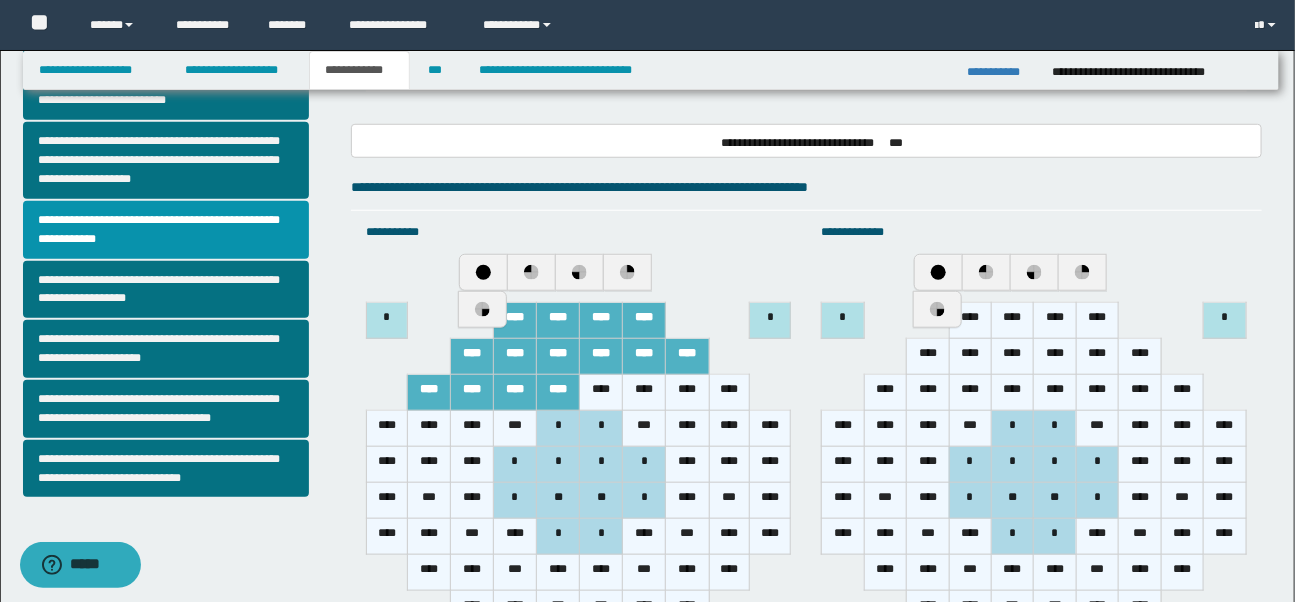 click on "****" at bounding box center [601, 393] 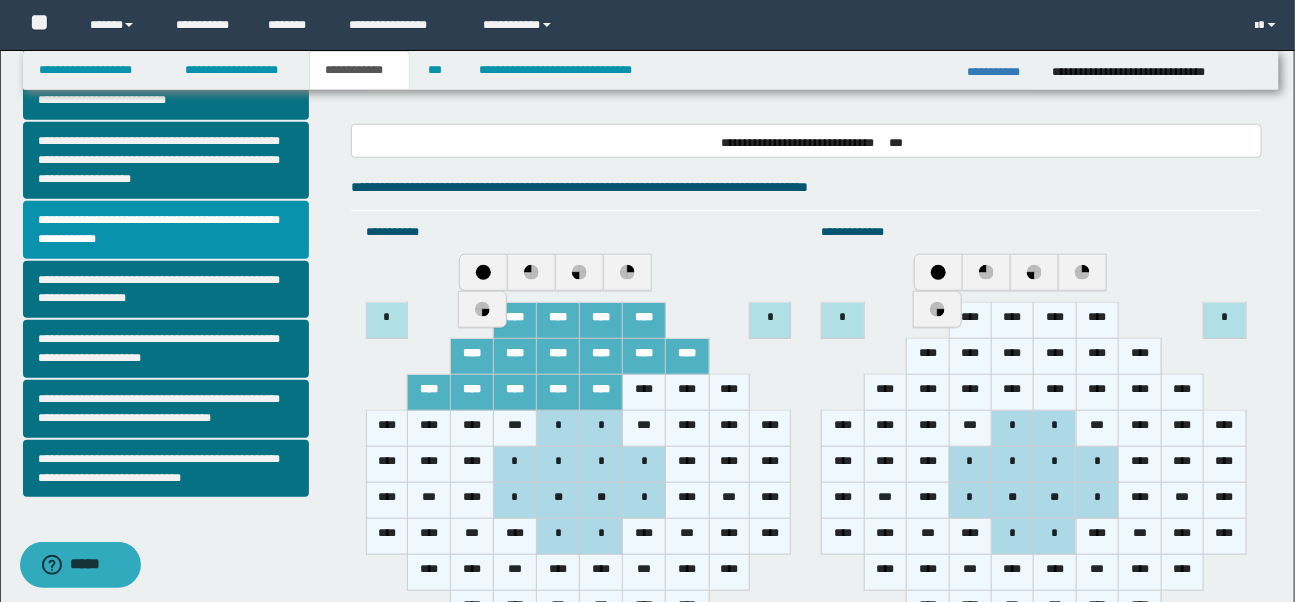 click on "****" at bounding box center (644, 393) 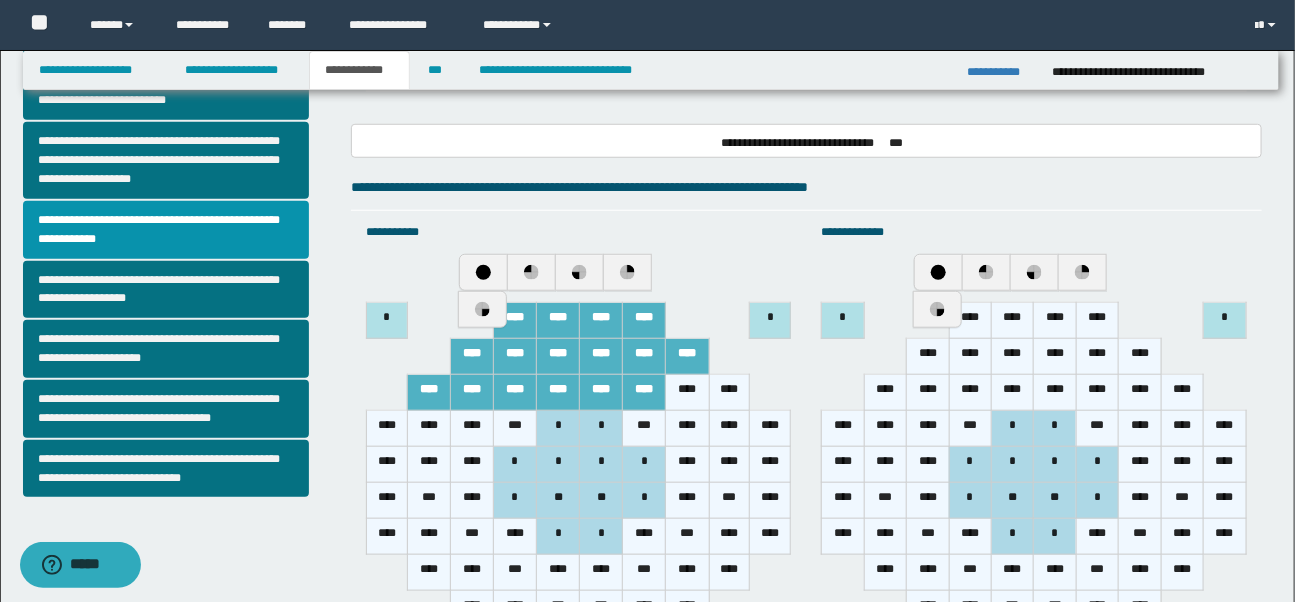 click on "****" at bounding box center [687, 393] 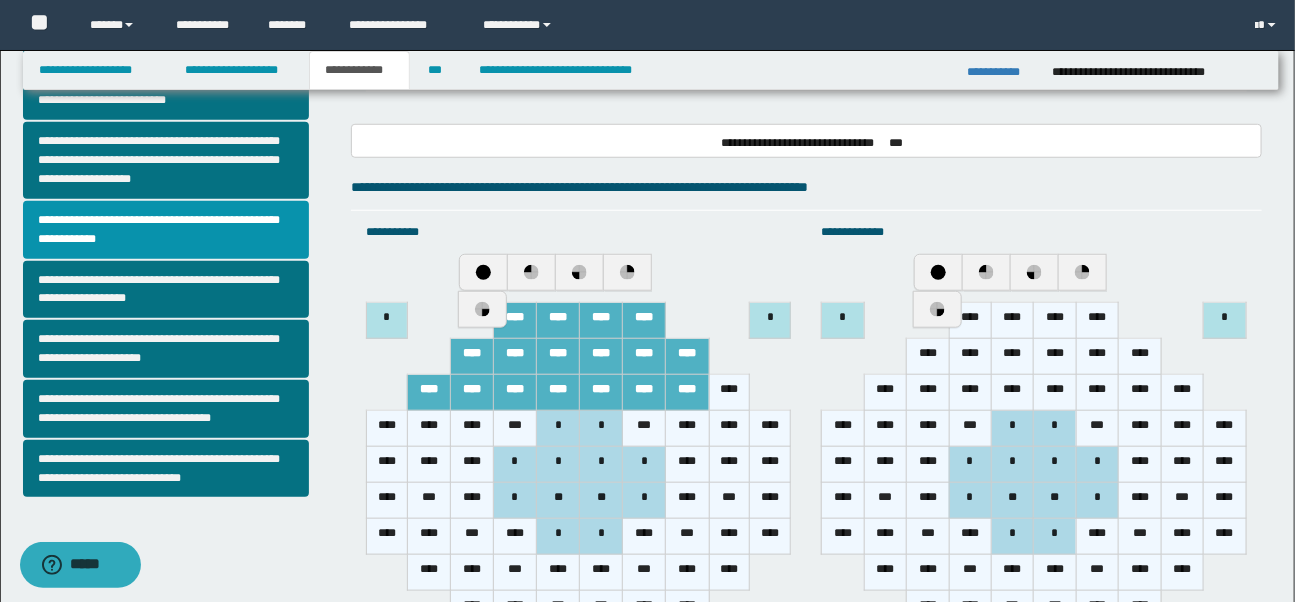 click on "****" at bounding box center (729, 393) 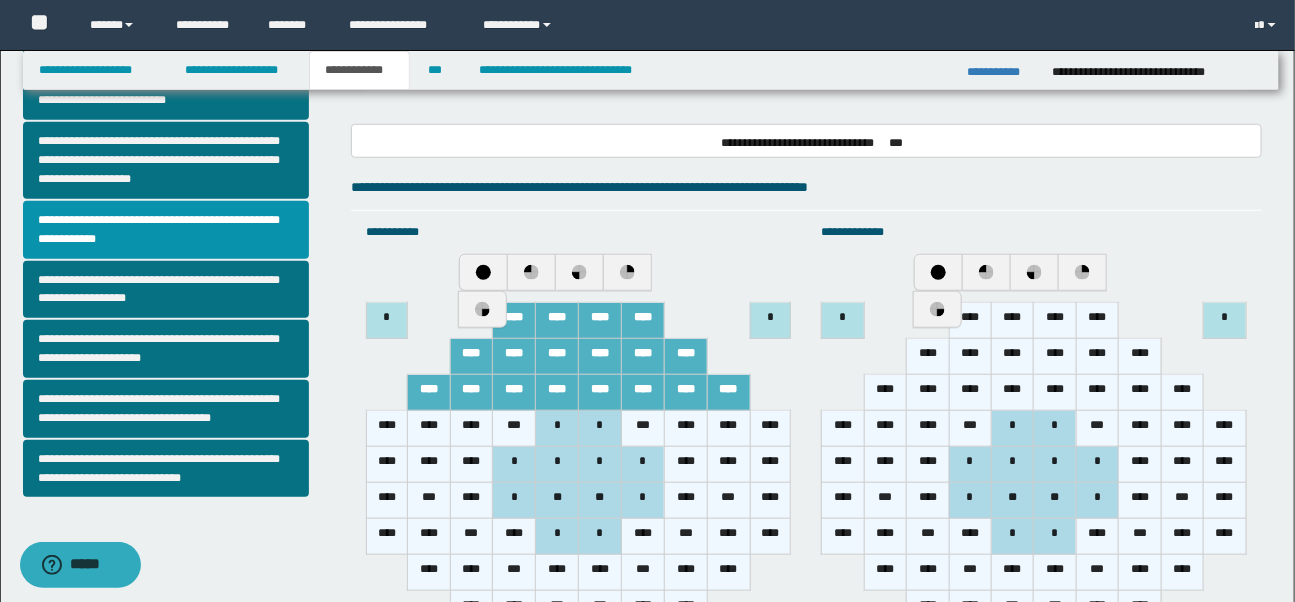 click on "****" at bounding box center [770, 429] 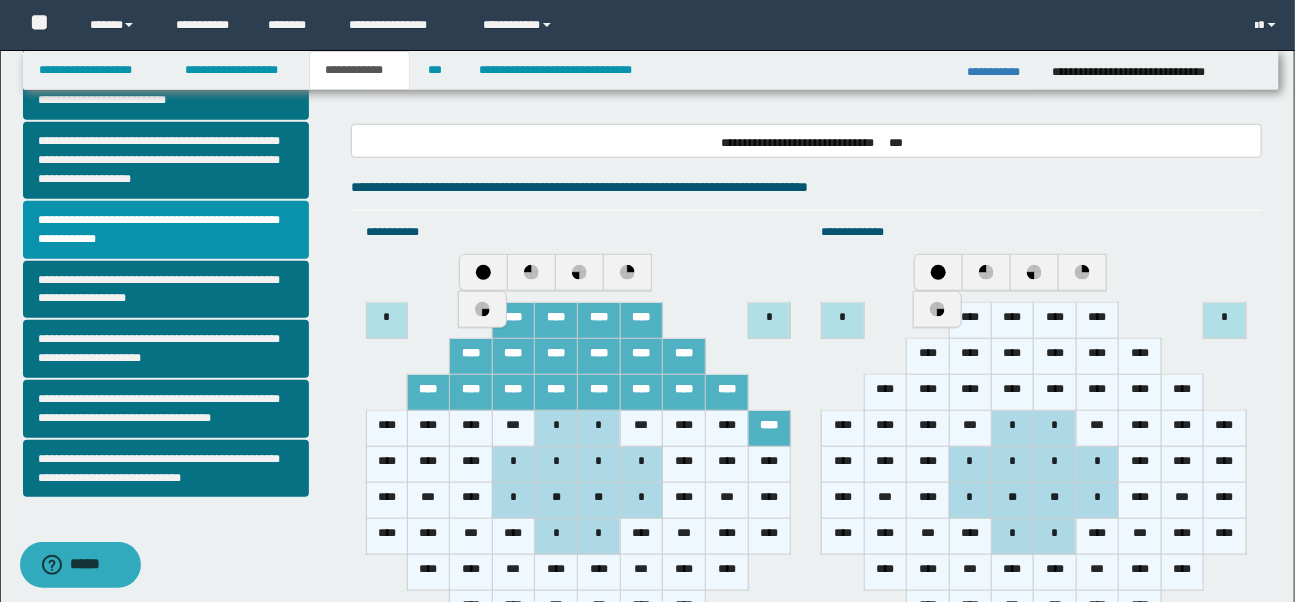 click on "****" at bounding box center (727, 429) 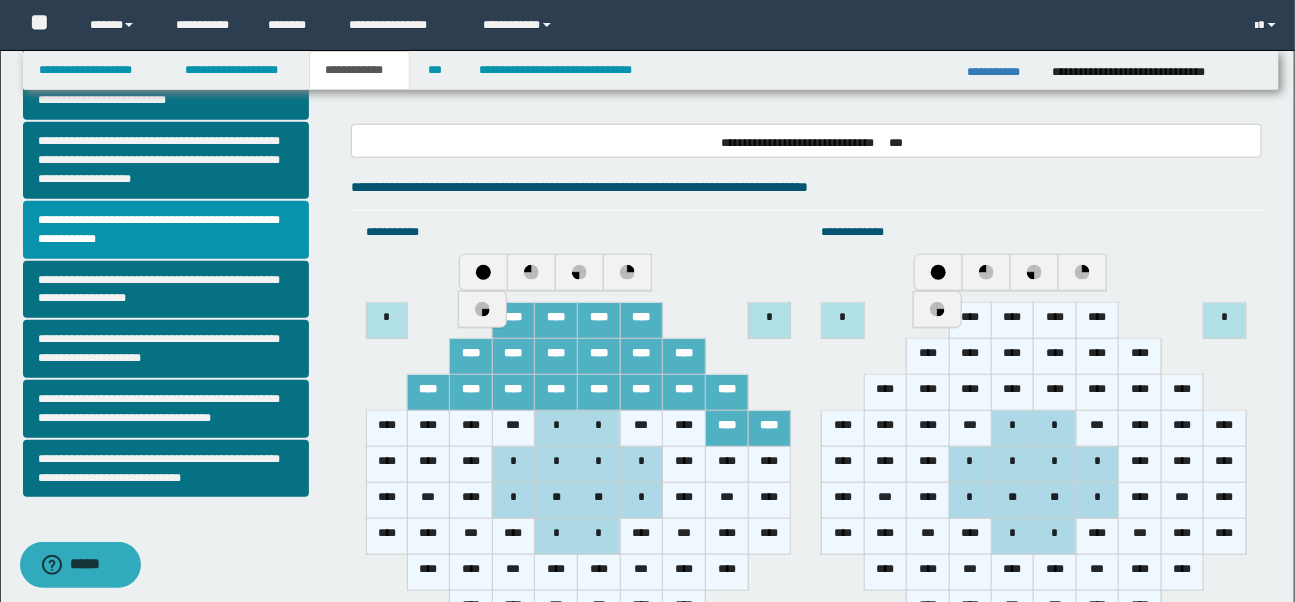 click on "****" at bounding box center [684, 429] 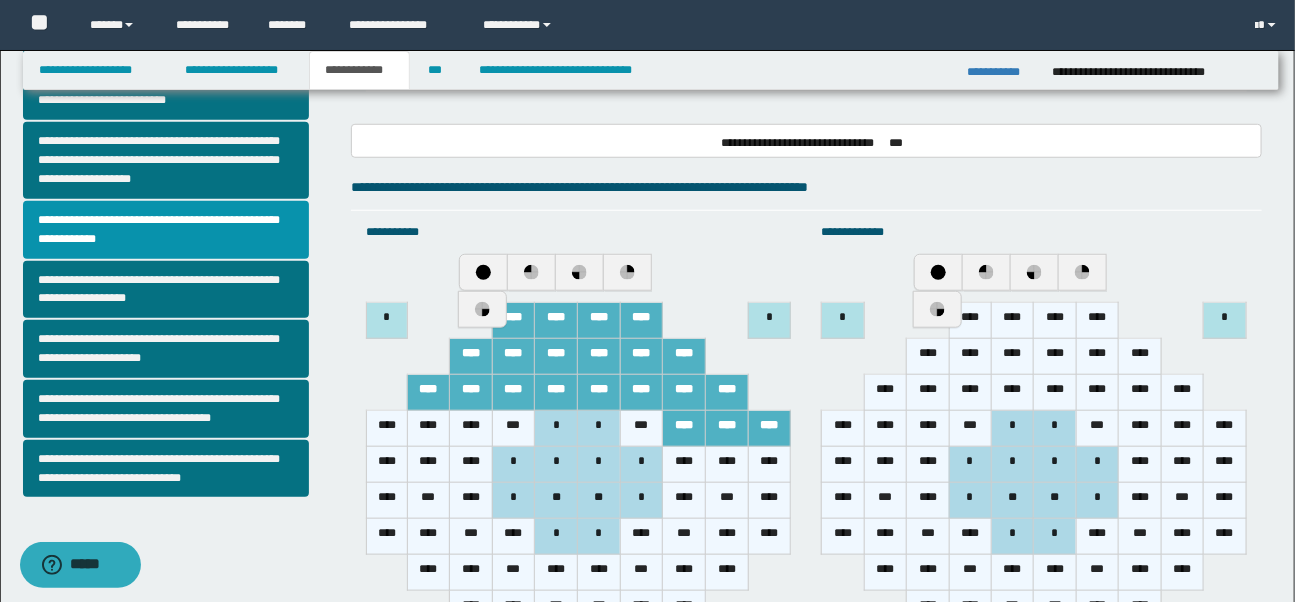 click on "***" at bounding box center (641, 429) 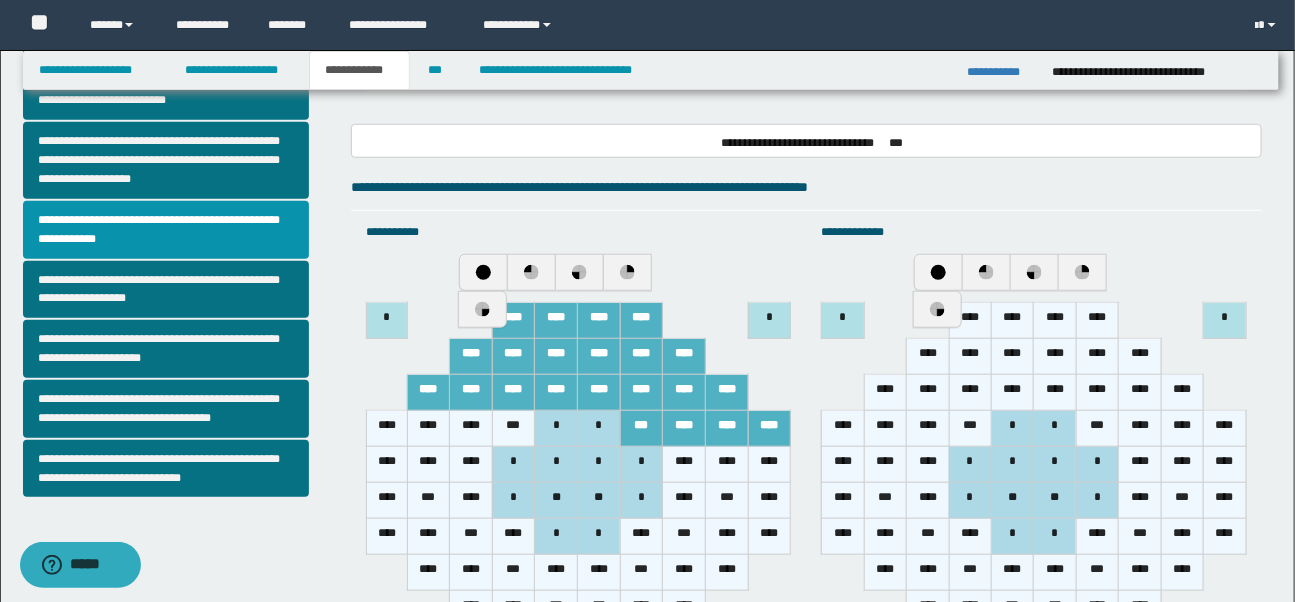 click on "*" at bounding box center [599, 429] 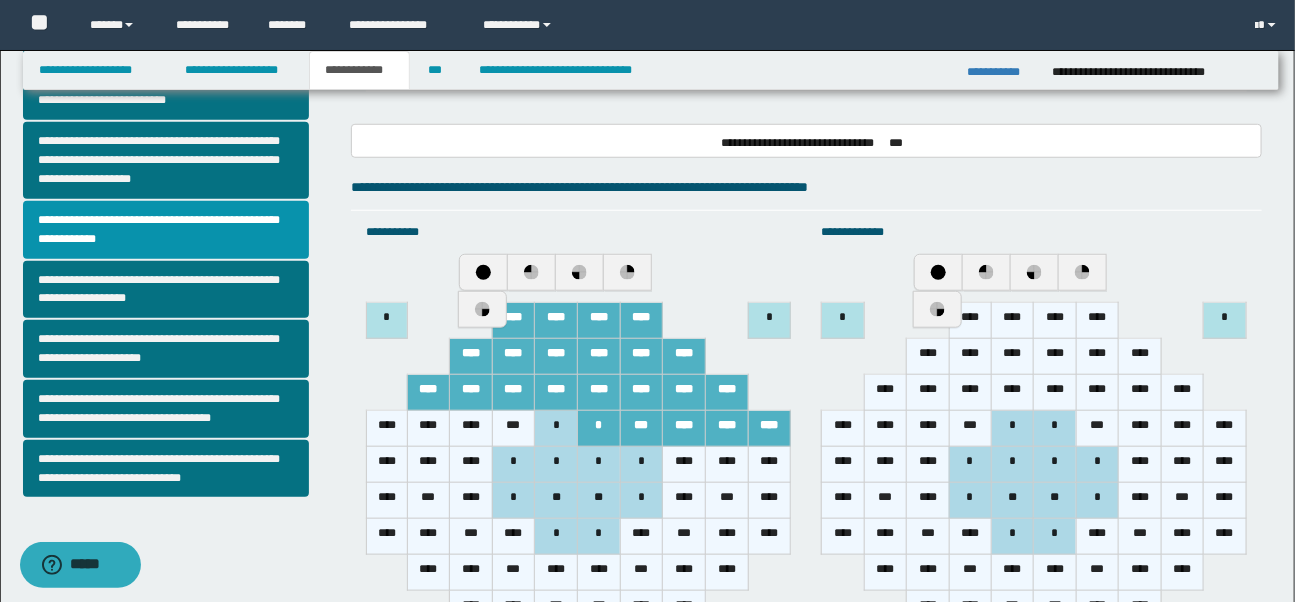 drag, startPoint x: 548, startPoint y: 433, endPoint x: 533, endPoint y: 433, distance: 15 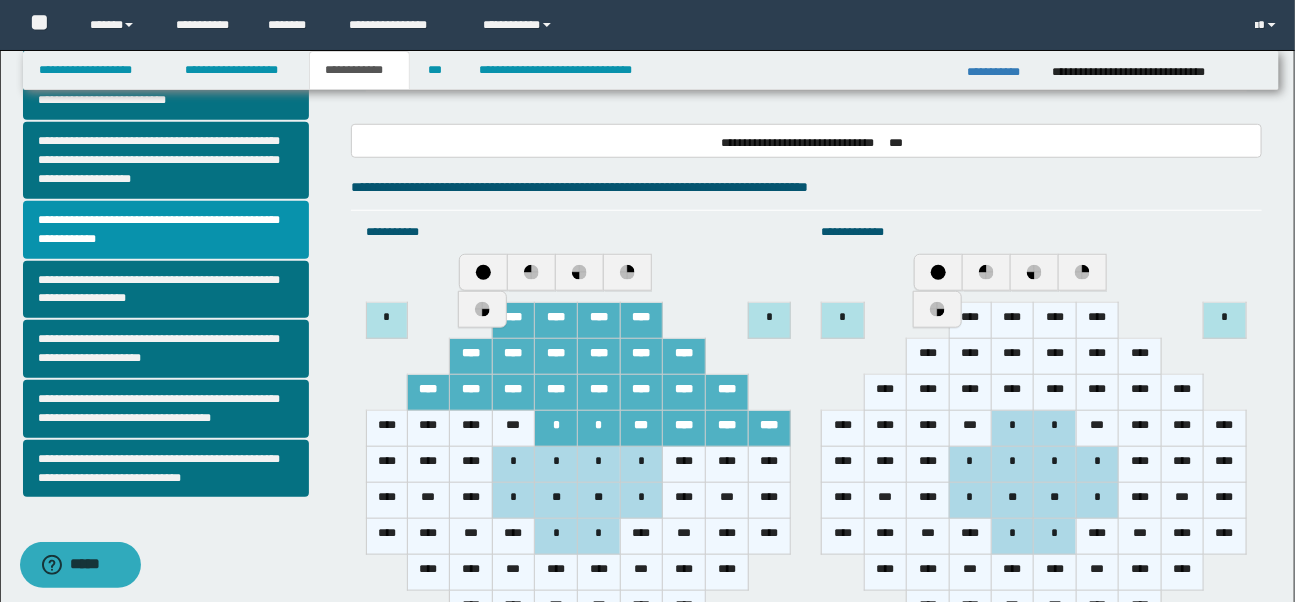 click on "***" at bounding box center (513, 429) 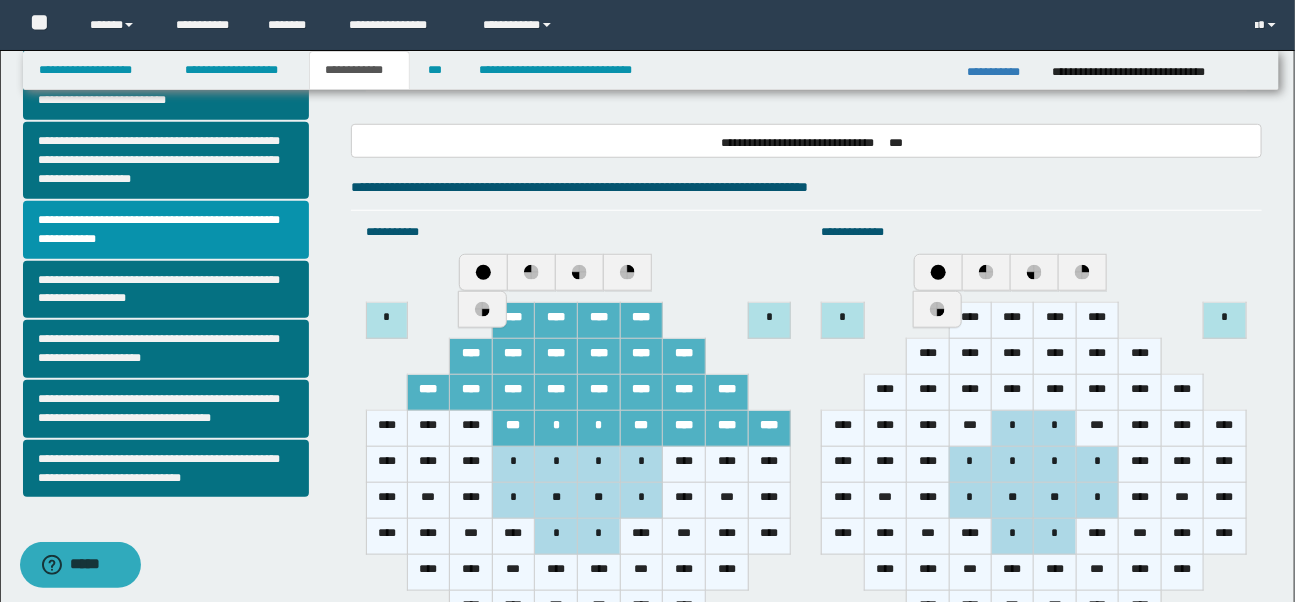 click on "****" at bounding box center (471, 429) 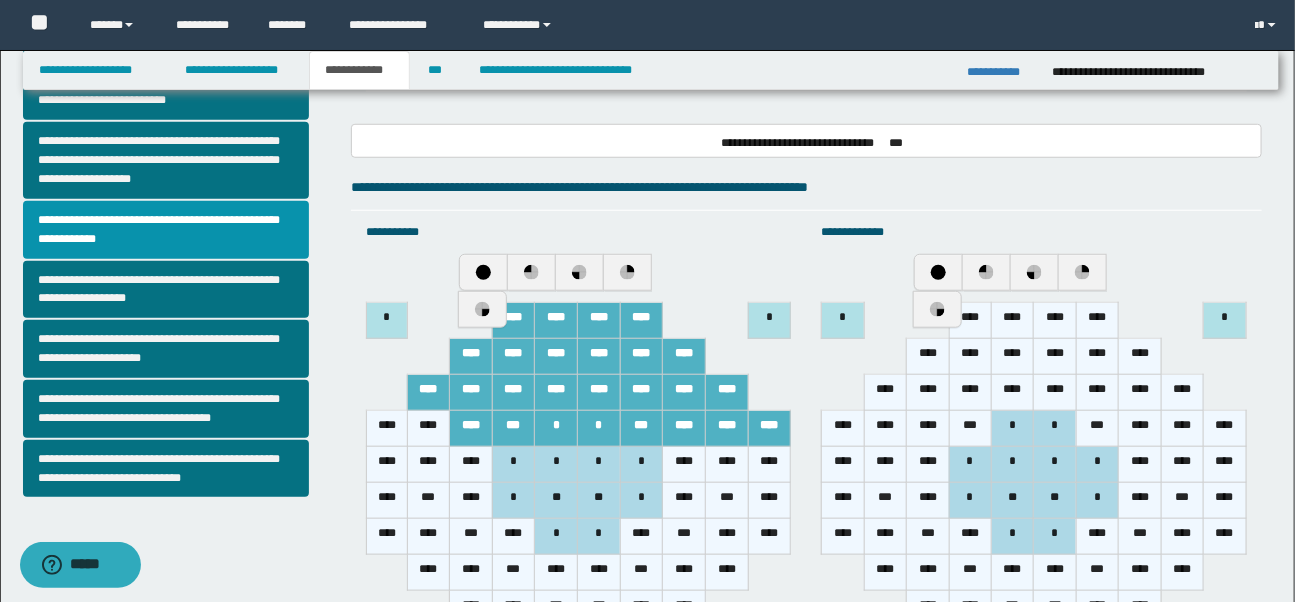 click on "****" at bounding box center [428, 429] 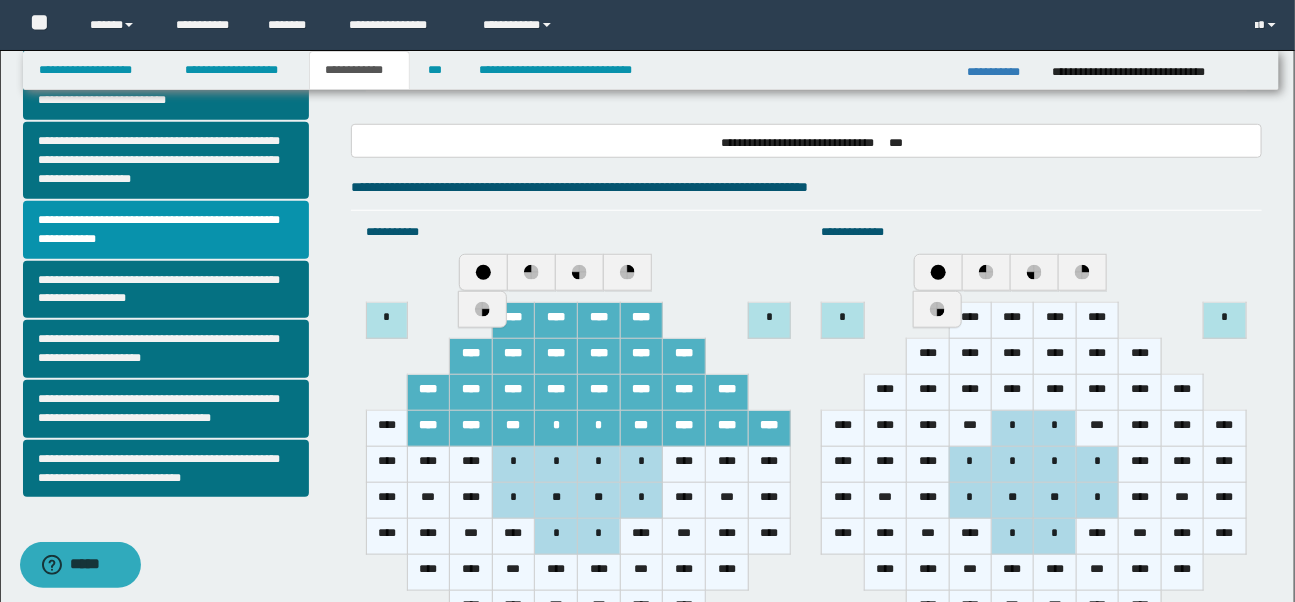 click on "****" at bounding box center [387, 429] 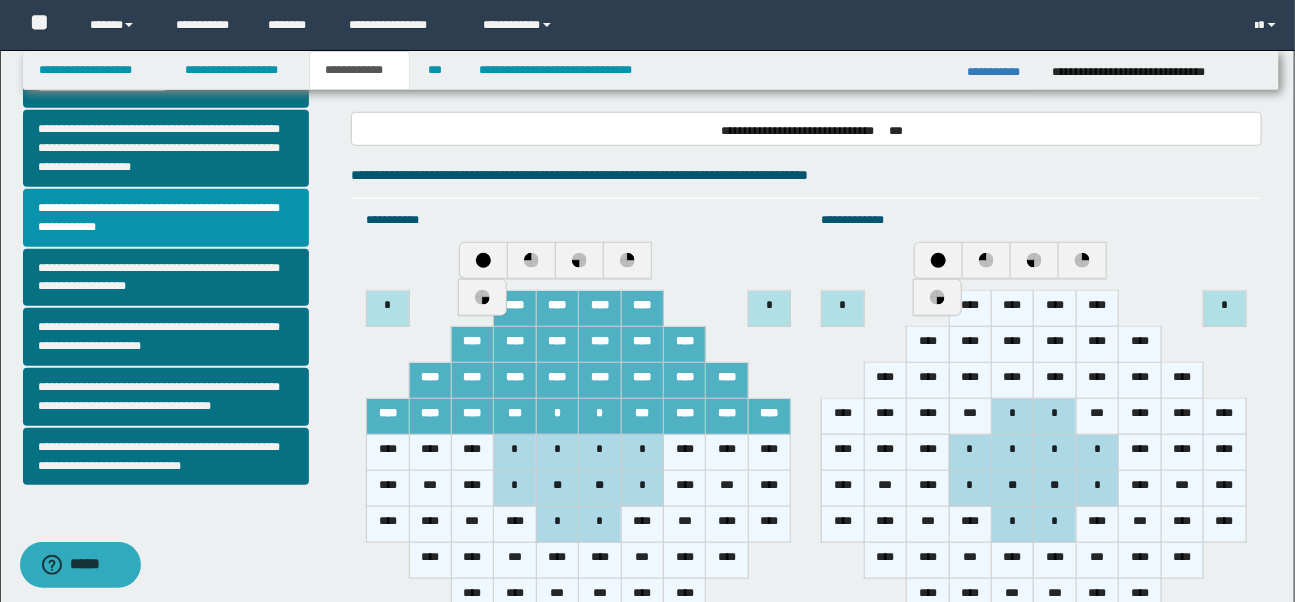 scroll, scrollTop: 564, scrollLeft: 0, axis: vertical 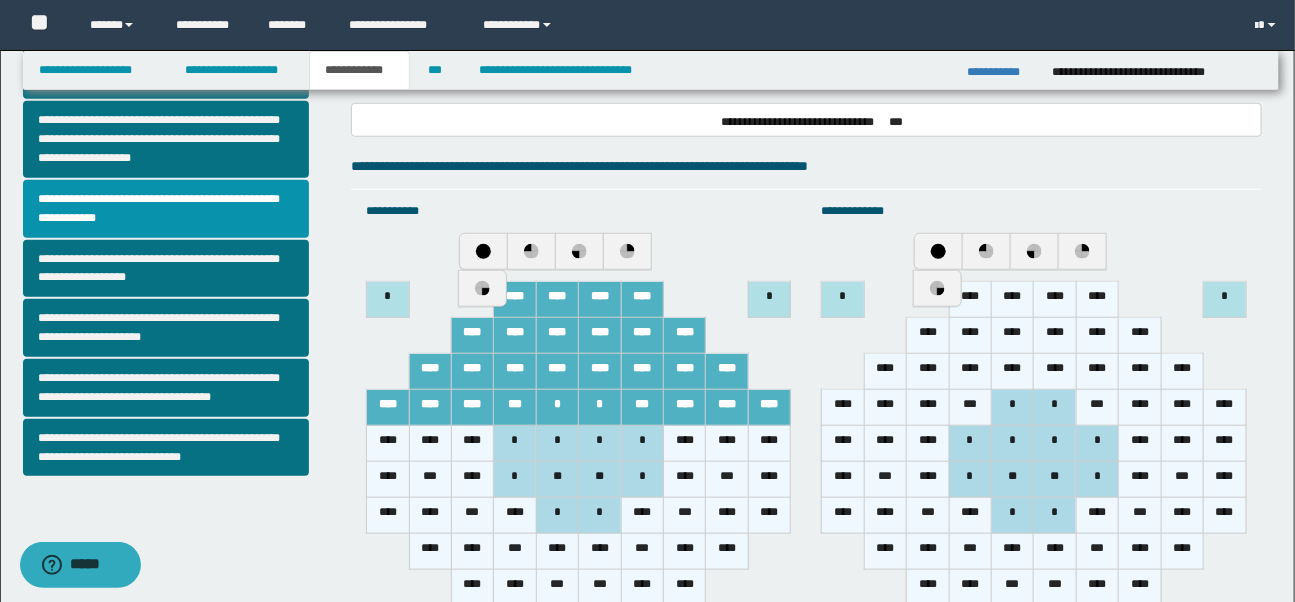 click on "****" at bounding box center (388, 444) 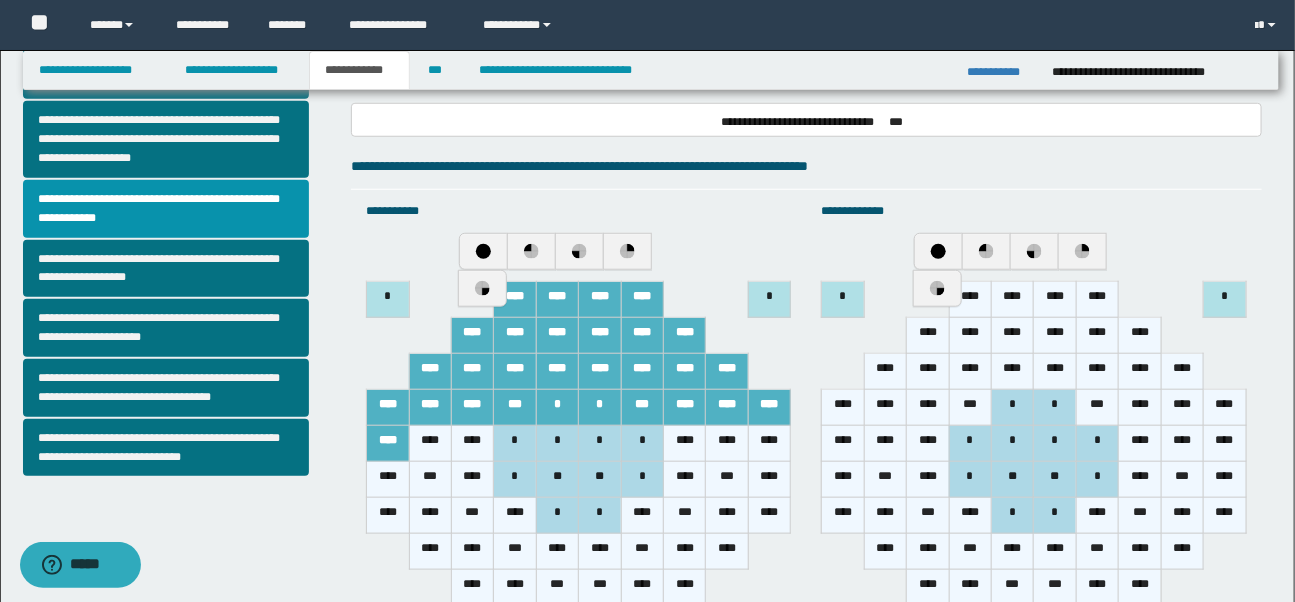click on "****" at bounding box center (430, 444) 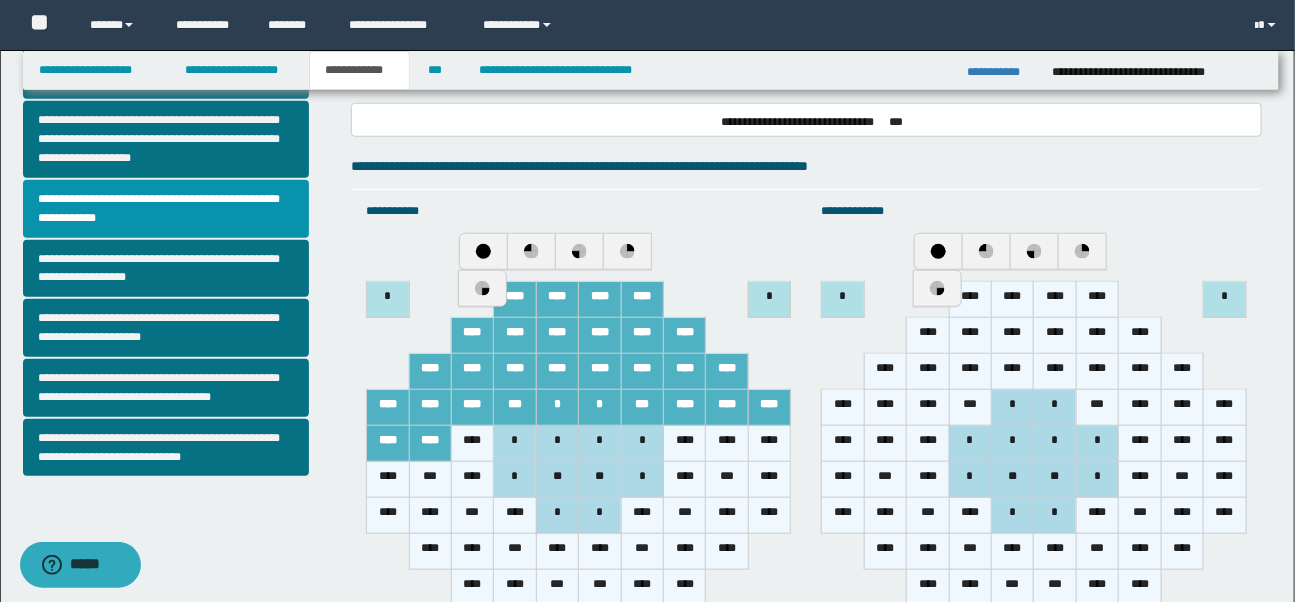 click on "****" at bounding box center [472, 444] 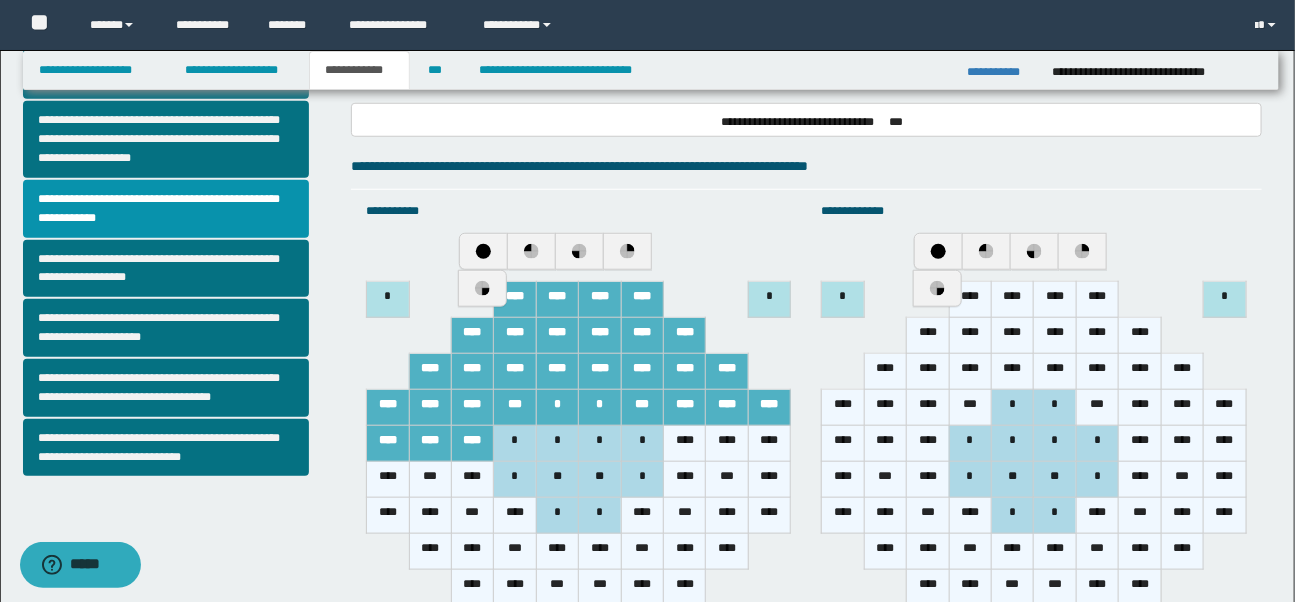 click on "*" at bounding box center (515, 444) 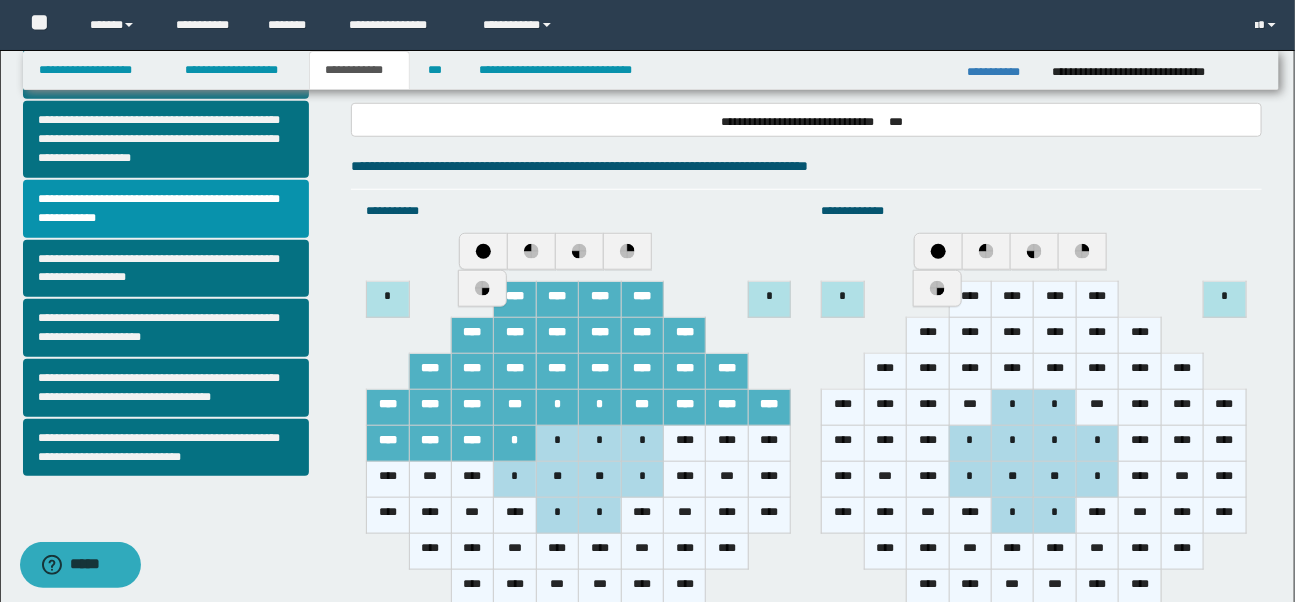click on "*" at bounding box center [557, 444] 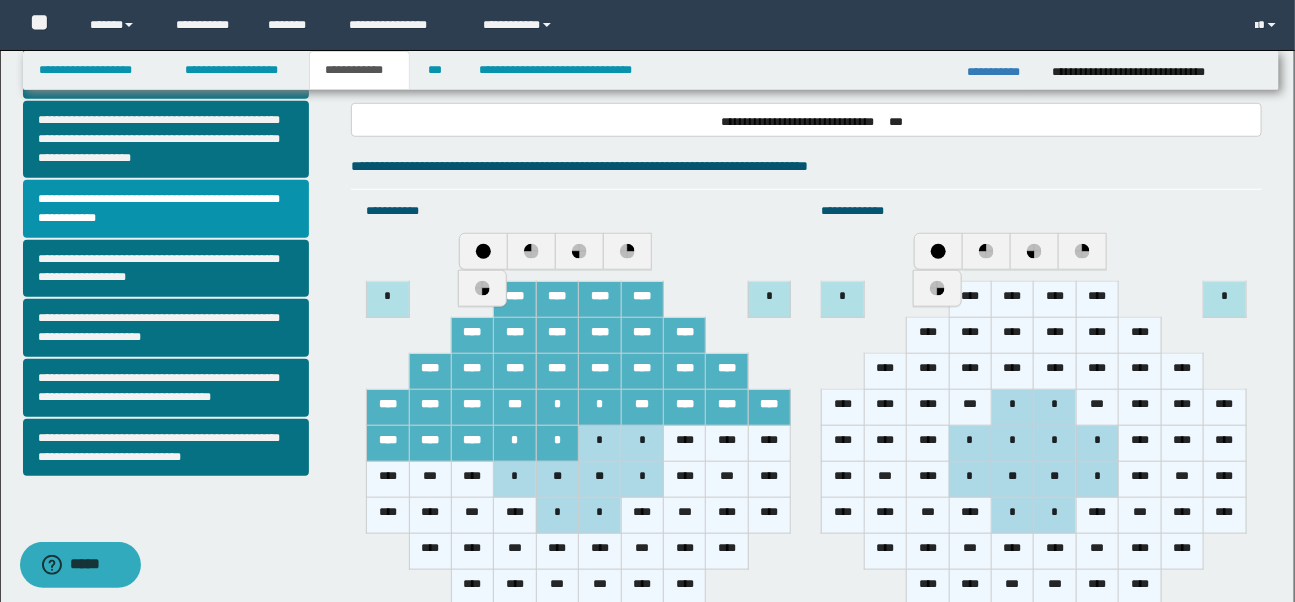 click on "*" at bounding box center [600, 444] 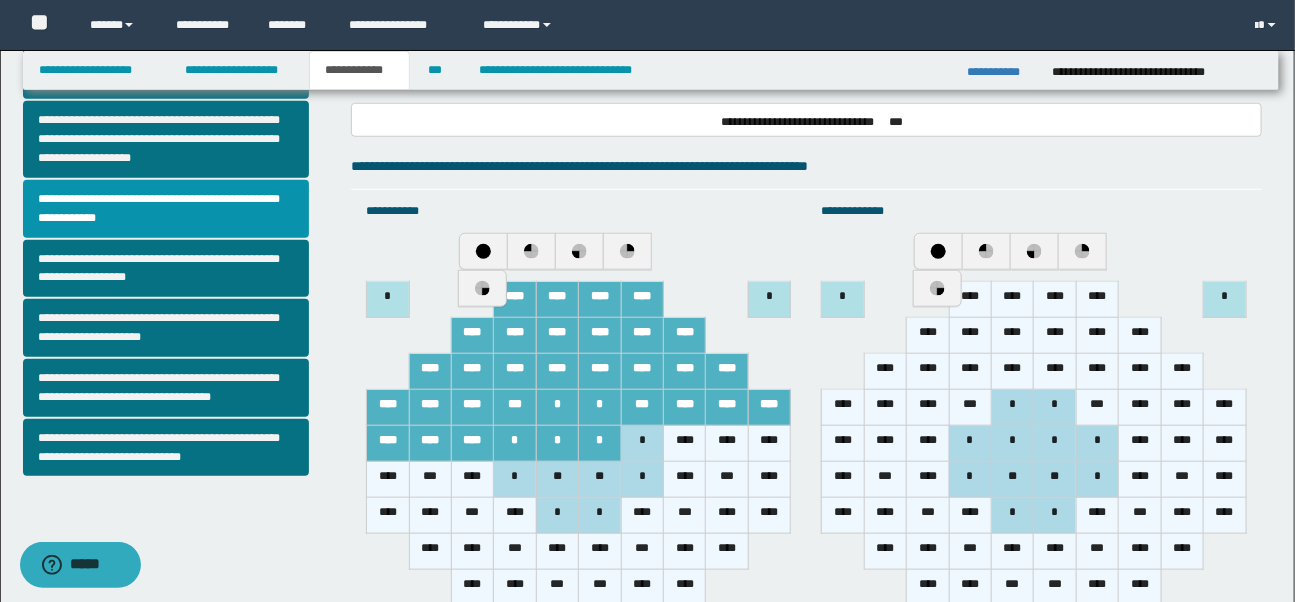 click on "*" at bounding box center (642, 444) 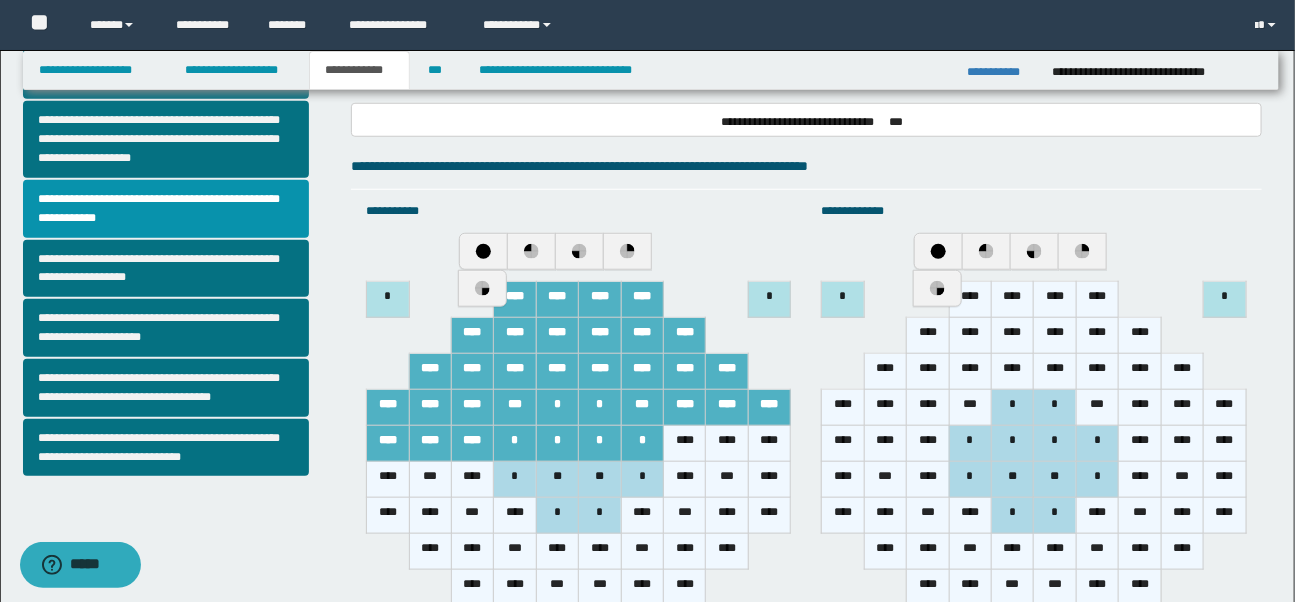 click on "****" at bounding box center [685, 444] 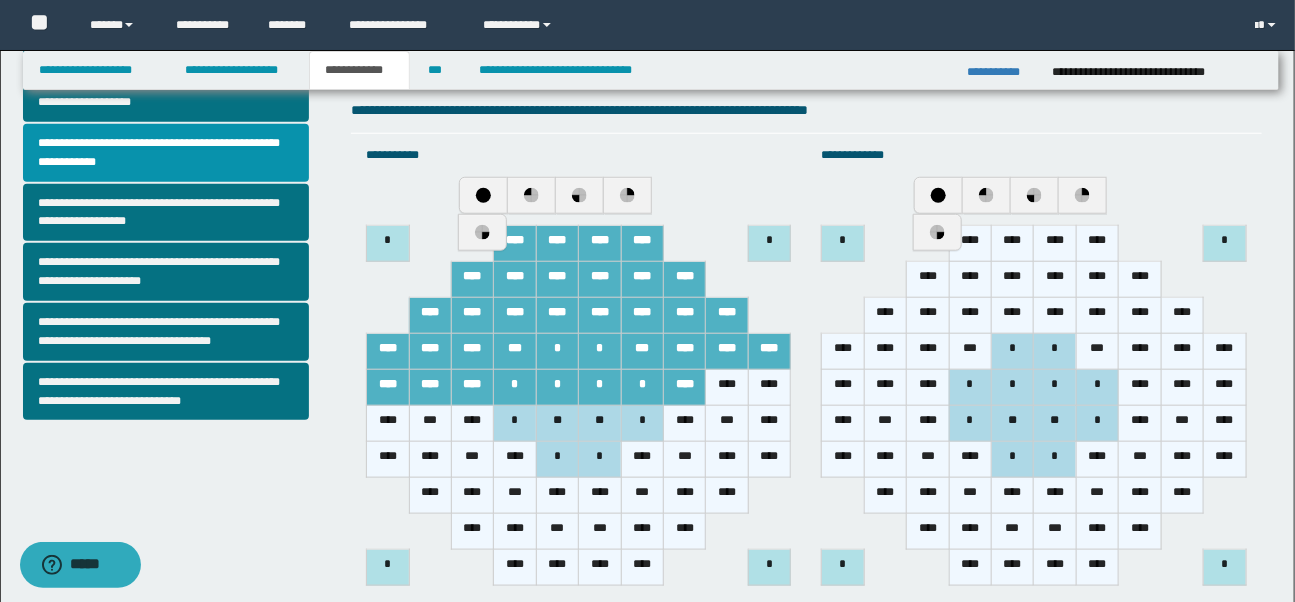scroll, scrollTop: 630, scrollLeft: 0, axis: vertical 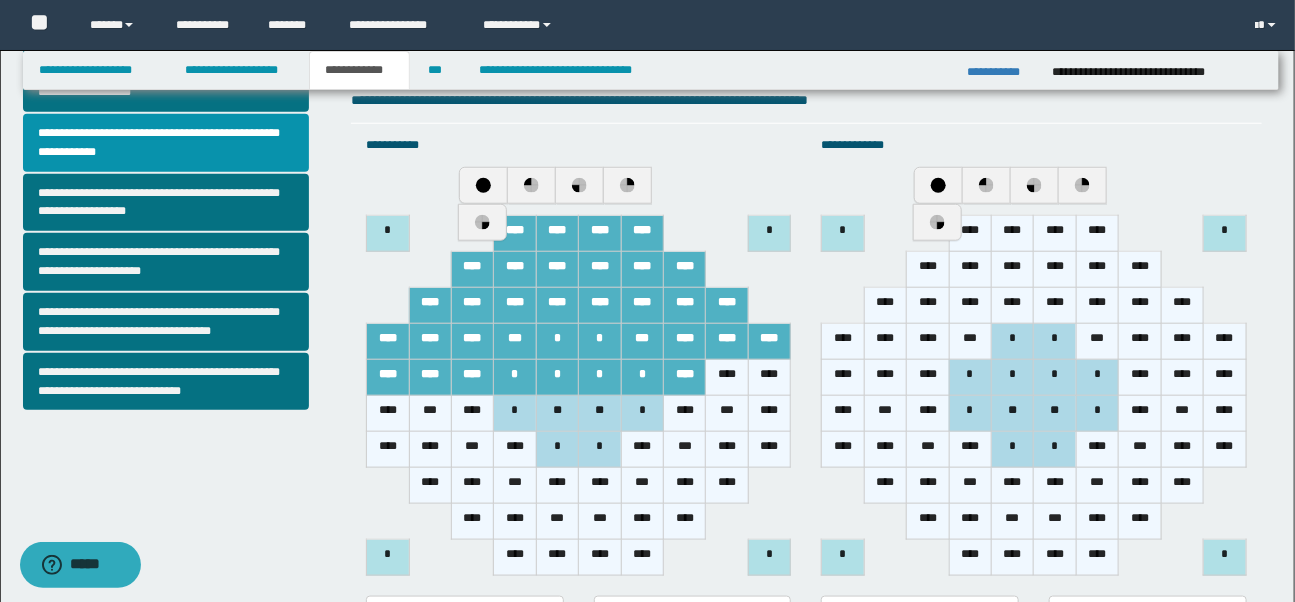 click on "****" at bounding box center (727, 378) 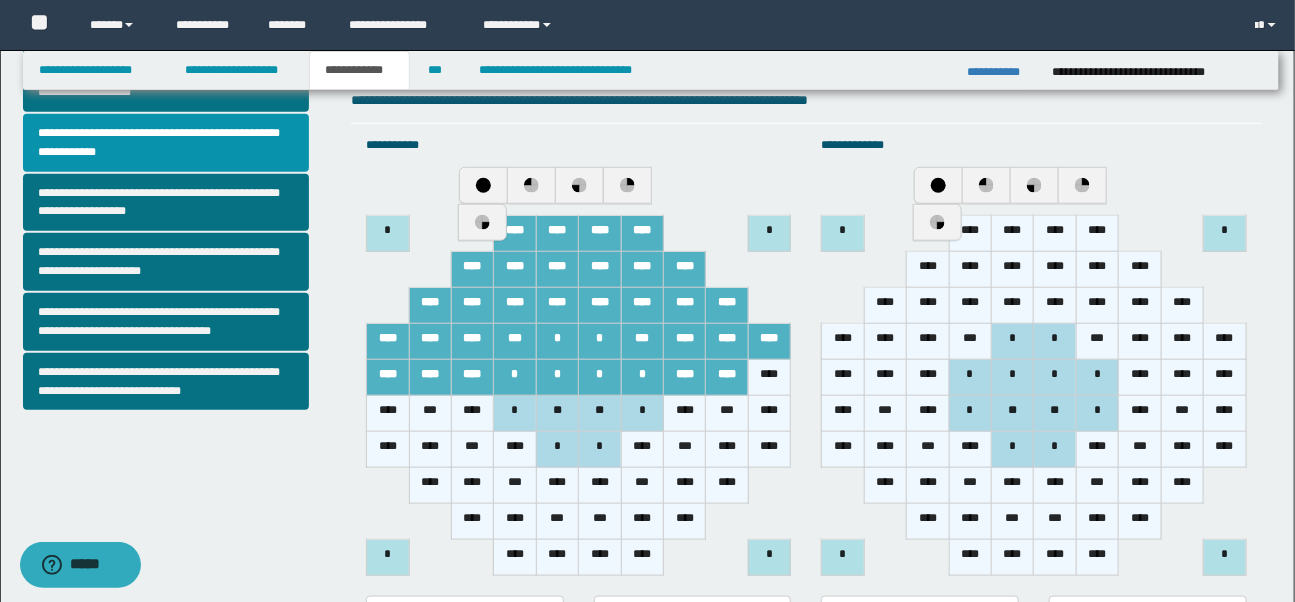 click on "****" at bounding box center [769, 378] 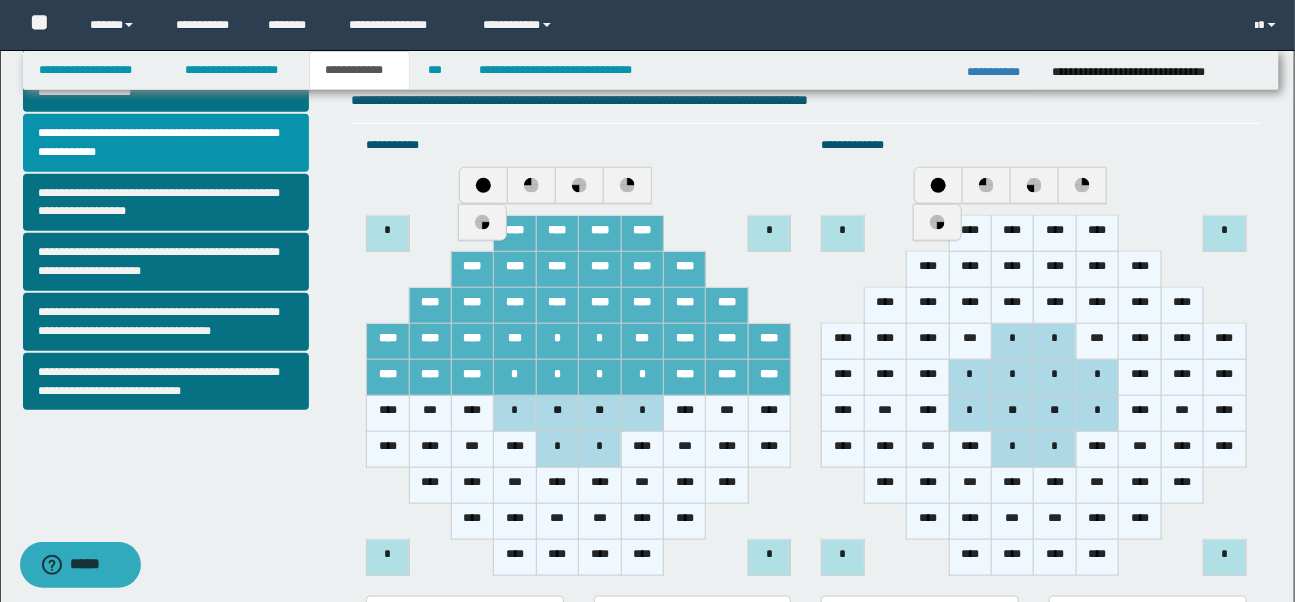 click on "****" at bounding box center (769, 414) 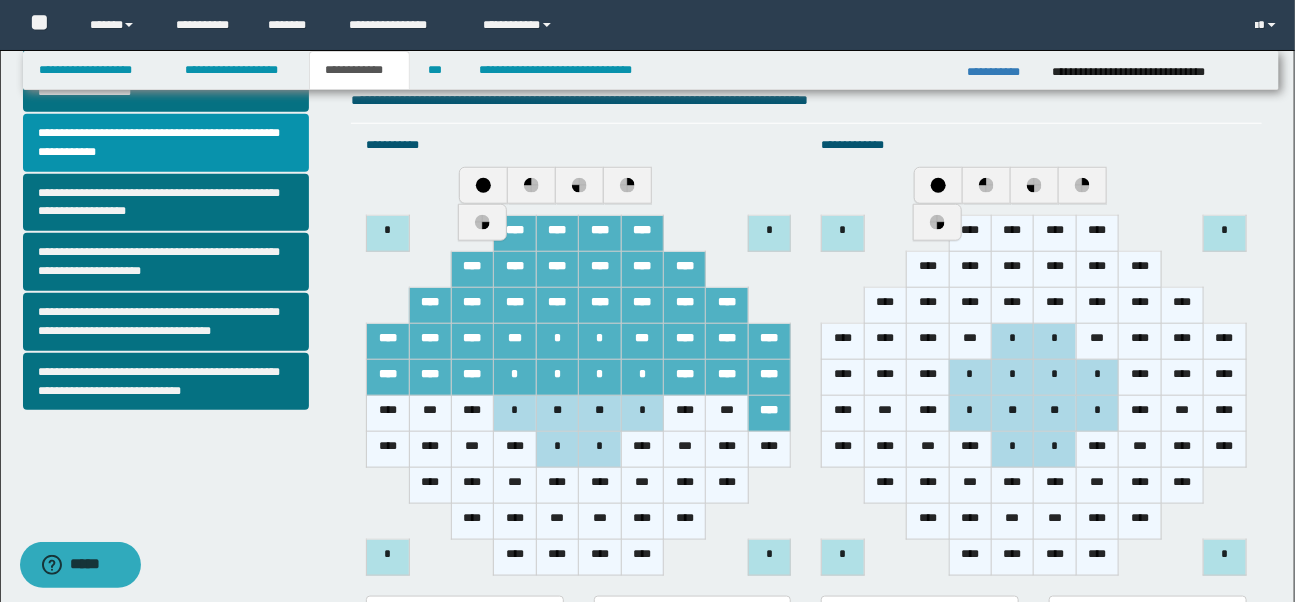 click on "****" at bounding box center [769, 450] 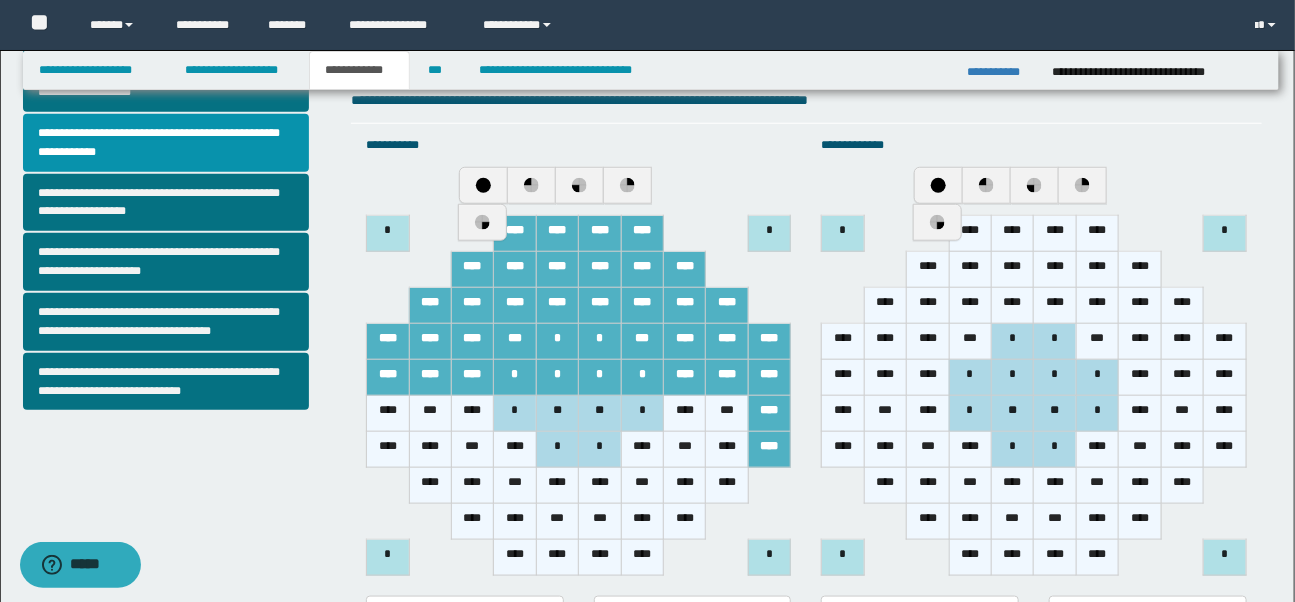 click on "***" at bounding box center [727, 414] 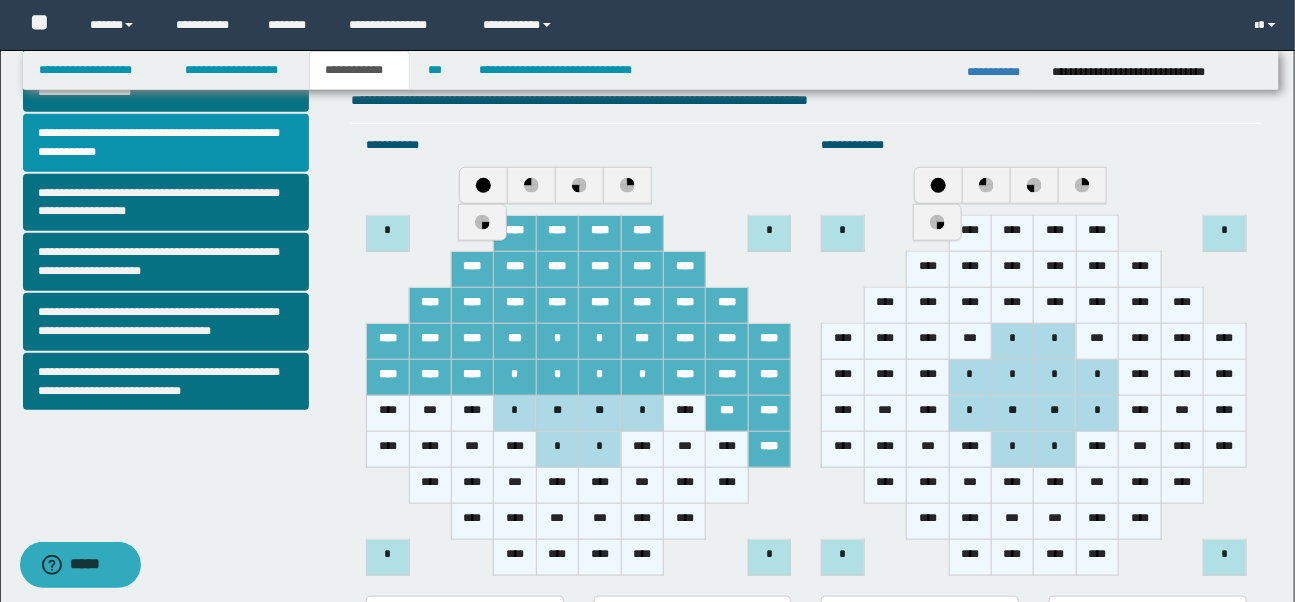 click on "****" at bounding box center (727, 450) 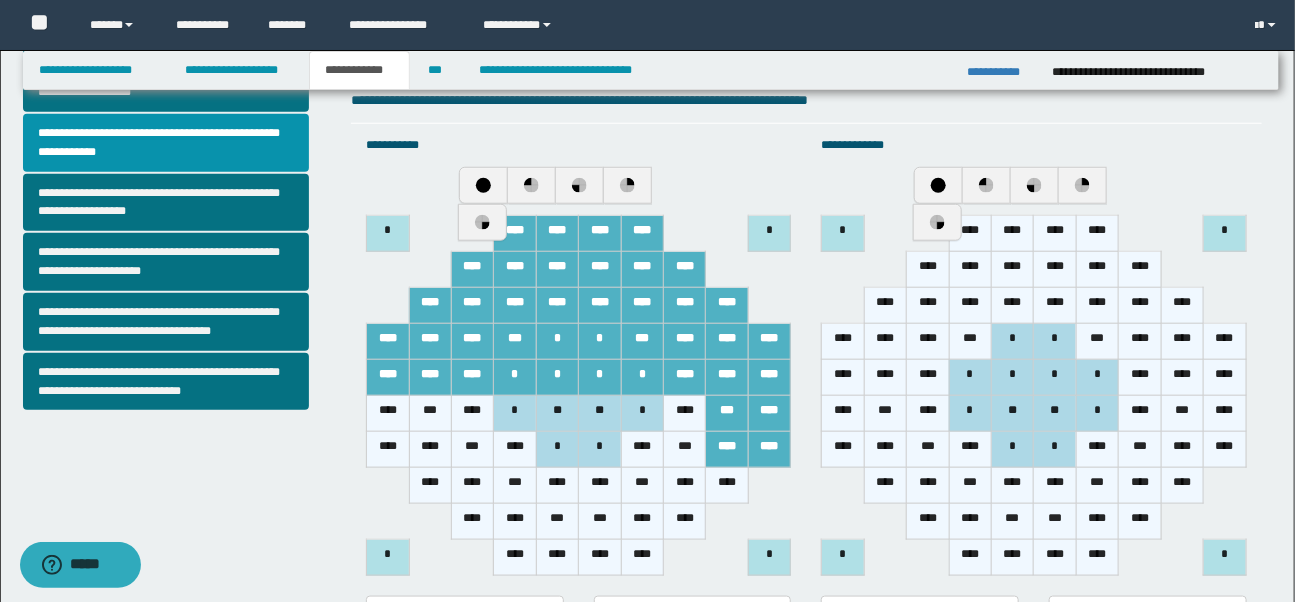 click on "****" at bounding box center (727, 486) 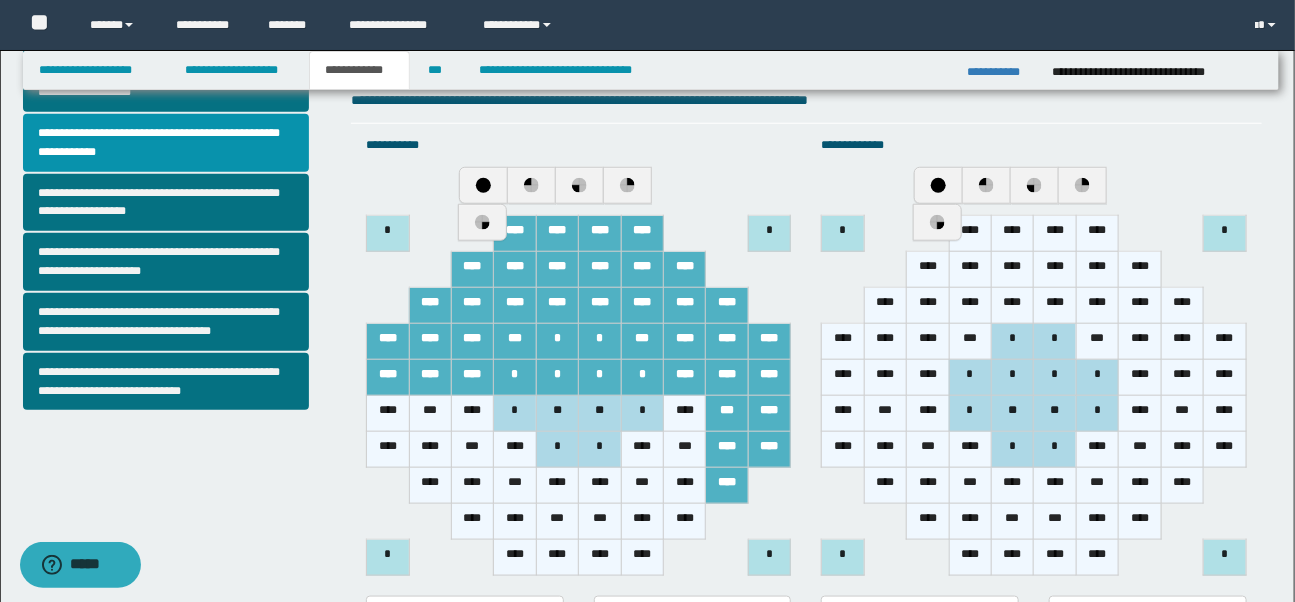 click on "****" at bounding box center [685, 414] 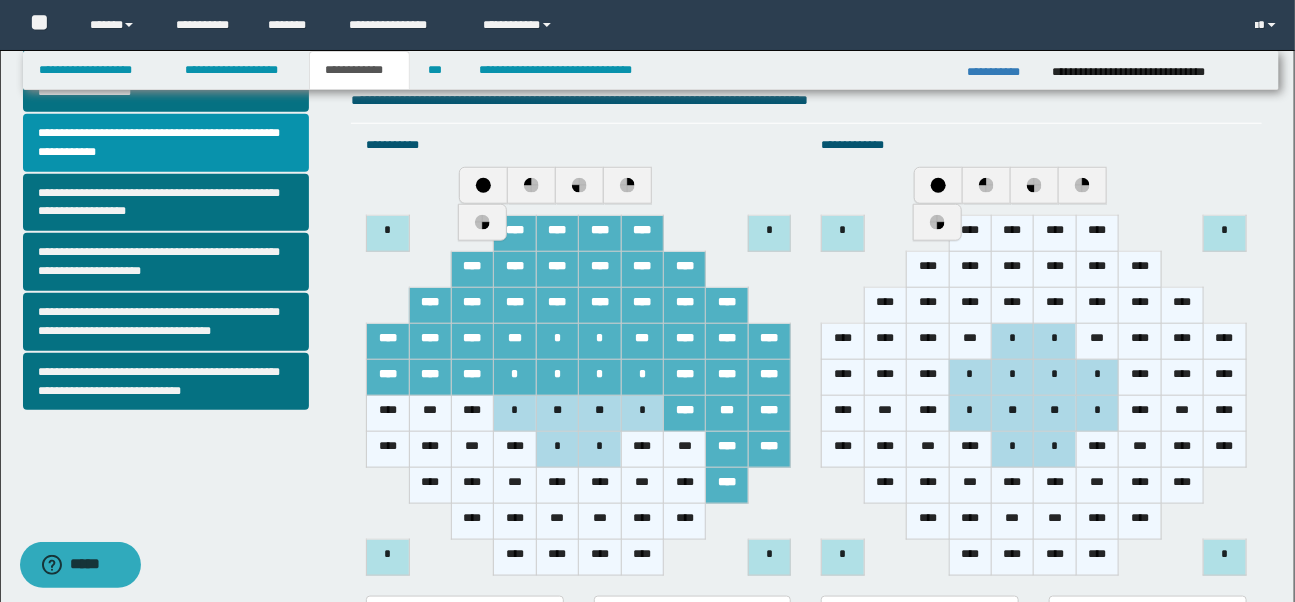 click on "***" at bounding box center [685, 450] 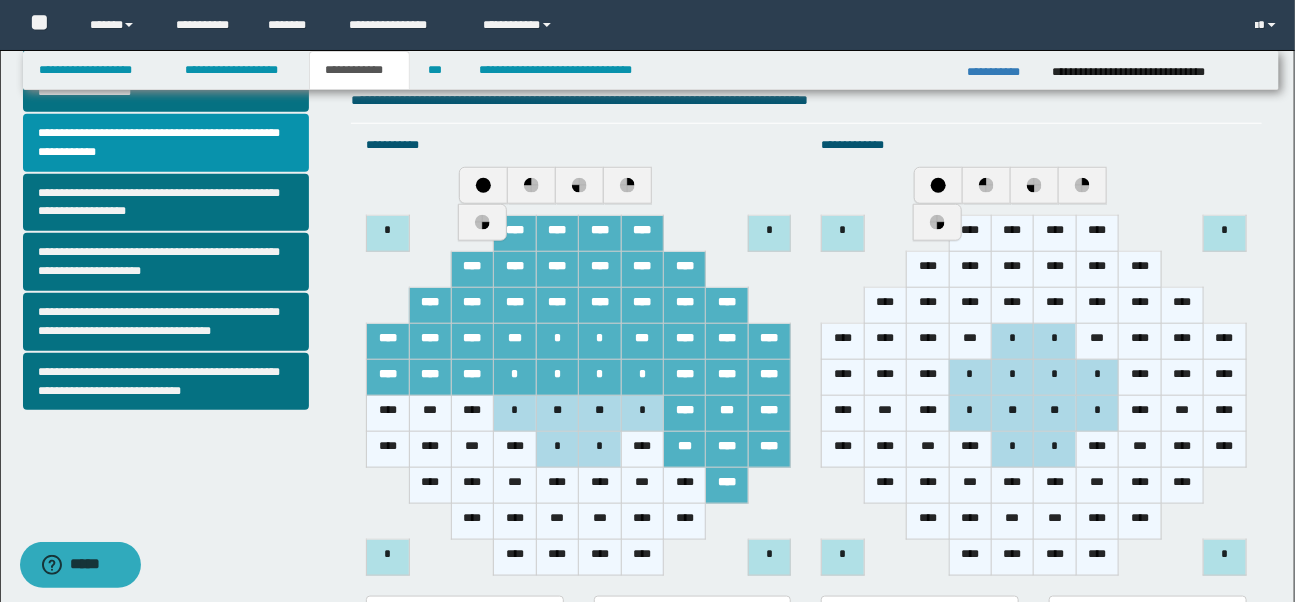 click on "****" at bounding box center [685, 486] 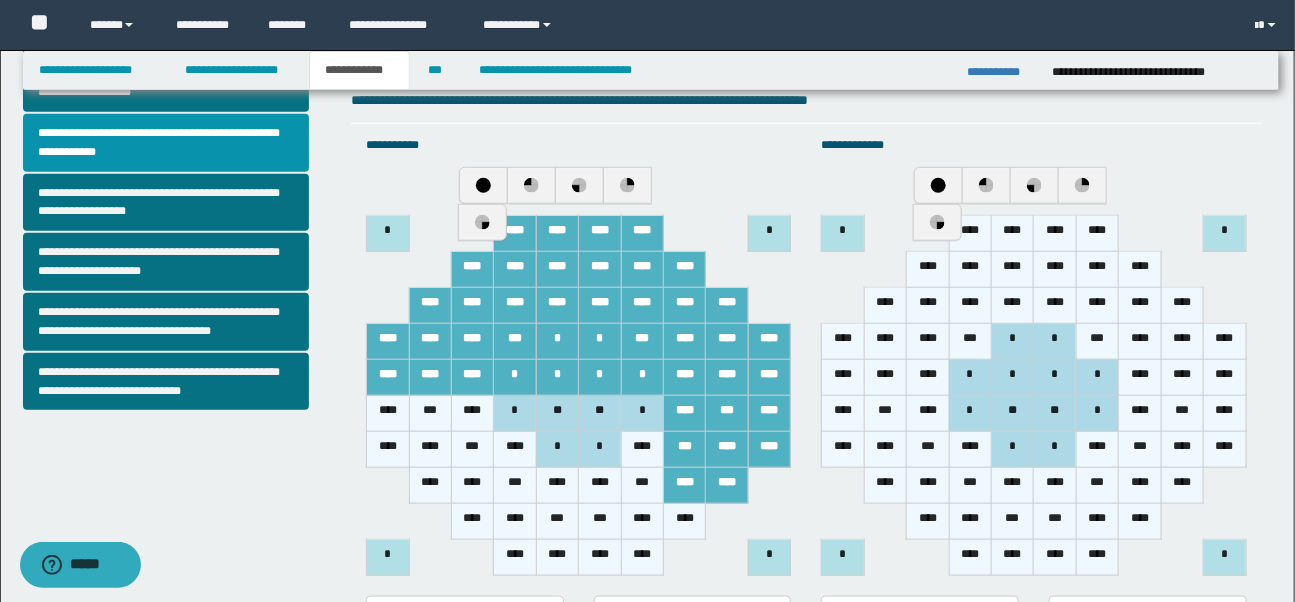 click on "****" at bounding box center [685, 522] 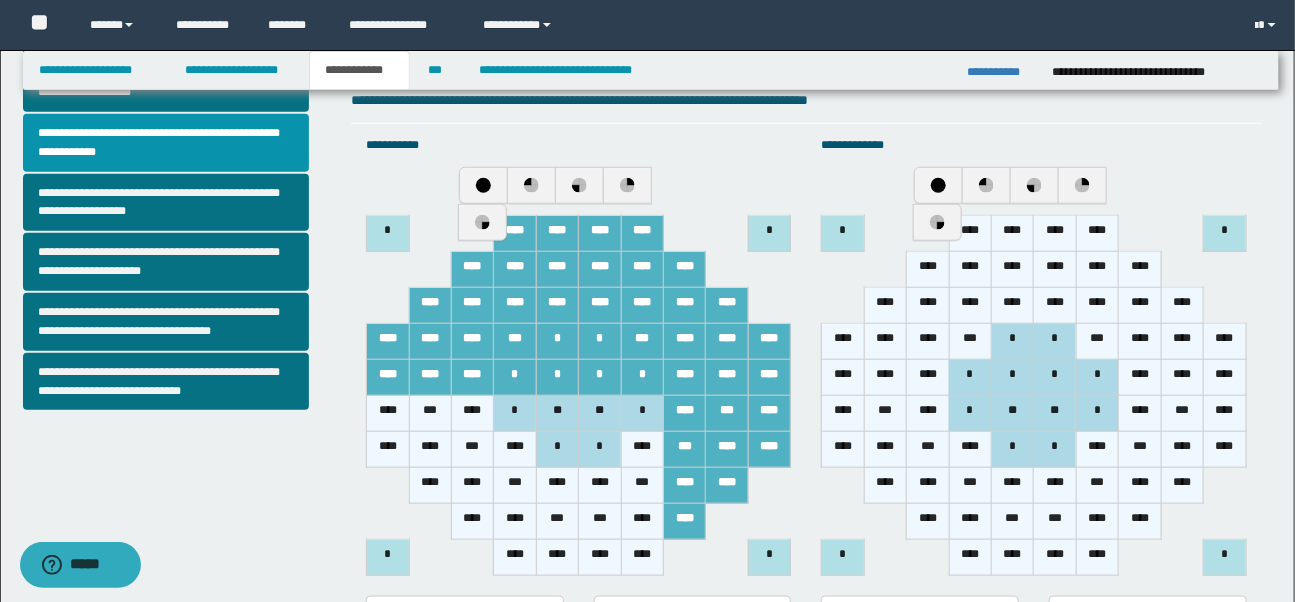 click on "****" at bounding box center (642, 450) 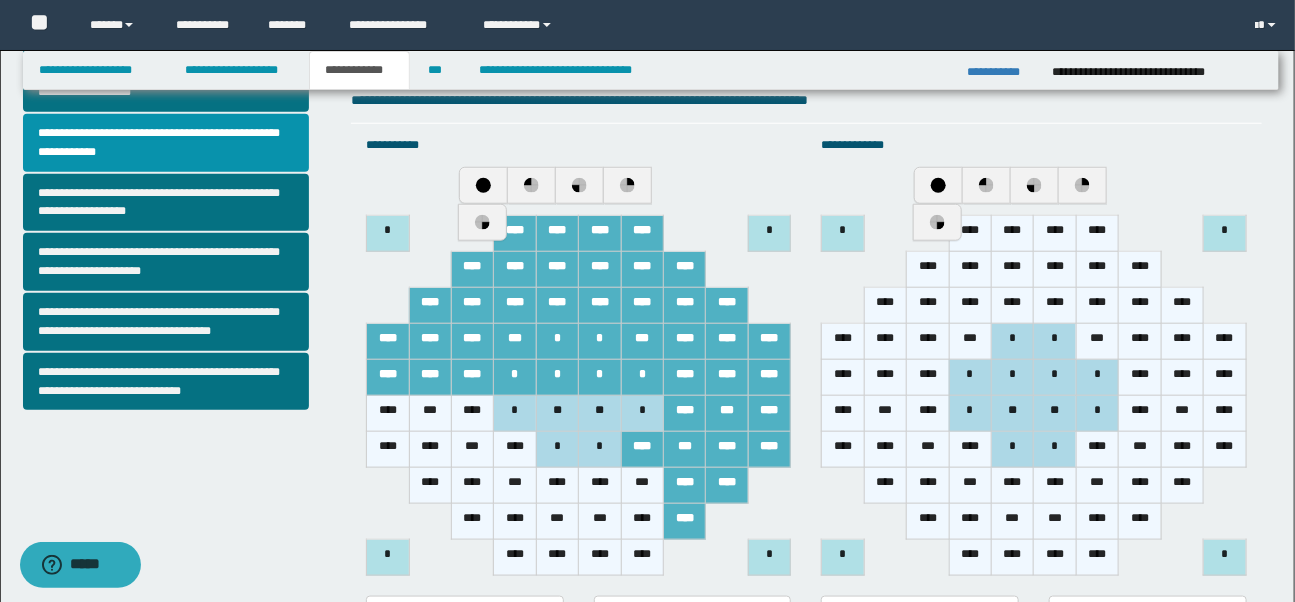 click on "*" at bounding box center [642, 414] 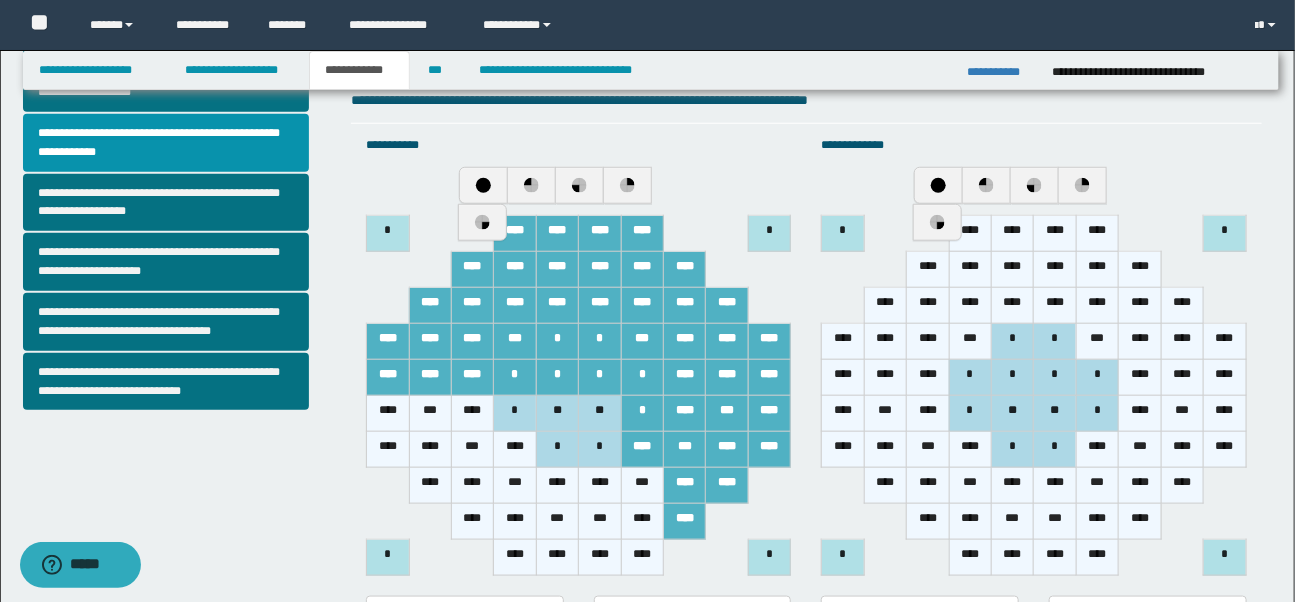 click on "***" at bounding box center (642, 486) 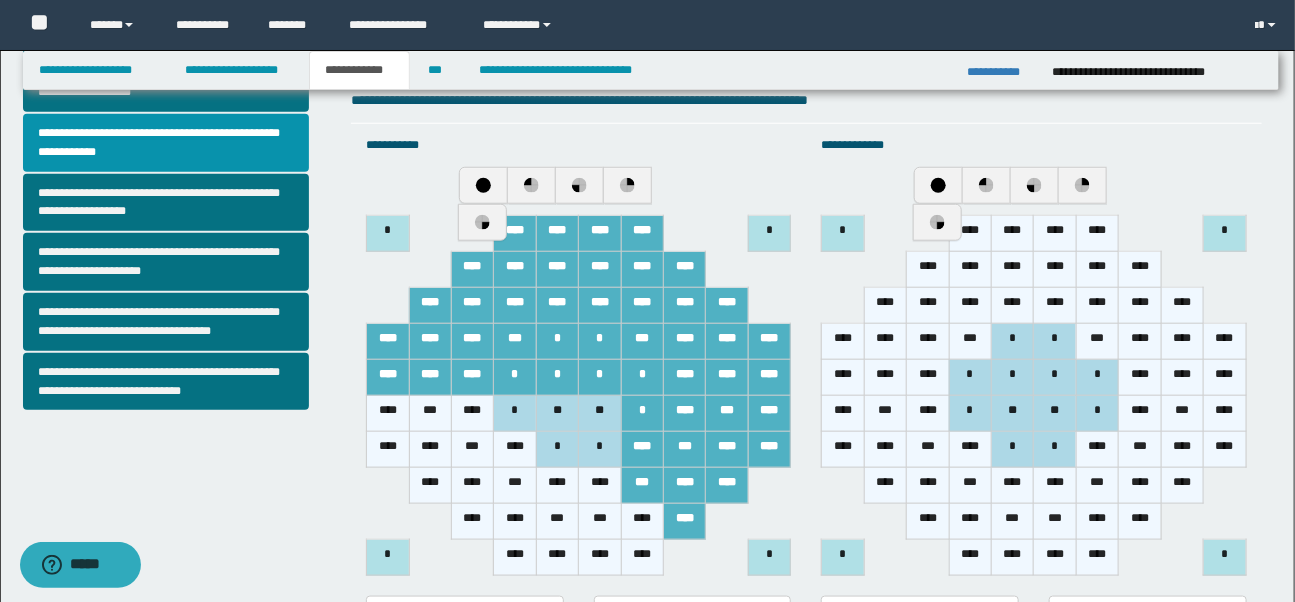 click on "****" at bounding box center (642, 522) 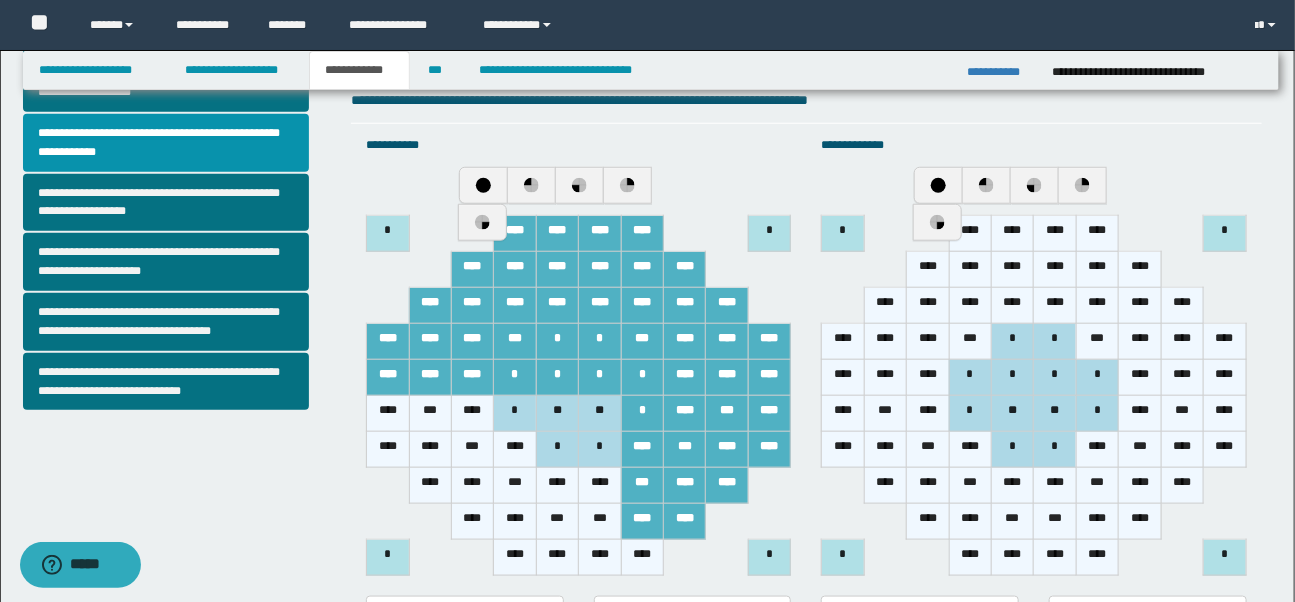 click on "****" at bounding box center (642, 558) 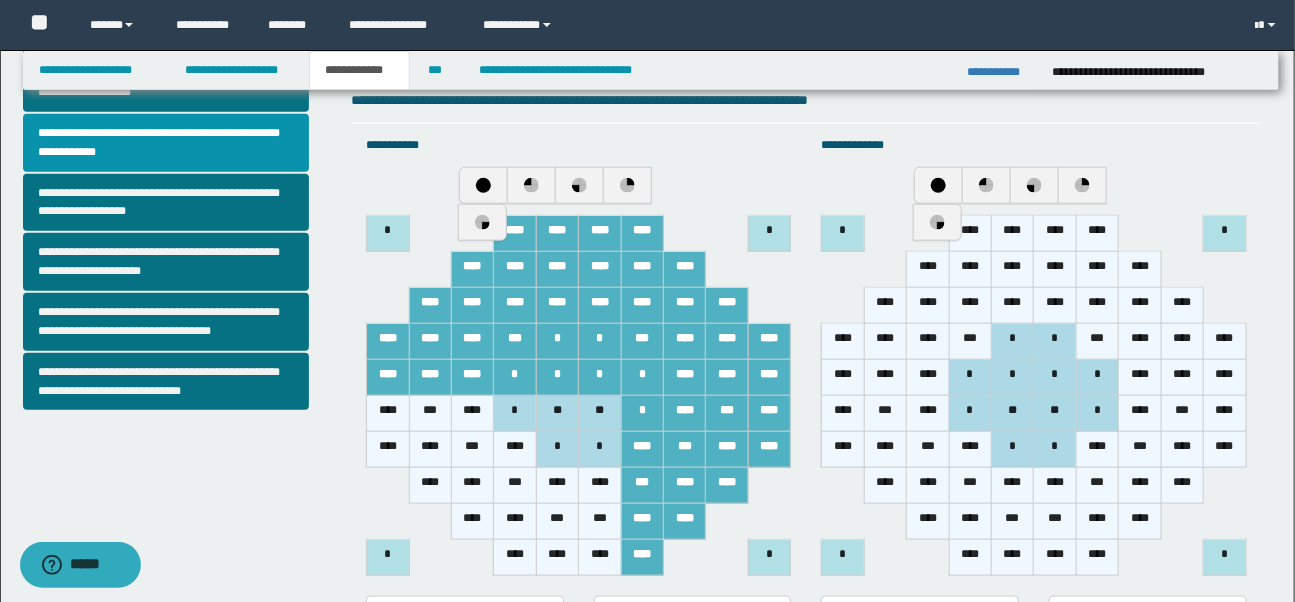 click on "****" at bounding box center (600, 558) 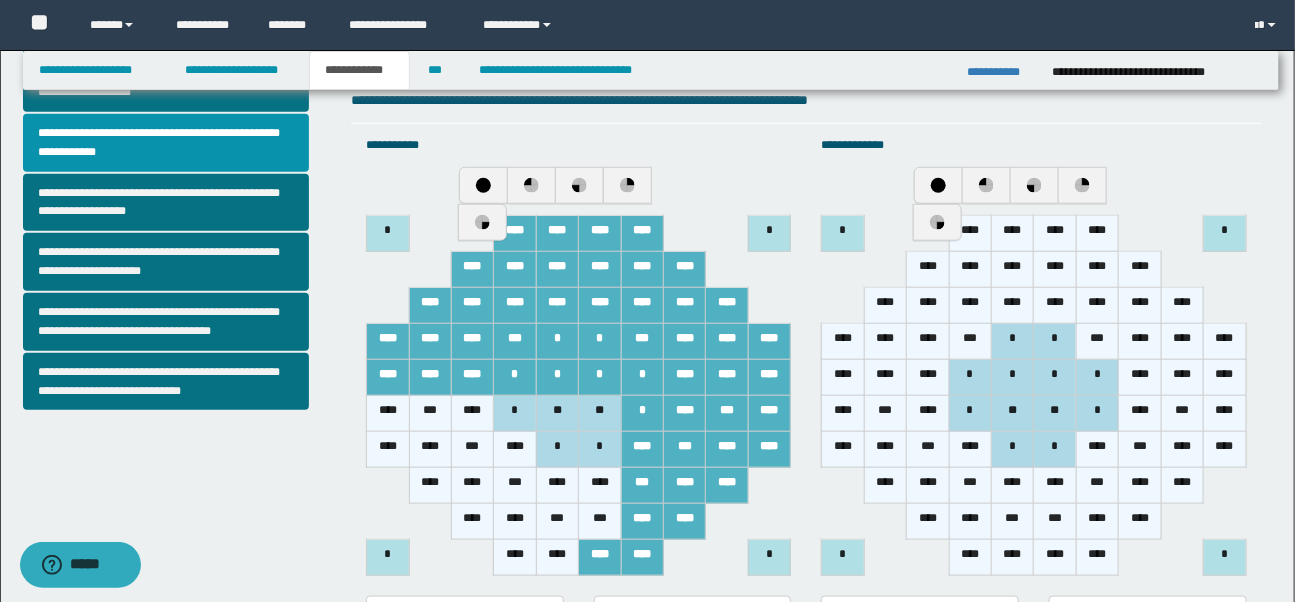 click on "***" at bounding box center [600, 522] 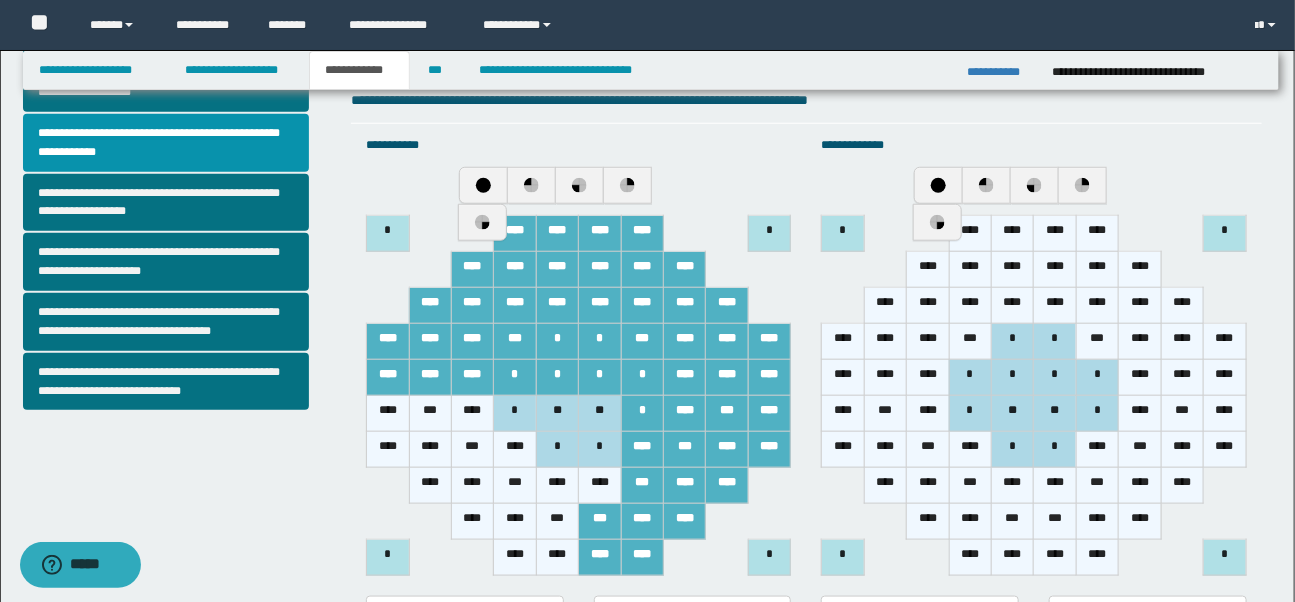 drag, startPoint x: 594, startPoint y: 489, endPoint x: 595, endPoint y: 465, distance: 24.020824 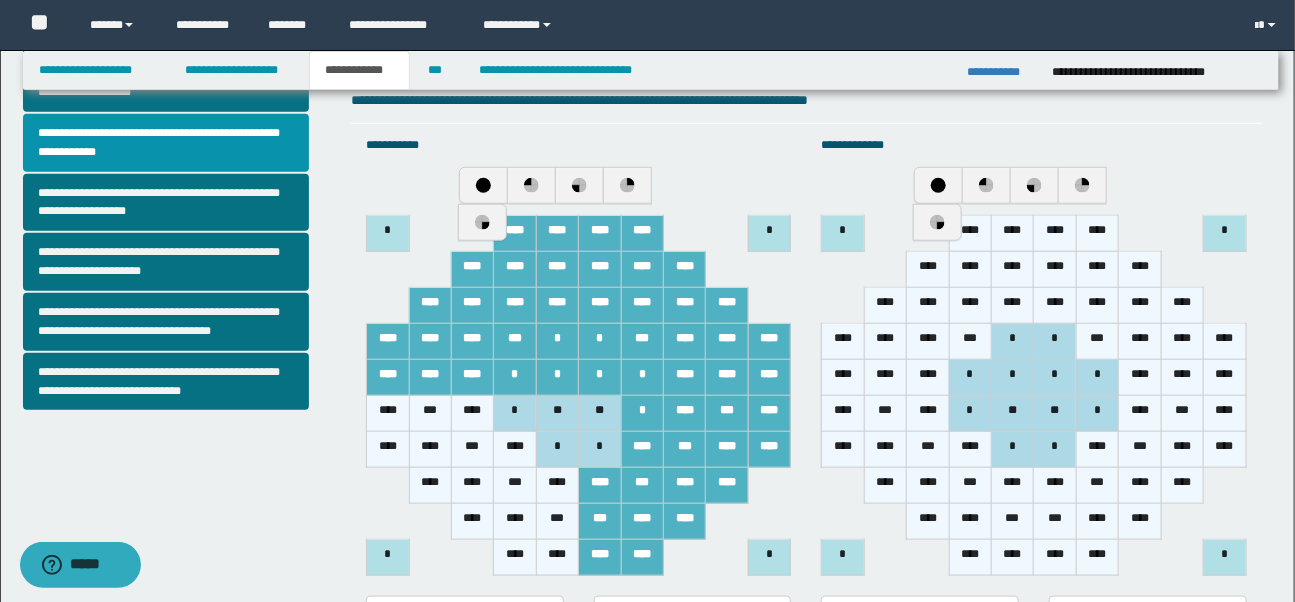 click on "*" at bounding box center [600, 450] 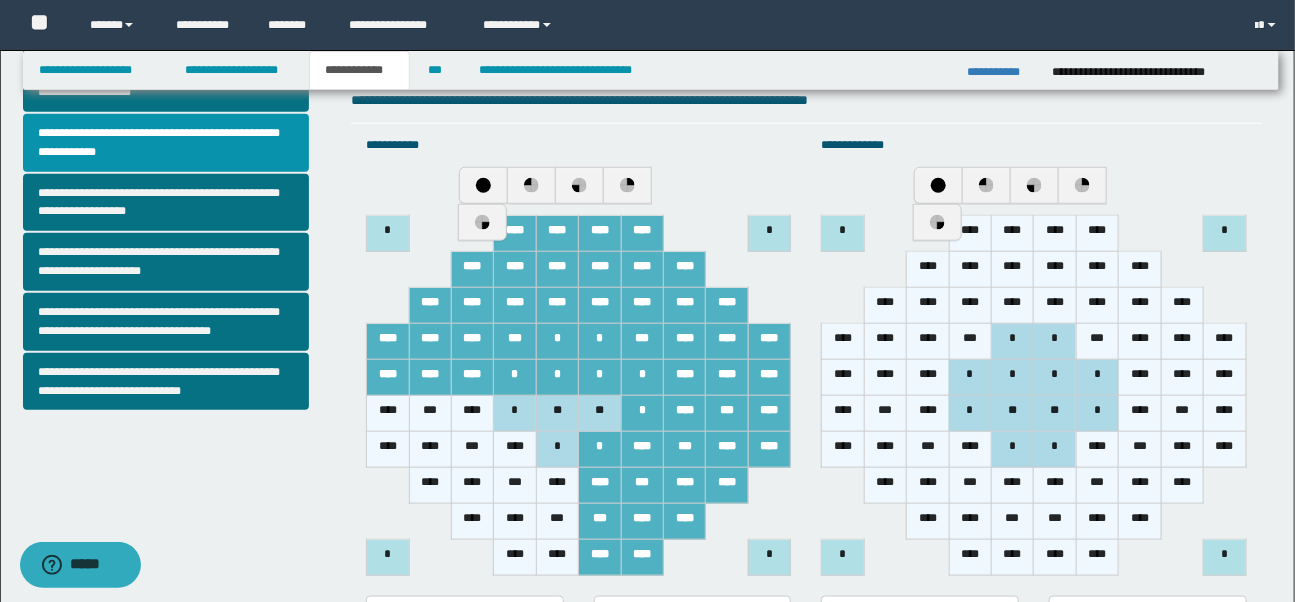 click on "**" at bounding box center [600, 414] 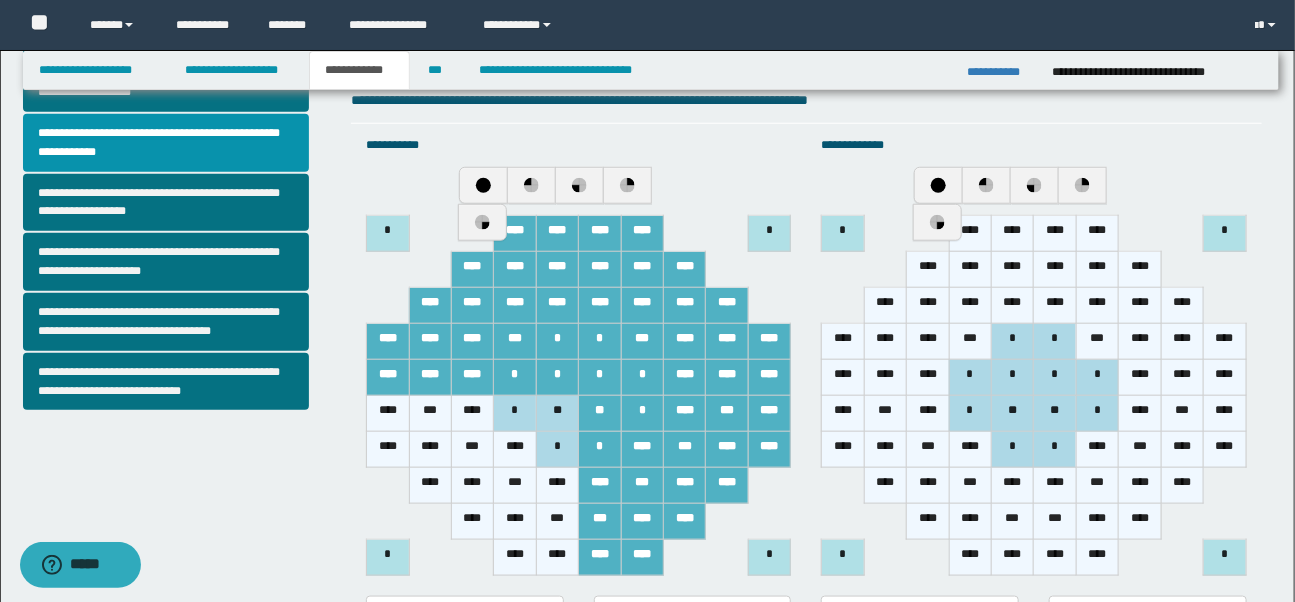 click on "**" at bounding box center (557, 414) 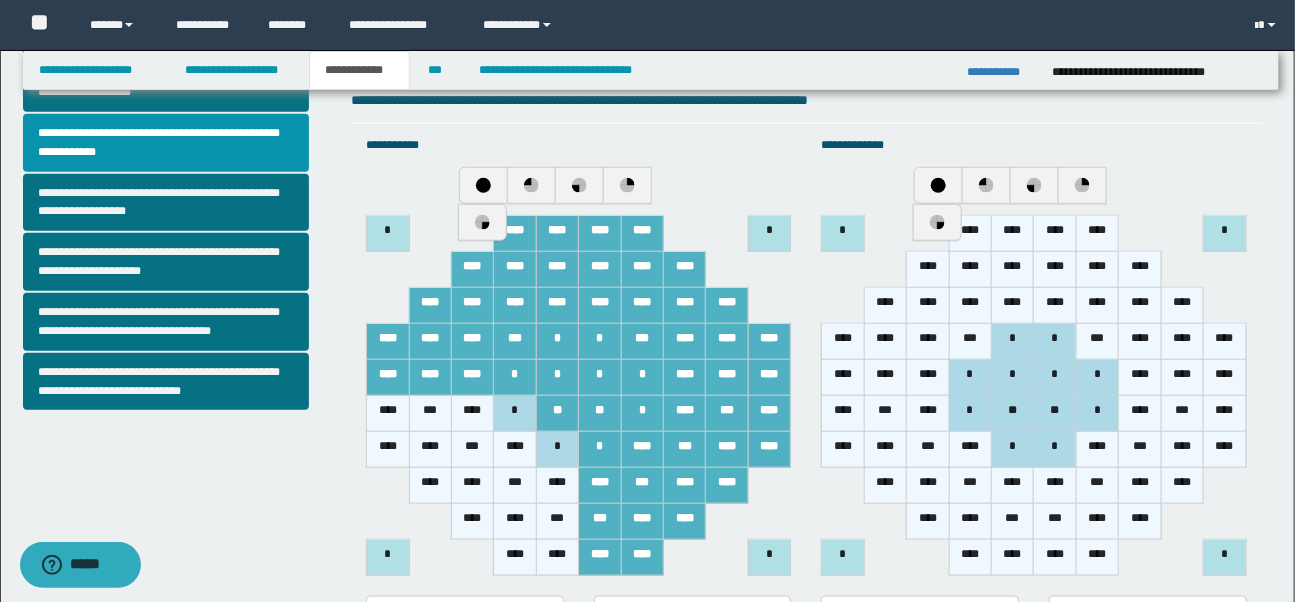 click on "*" at bounding box center [557, 450] 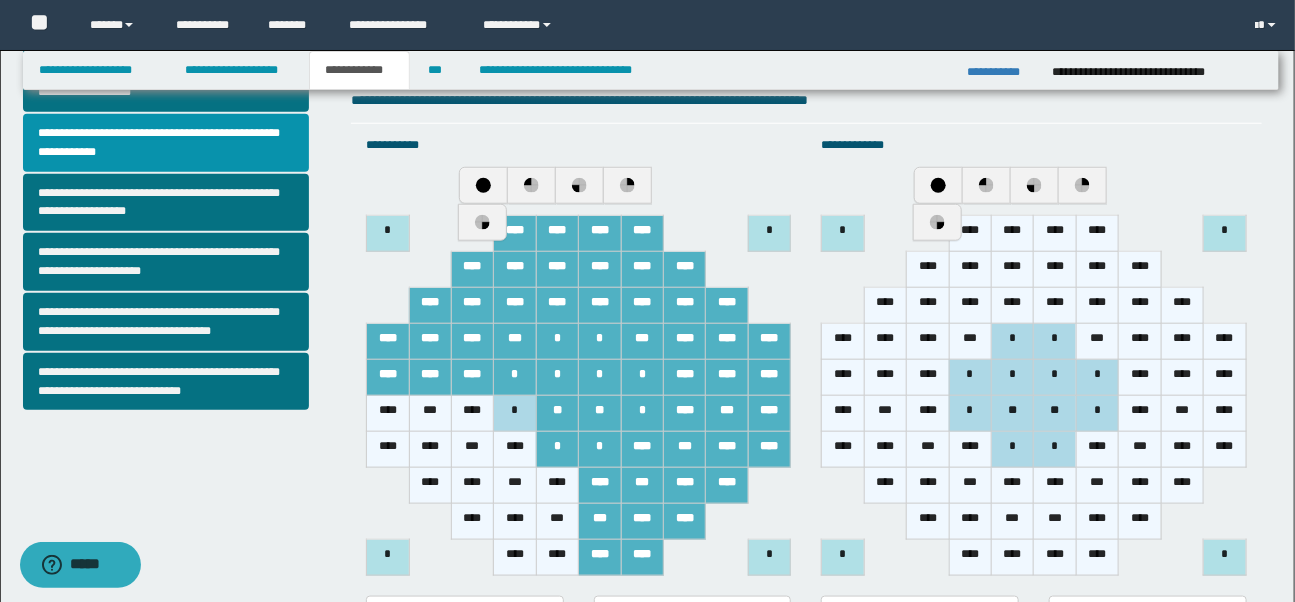 click on "****" at bounding box center (557, 486) 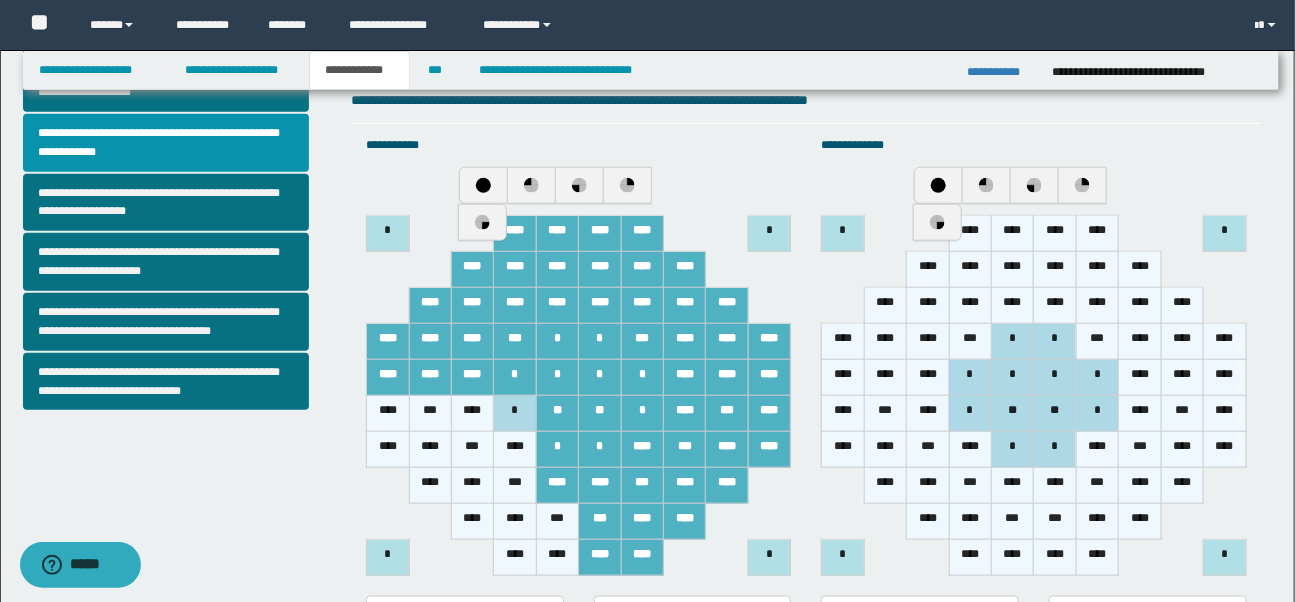 click on "***" at bounding box center (557, 522) 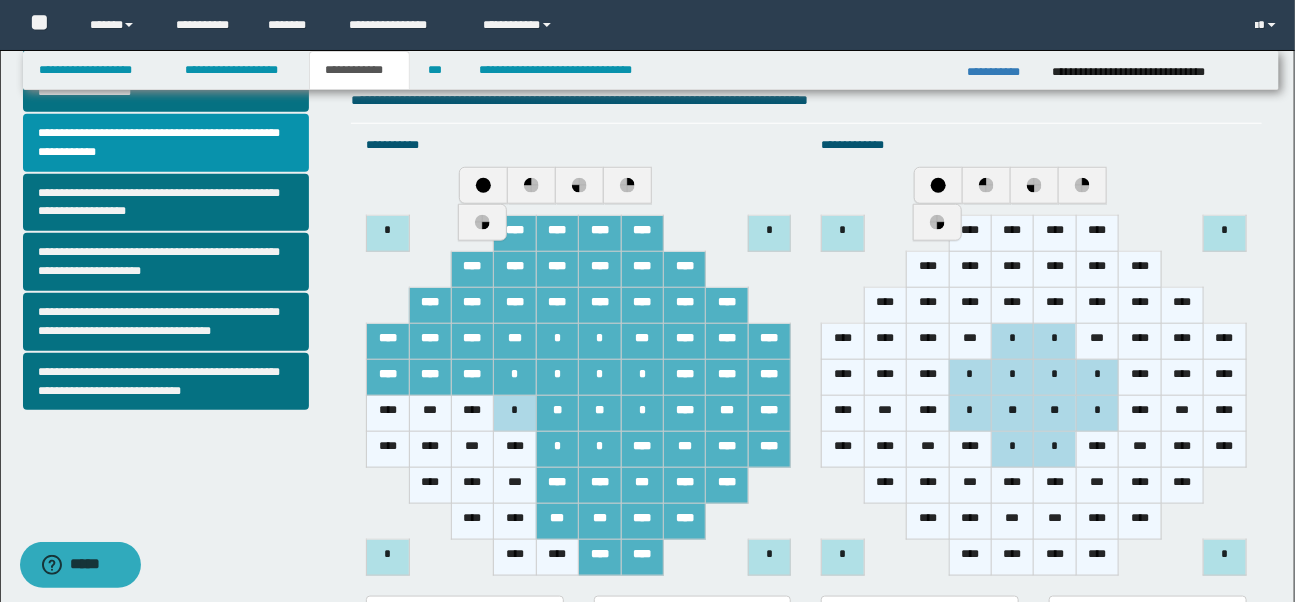 drag, startPoint x: 558, startPoint y: 542, endPoint x: 542, endPoint y: 545, distance: 16.27882 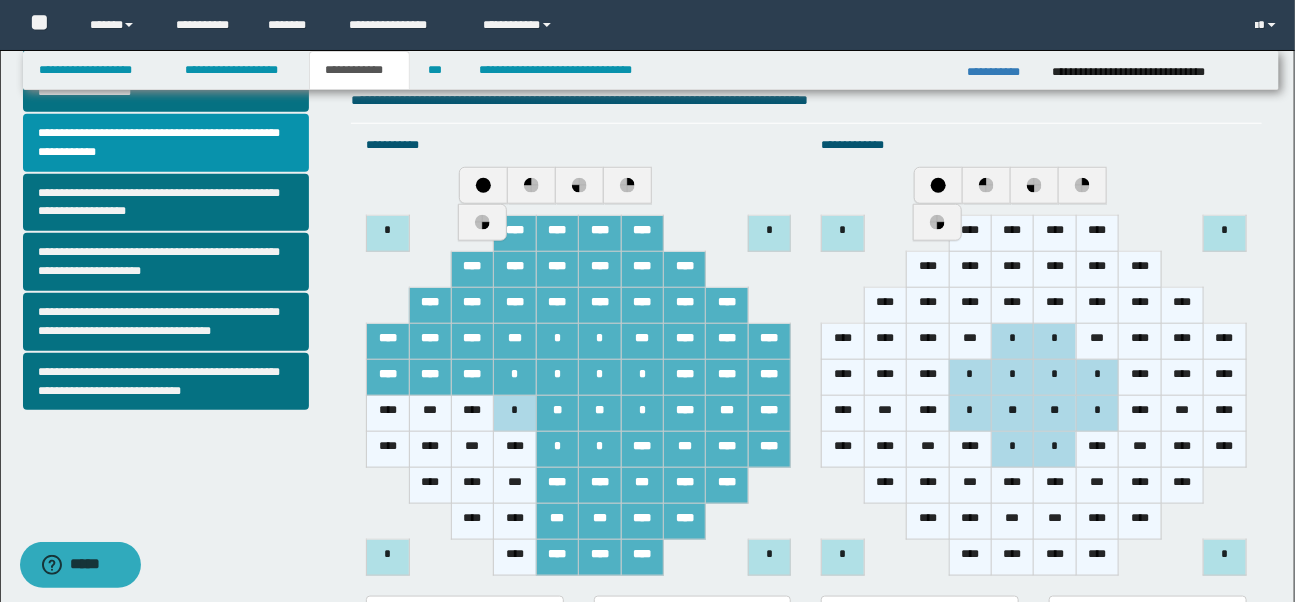 click on "****" at bounding box center (515, 558) 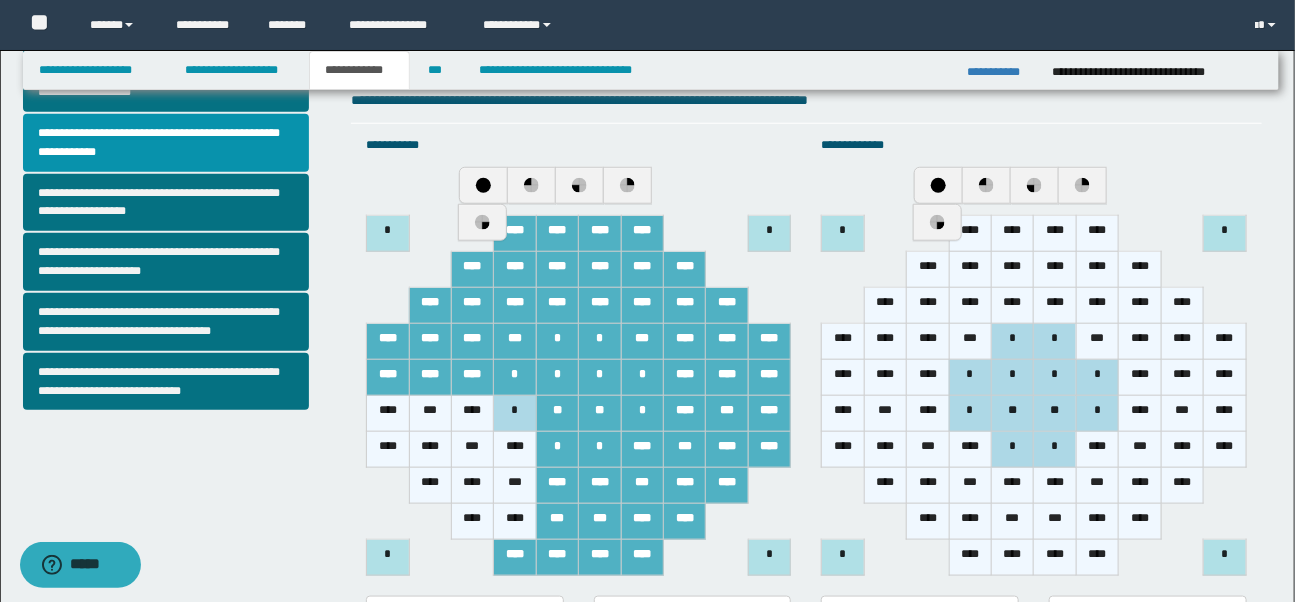 click on "****" at bounding box center (515, 522) 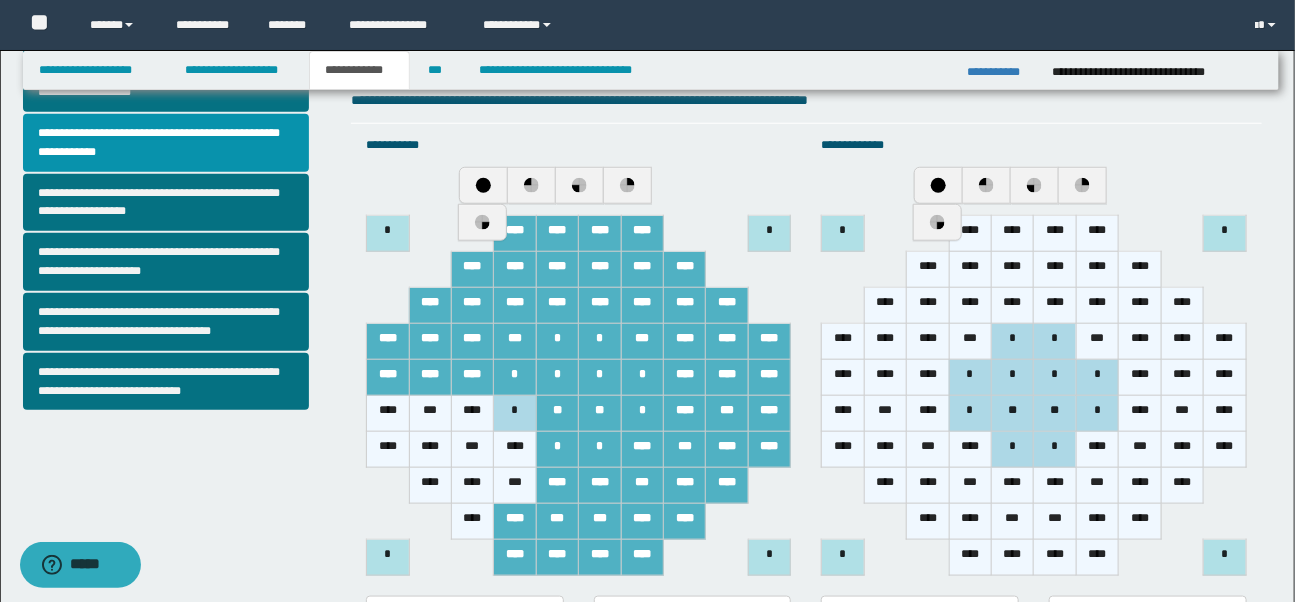 click on "***" at bounding box center (515, 486) 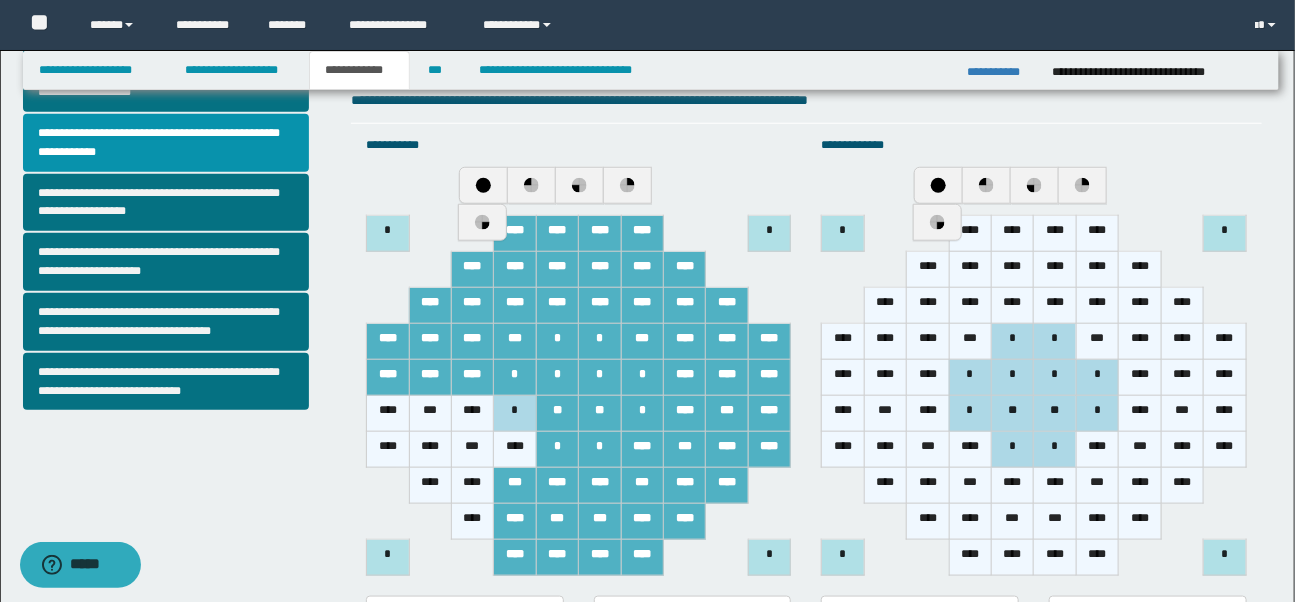 click on "****" at bounding box center (515, 450) 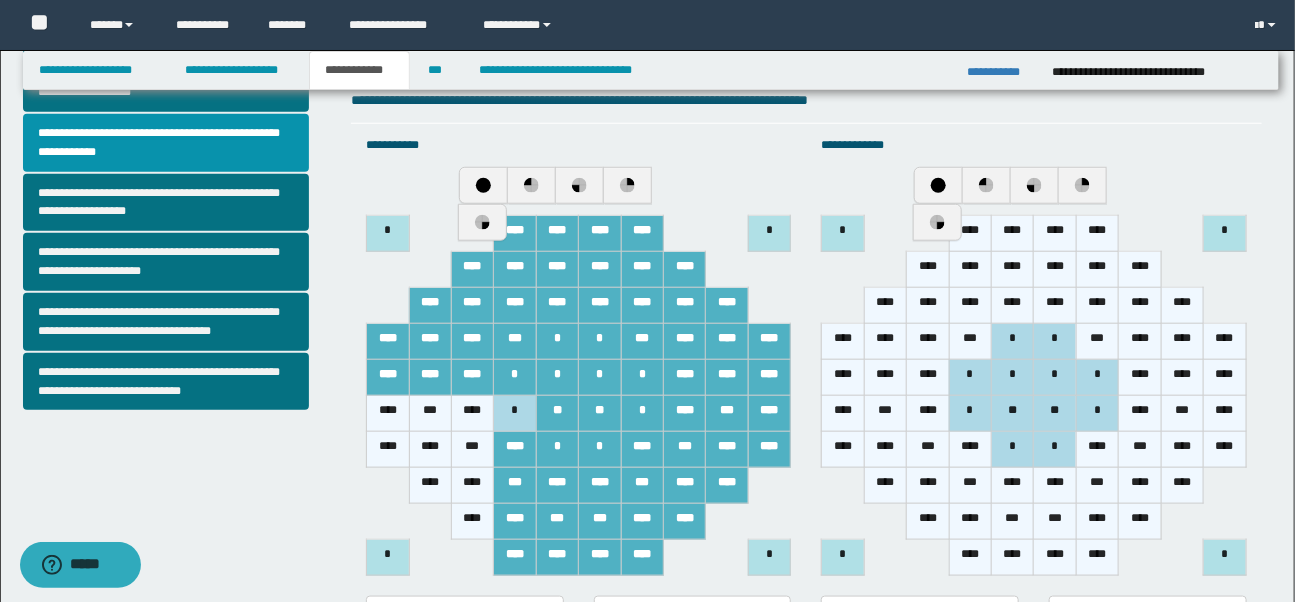 click on "*" at bounding box center (515, 414) 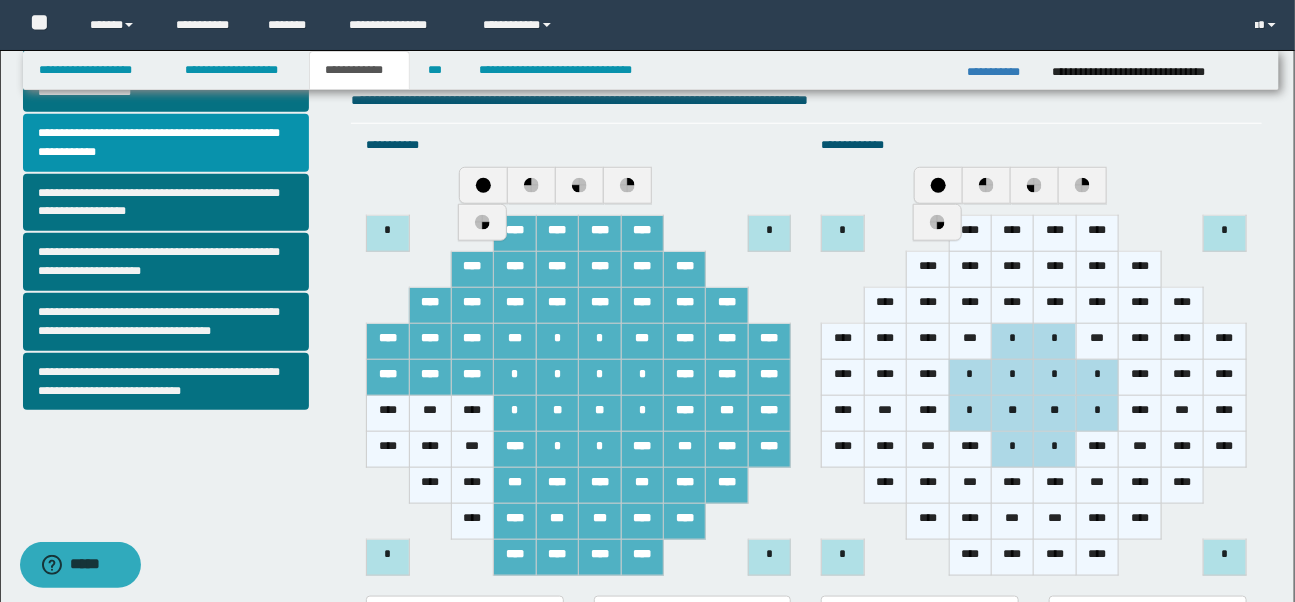click on "****" at bounding box center (472, 414) 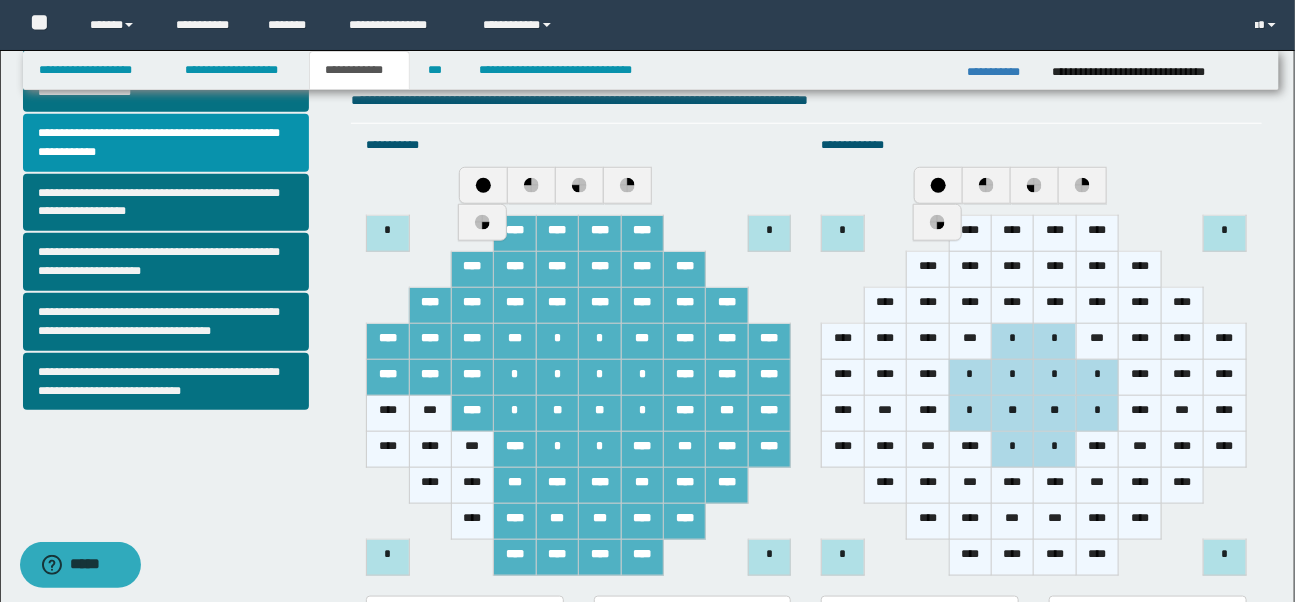 click on "***" at bounding box center (472, 450) 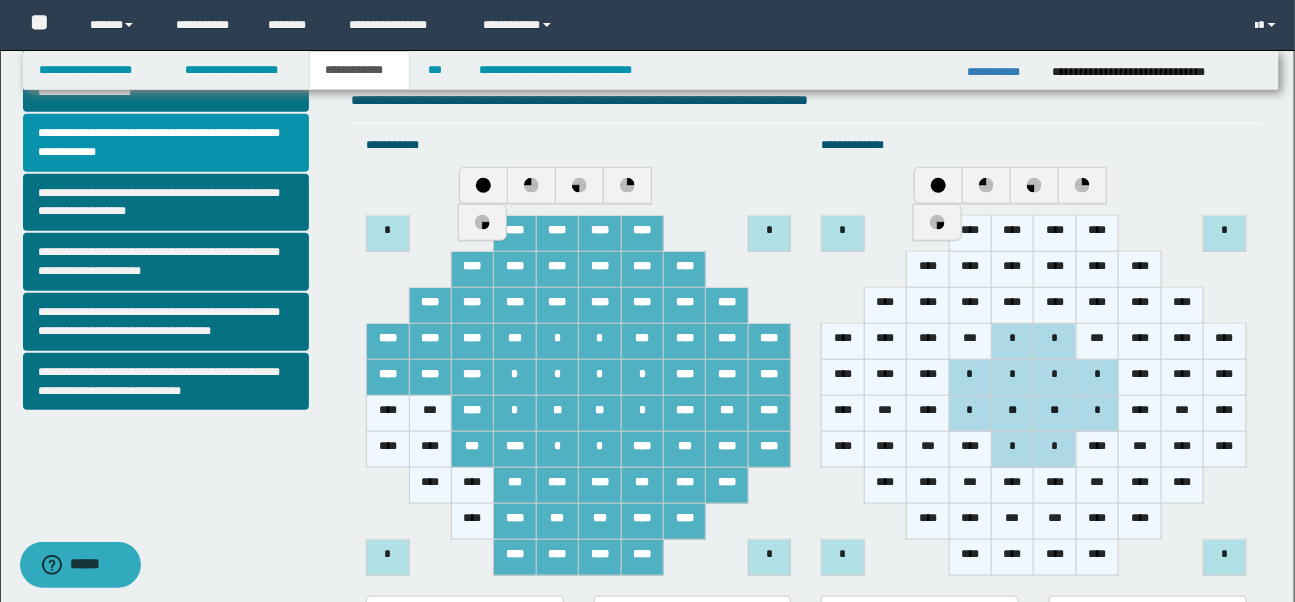 click on "*
****
****
****
****
*
****
****
****
****
****
****
****
****
****
****
****
****
****
****
****
****
****
***
*
* *** * *" at bounding box center [579, 396] 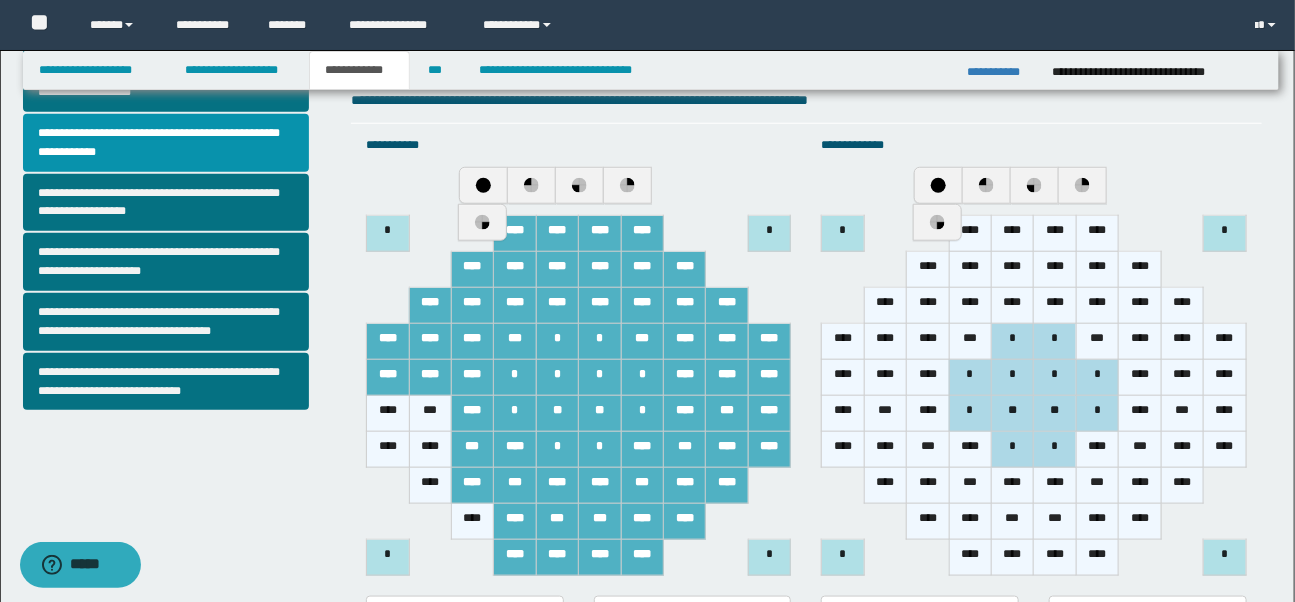 click on "****" at bounding box center (472, 522) 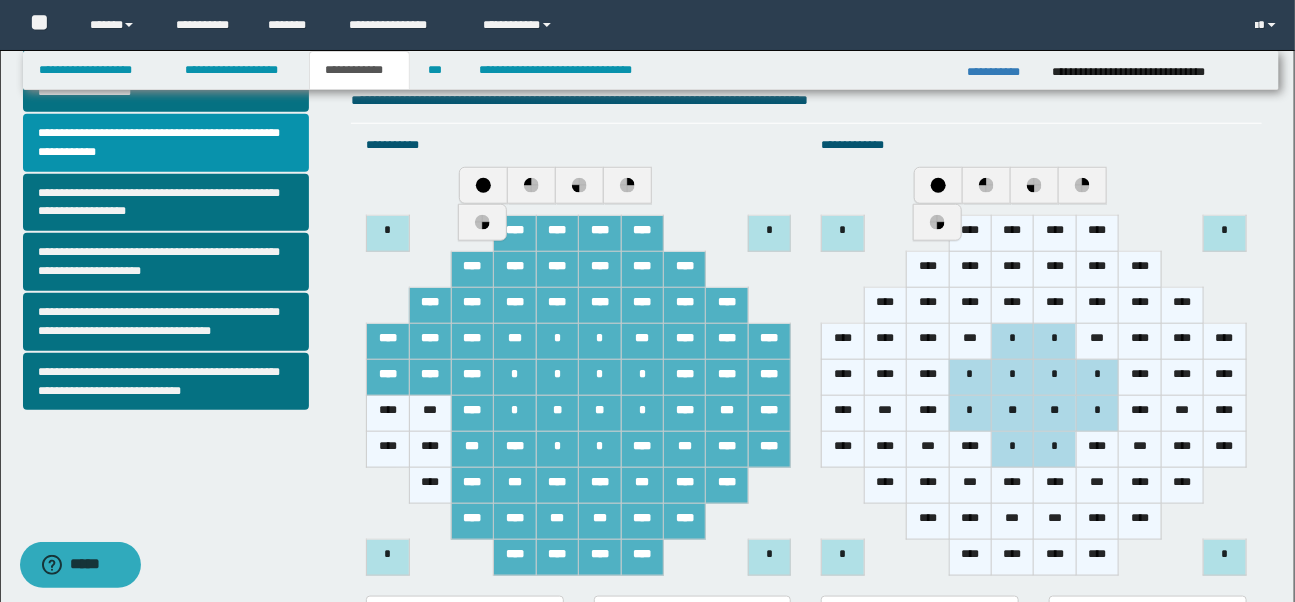 click on "****" at bounding box center (430, 486) 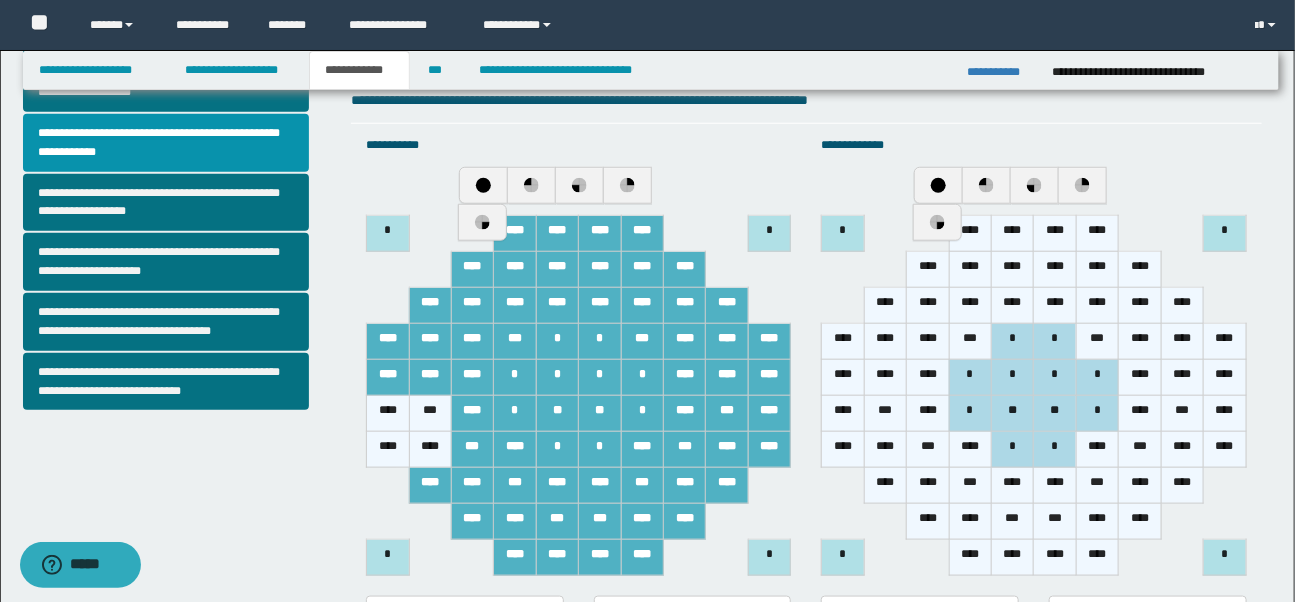 click on "****" at bounding box center (430, 450) 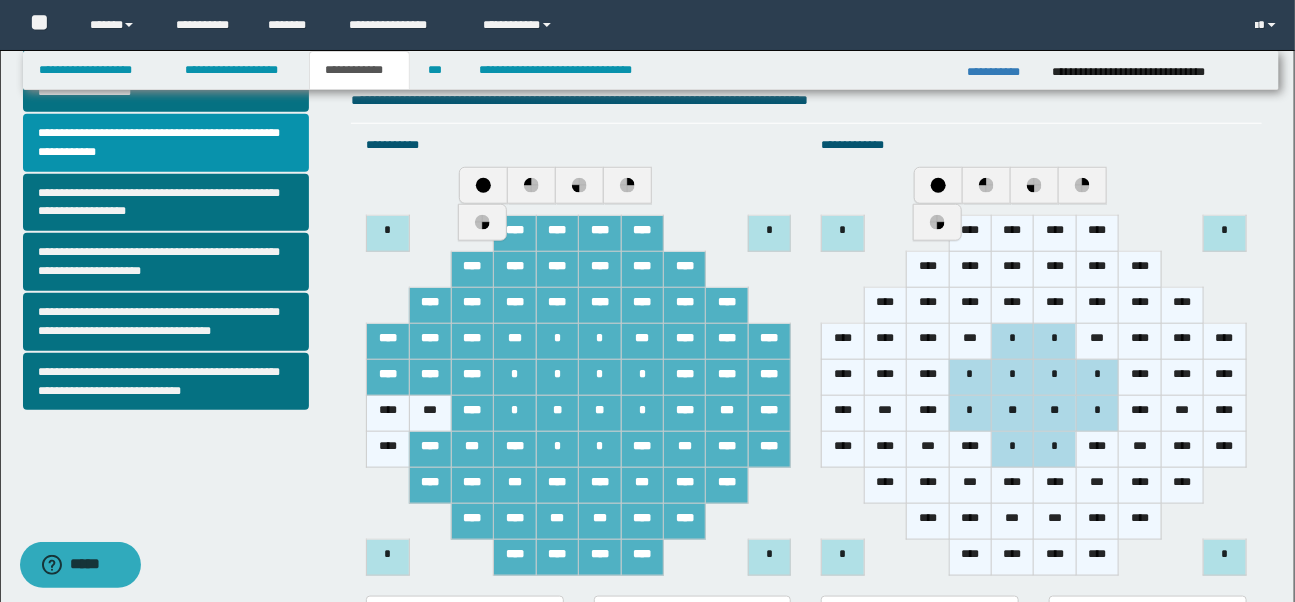 click on "***" at bounding box center [430, 414] 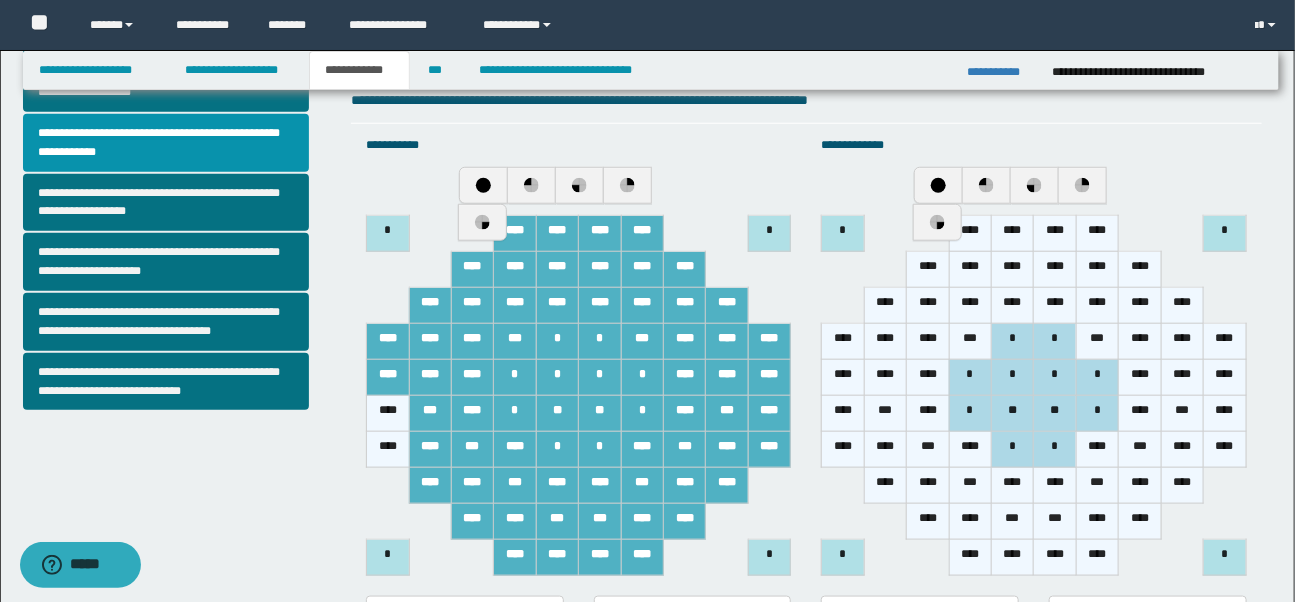 click on "****" at bounding box center [388, 414] 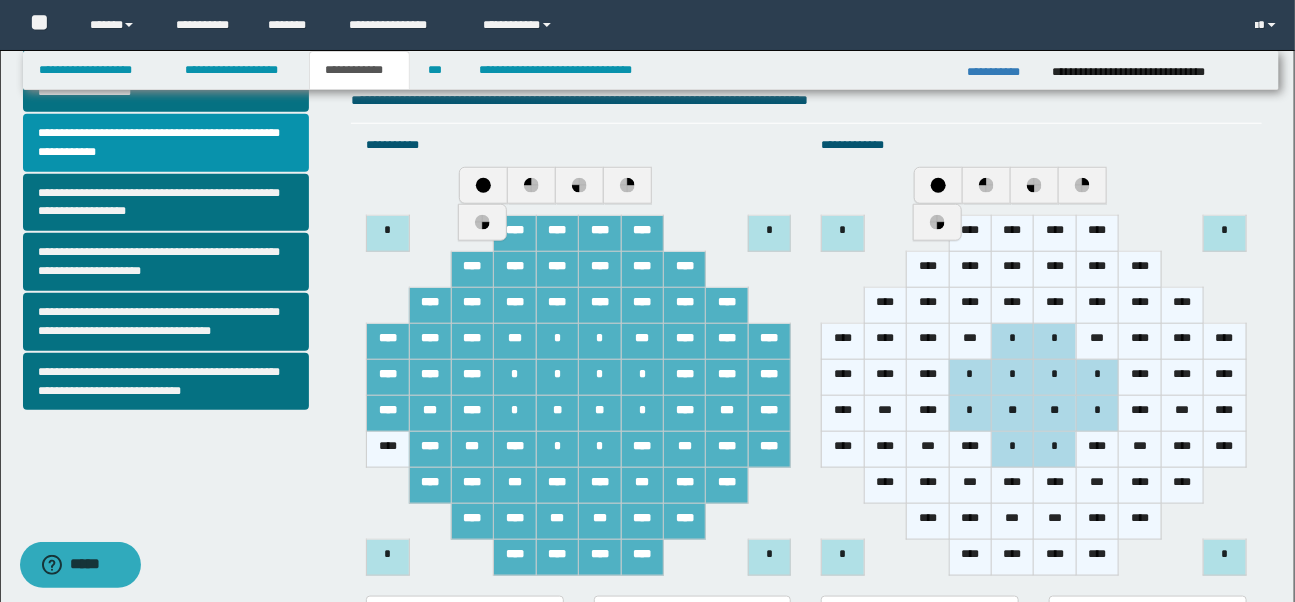 click on "****" at bounding box center (388, 450) 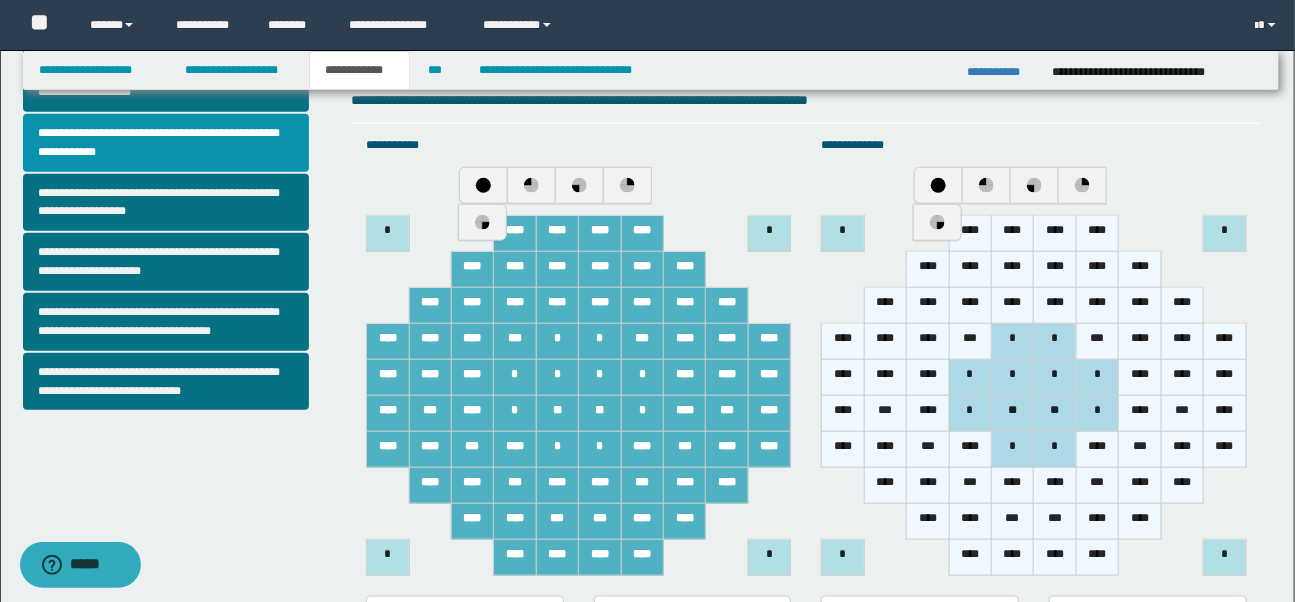 click on "****" at bounding box center (1013, 234) 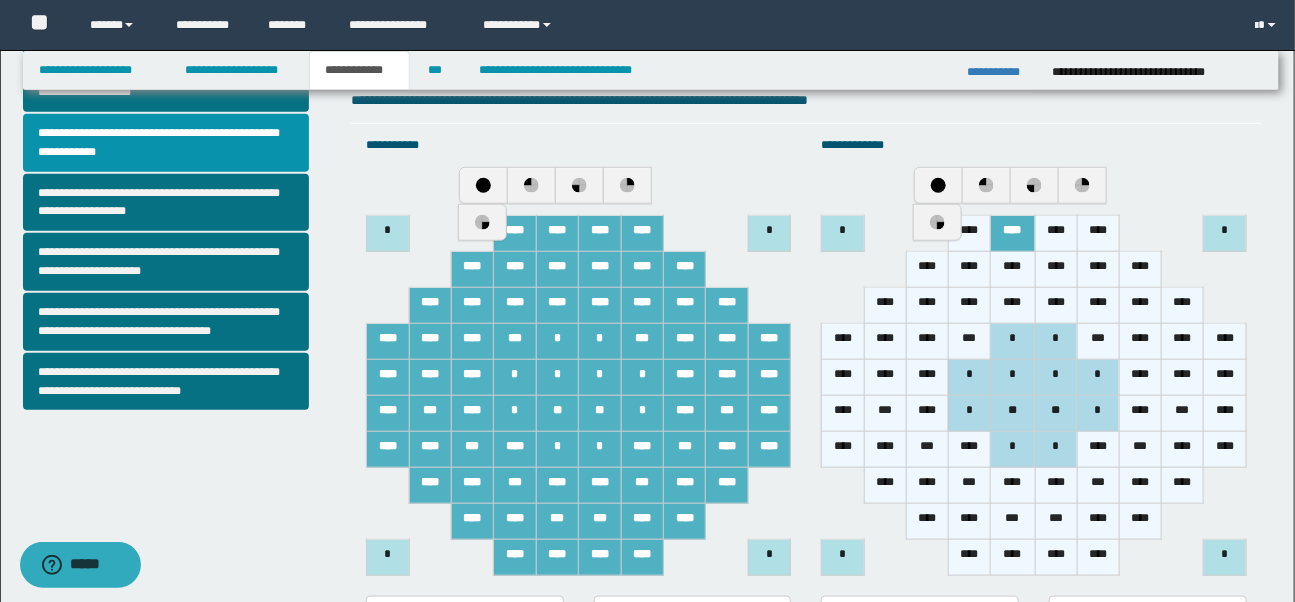 click on "****" at bounding box center (1056, 234) 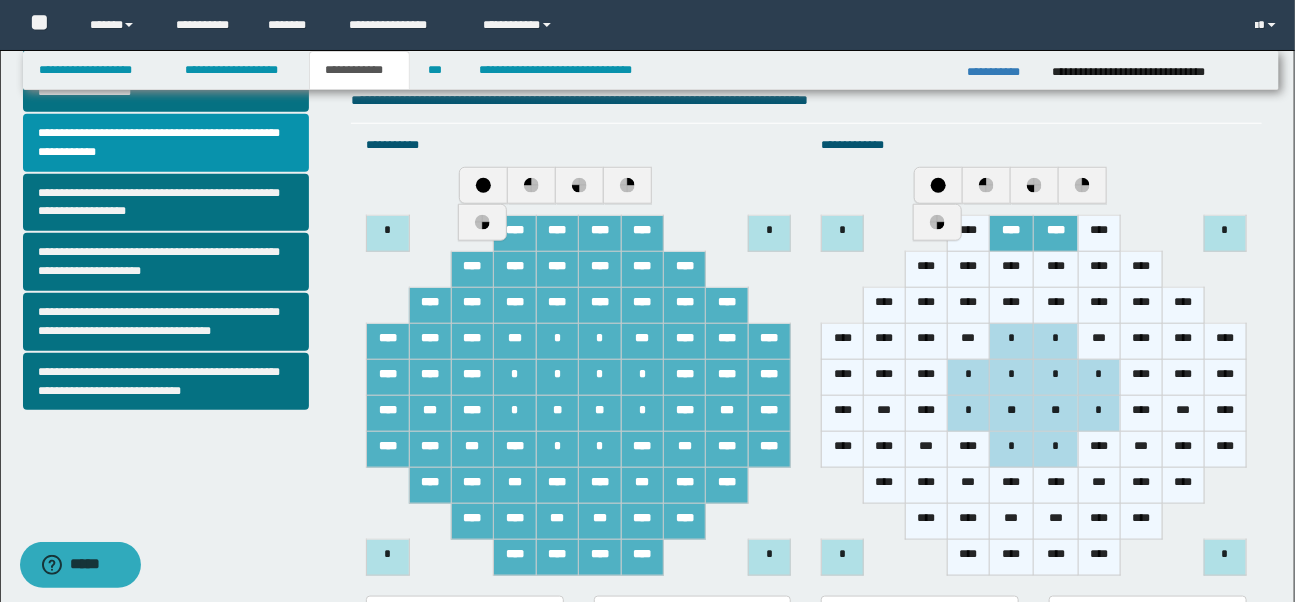 click on "****" at bounding box center [1099, 234] 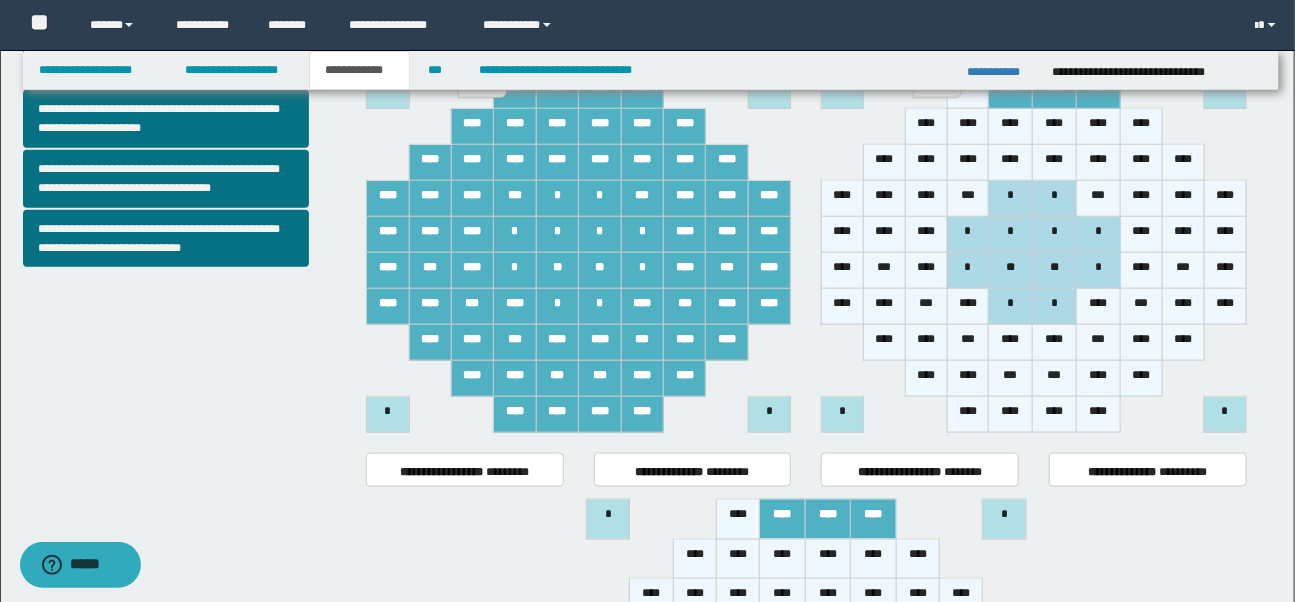 scroll, scrollTop: 741, scrollLeft: 0, axis: vertical 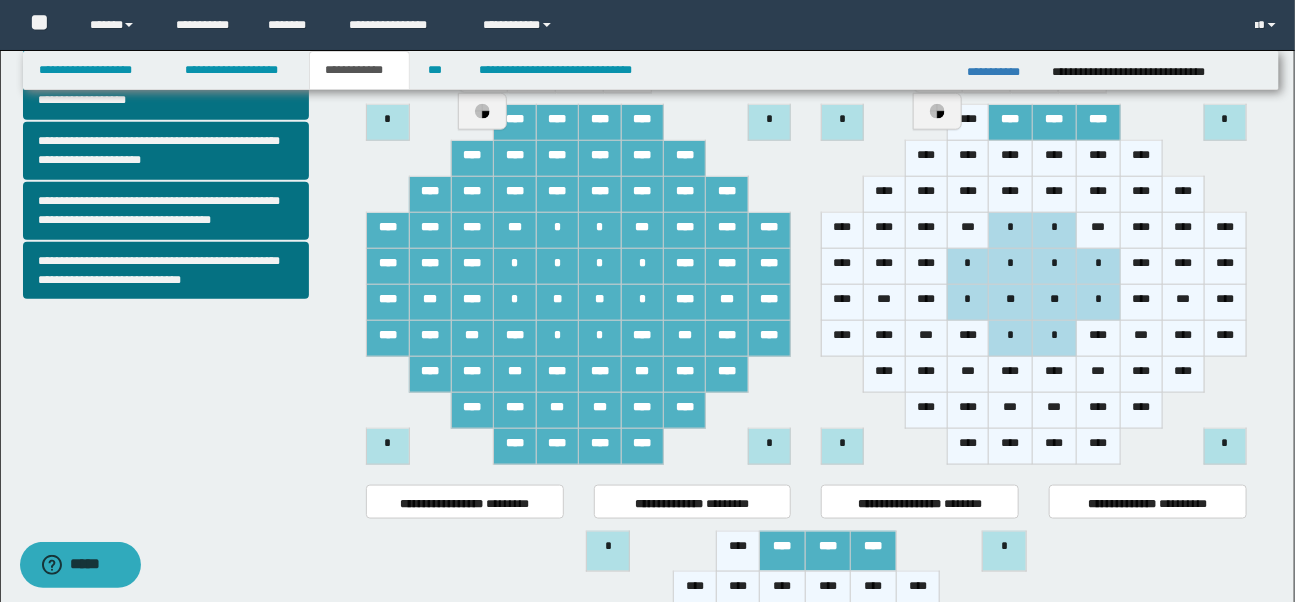 click on "****" at bounding box center [1011, 159] 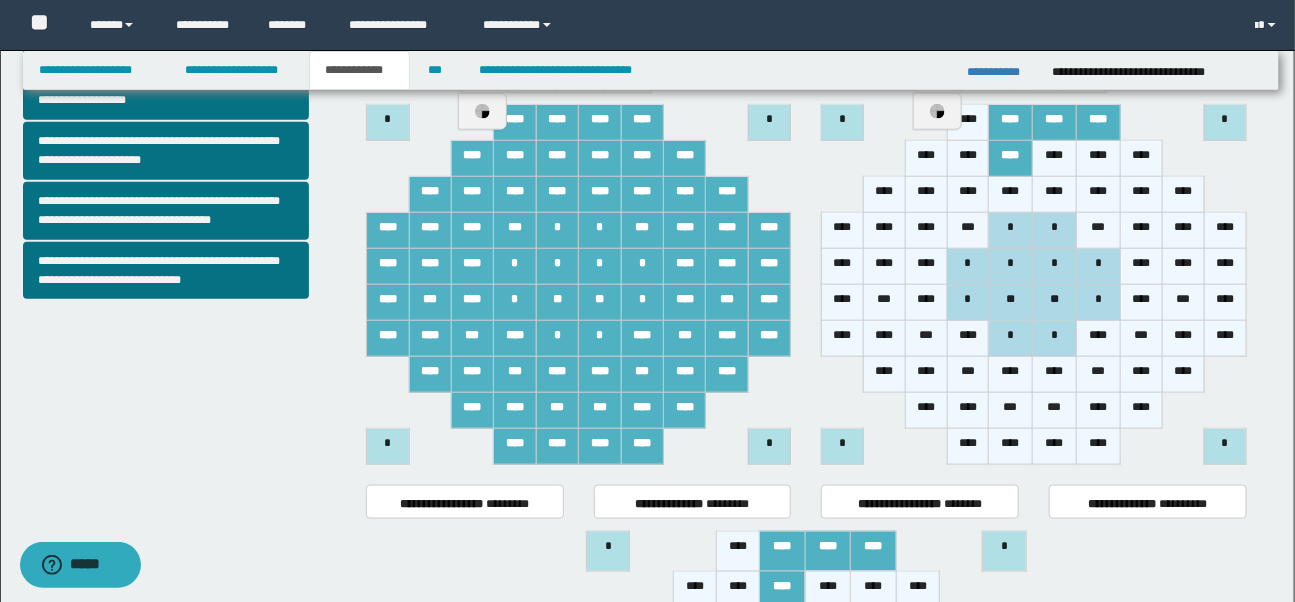 click on "****" at bounding box center [1055, 159] 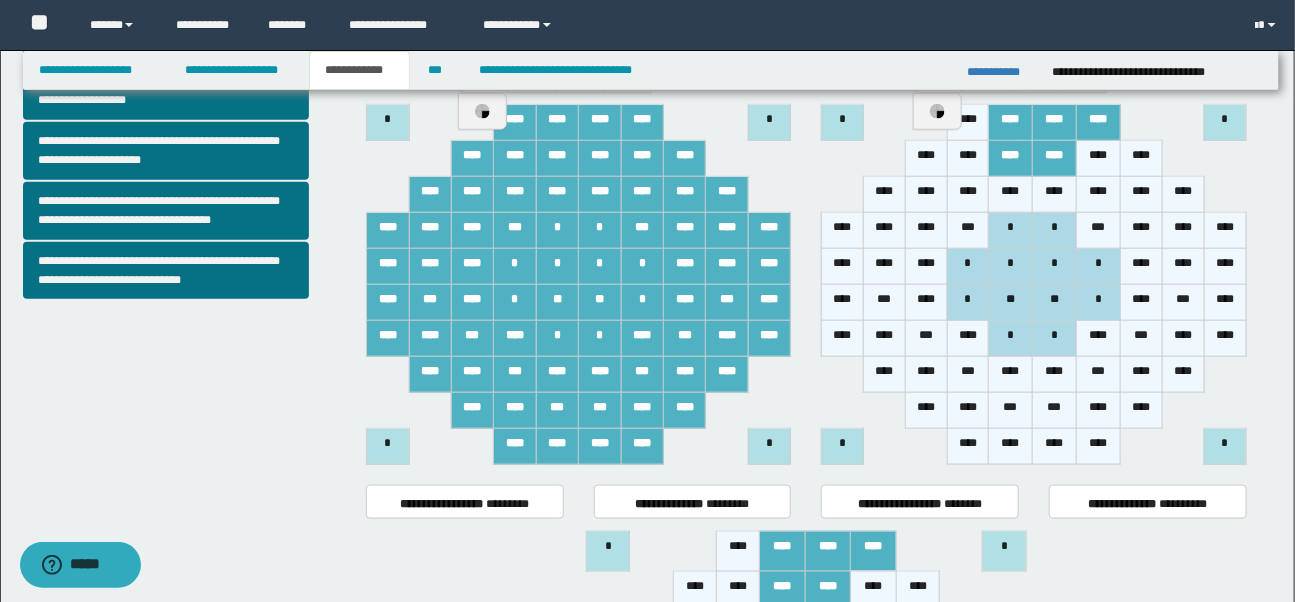 click on "****" at bounding box center (1099, 159) 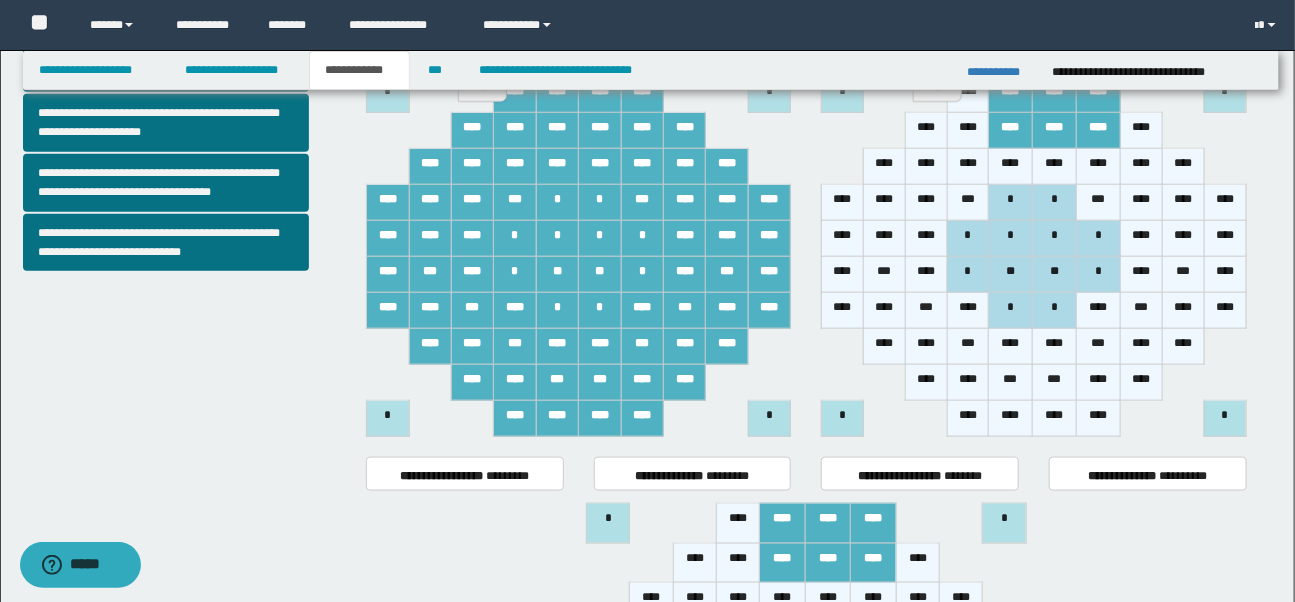 scroll, scrollTop: 790, scrollLeft: 0, axis: vertical 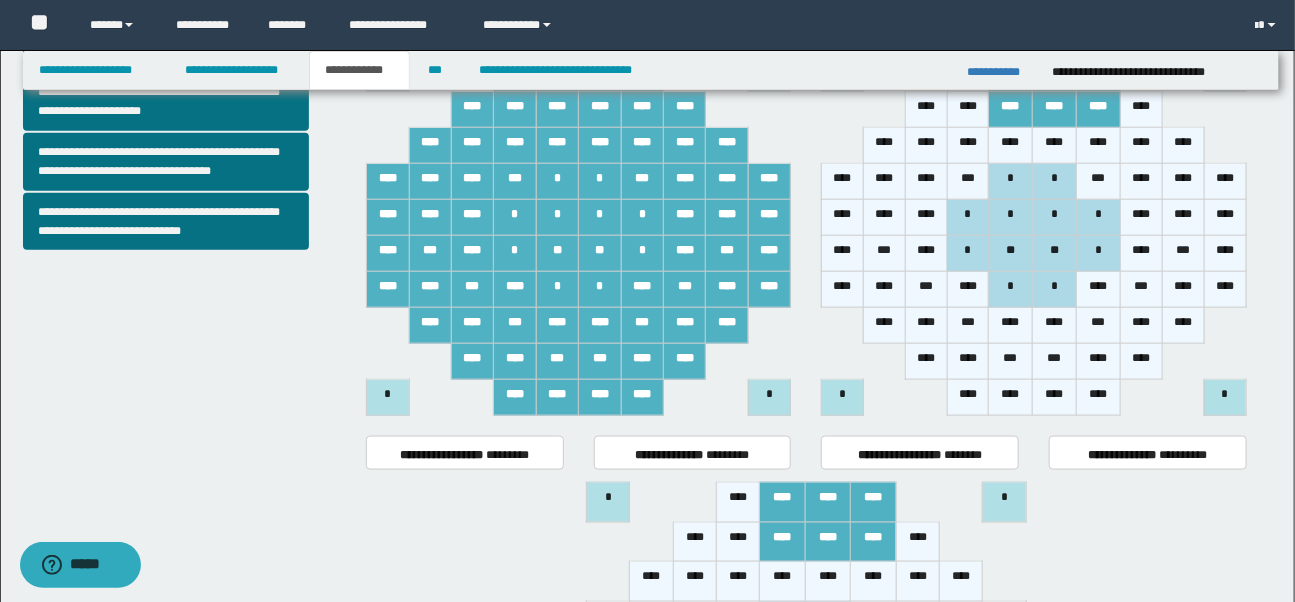 click on "****" at bounding box center [1225, 218] 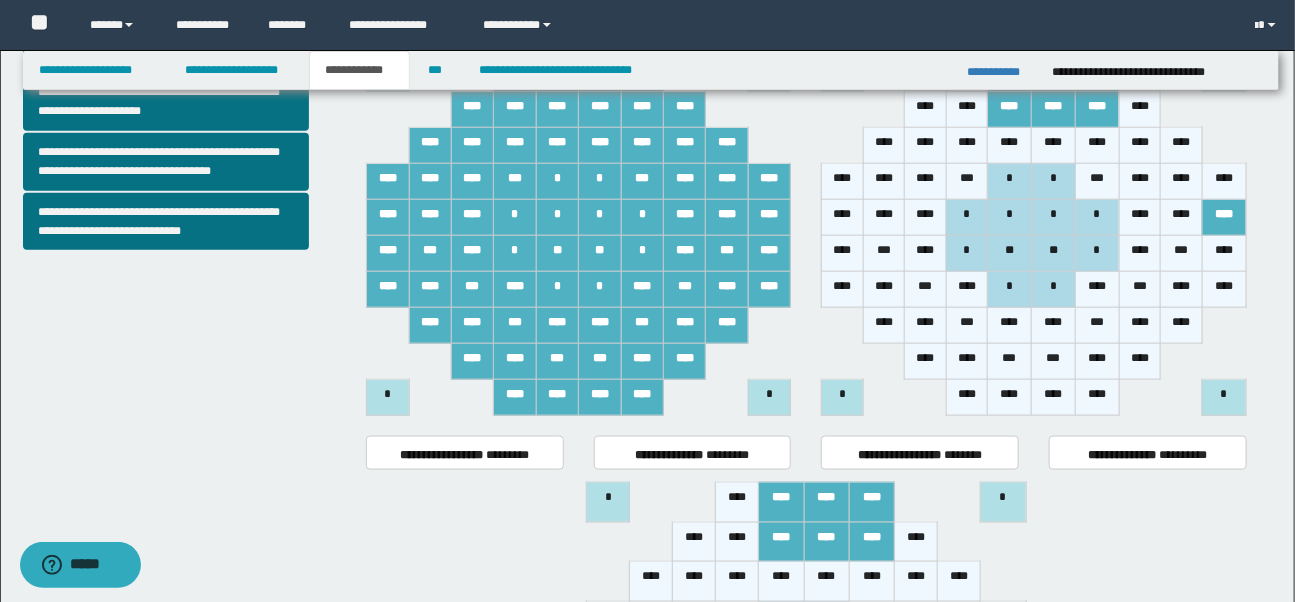 click on "****" at bounding box center [1182, 218] 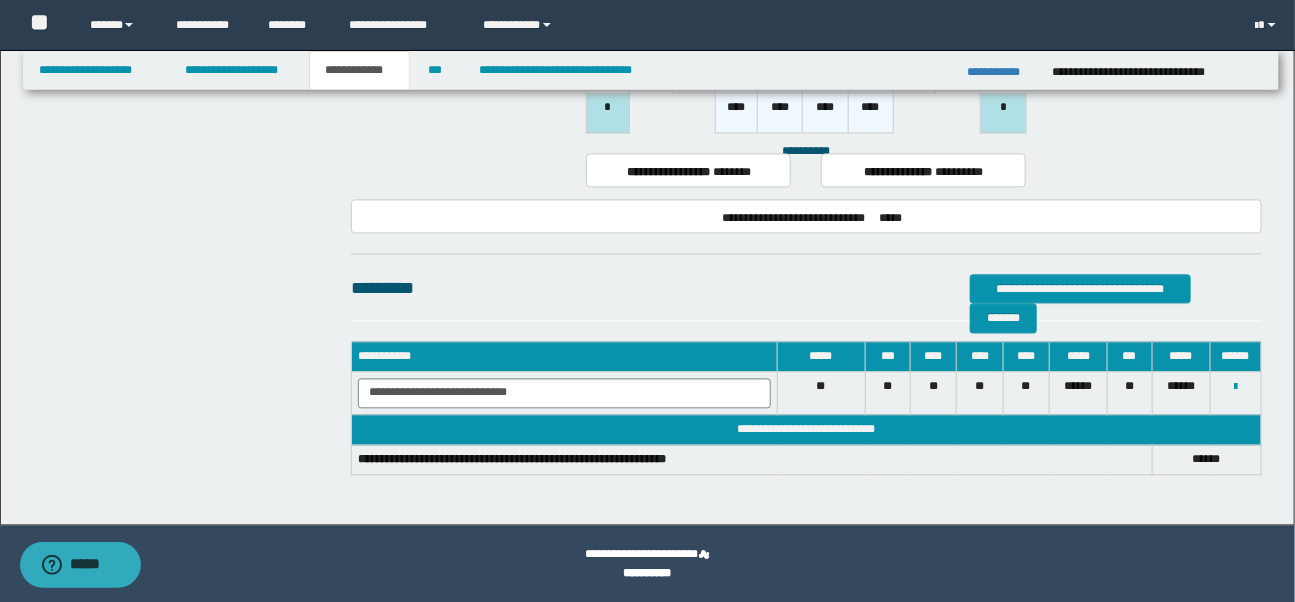 scroll, scrollTop: 1538, scrollLeft: 0, axis: vertical 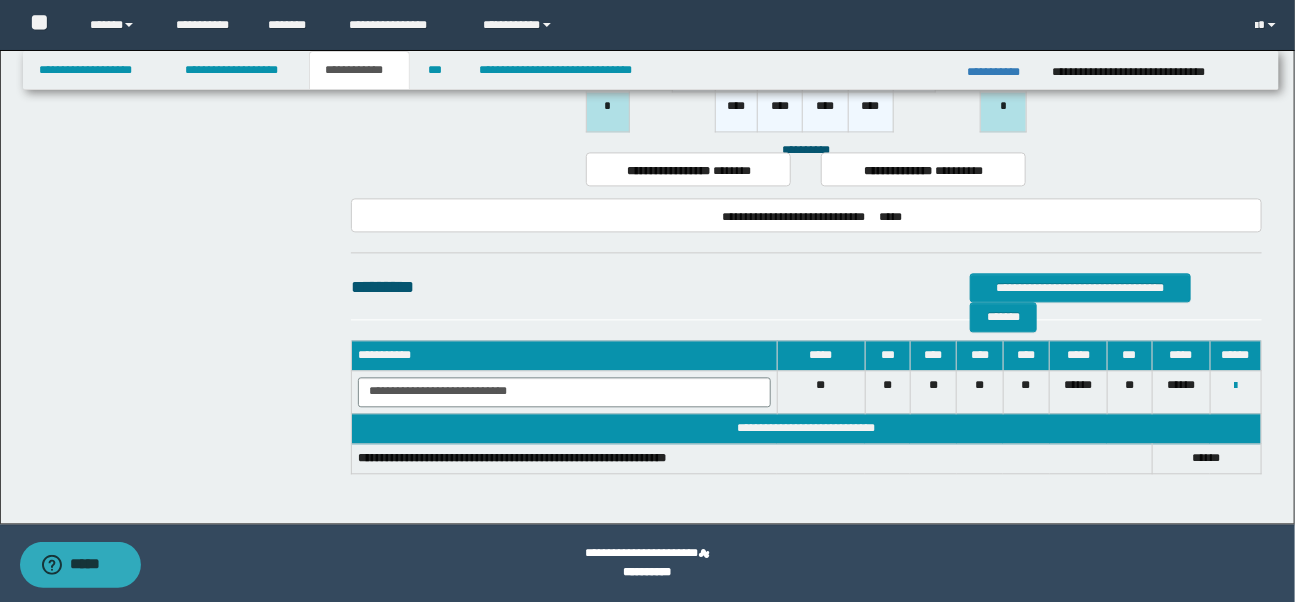 click on "**********" at bounding box center (359, 70) 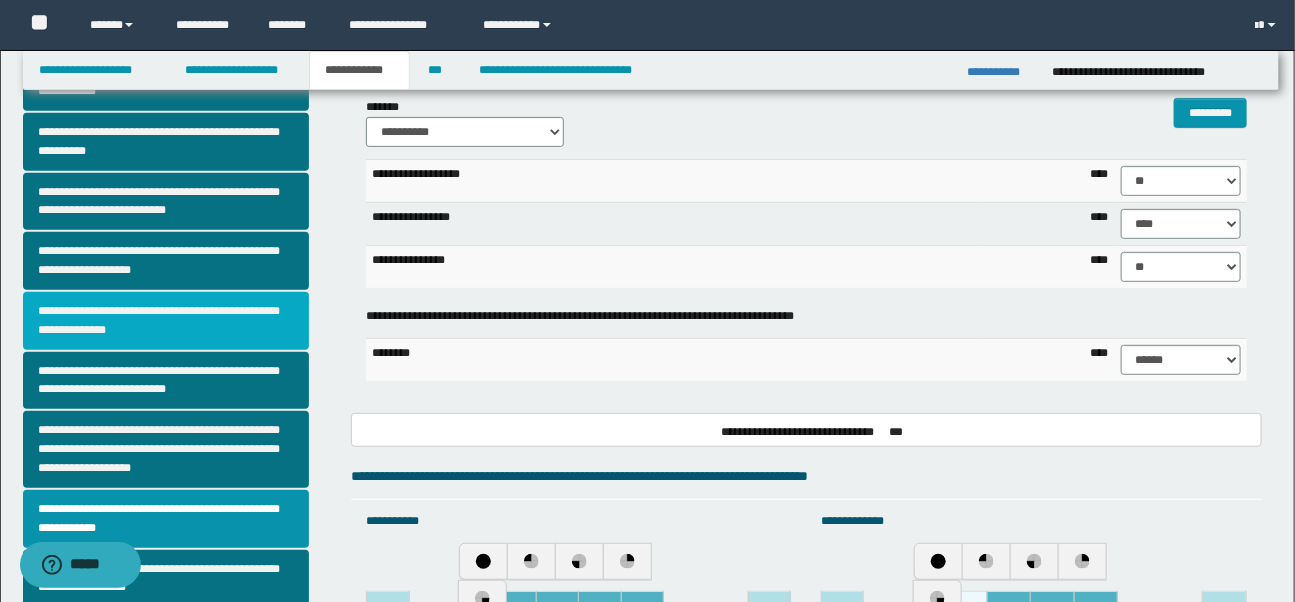 scroll, scrollTop: 265, scrollLeft: 0, axis: vertical 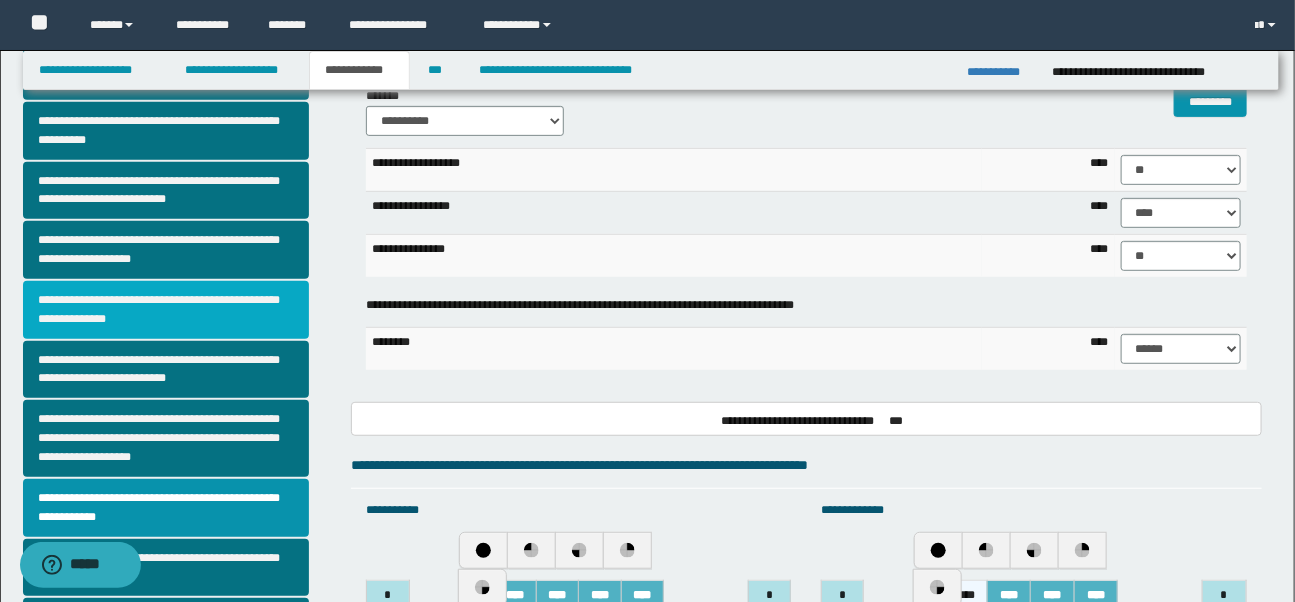 click on "**********" at bounding box center [166, 310] 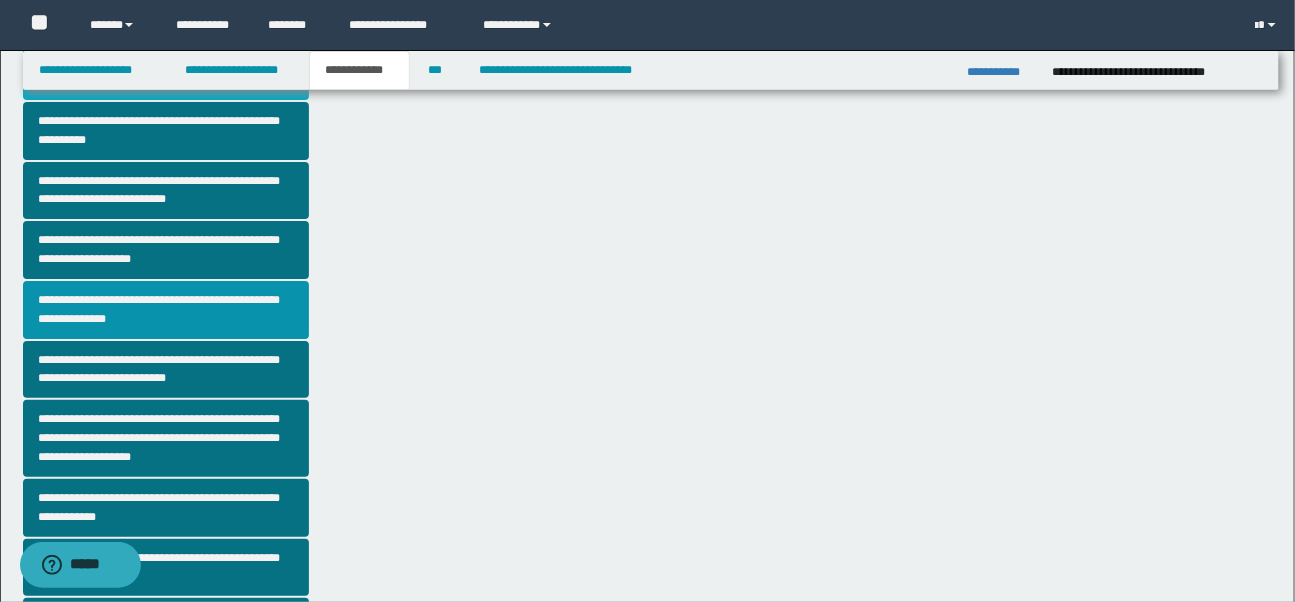 scroll, scrollTop: 0, scrollLeft: 0, axis: both 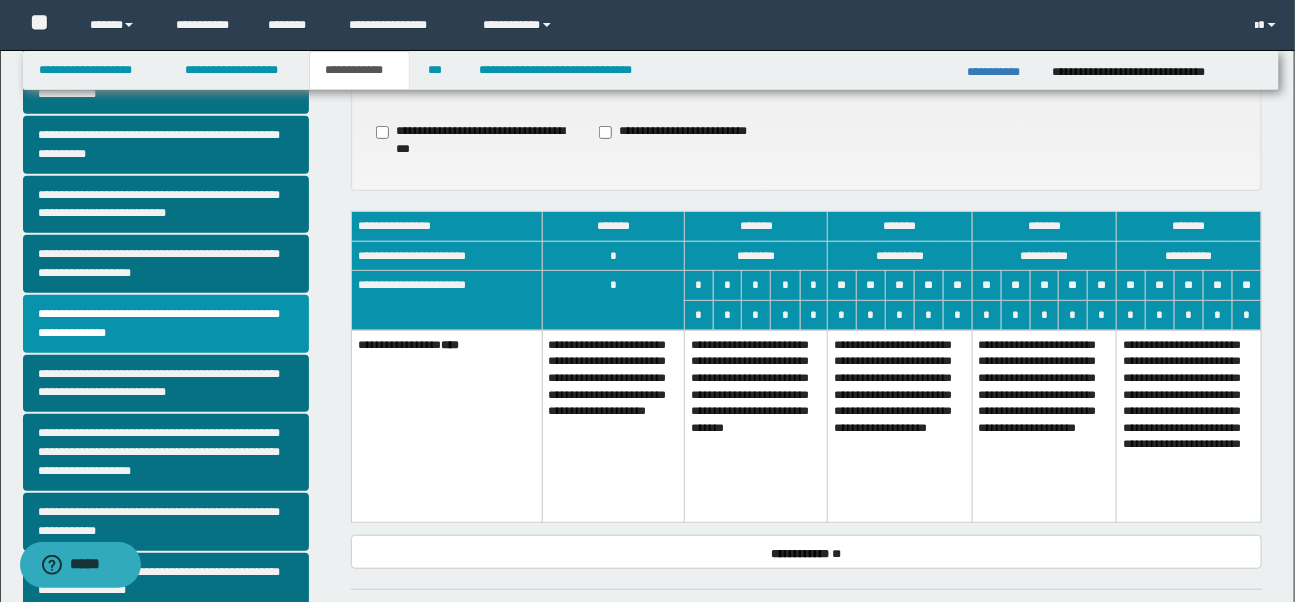 click on "**********" at bounding box center [1189, 426] 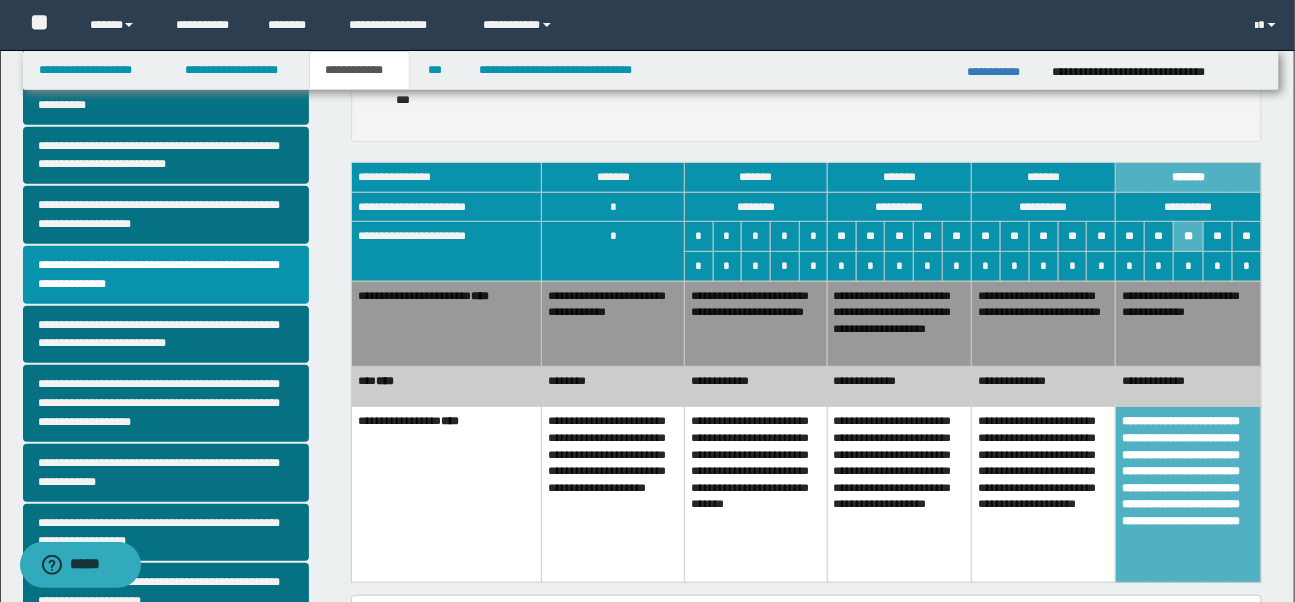 scroll, scrollTop: 300, scrollLeft: 0, axis: vertical 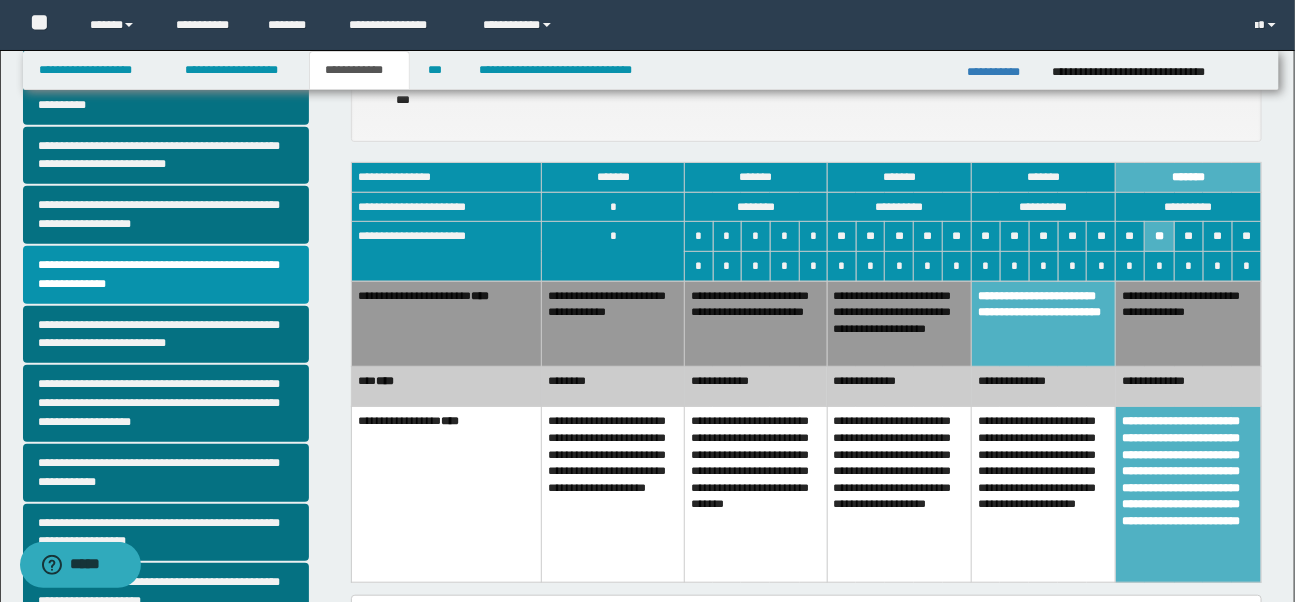 click on "**********" at bounding box center (899, 387) 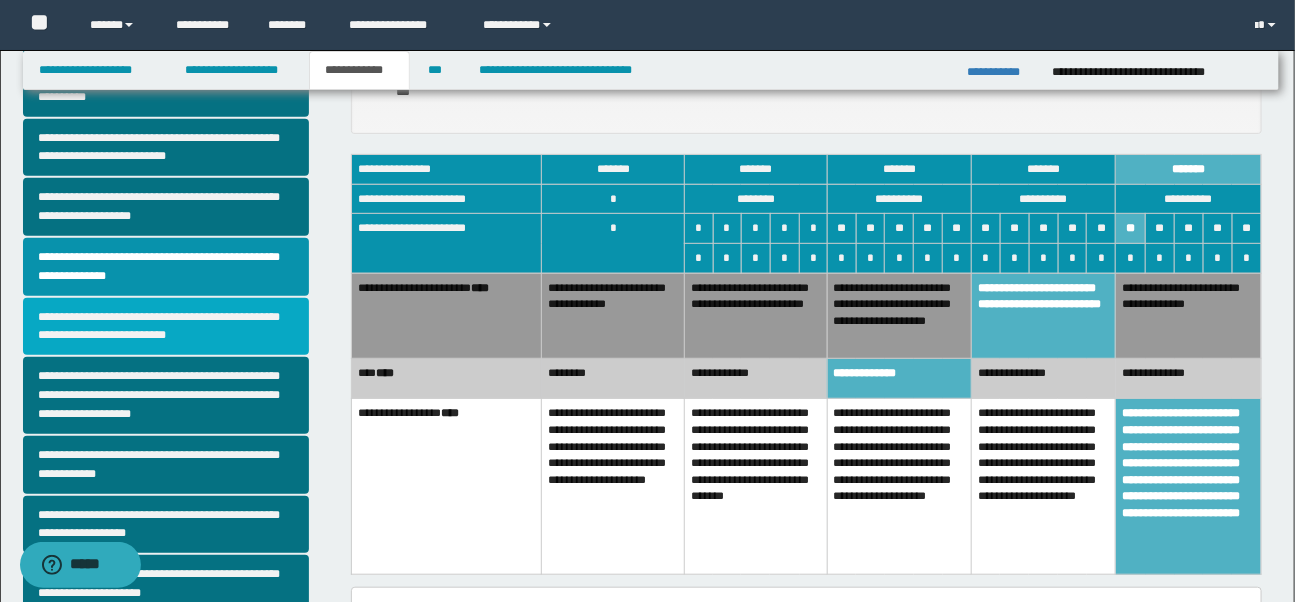 scroll, scrollTop: 364, scrollLeft: 0, axis: vertical 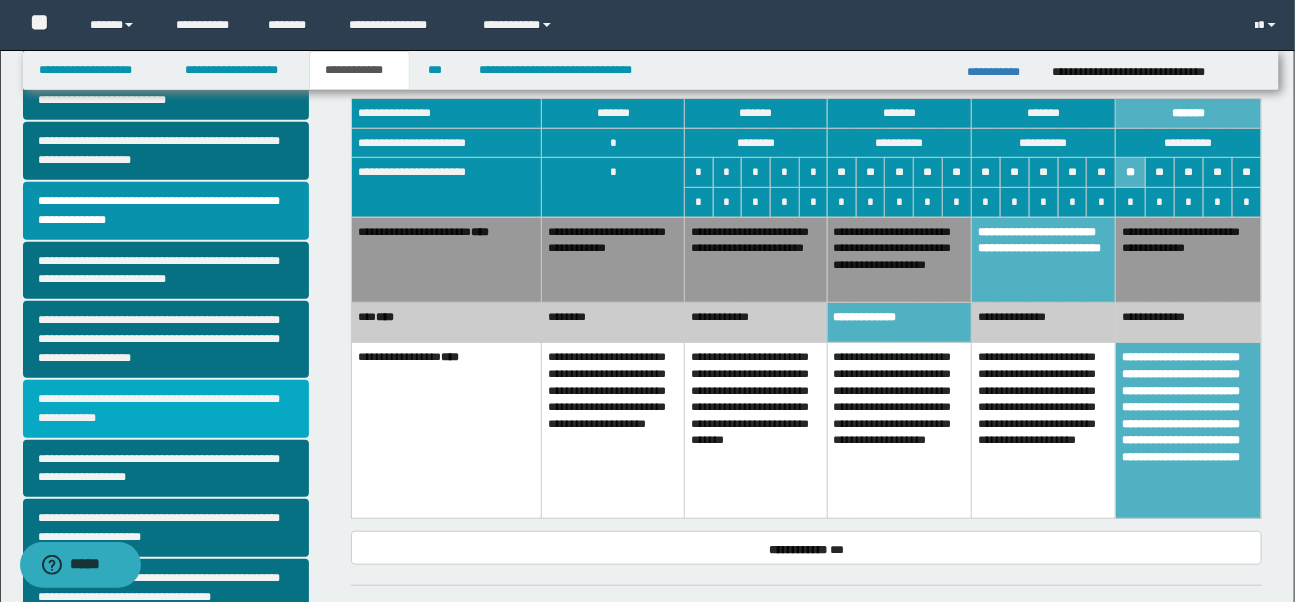 click on "**********" at bounding box center [166, 409] 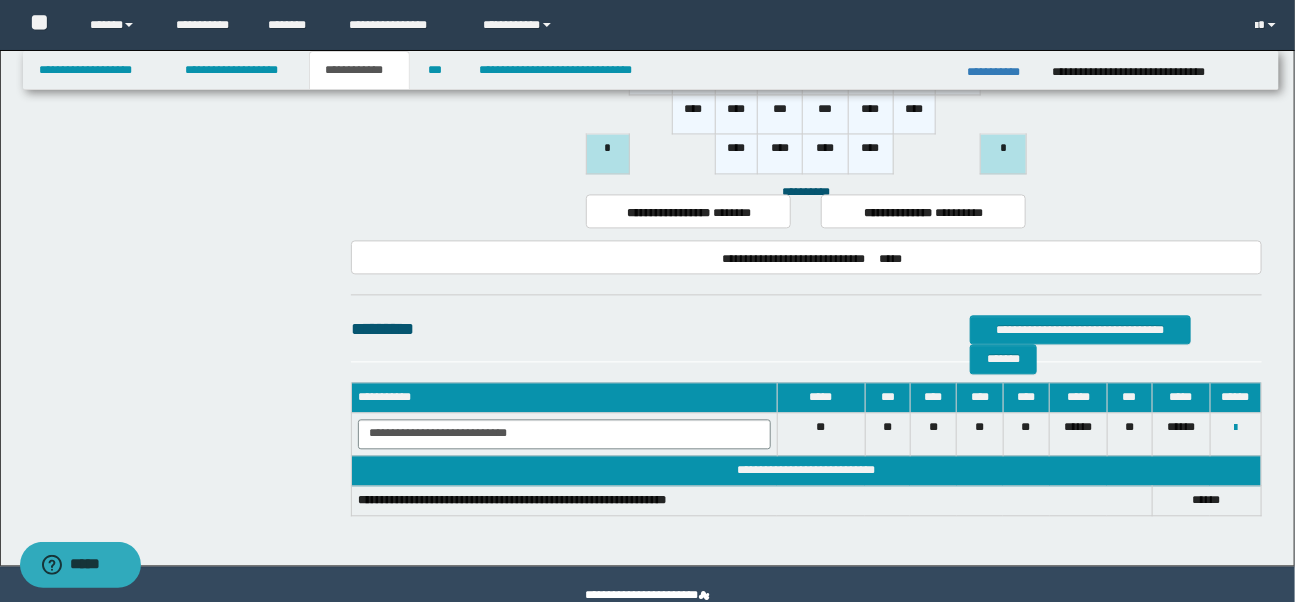 scroll, scrollTop: 1500, scrollLeft: 0, axis: vertical 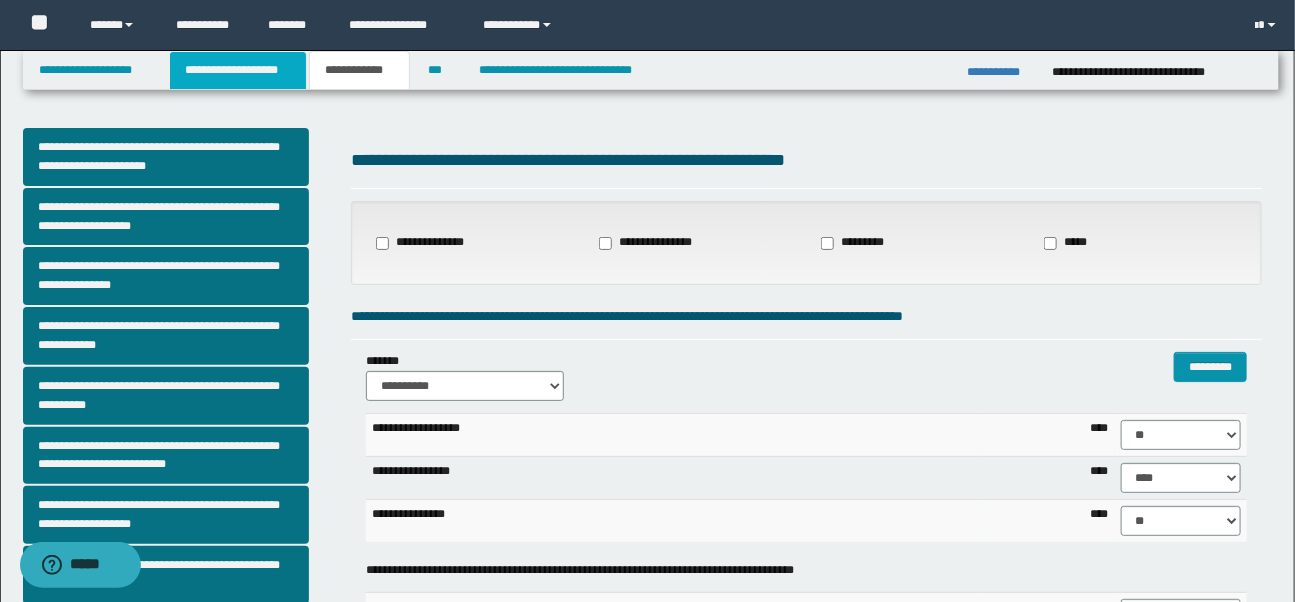 click on "**********" at bounding box center (238, 70) 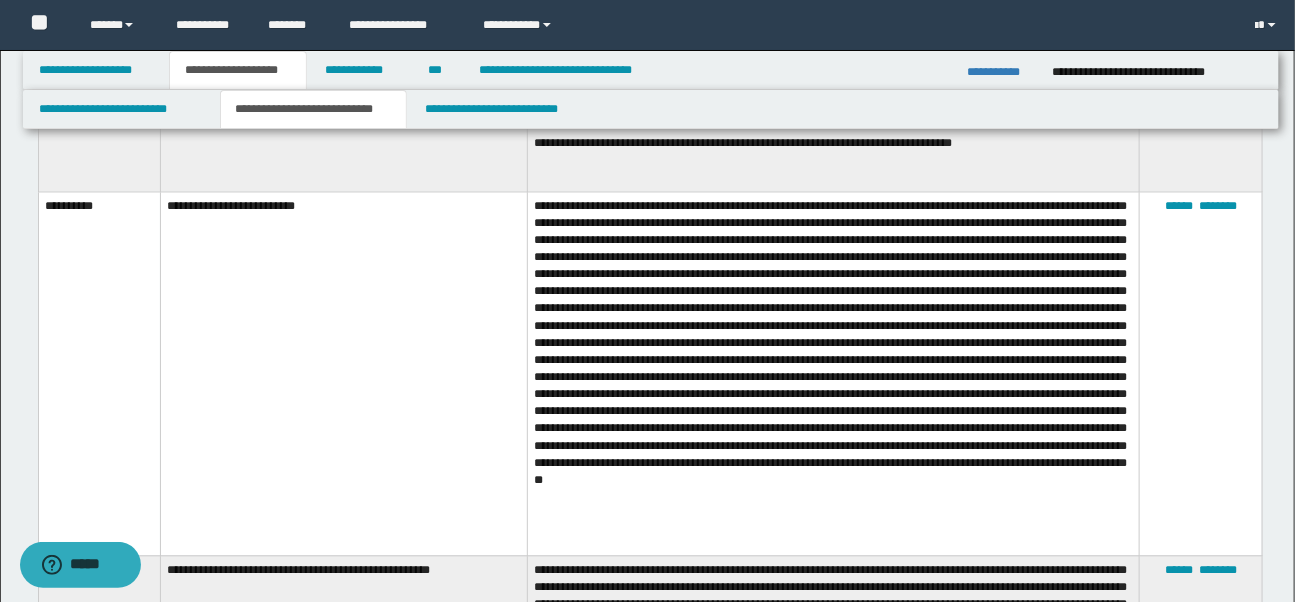 scroll, scrollTop: 1372, scrollLeft: 0, axis: vertical 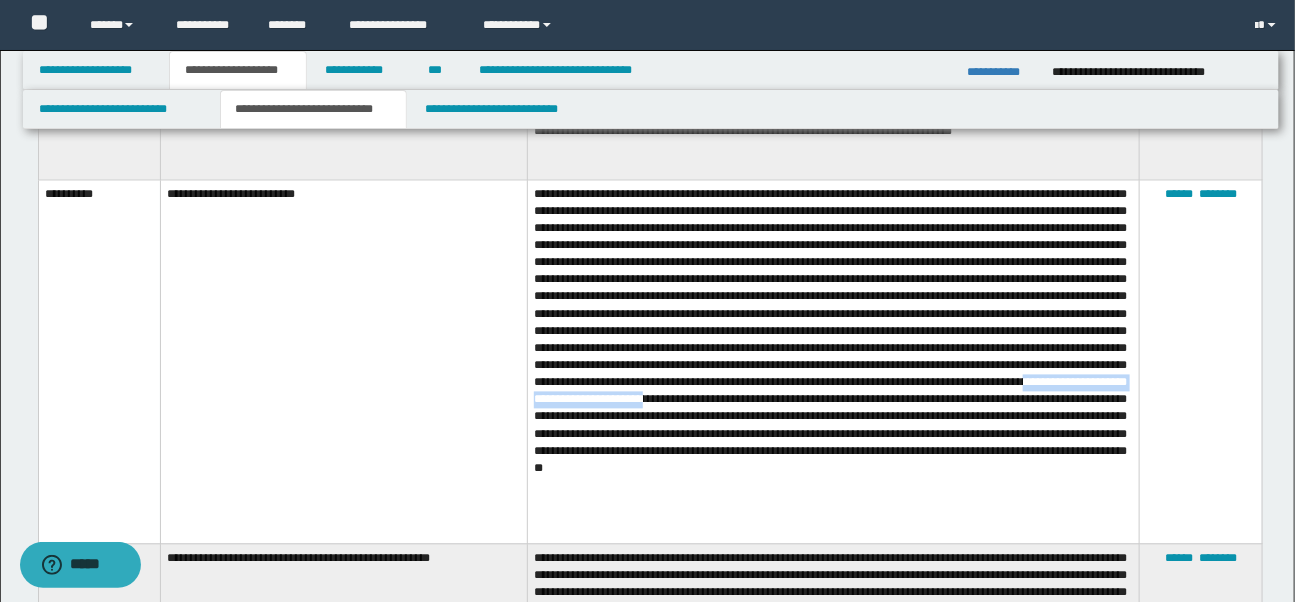 drag, startPoint x: 582, startPoint y: 444, endPoint x: 858, endPoint y: 443, distance: 276.0018 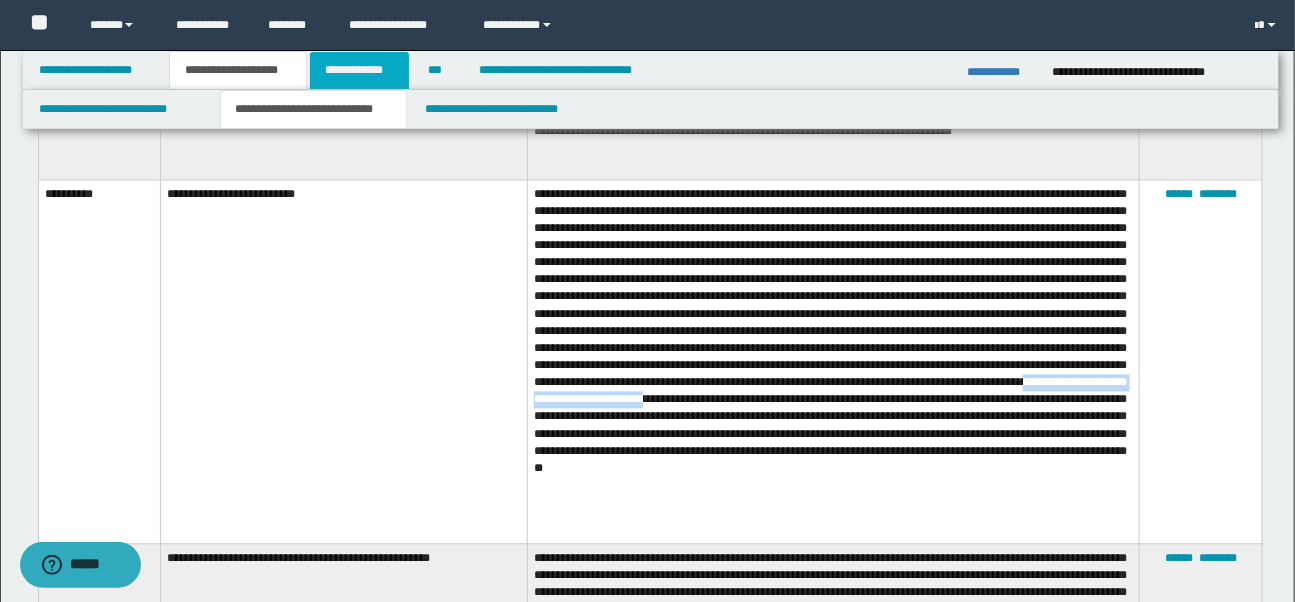 click on "**********" at bounding box center [359, 70] 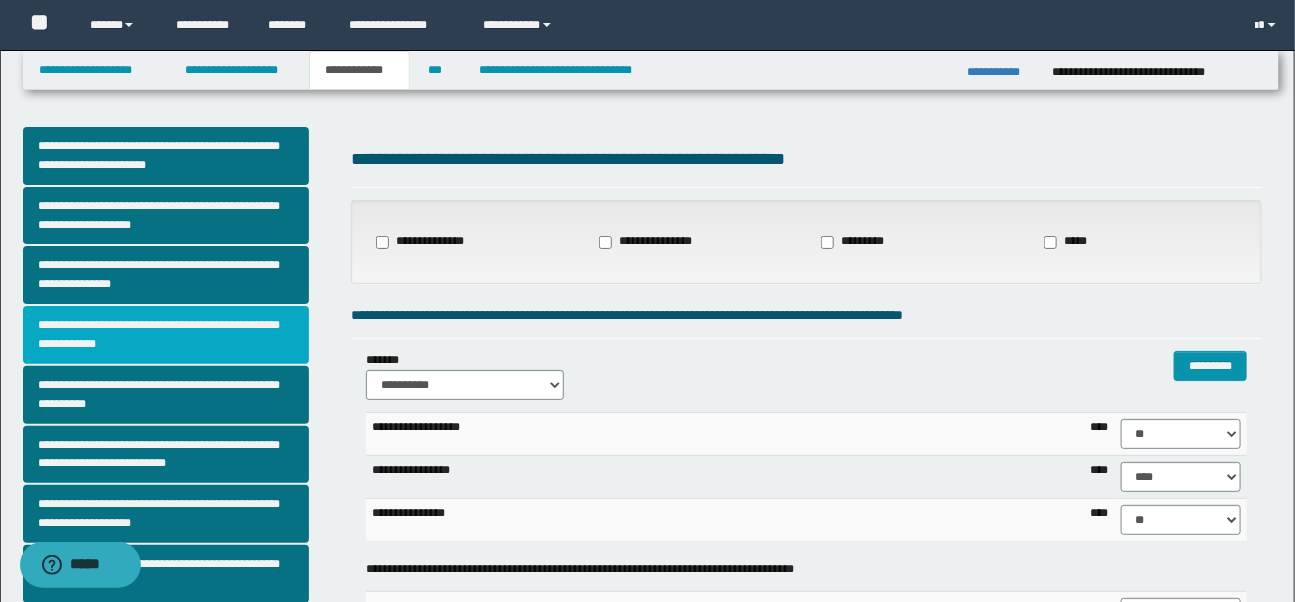 scroll, scrollTop: 0, scrollLeft: 0, axis: both 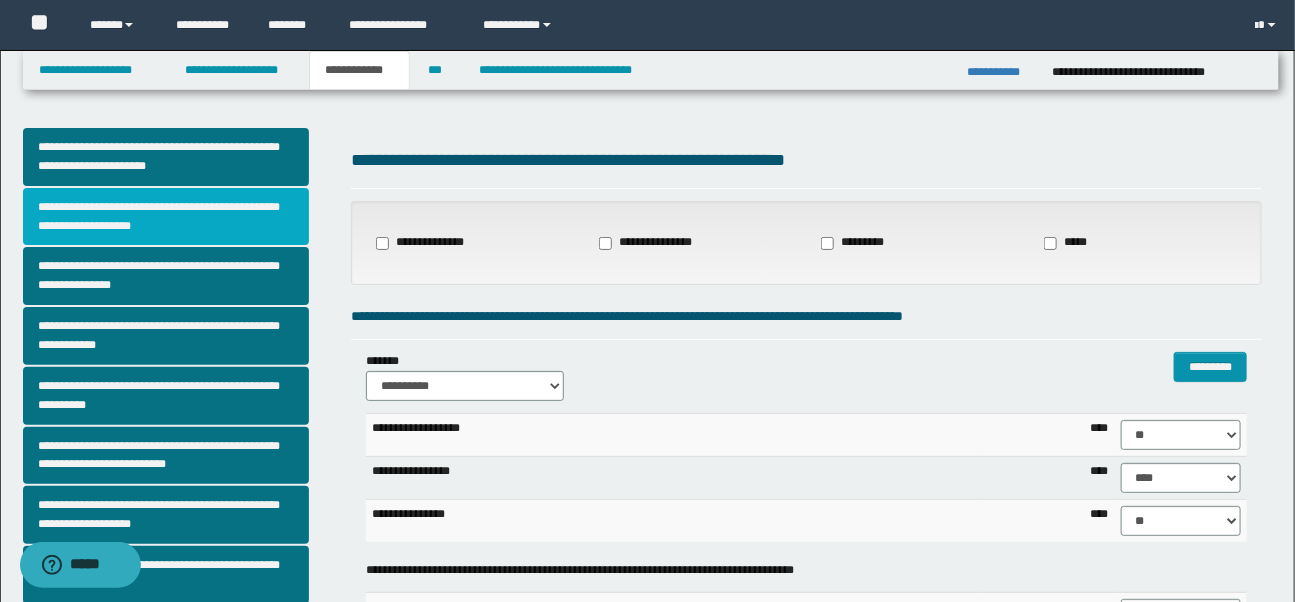 click on "**********" at bounding box center [166, 217] 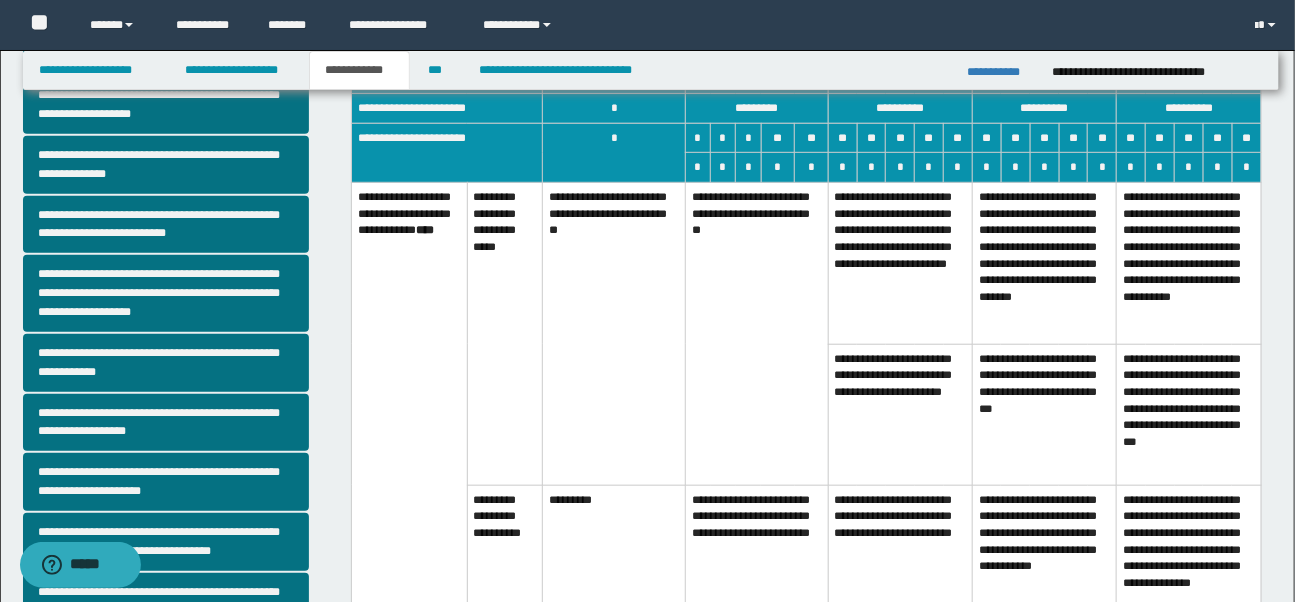 scroll, scrollTop: 404, scrollLeft: 0, axis: vertical 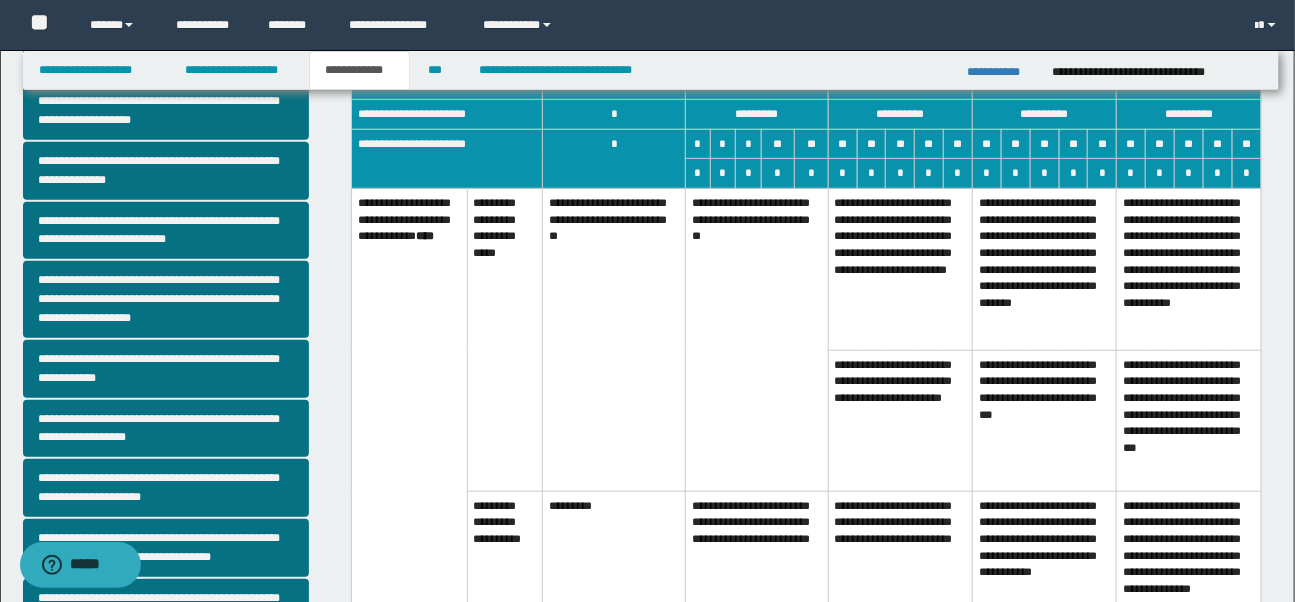 click on "**********" at bounding box center (900, 270) 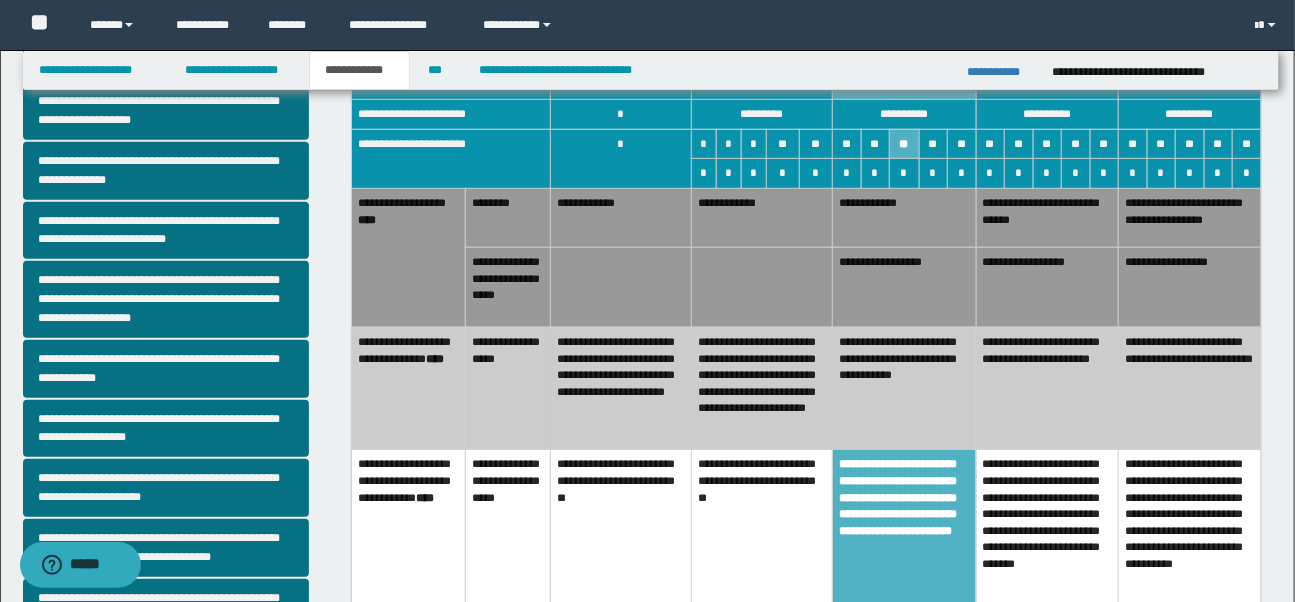 click on "**********" at bounding box center (762, 388) 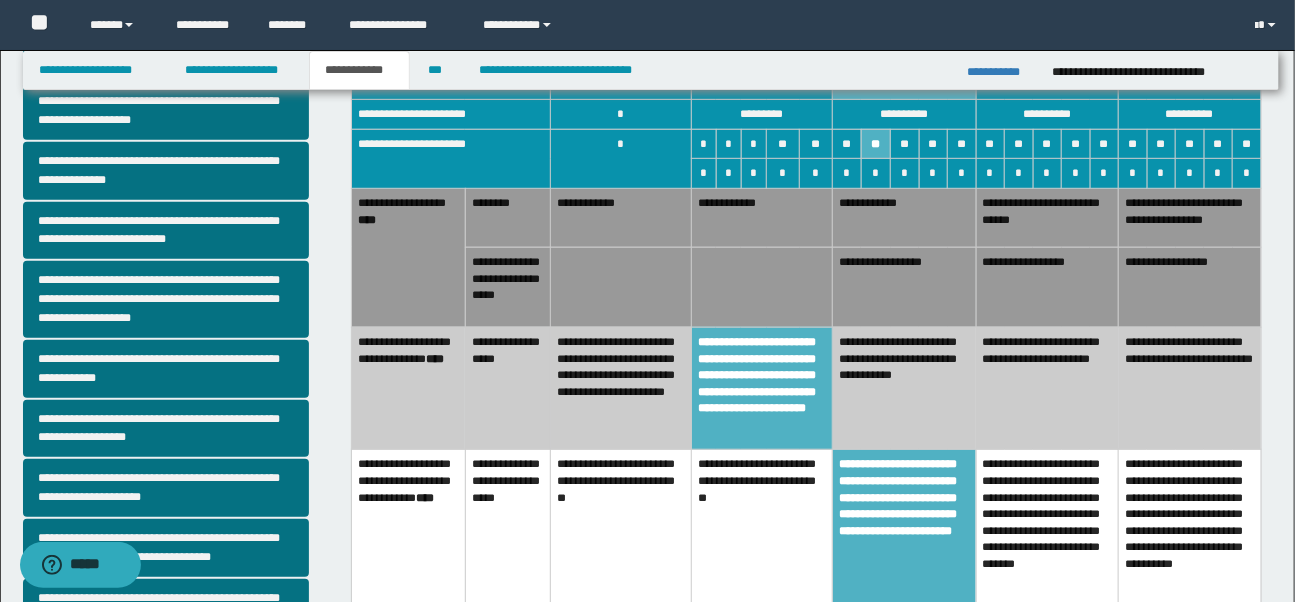click on "**********" at bounding box center (905, 532) 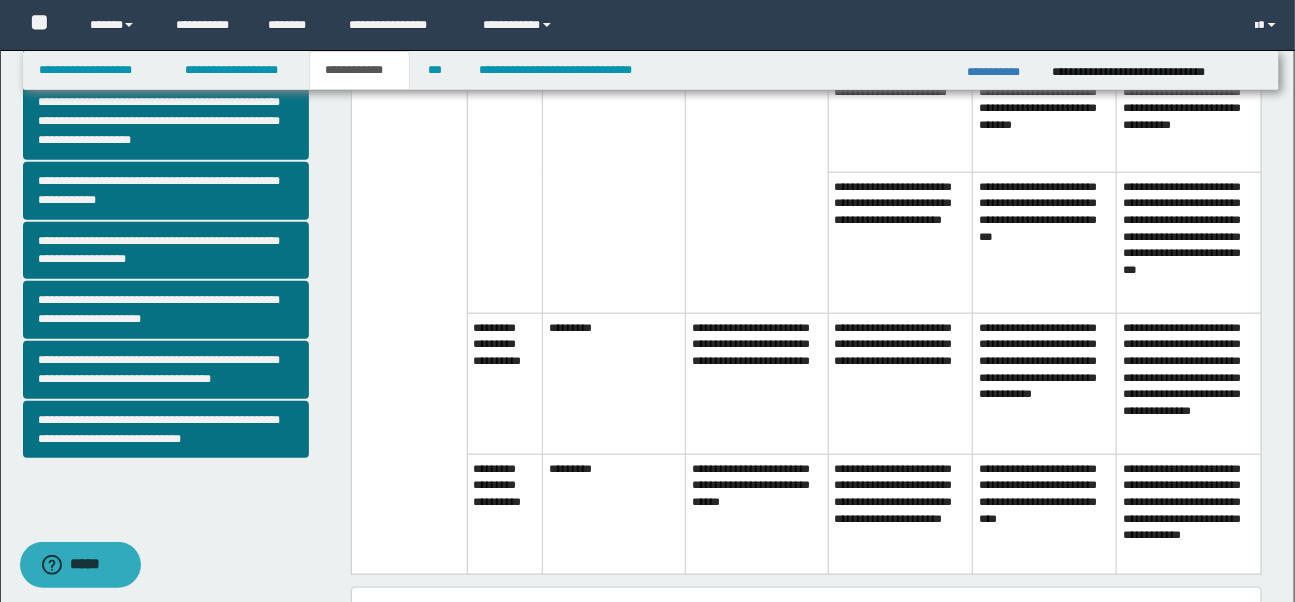 scroll, scrollTop: 585, scrollLeft: 0, axis: vertical 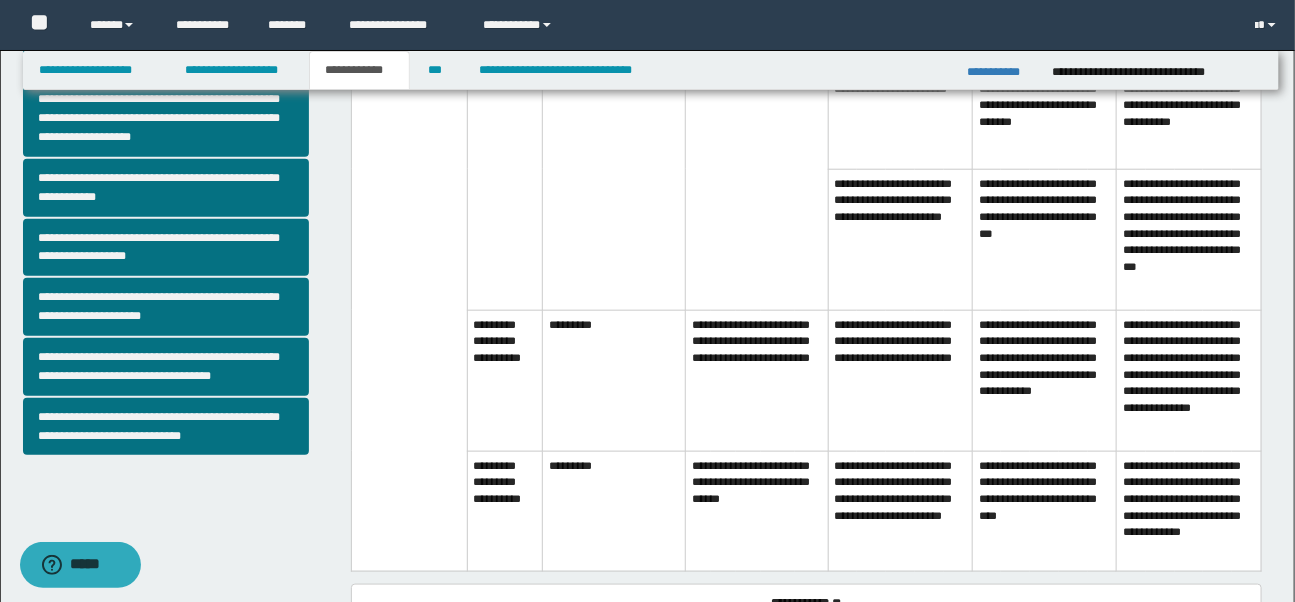 click on "**********" at bounding box center [757, 511] 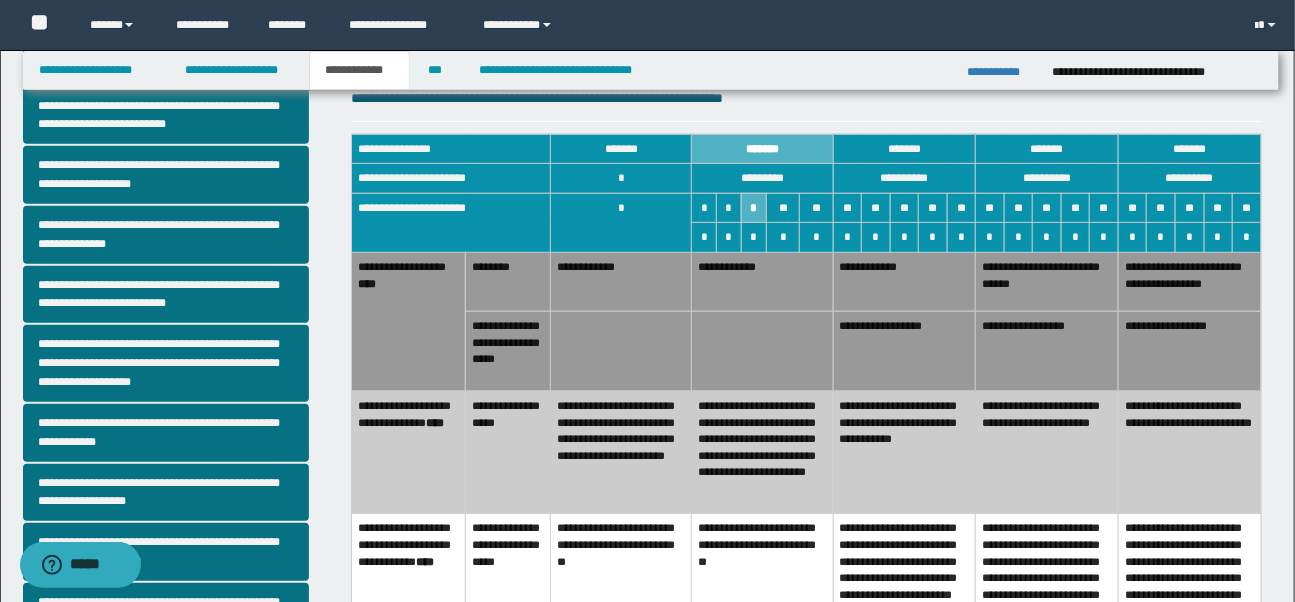 scroll, scrollTop: 347, scrollLeft: 0, axis: vertical 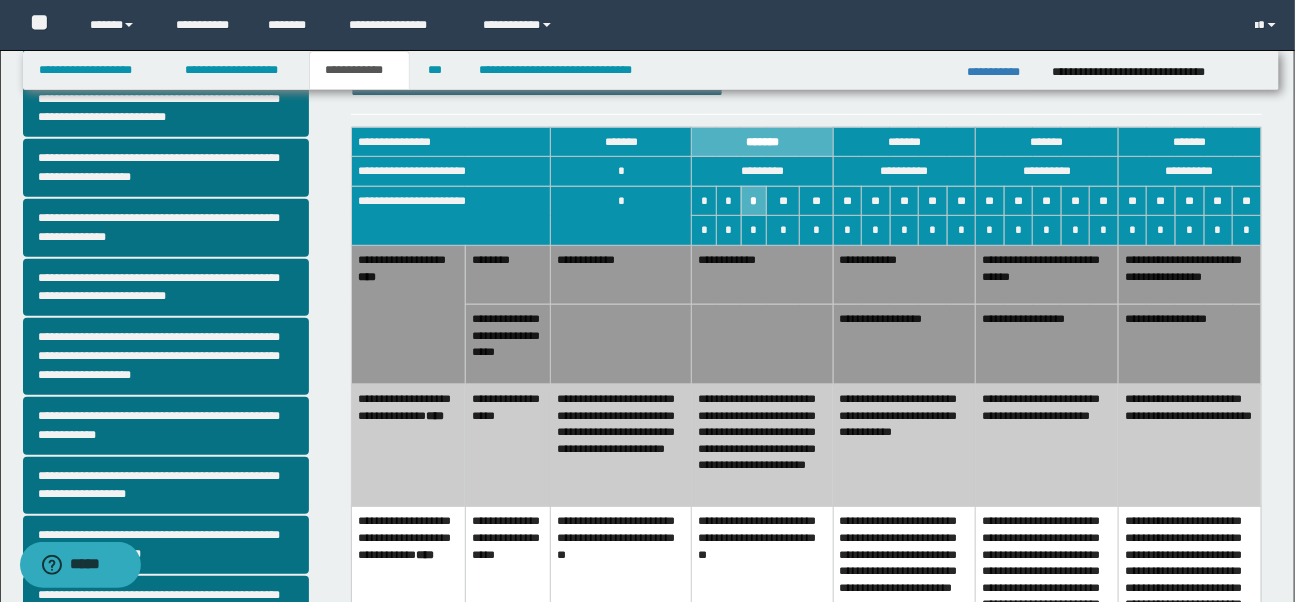 click on "**********" at bounding box center (904, 445) 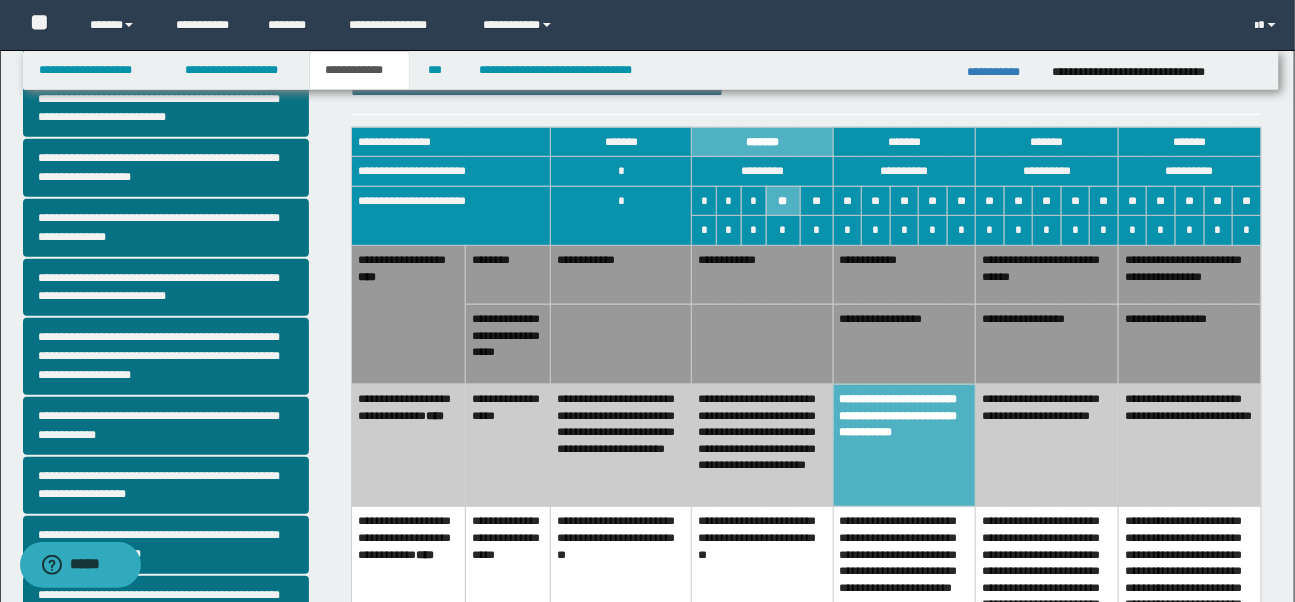 click on "**********" at bounding box center (762, 445) 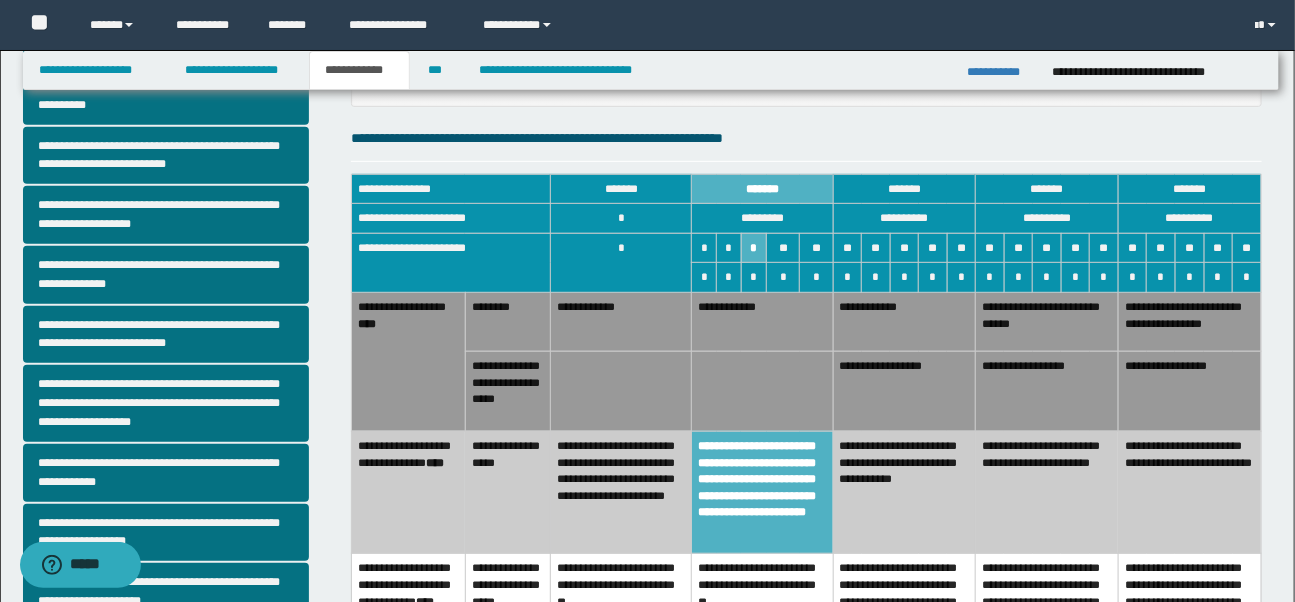 scroll, scrollTop: 300, scrollLeft: 0, axis: vertical 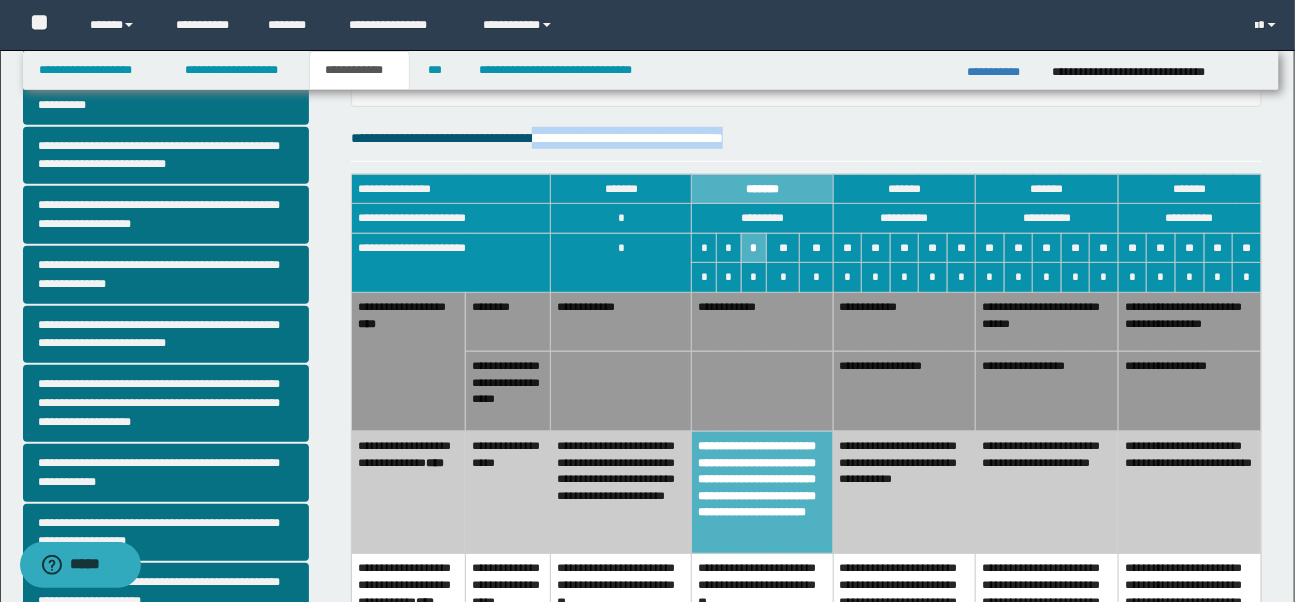 drag, startPoint x: 584, startPoint y: 140, endPoint x: 870, endPoint y: 141, distance: 286.00174 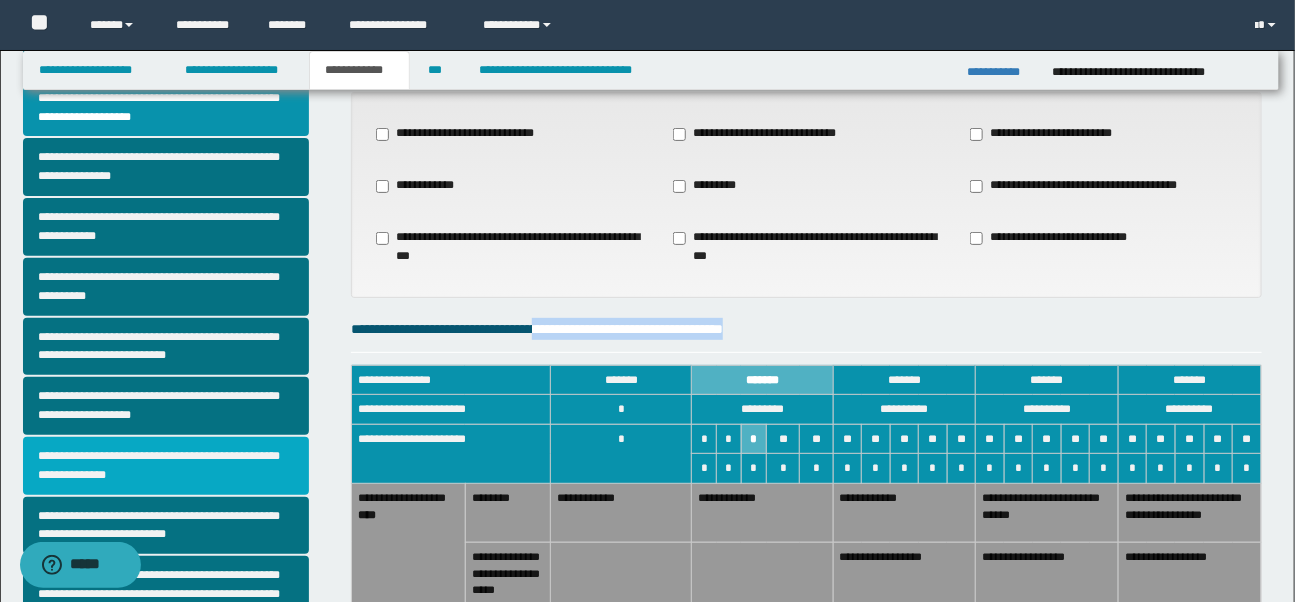 scroll, scrollTop: 100, scrollLeft: 0, axis: vertical 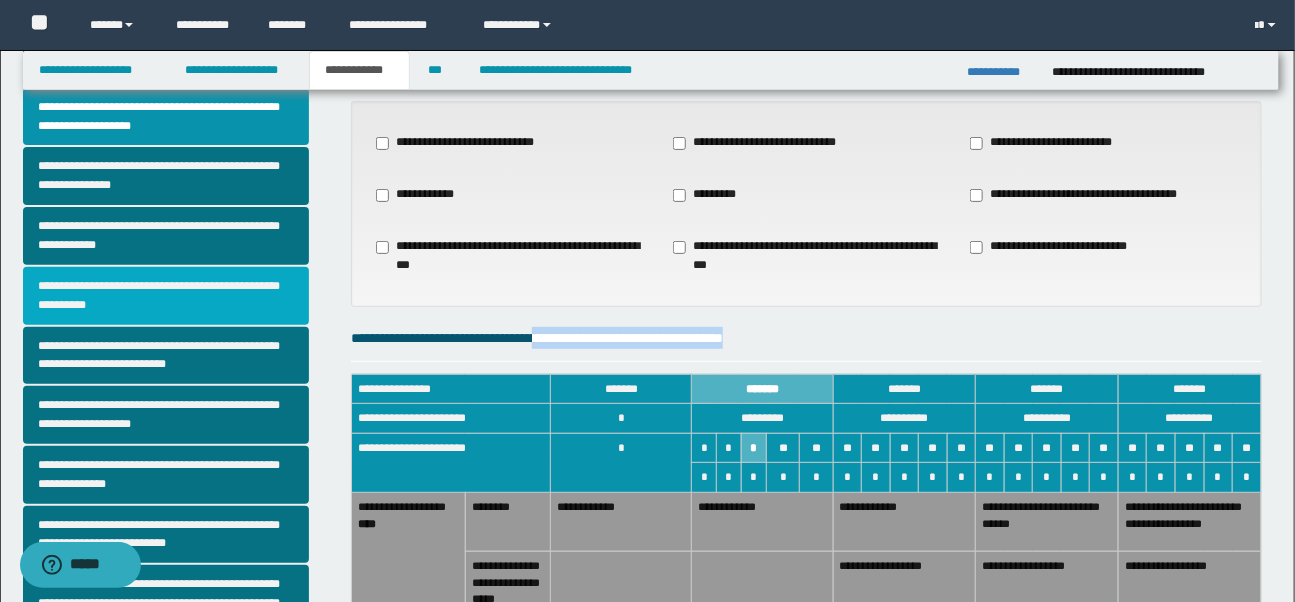 click on "**********" at bounding box center (166, 296) 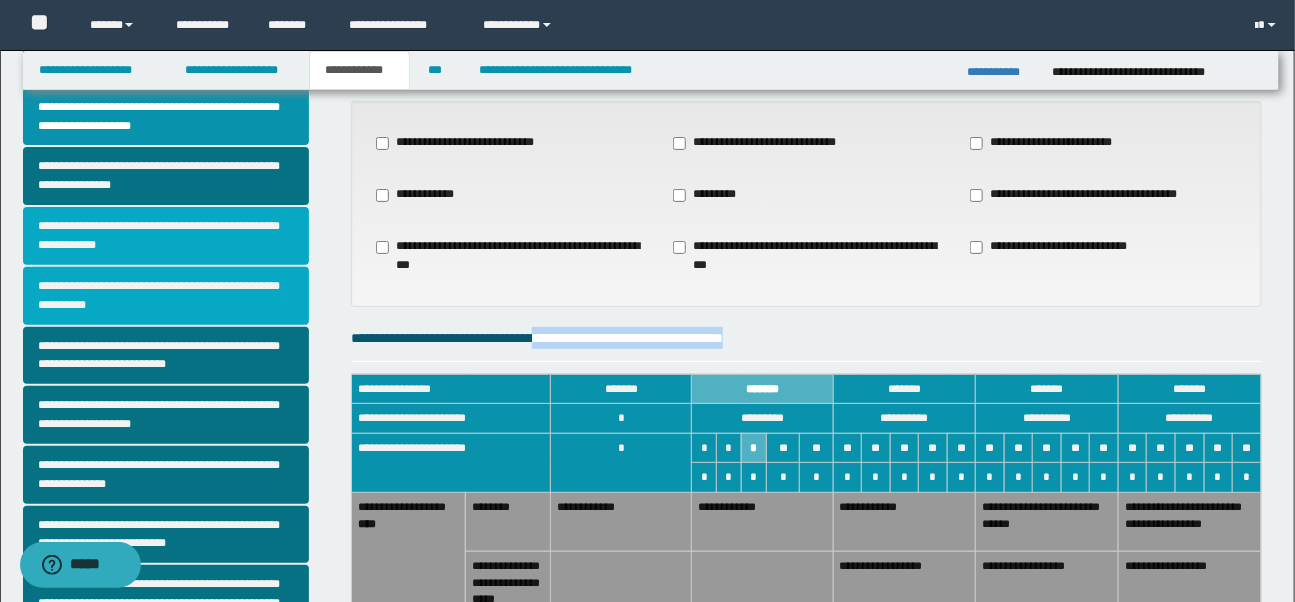 scroll, scrollTop: 0, scrollLeft: 0, axis: both 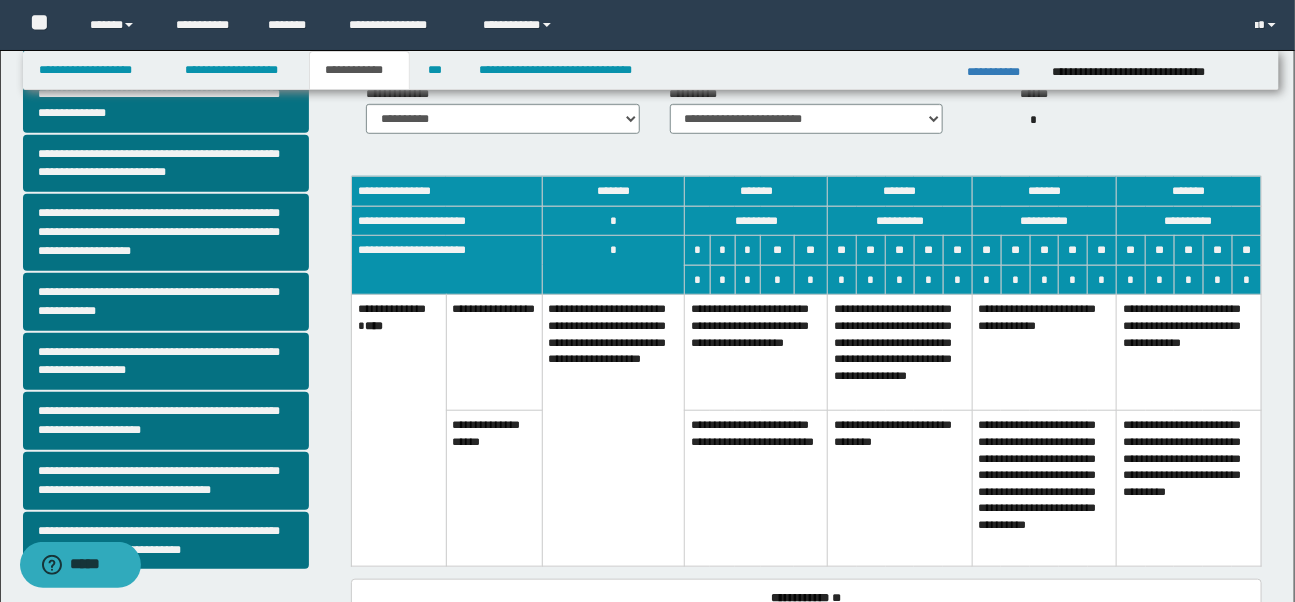click on "**********" at bounding box center (756, 353) 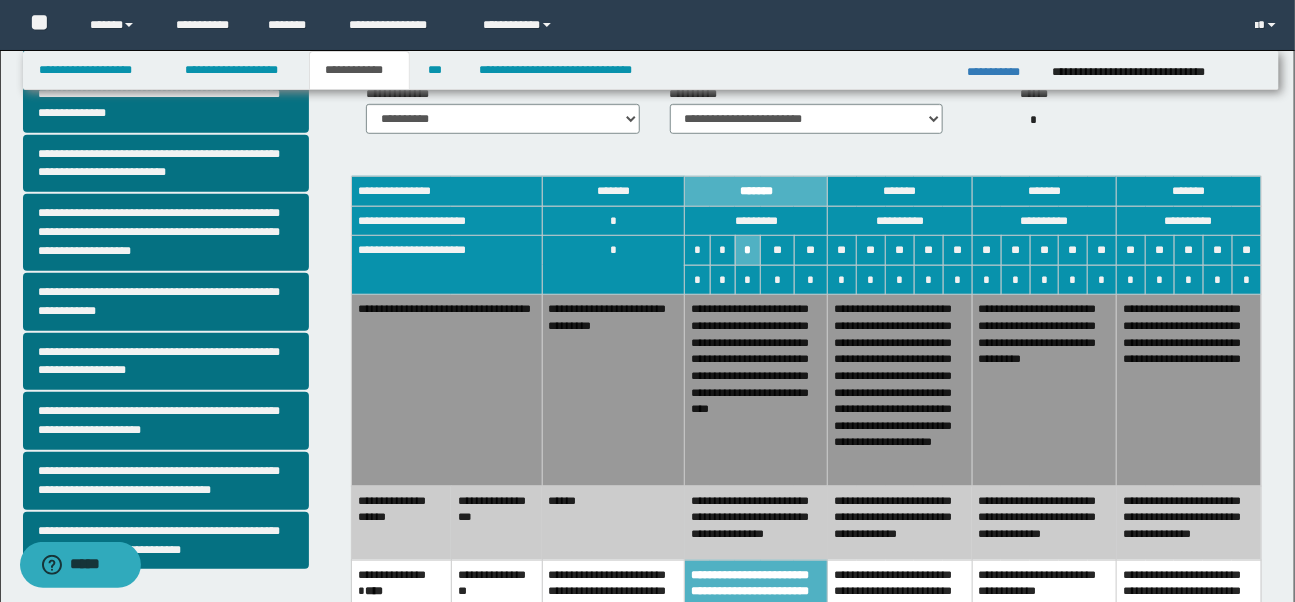 click on "**********" at bounding box center [900, 523] 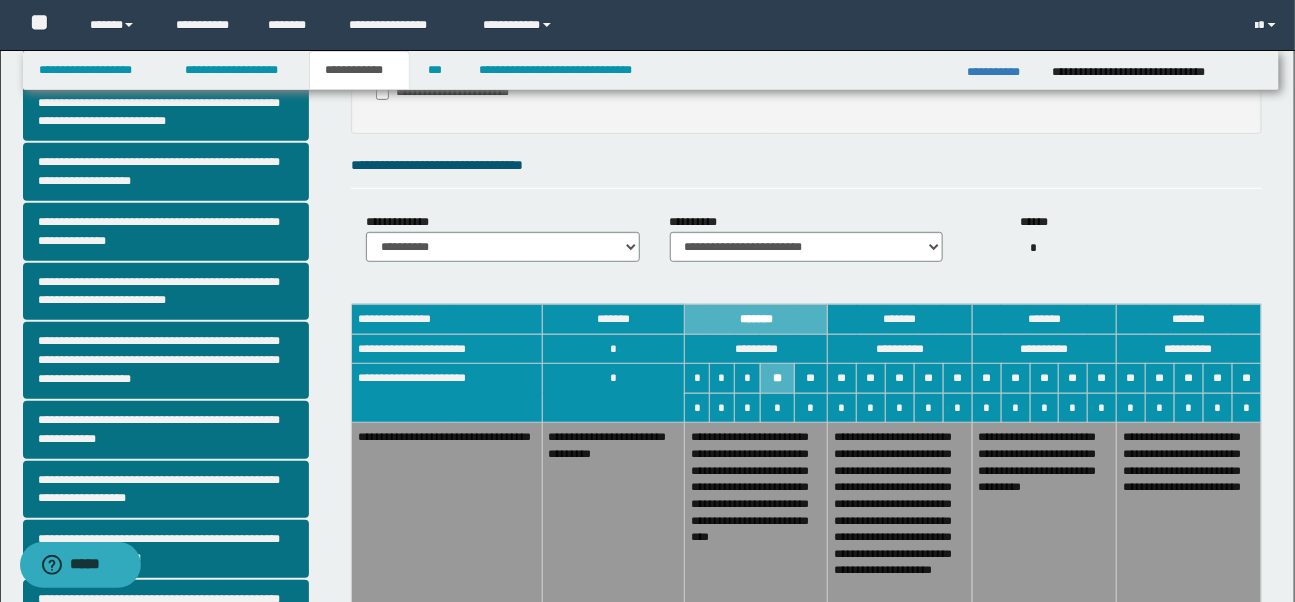 scroll, scrollTop: 343, scrollLeft: 0, axis: vertical 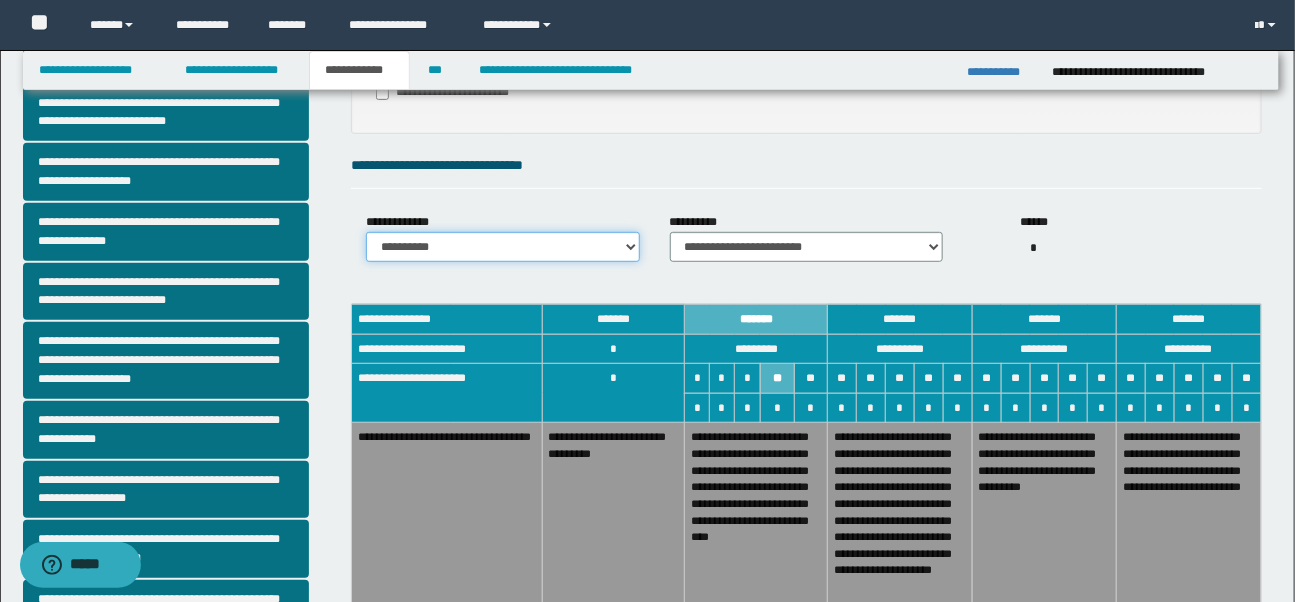 click on "**********" at bounding box center (503, 247) 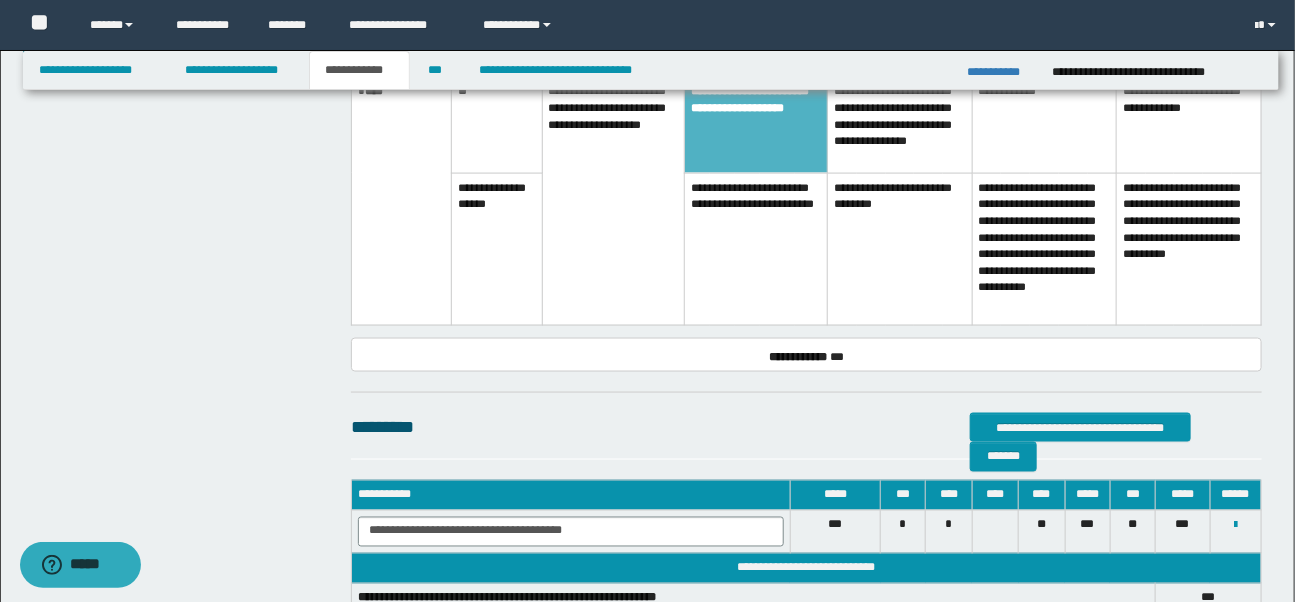 scroll, scrollTop: 1012, scrollLeft: 0, axis: vertical 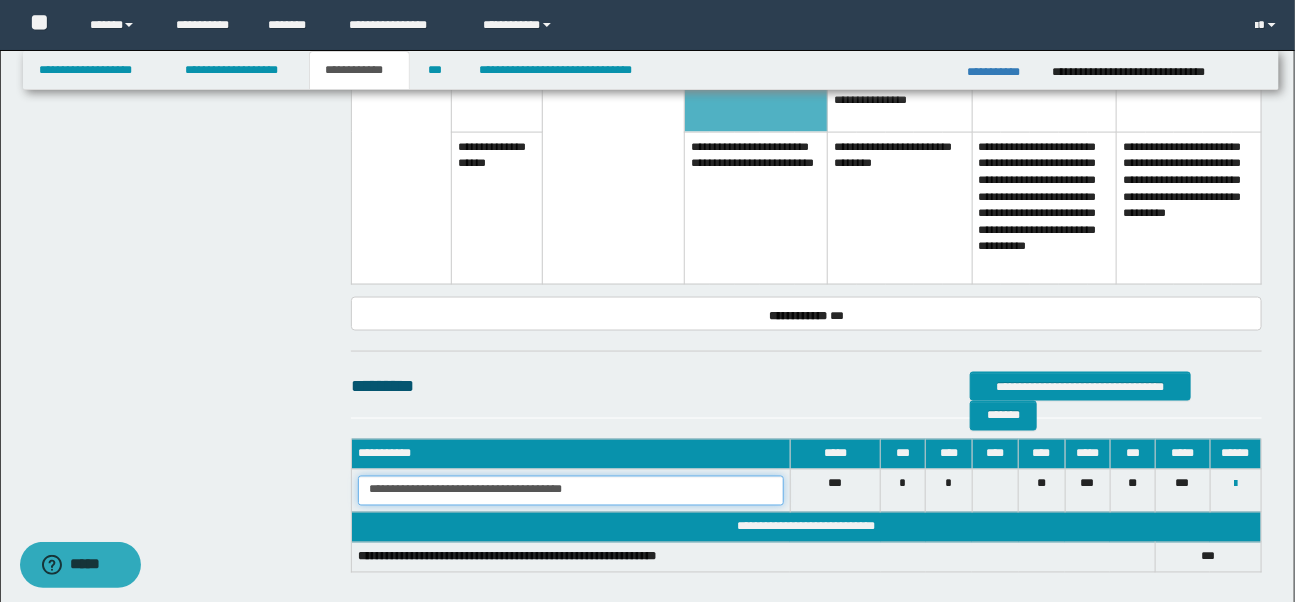 drag, startPoint x: 569, startPoint y: 493, endPoint x: 351, endPoint y: 489, distance: 218.0367 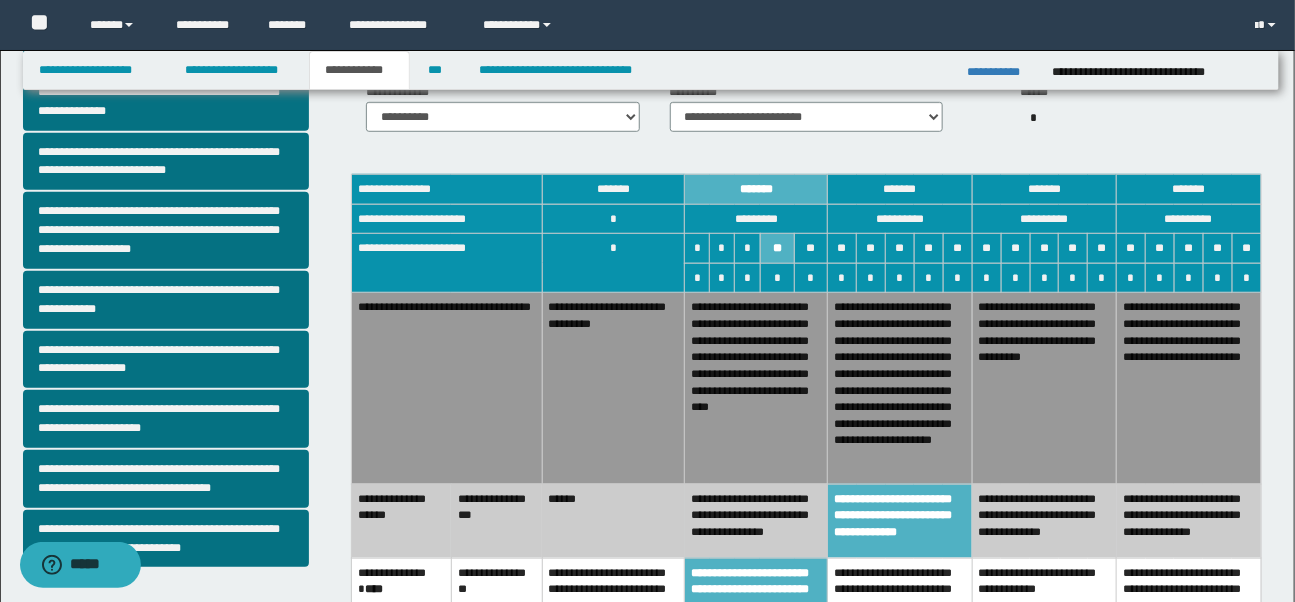 scroll, scrollTop: 0, scrollLeft: 0, axis: both 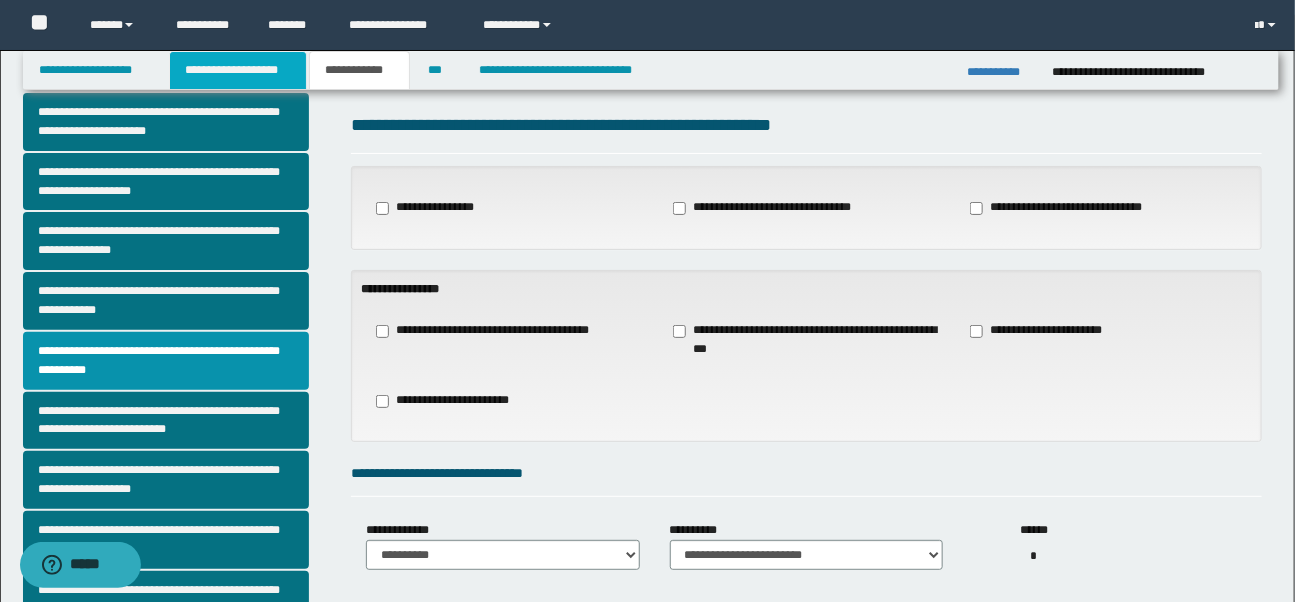 click on "**********" at bounding box center (238, 70) 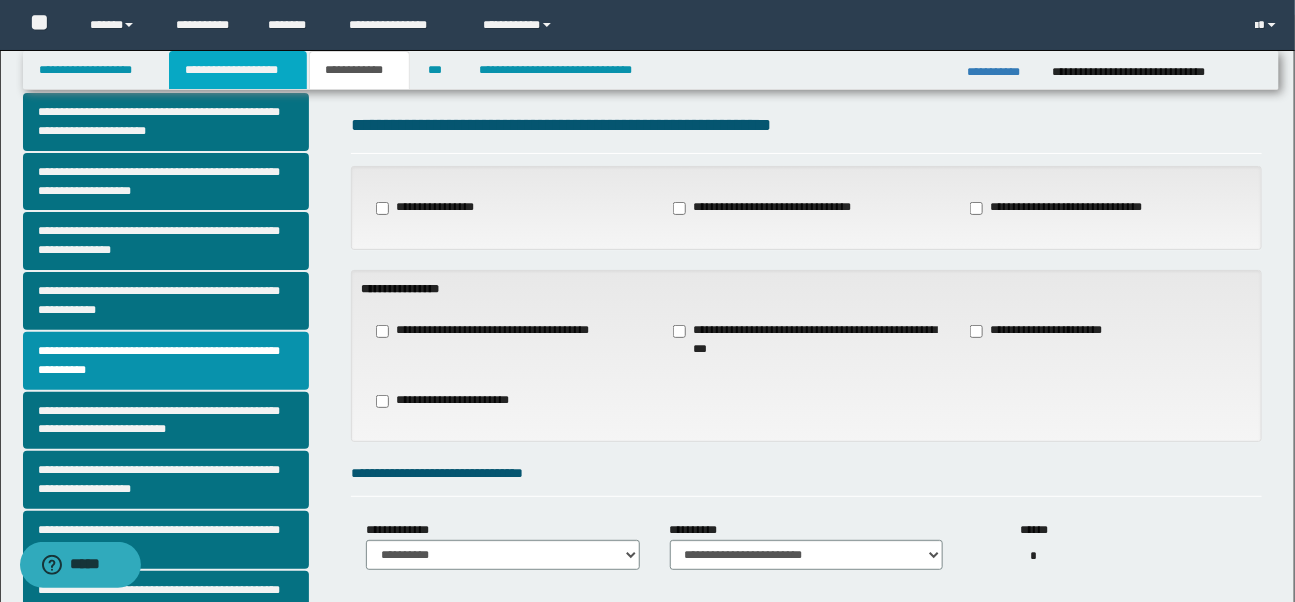scroll, scrollTop: 66, scrollLeft: 0, axis: vertical 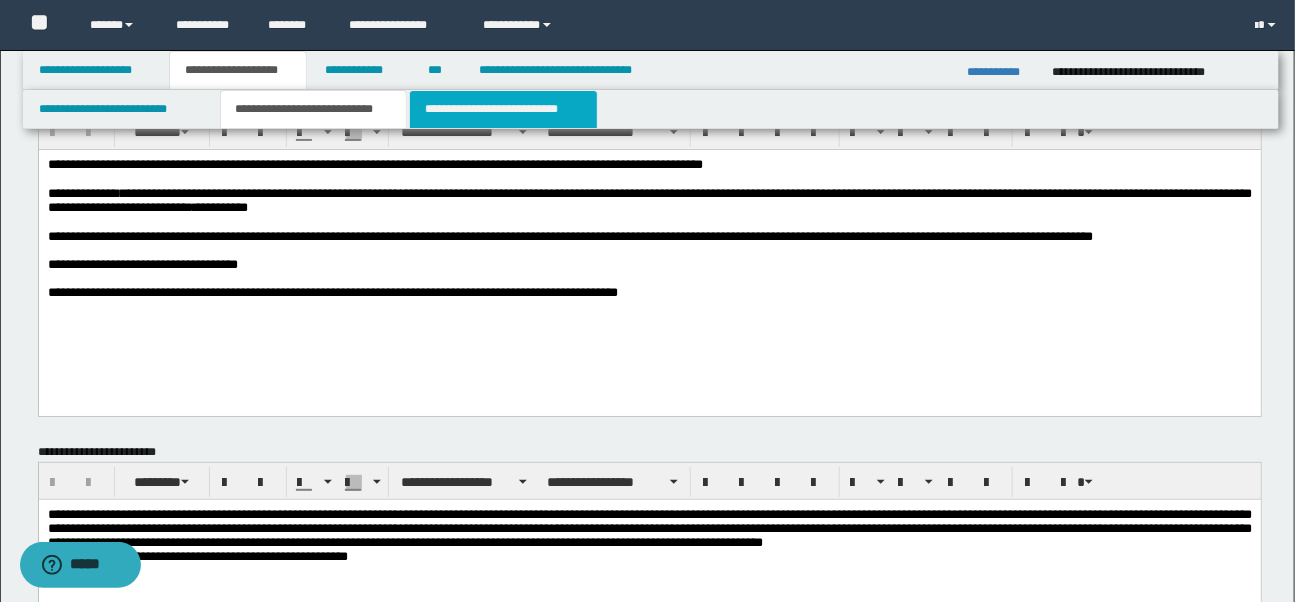 click on "**********" at bounding box center [503, 109] 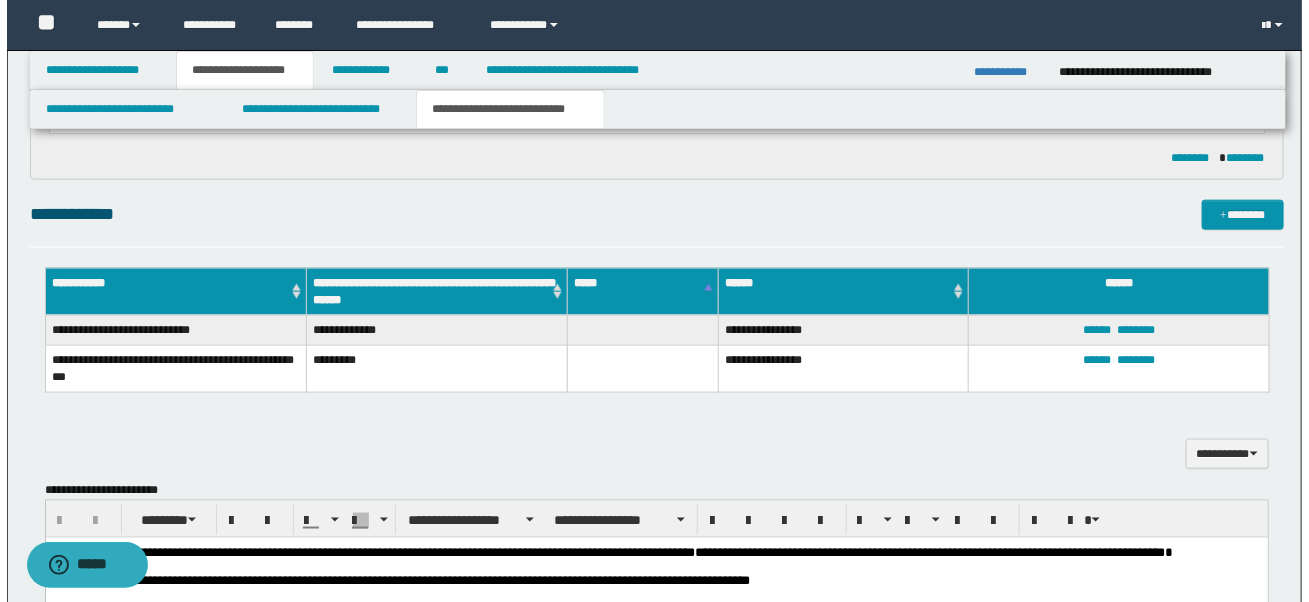 scroll, scrollTop: 822, scrollLeft: 0, axis: vertical 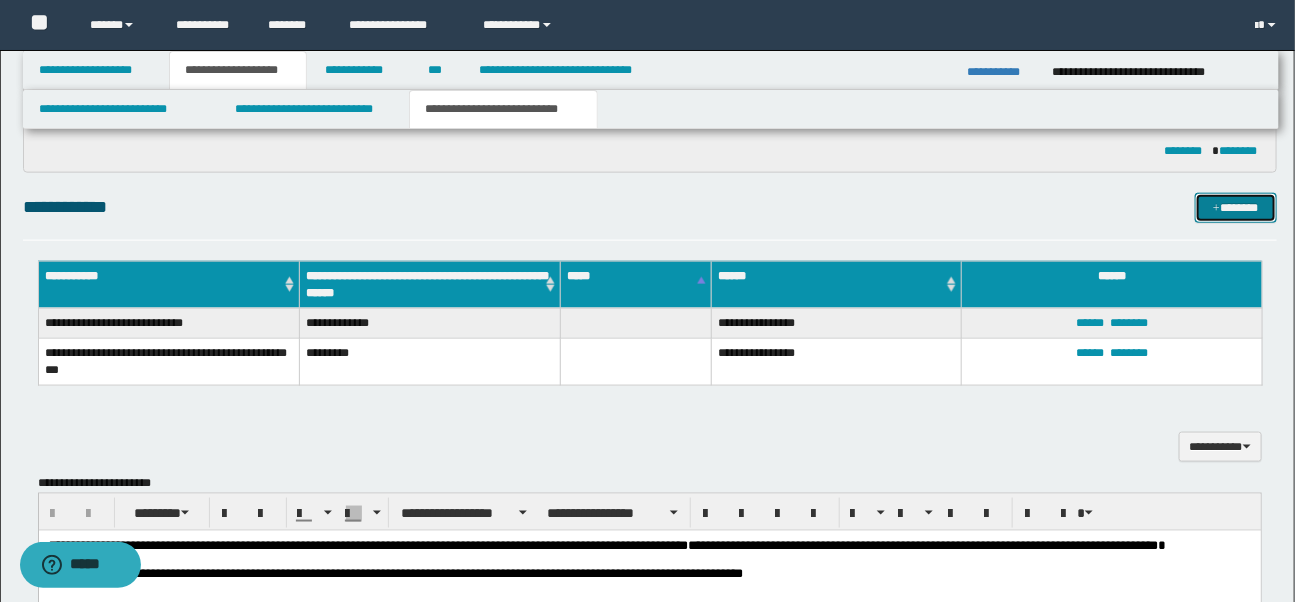 click on "*******" at bounding box center (1236, 208) 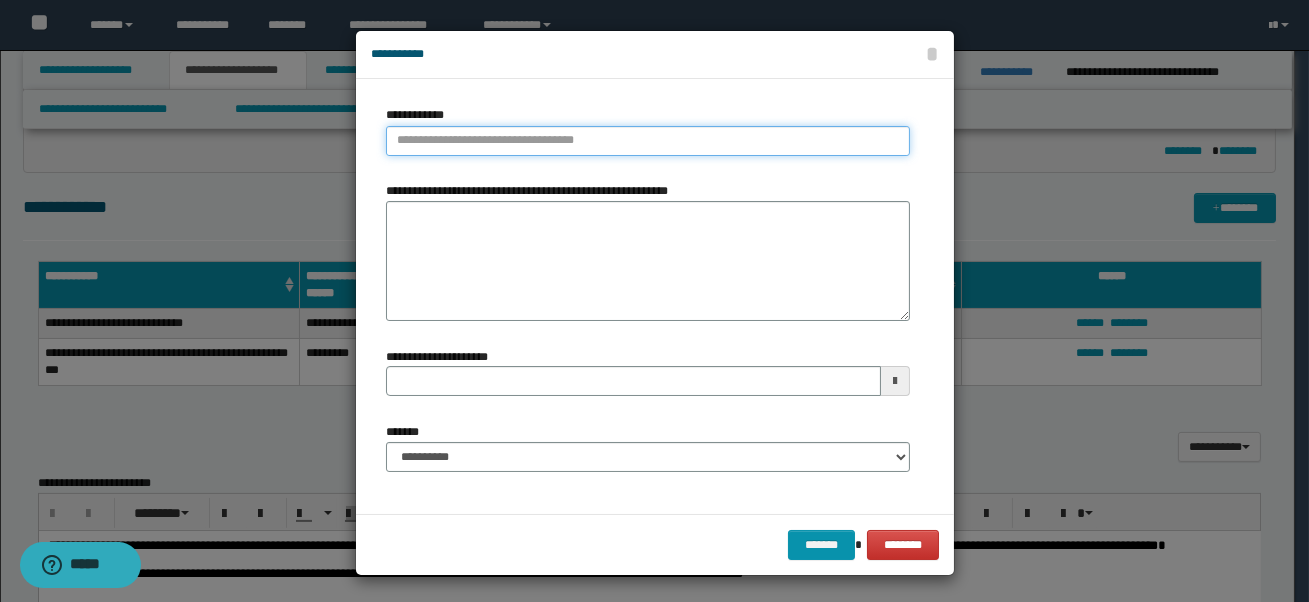 click on "**********" at bounding box center [648, 141] 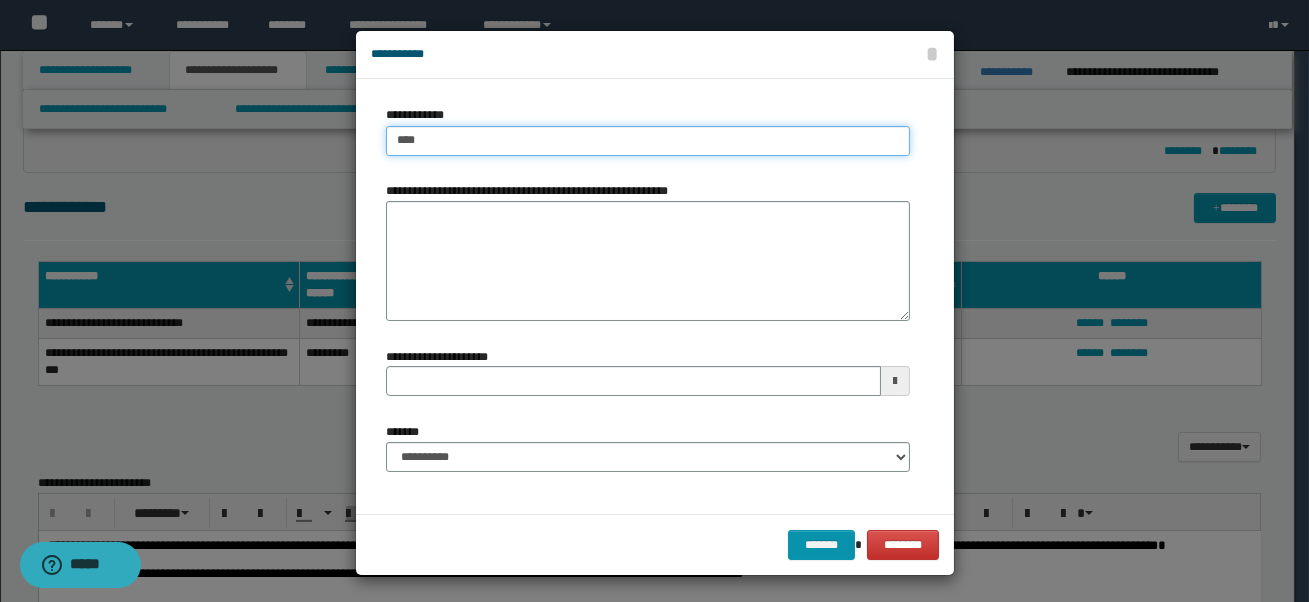 type on "*****" 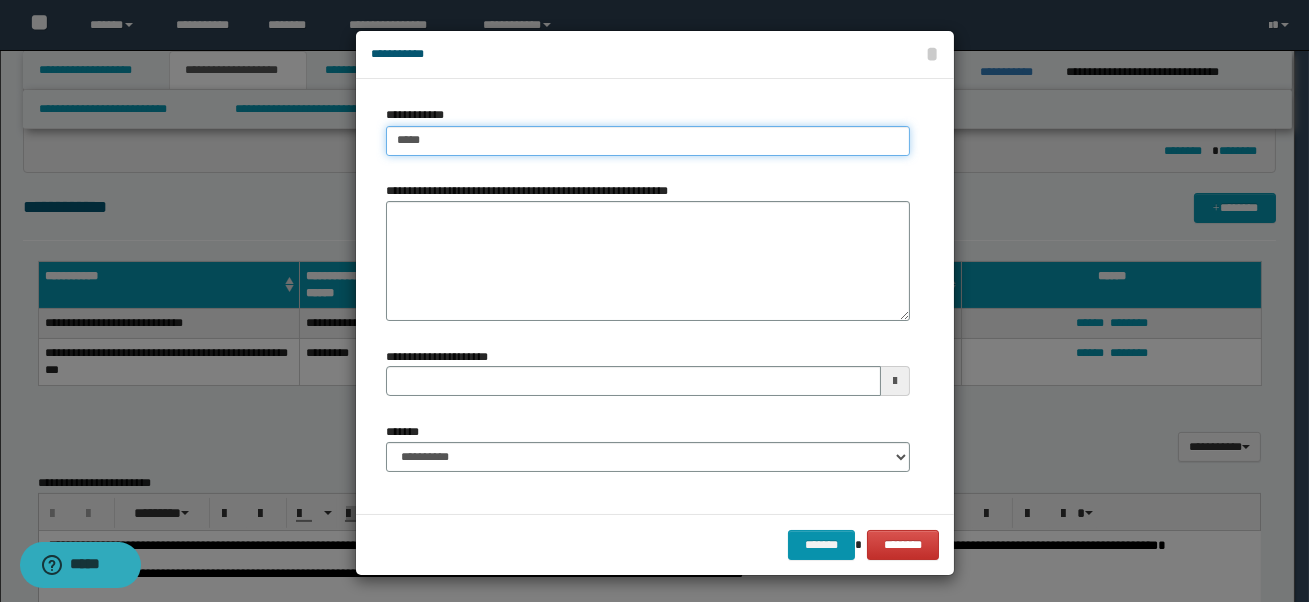 type on "**********" 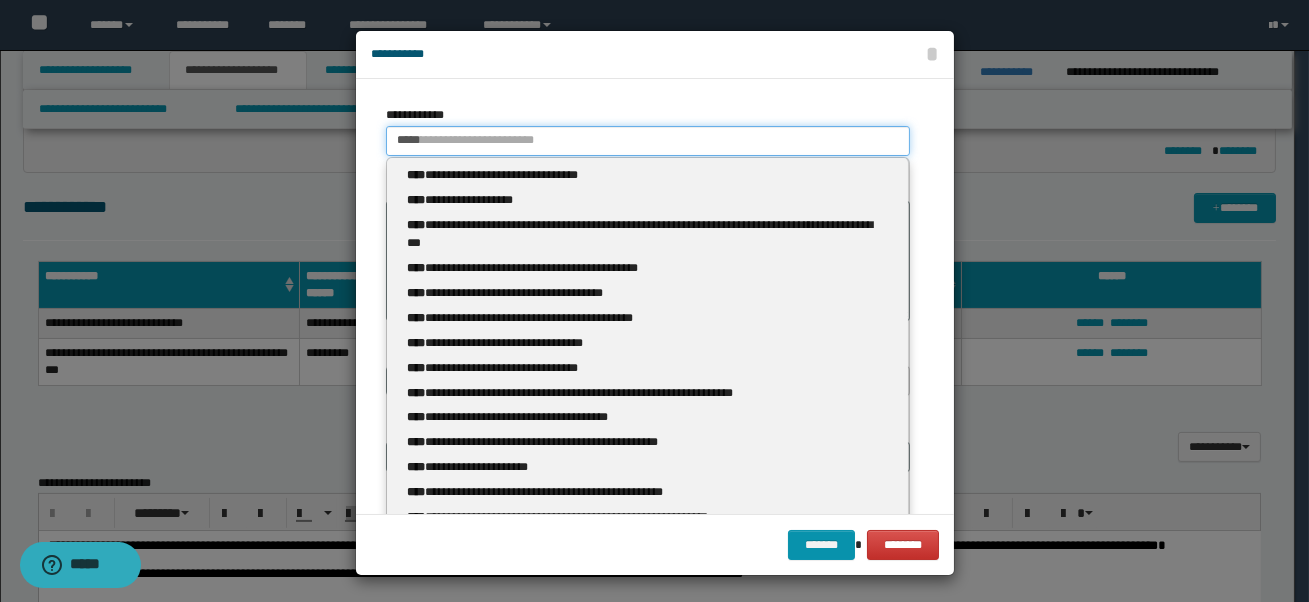 type 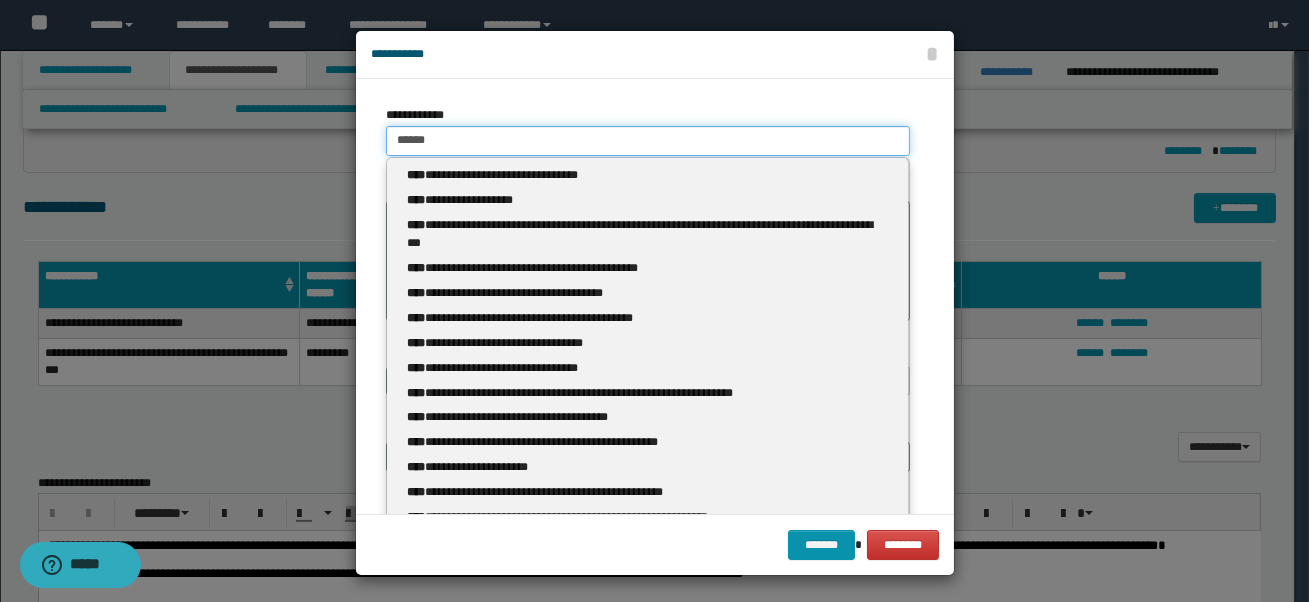type on "*******" 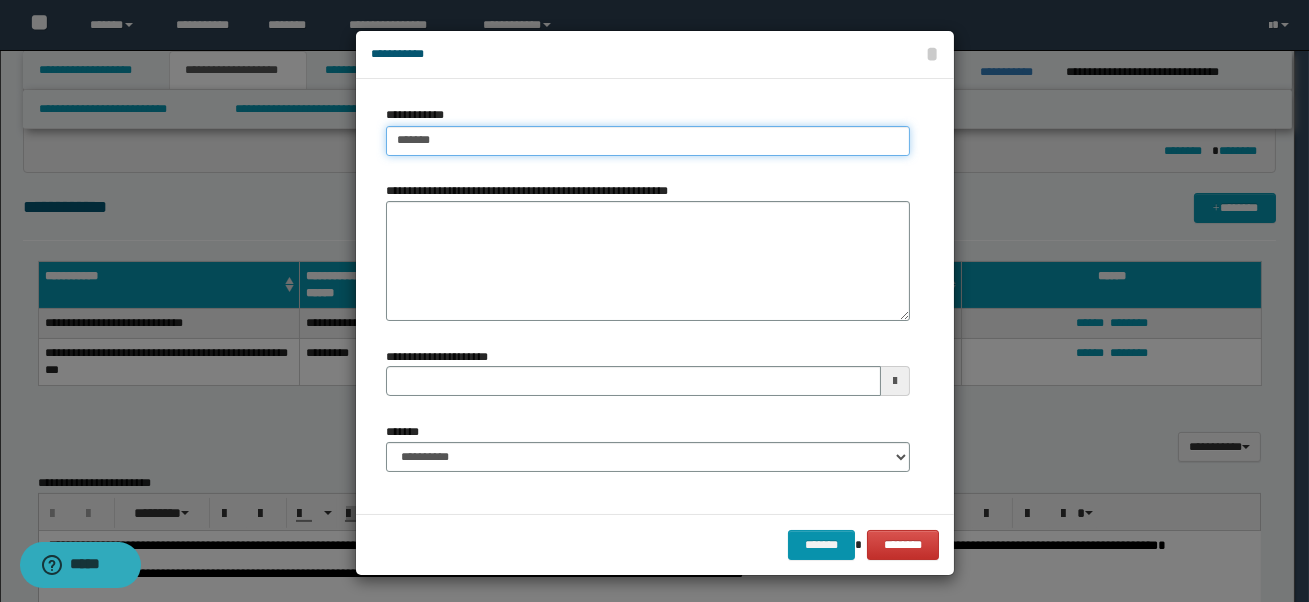 type on "**********" 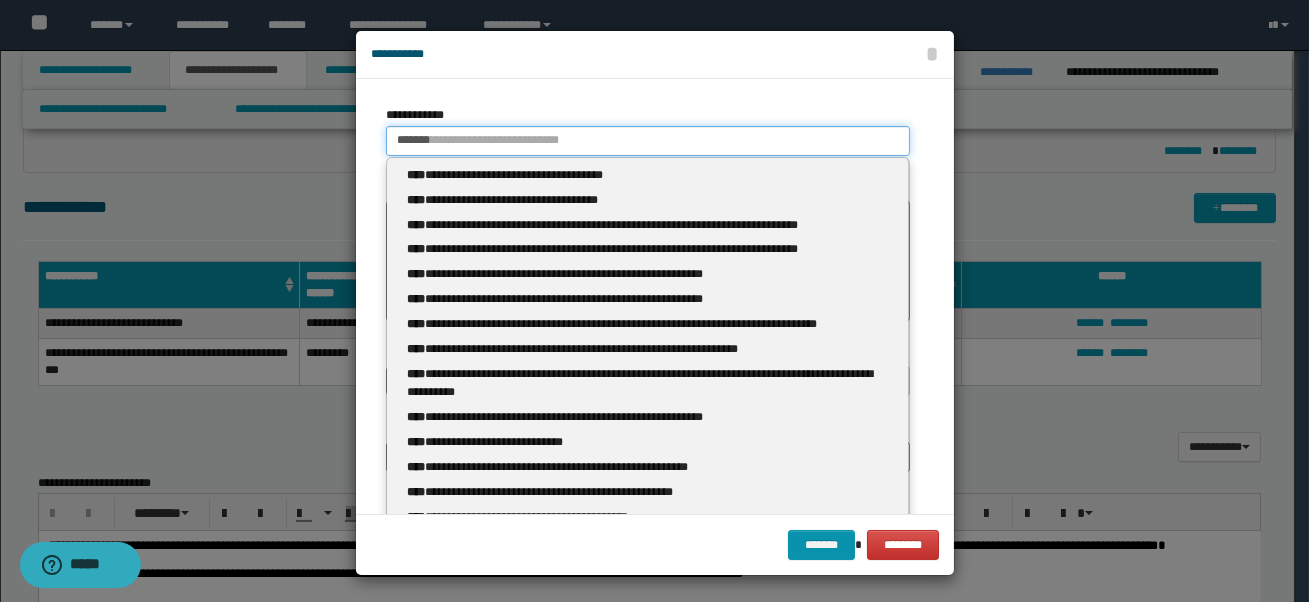 type 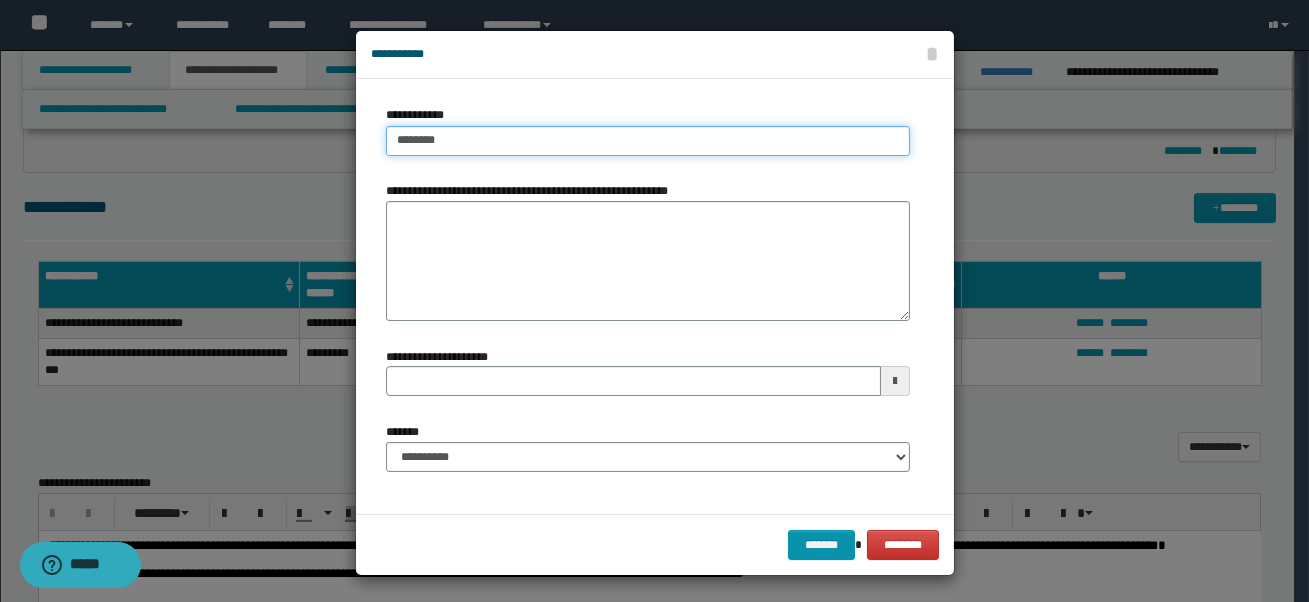 type on "**********" 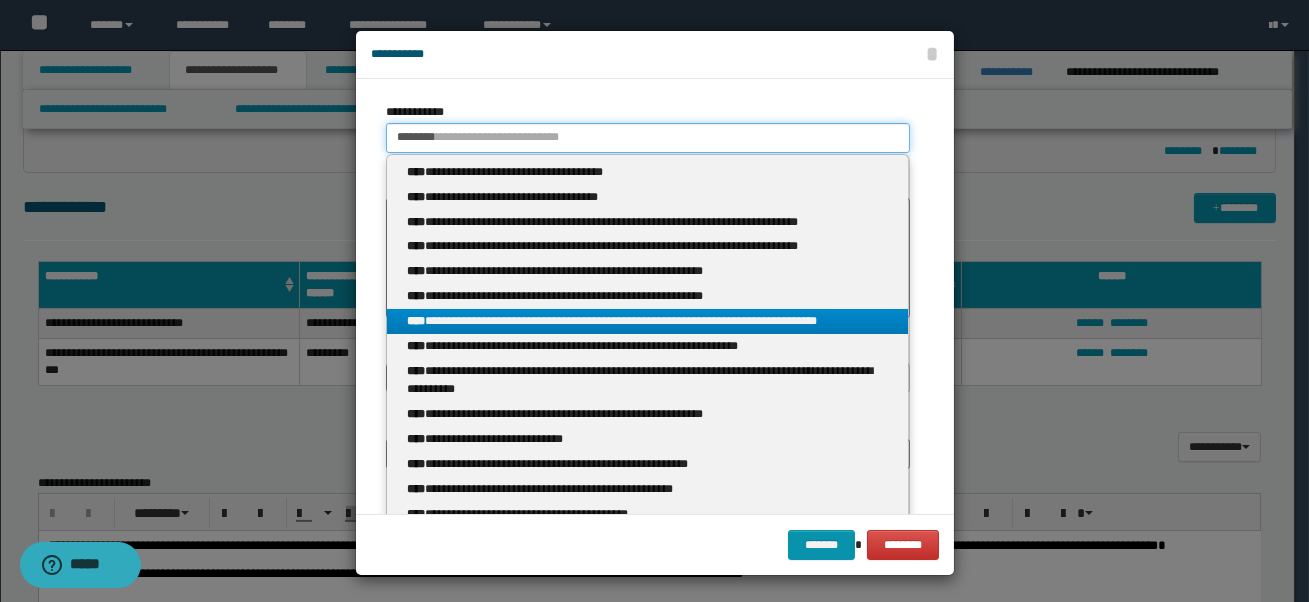scroll, scrollTop: 7, scrollLeft: 0, axis: vertical 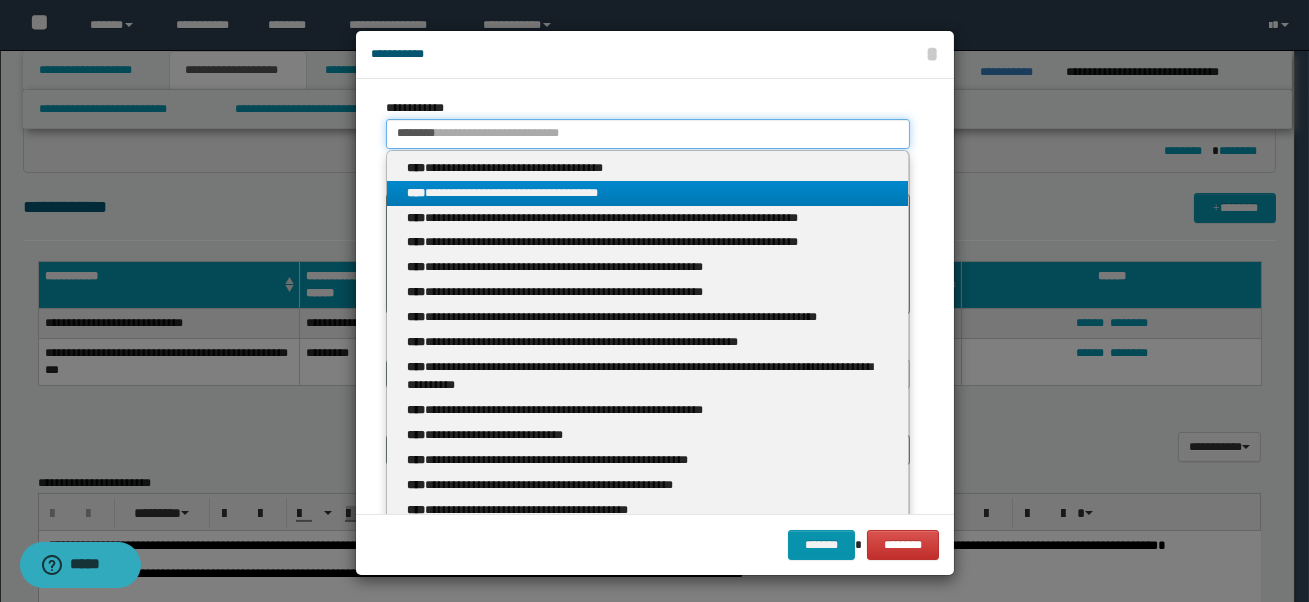 type on "********" 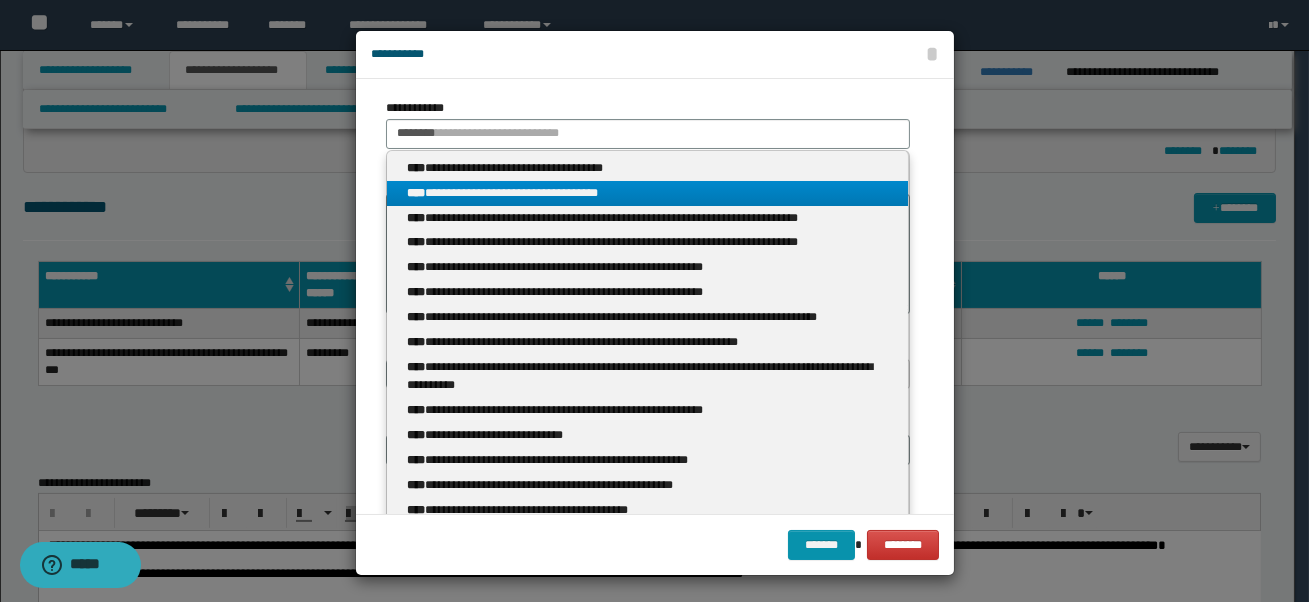 click on "**********" at bounding box center (648, 193) 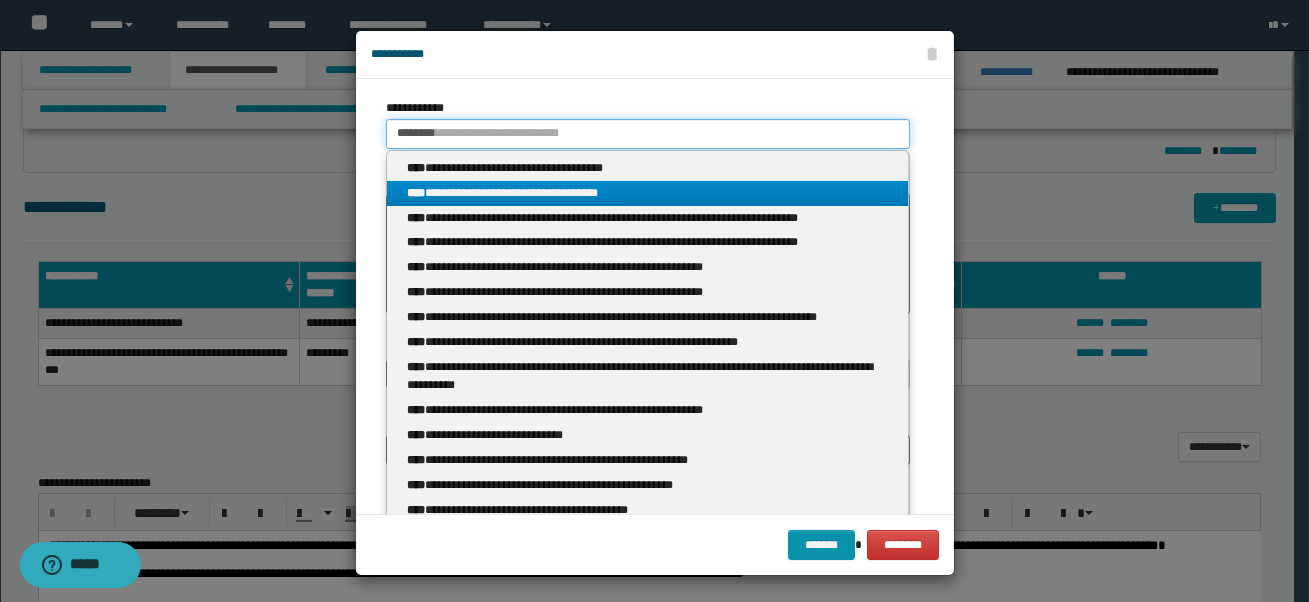 type 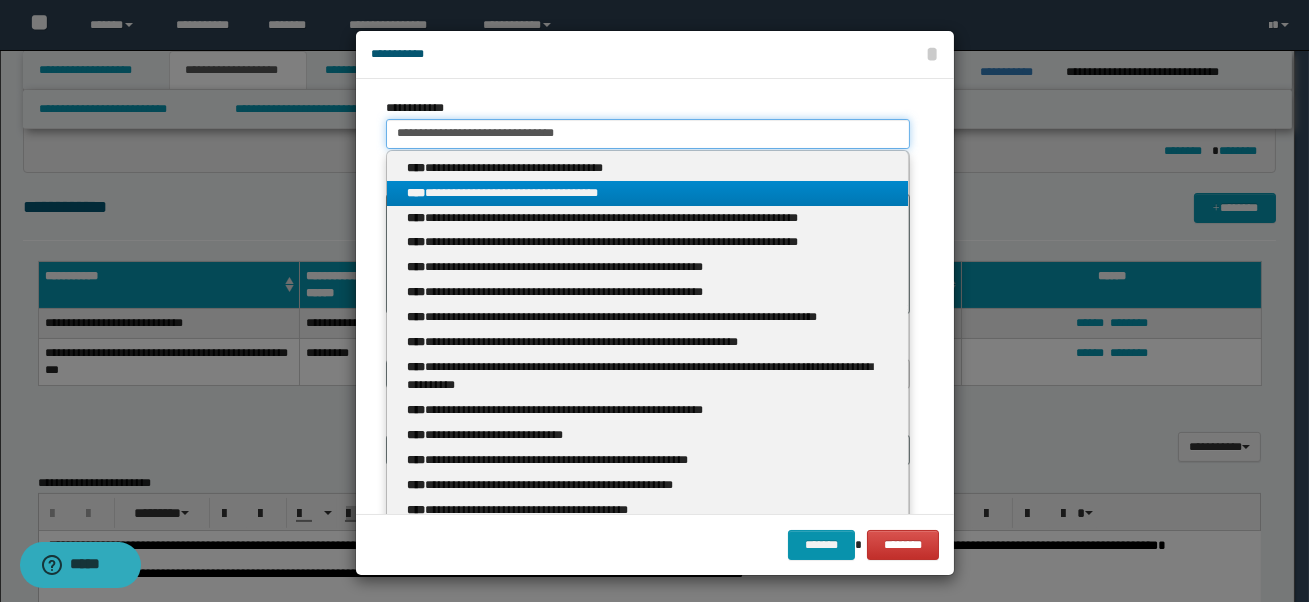 scroll, scrollTop: 0, scrollLeft: 0, axis: both 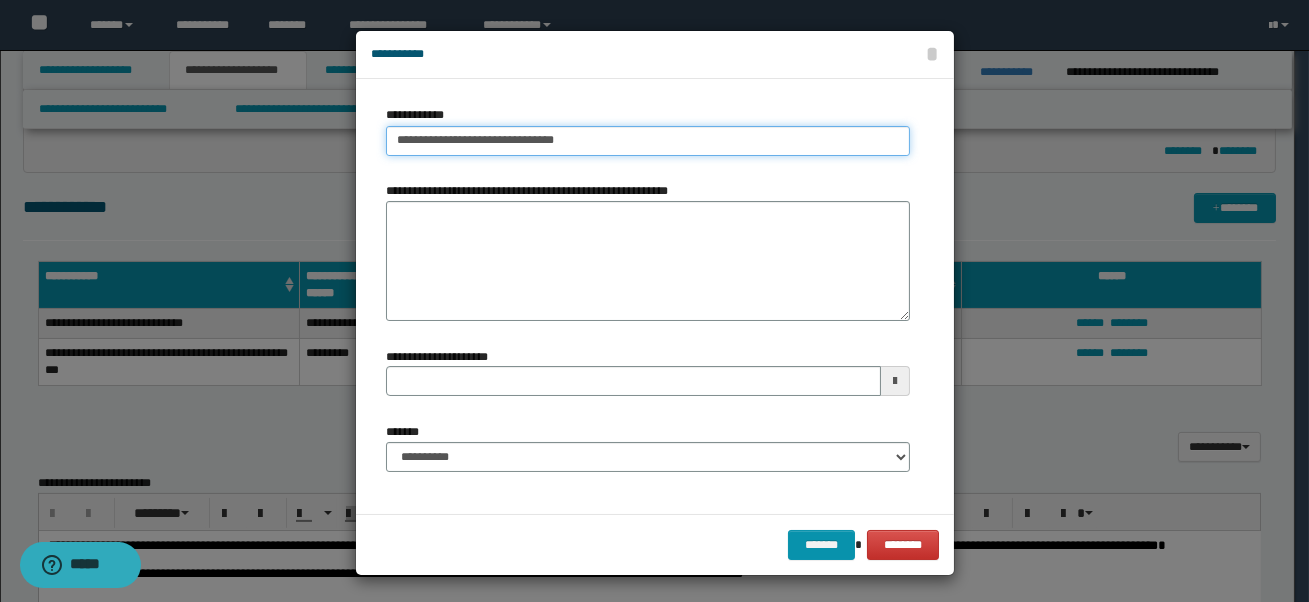 type 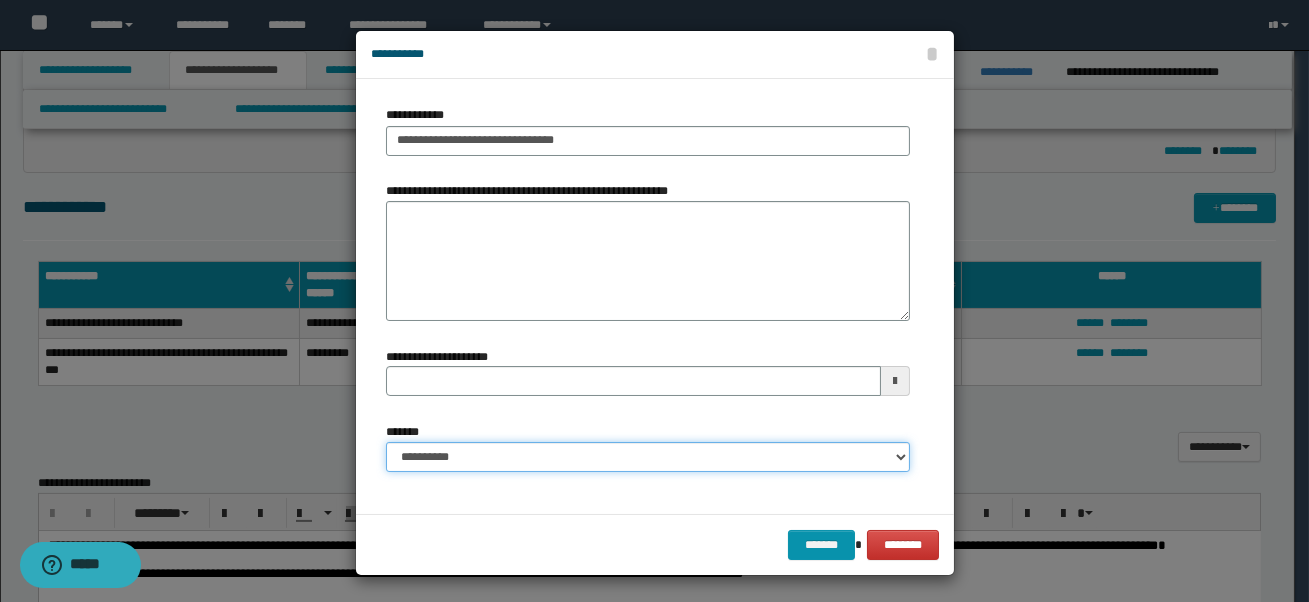 click on "**********" at bounding box center (648, 457) 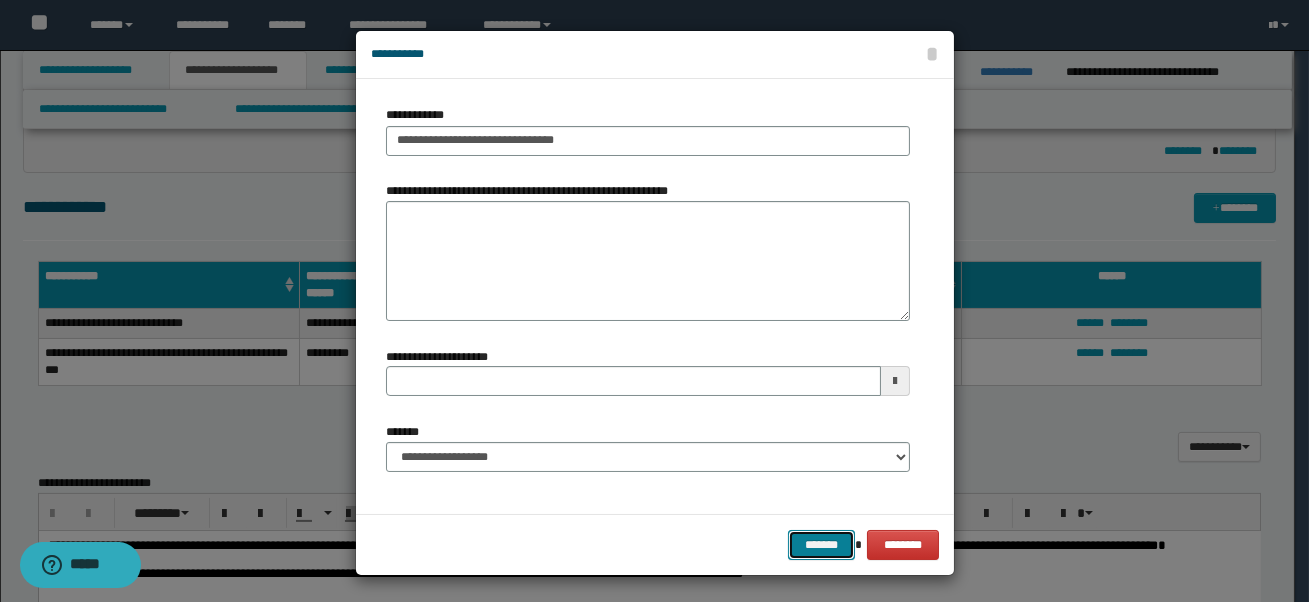 click on "*******" at bounding box center [821, 545] 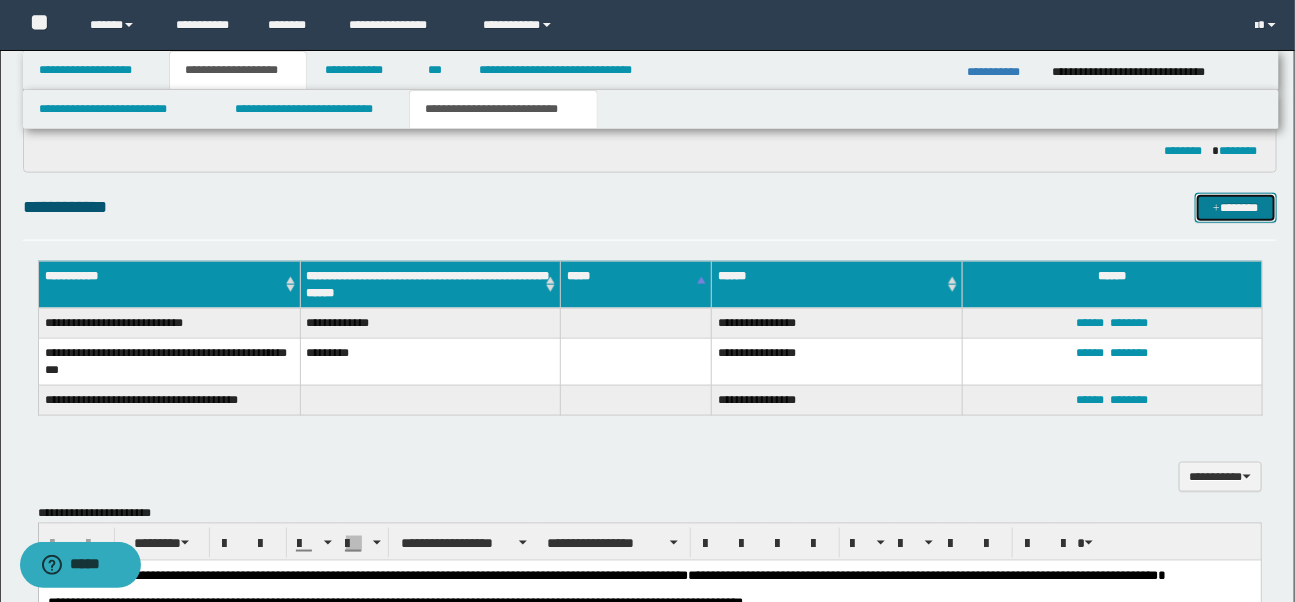 click on "*******" at bounding box center [1236, 208] 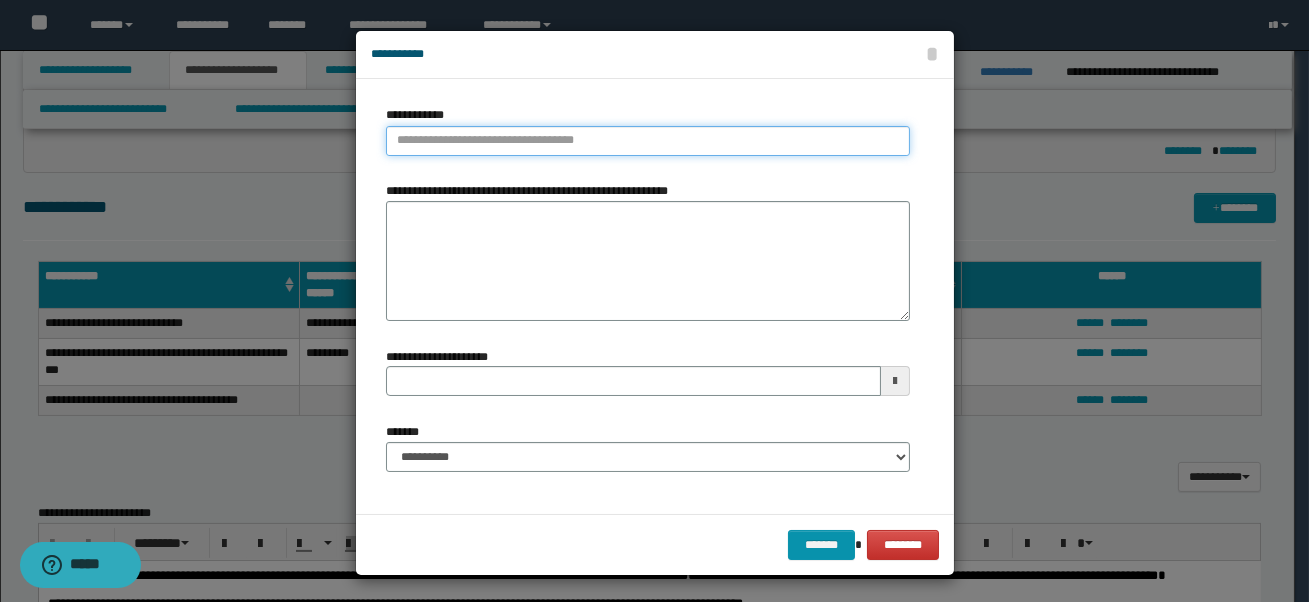 type on "**********" 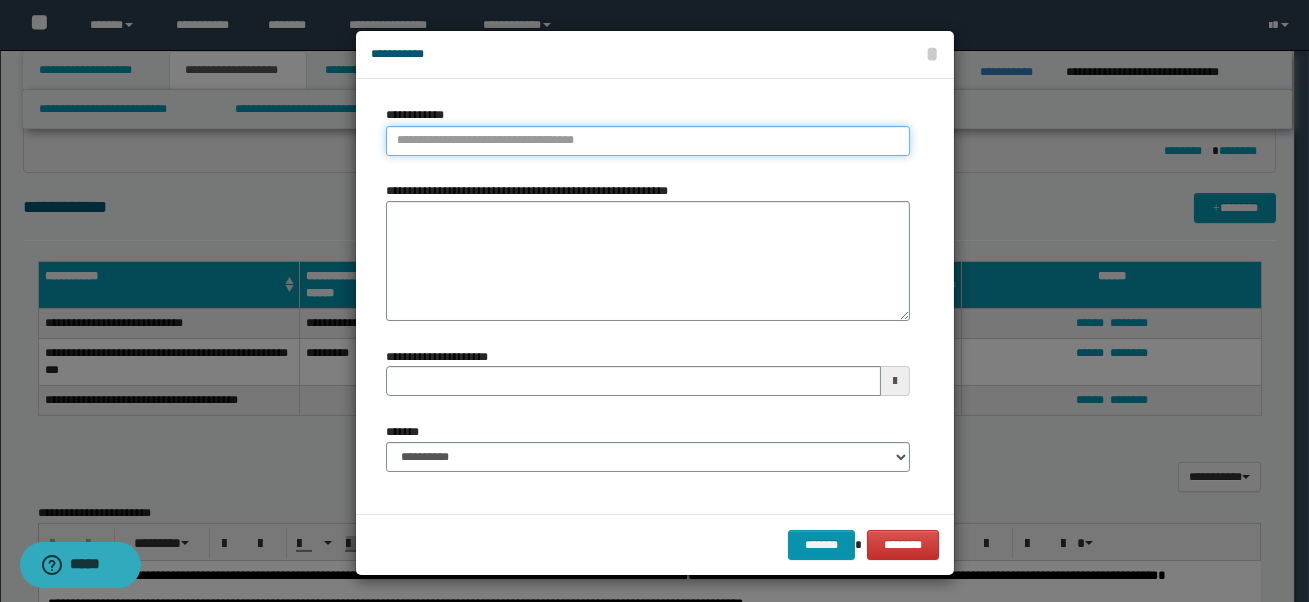 click on "**********" at bounding box center (648, 141) 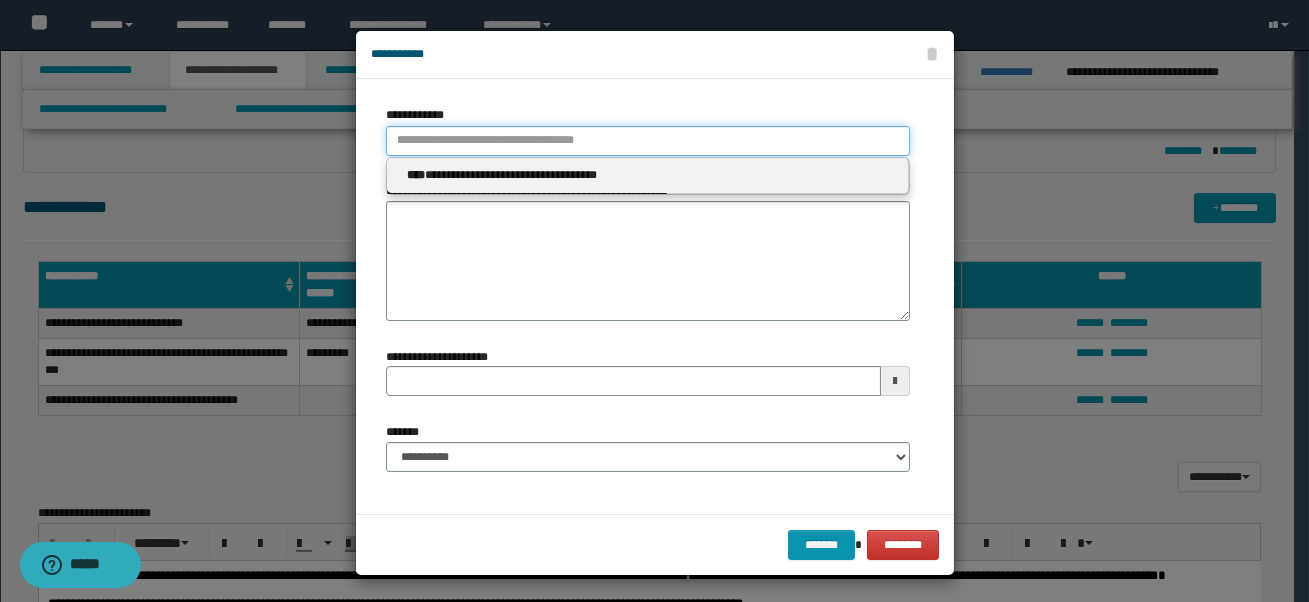 type 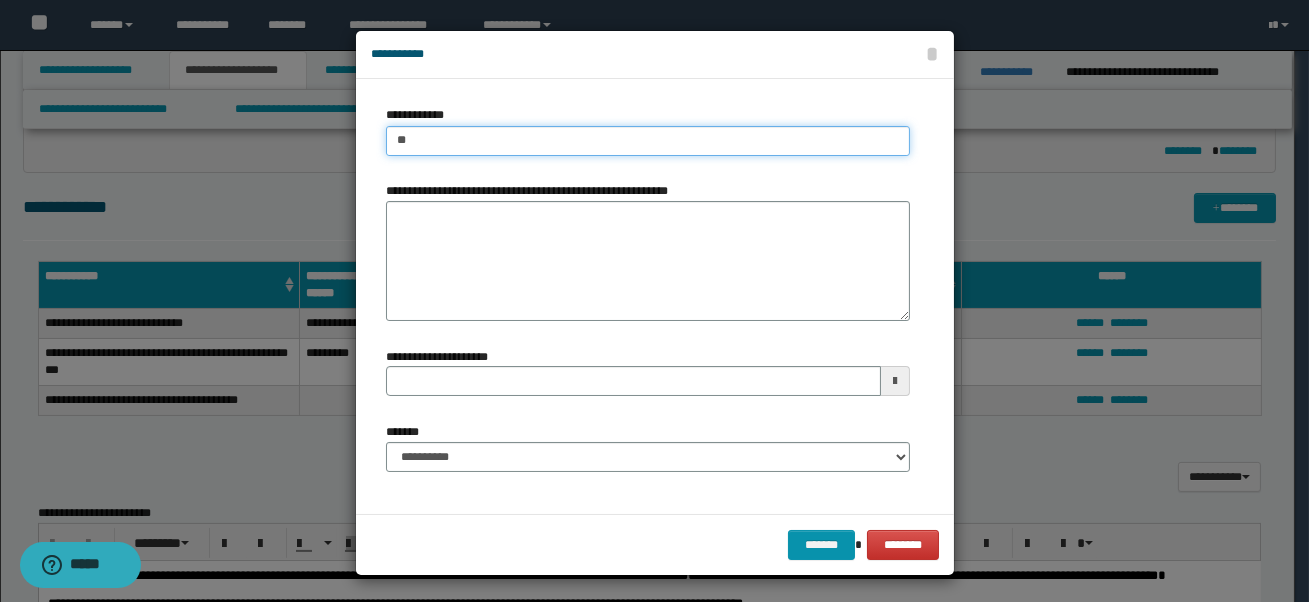type on "***" 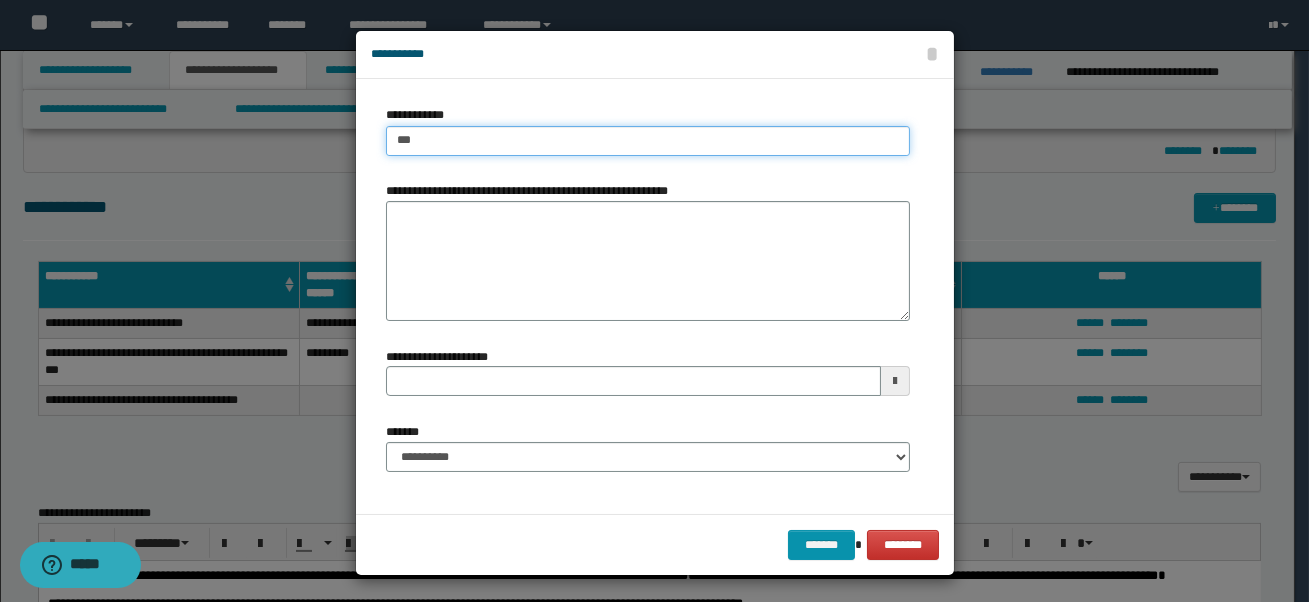 type on "***" 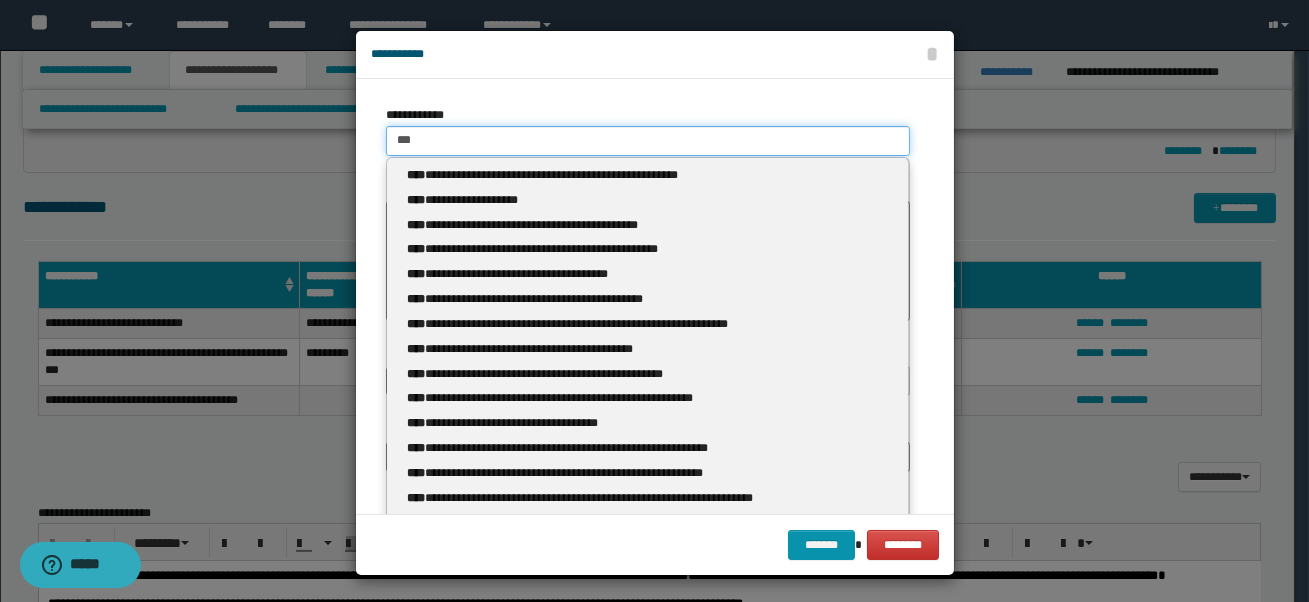 type 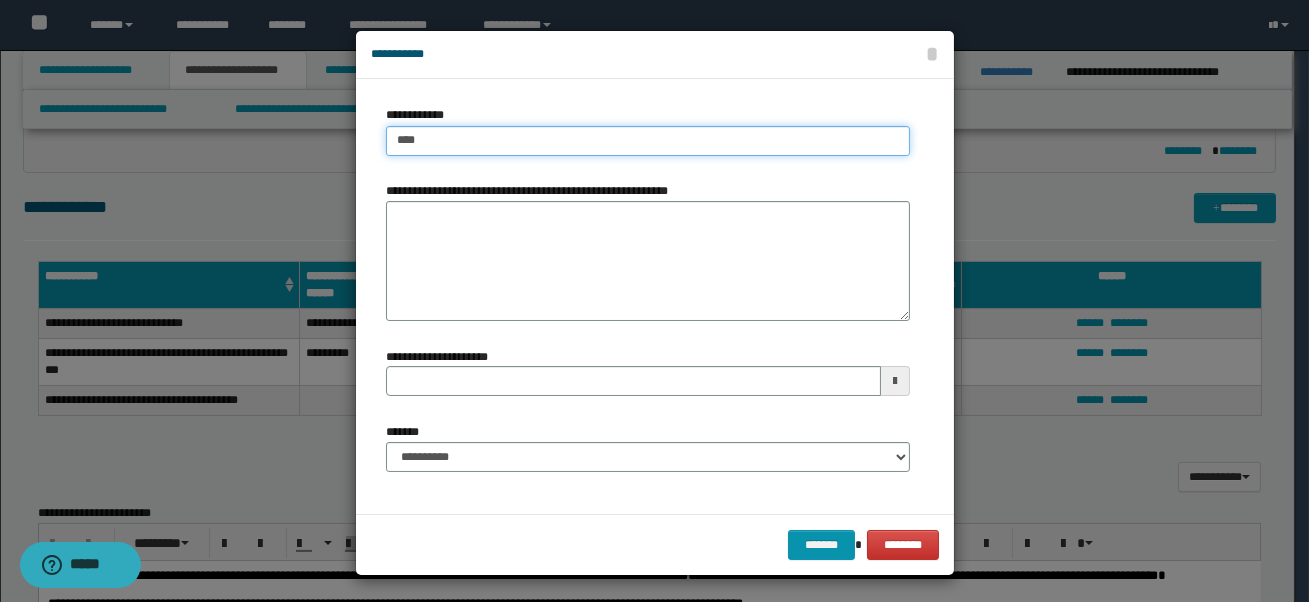 type on "*****" 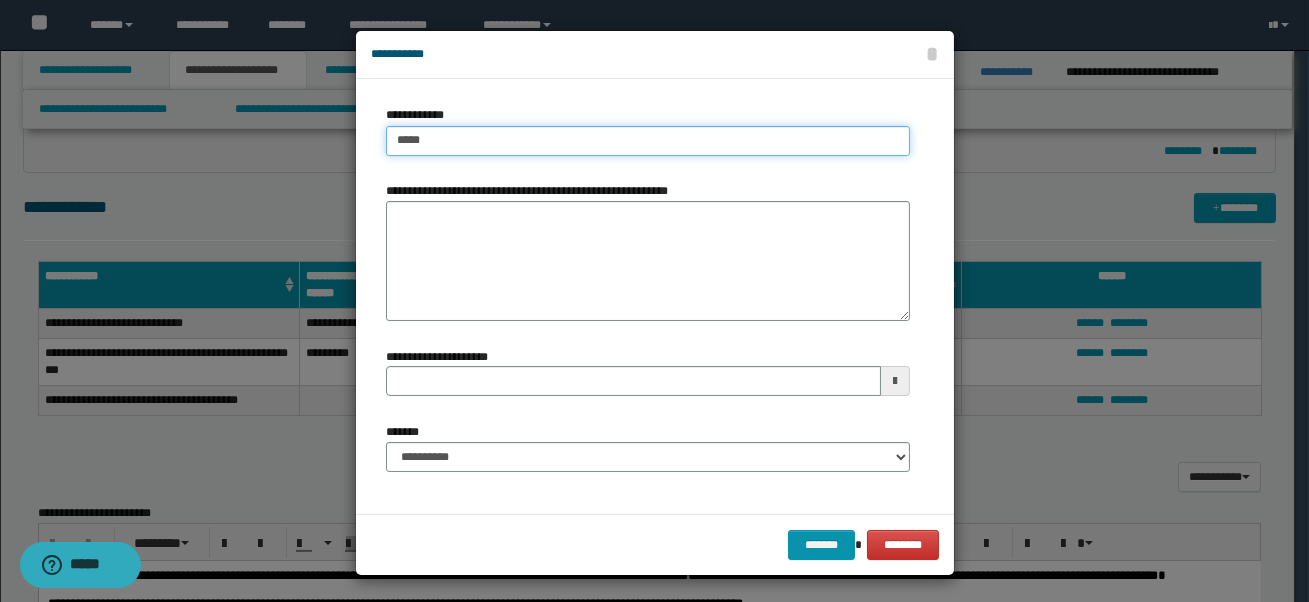 type on "*****" 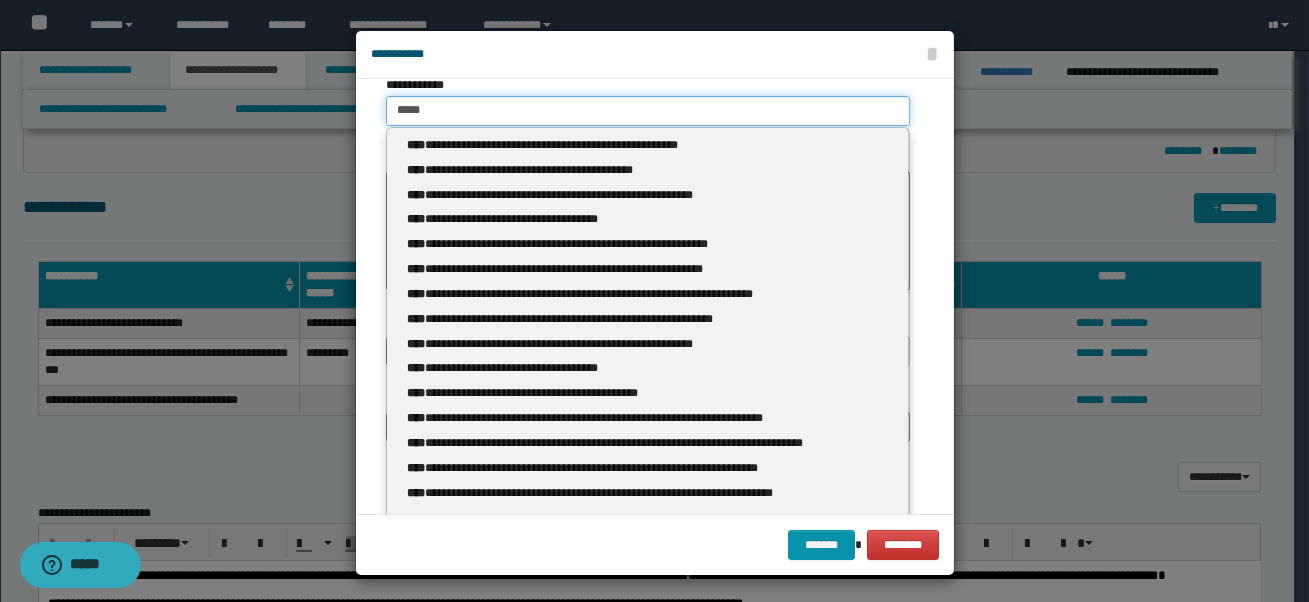 scroll, scrollTop: 0, scrollLeft: 0, axis: both 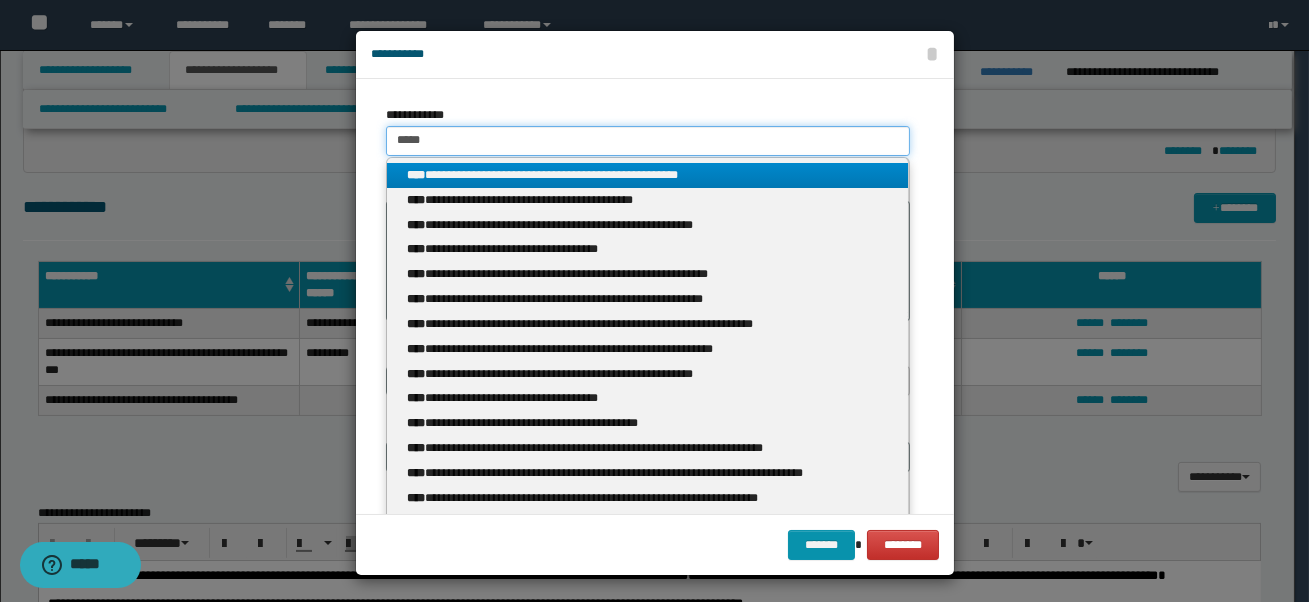 drag, startPoint x: 438, startPoint y: 134, endPoint x: 341, endPoint y: 129, distance: 97.128784 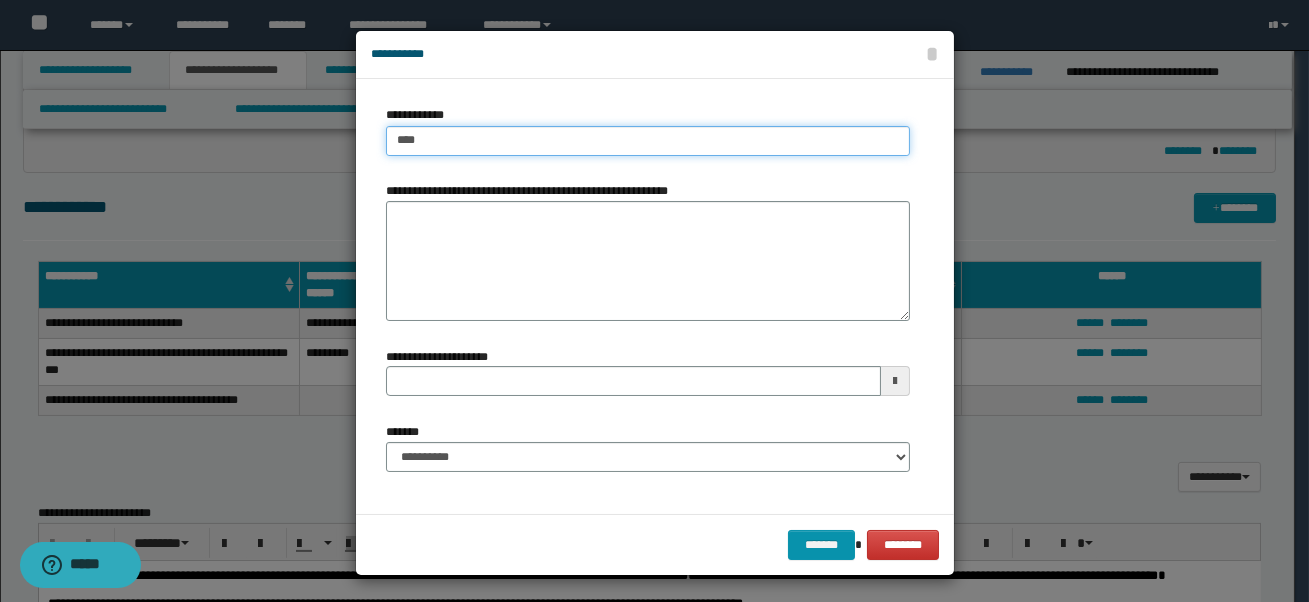 type on "*****" 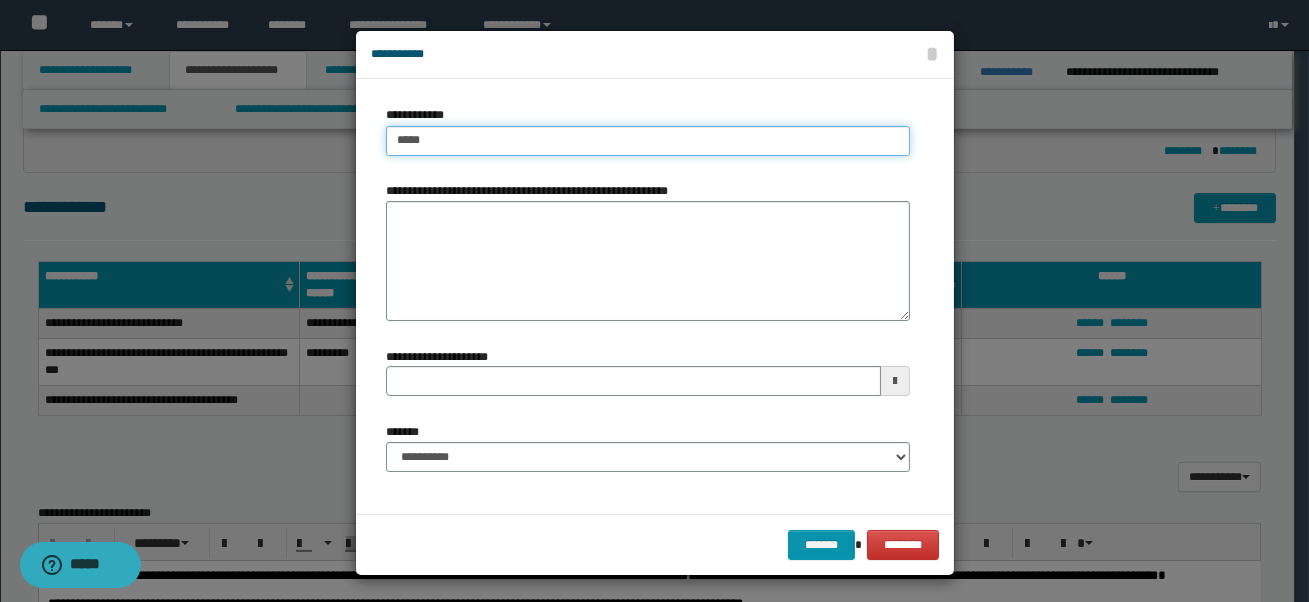 type on "*****" 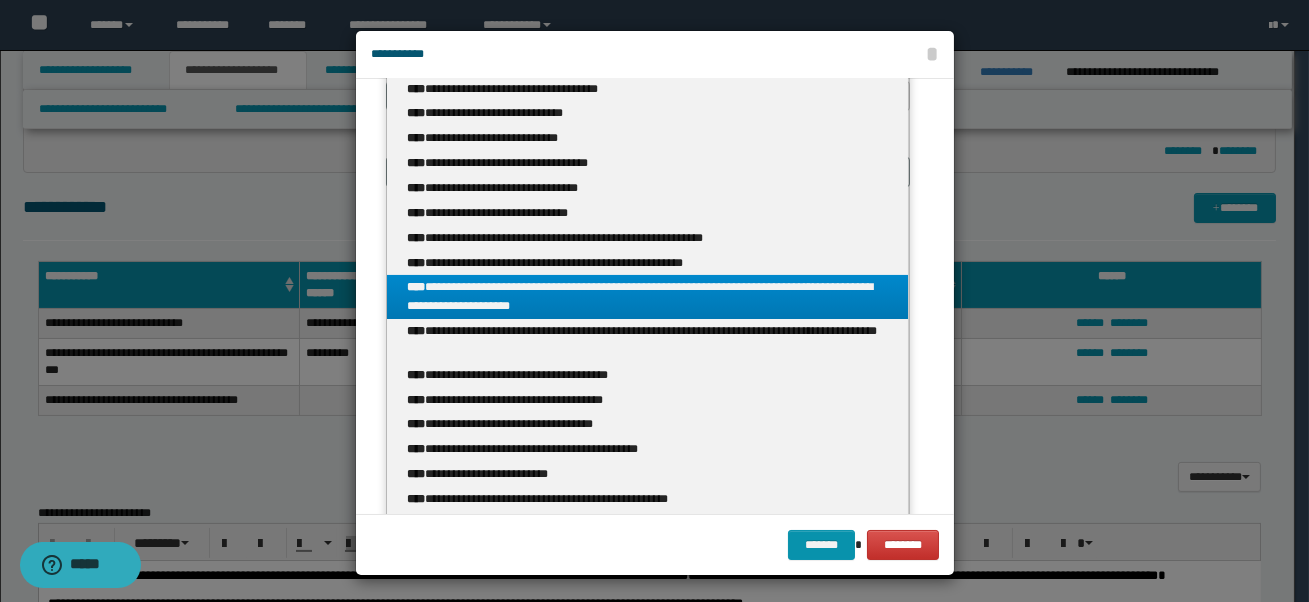 scroll, scrollTop: 314, scrollLeft: 0, axis: vertical 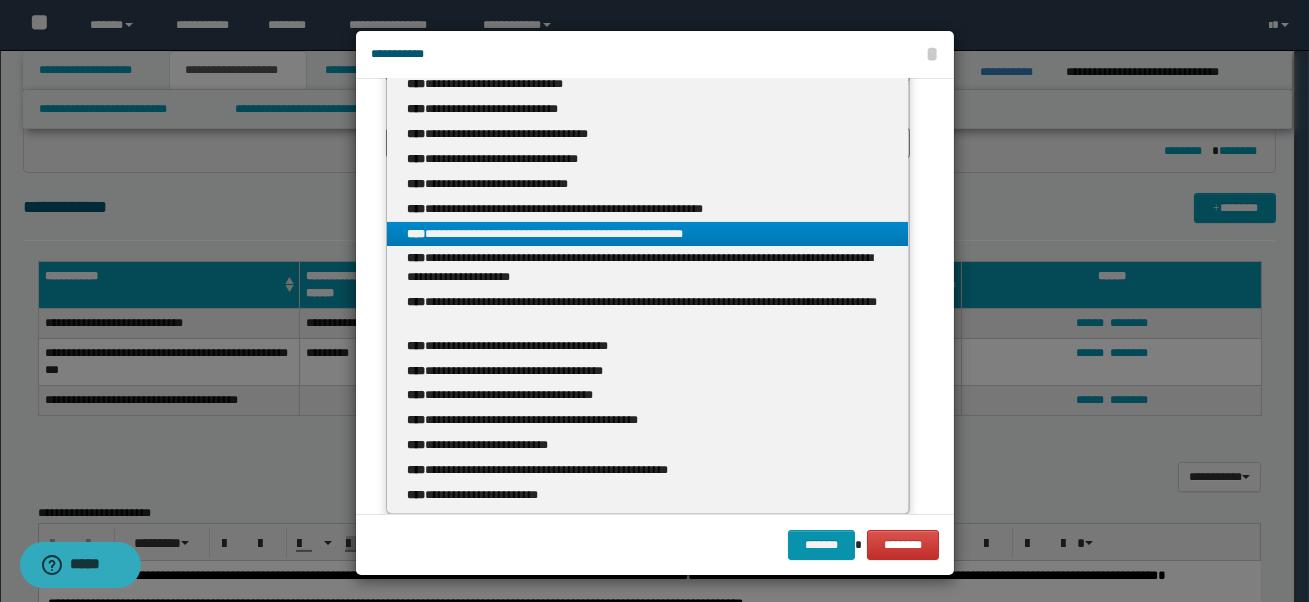 type on "*****" 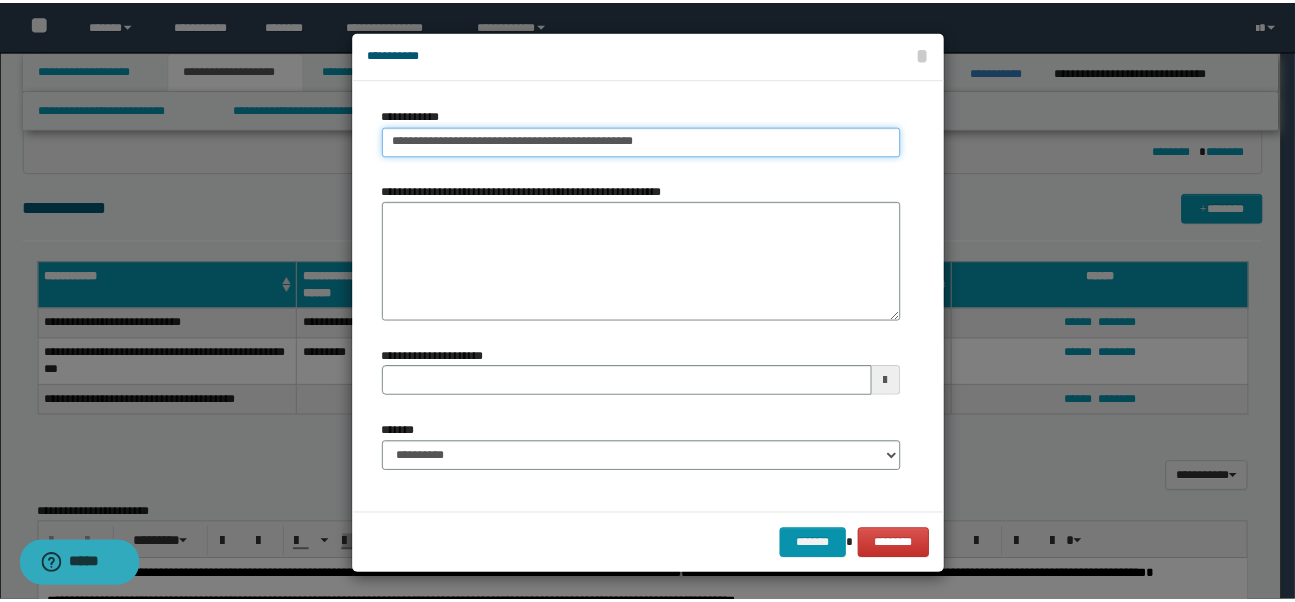 scroll, scrollTop: 0, scrollLeft: 0, axis: both 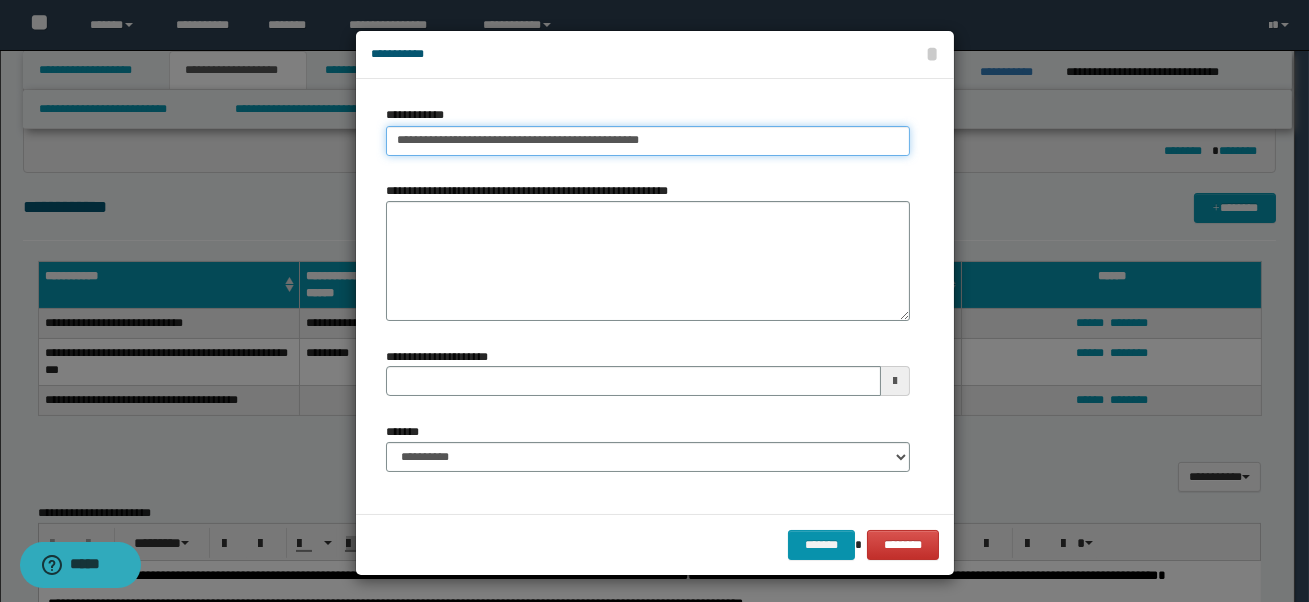 type 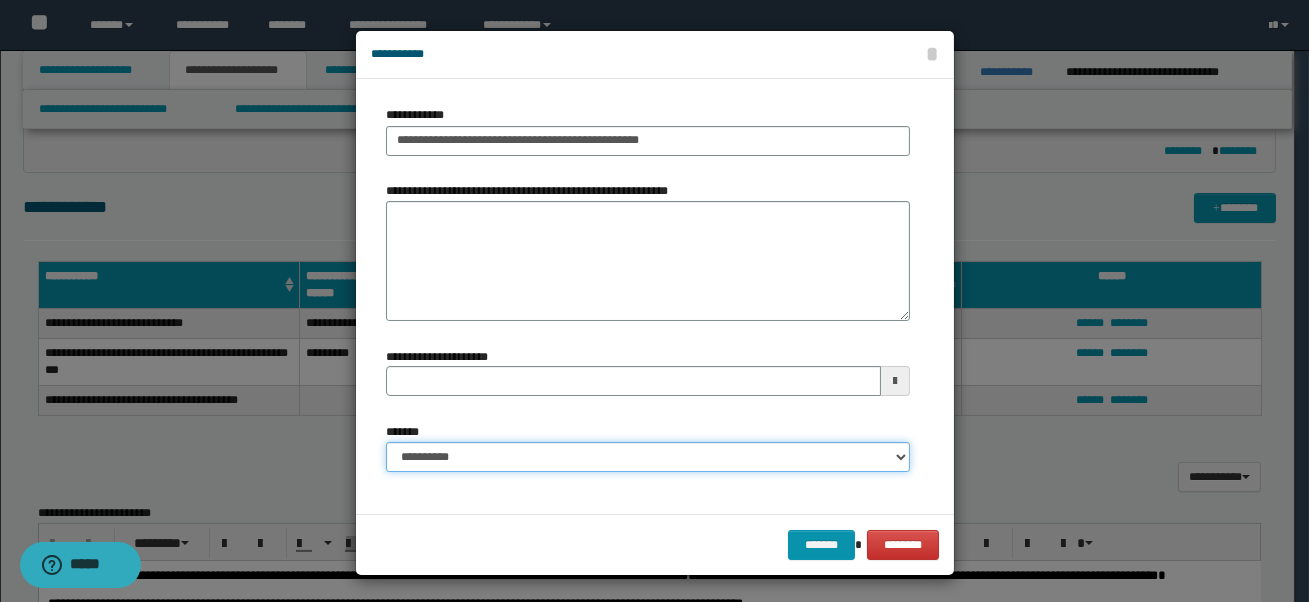 click on "**********" at bounding box center [648, 457] 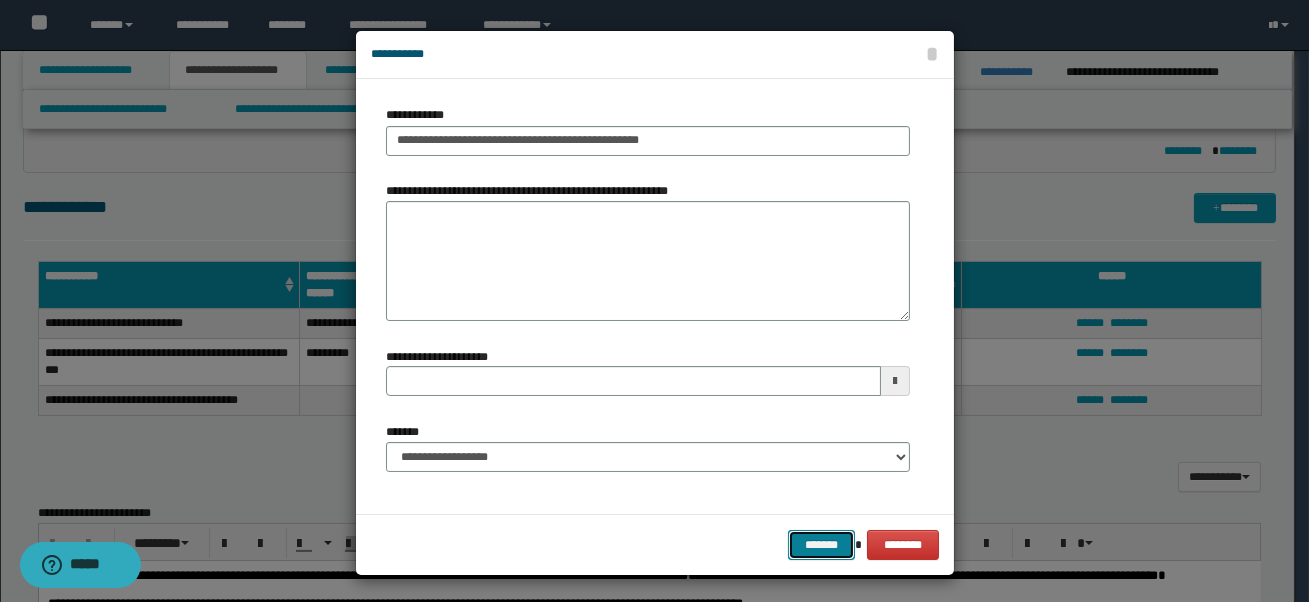 click on "*******" at bounding box center [821, 545] 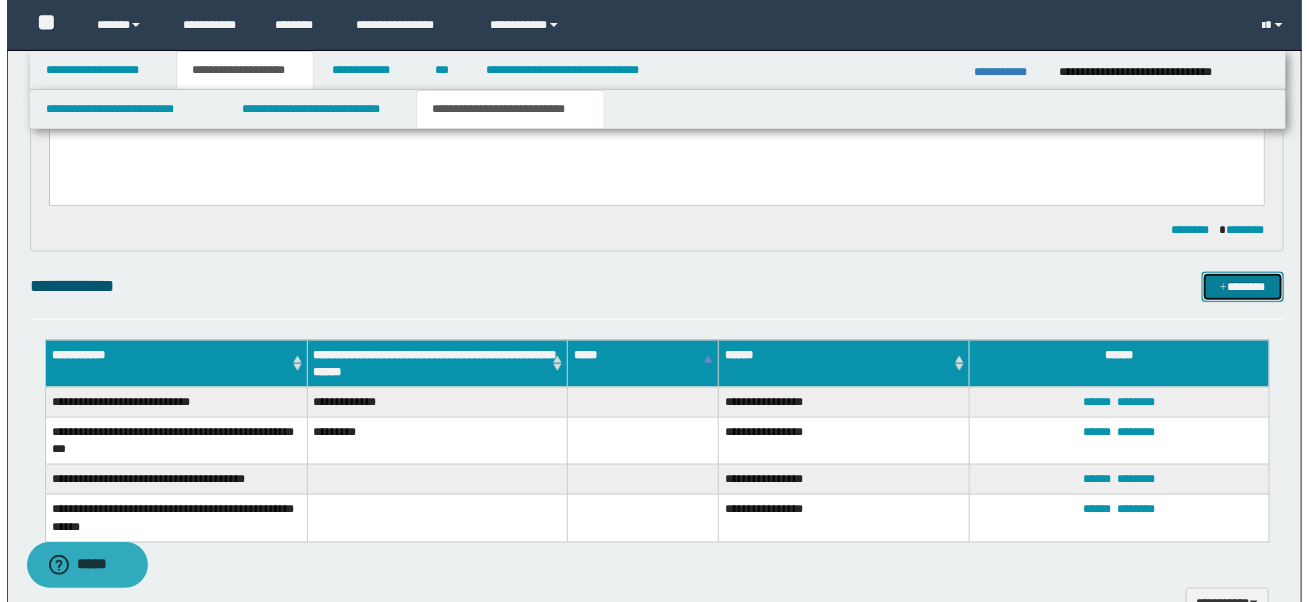 scroll, scrollTop: 799, scrollLeft: 0, axis: vertical 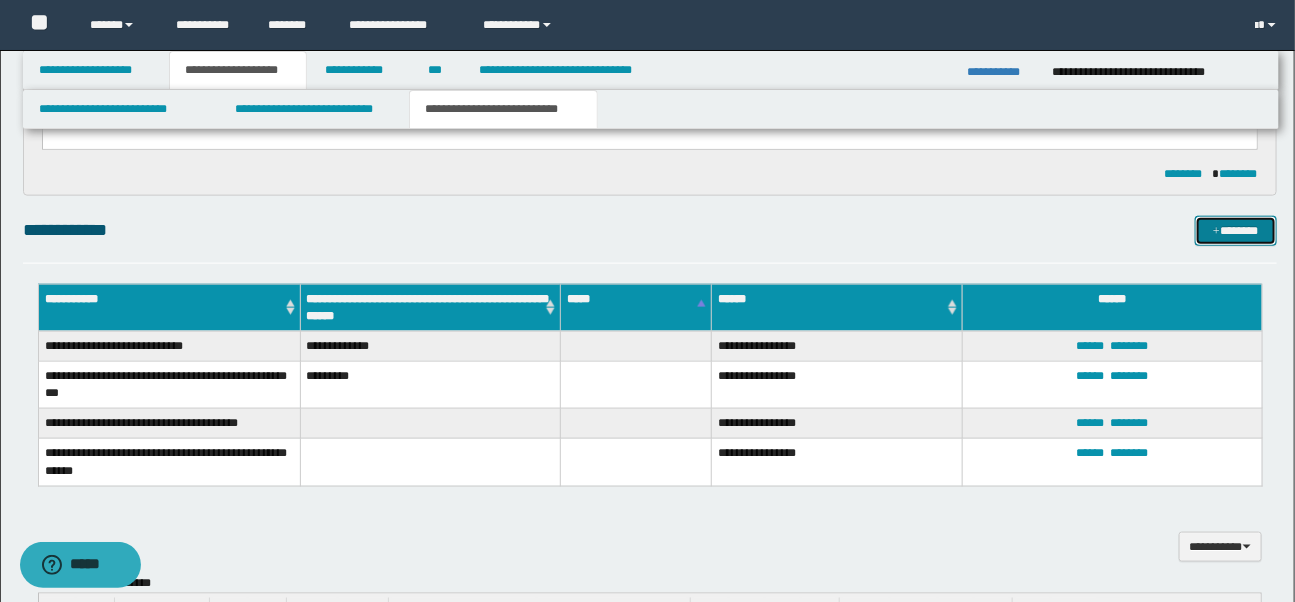click on "*******" at bounding box center [1236, 231] 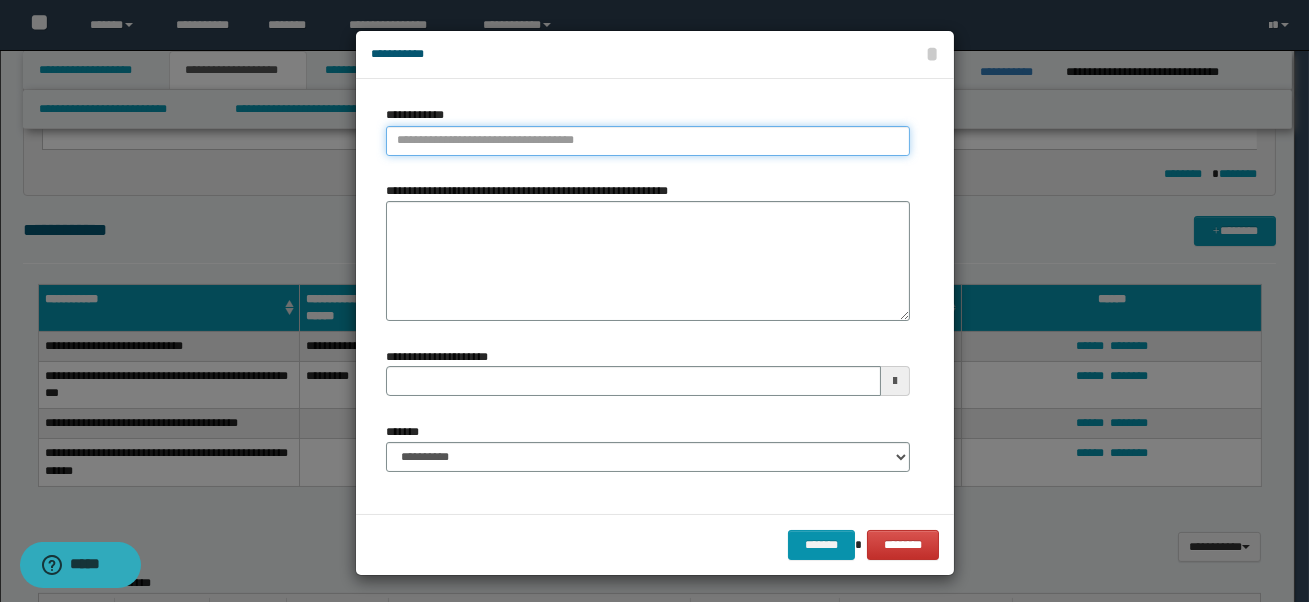type on "**********" 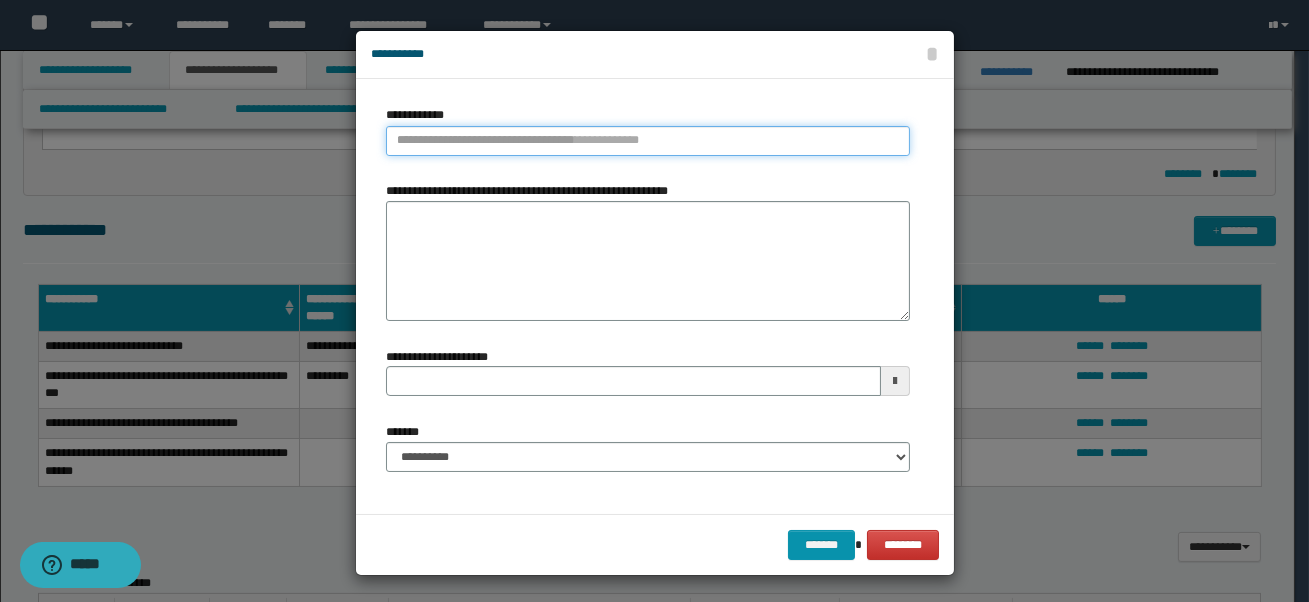 click on "**********" at bounding box center (648, 141) 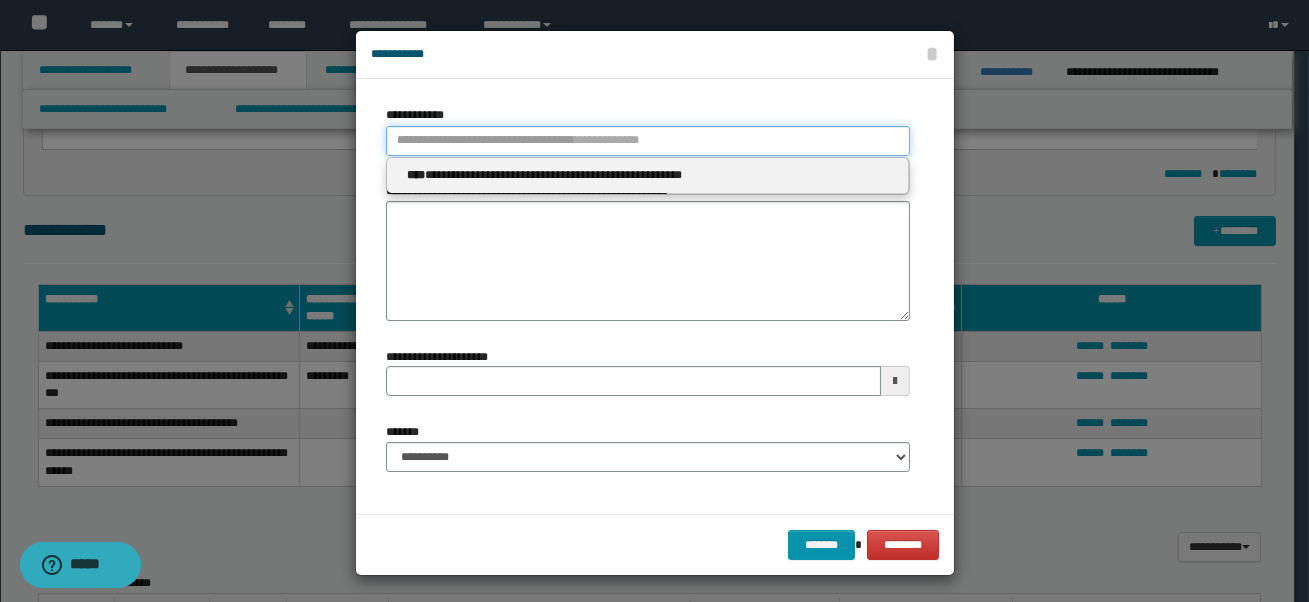 type 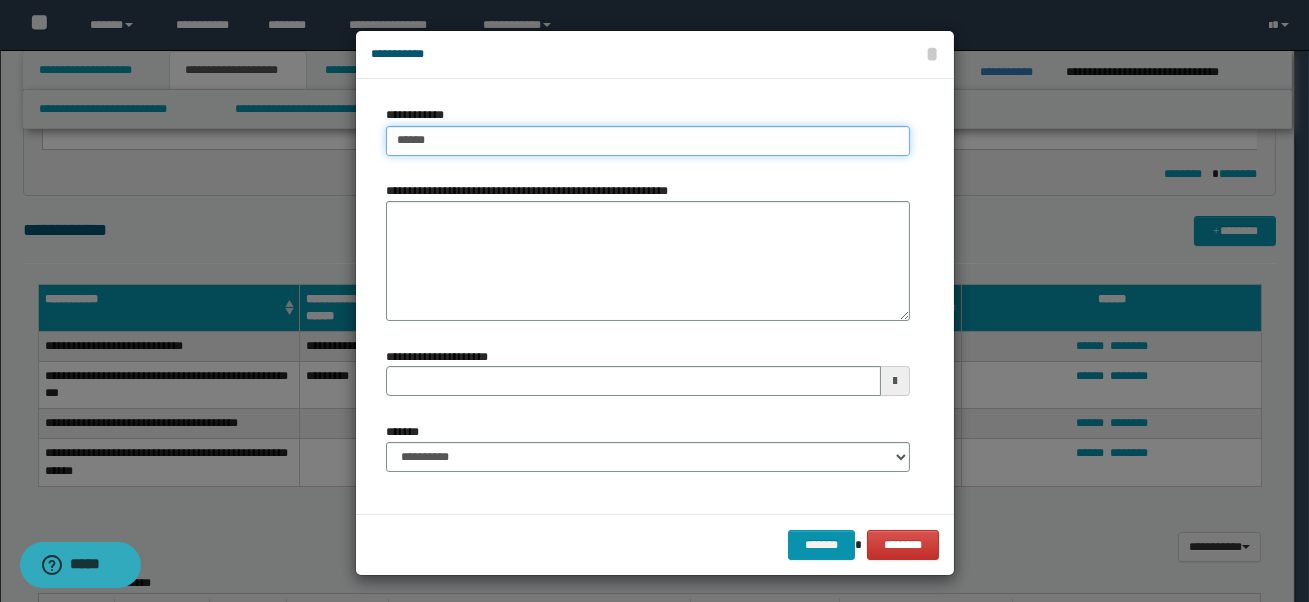 type on "*******" 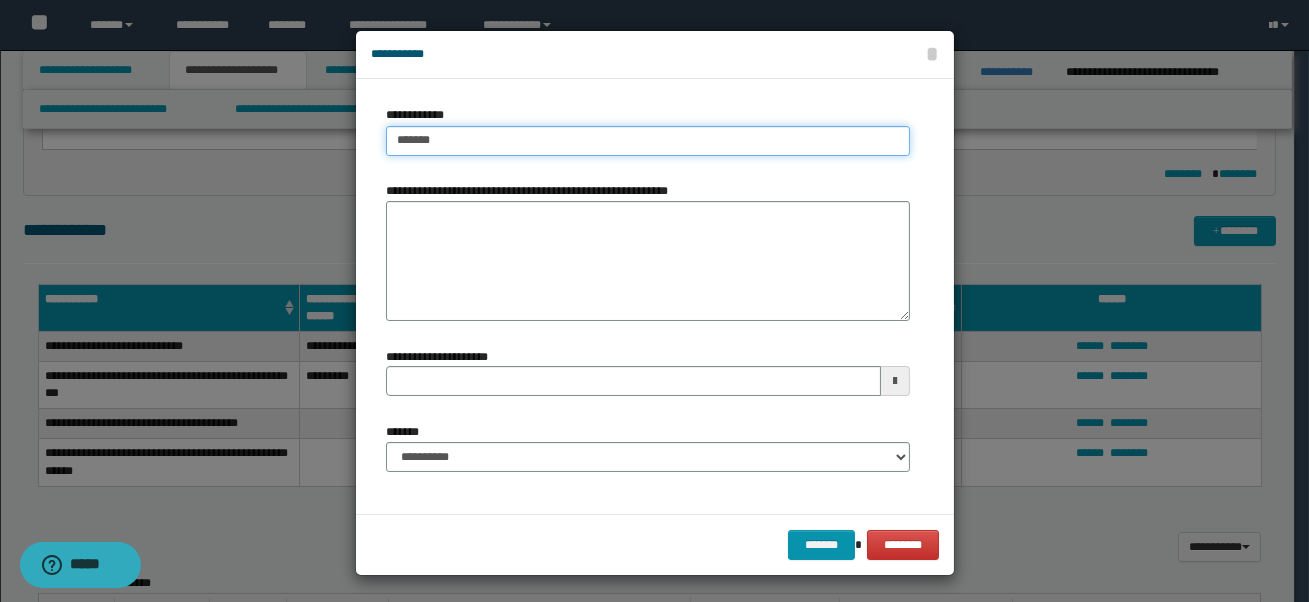 type on "**********" 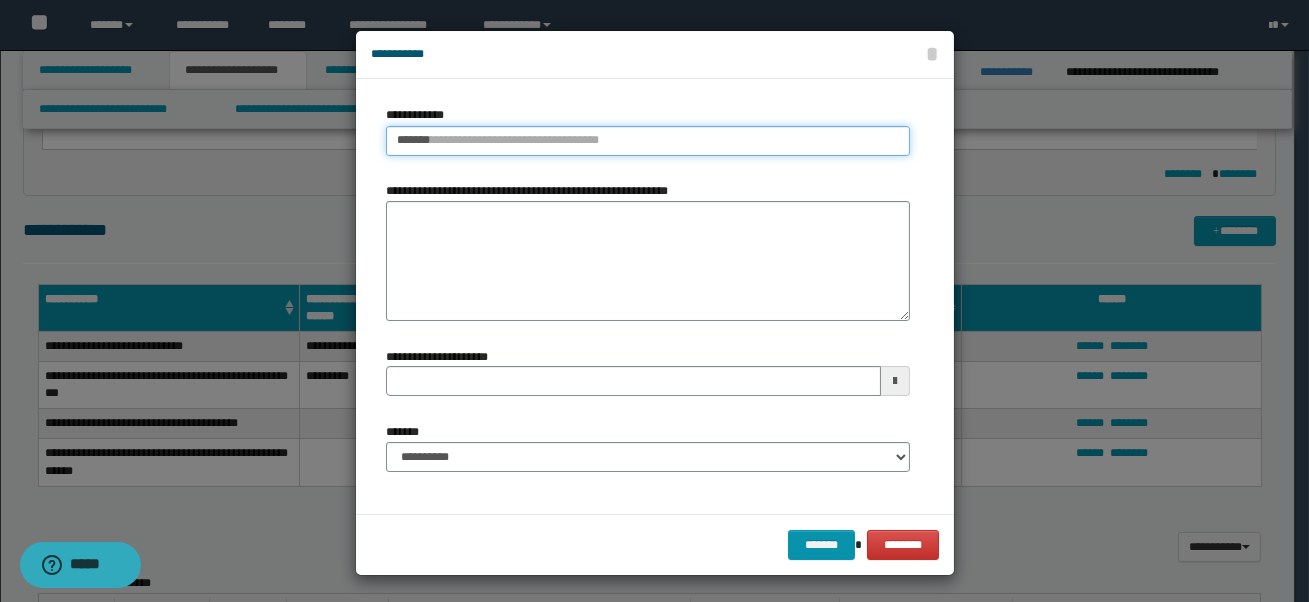 type 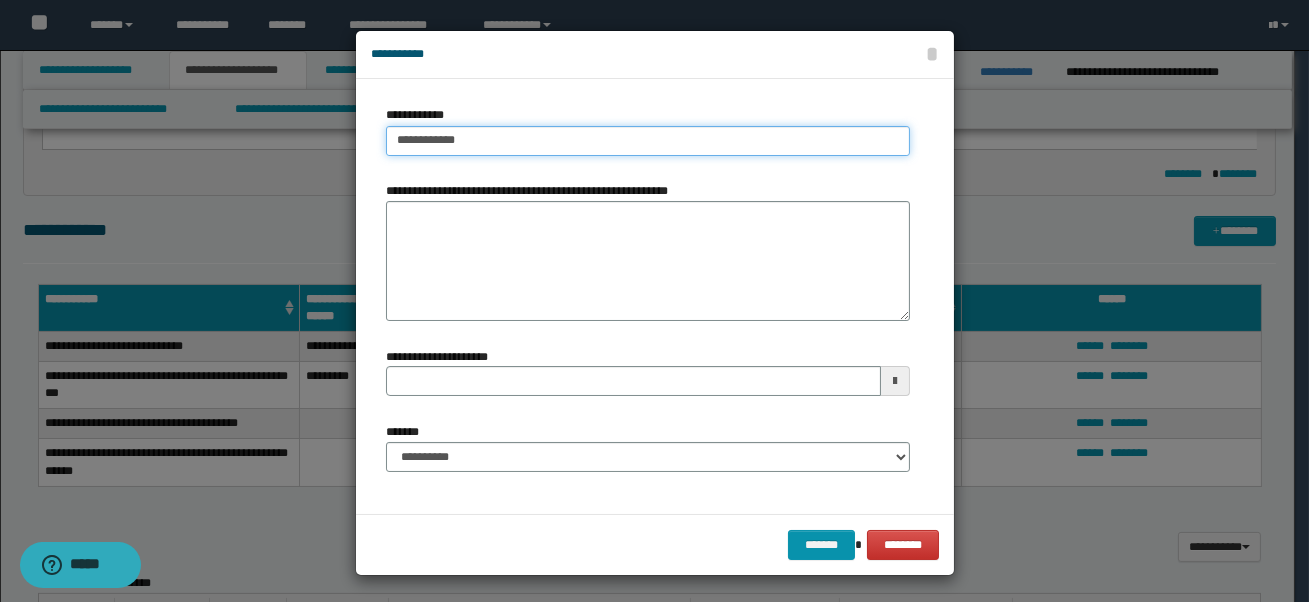 type on "**********" 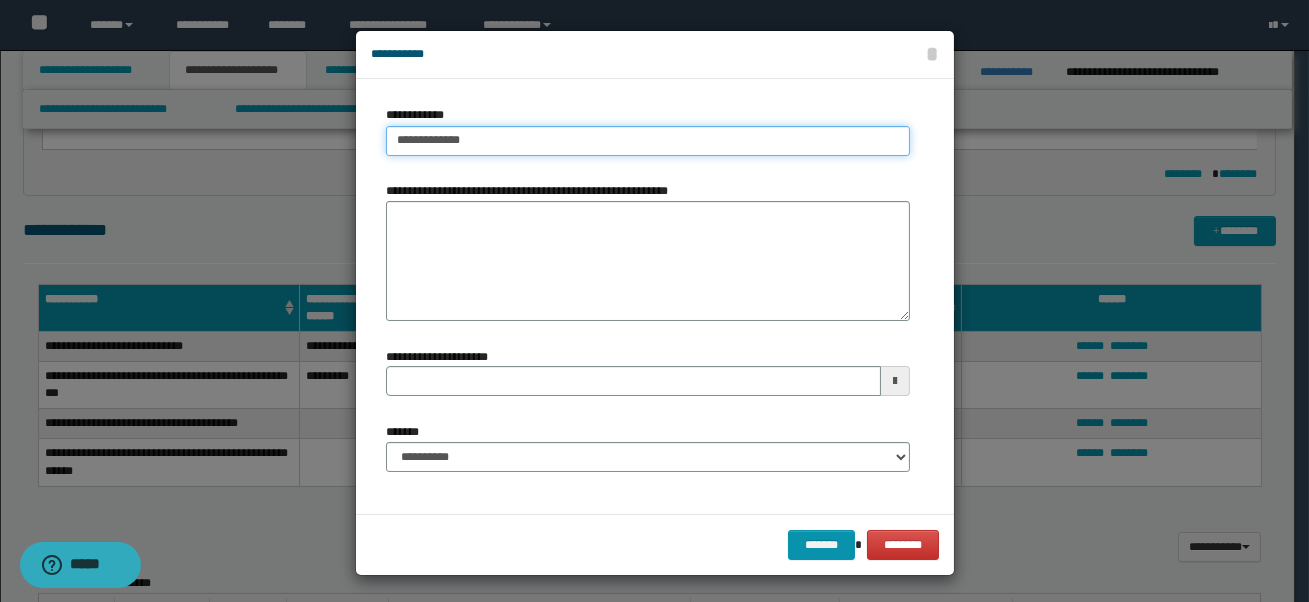 type on "**********" 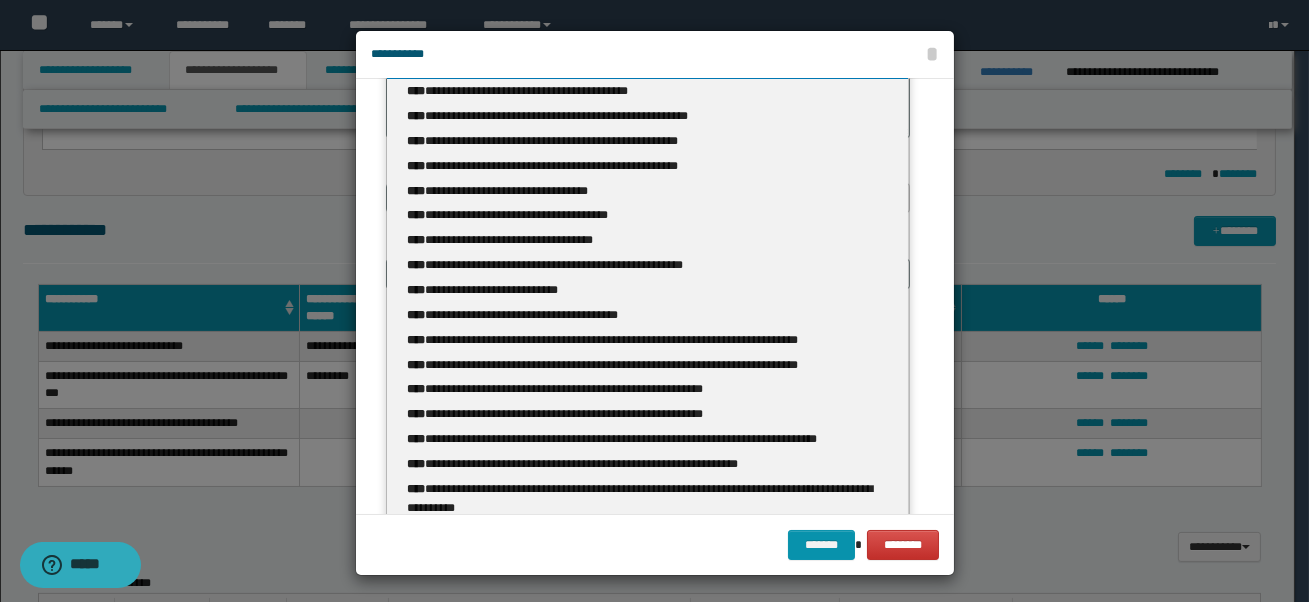 scroll, scrollTop: 185, scrollLeft: 0, axis: vertical 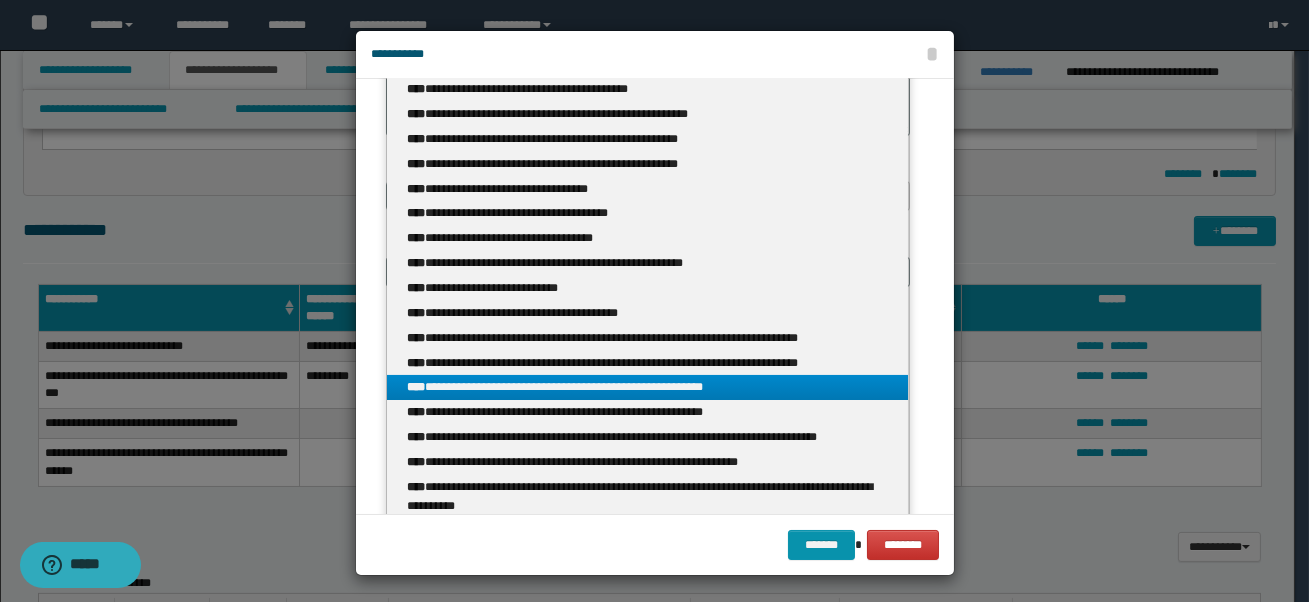 type on "**********" 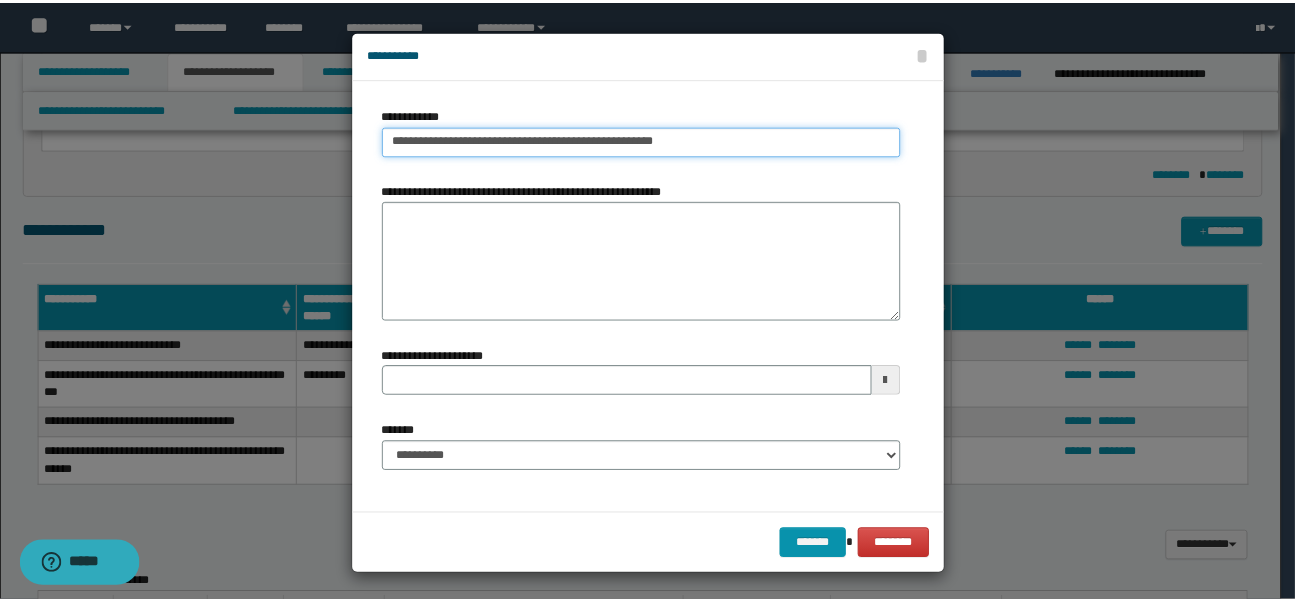 scroll, scrollTop: 0, scrollLeft: 0, axis: both 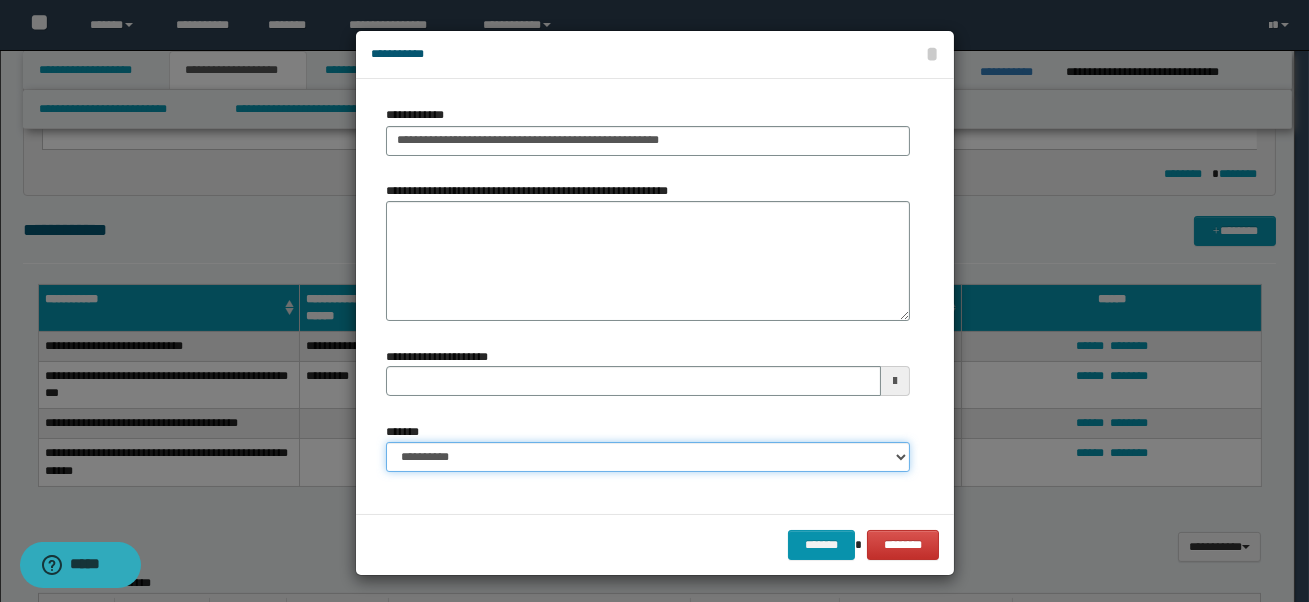 click on "**********" at bounding box center (648, 457) 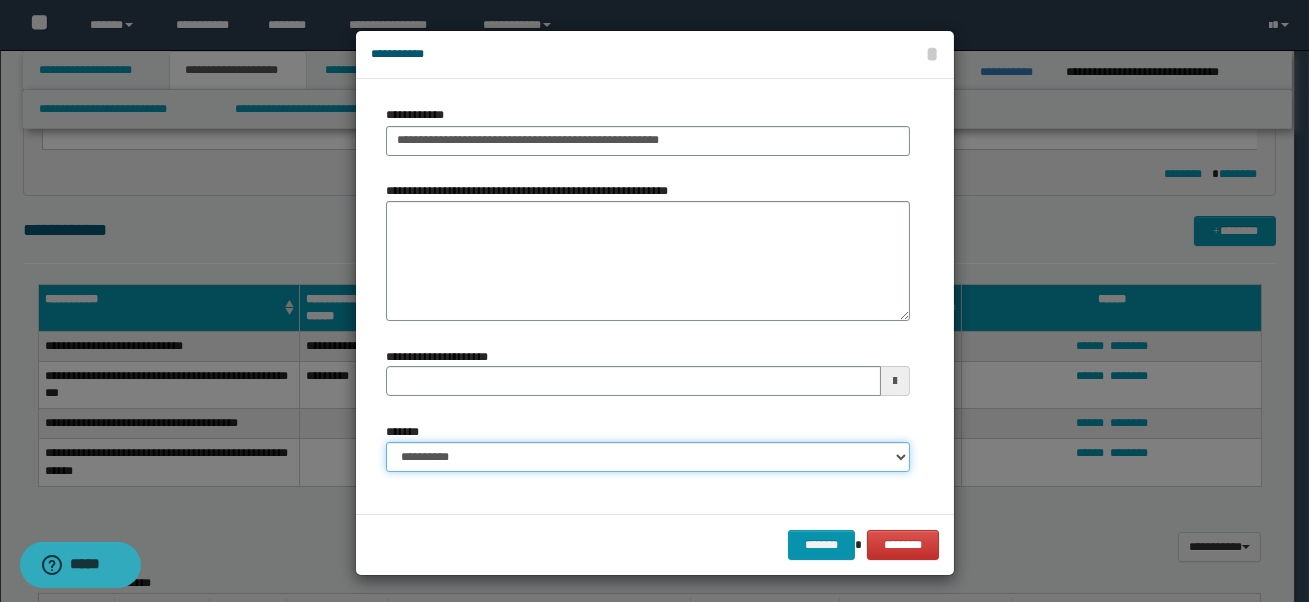 select on "*" 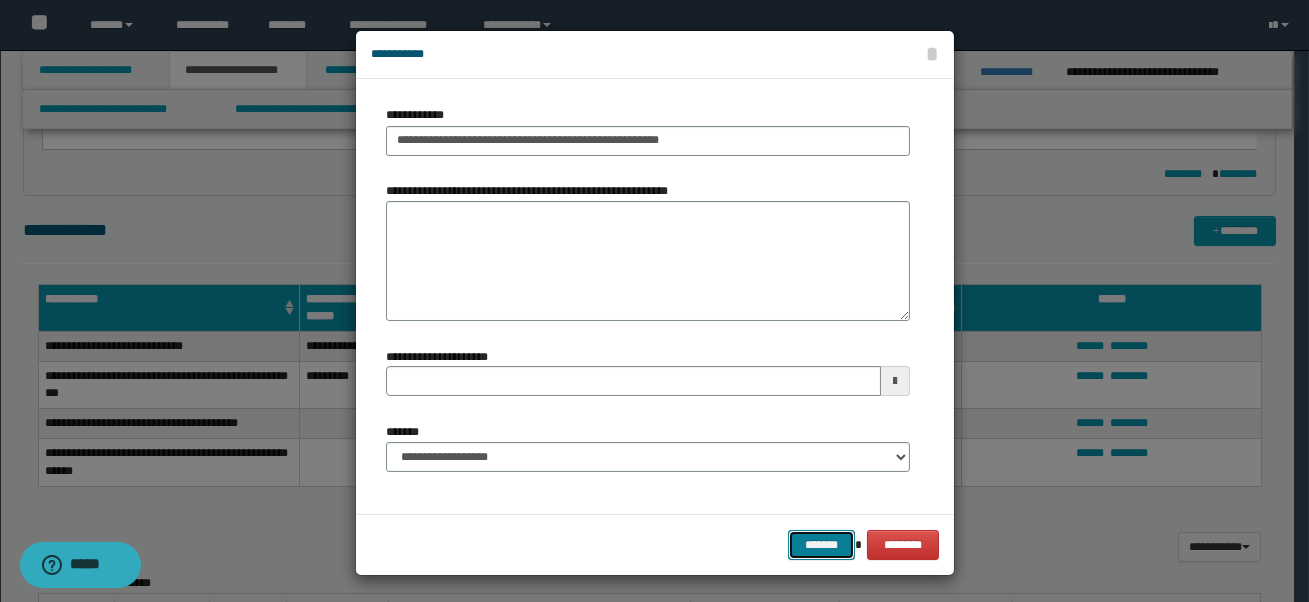 click on "*******" at bounding box center (821, 545) 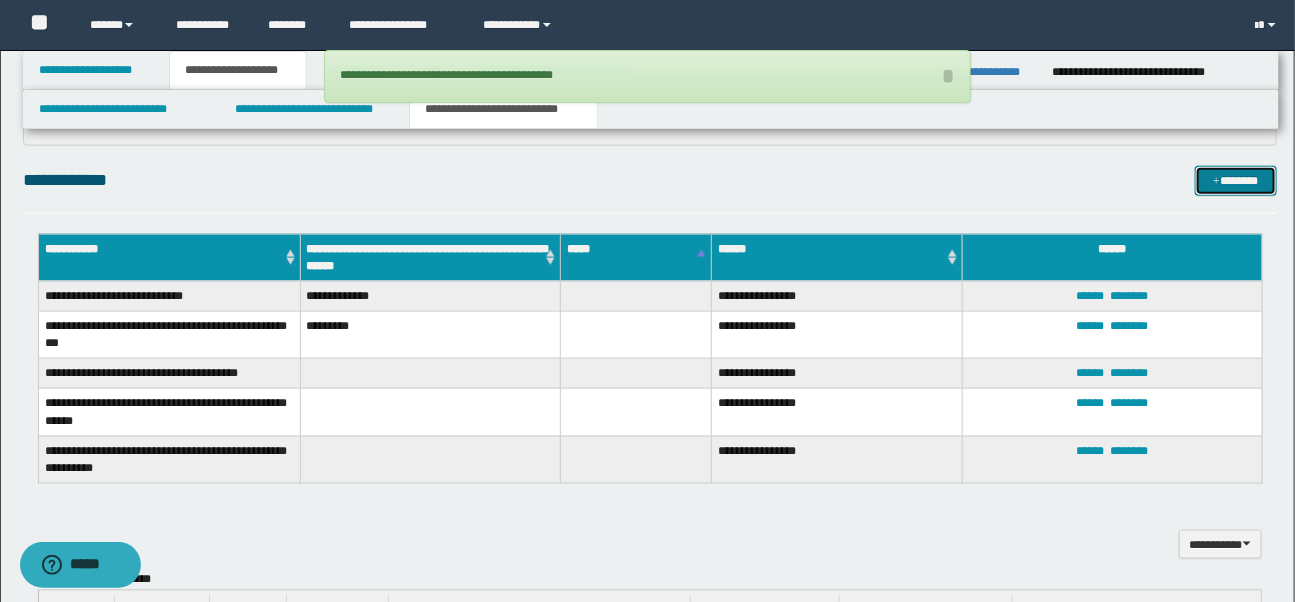 scroll, scrollTop: 910, scrollLeft: 0, axis: vertical 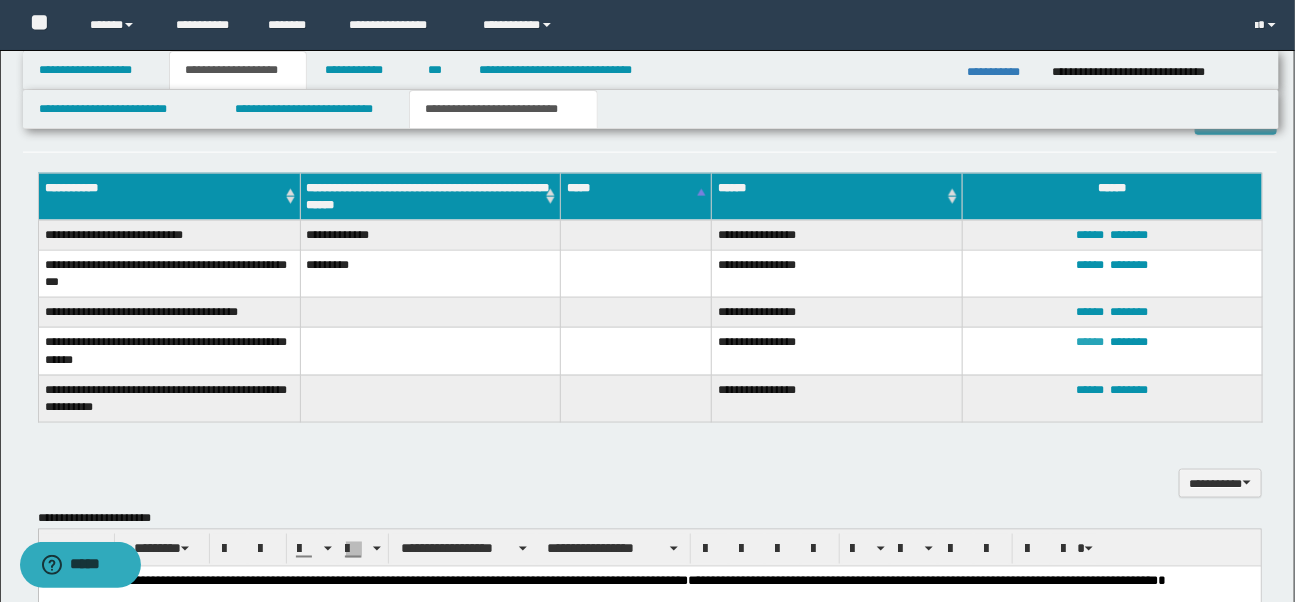 click on "******" at bounding box center [1090, 342] 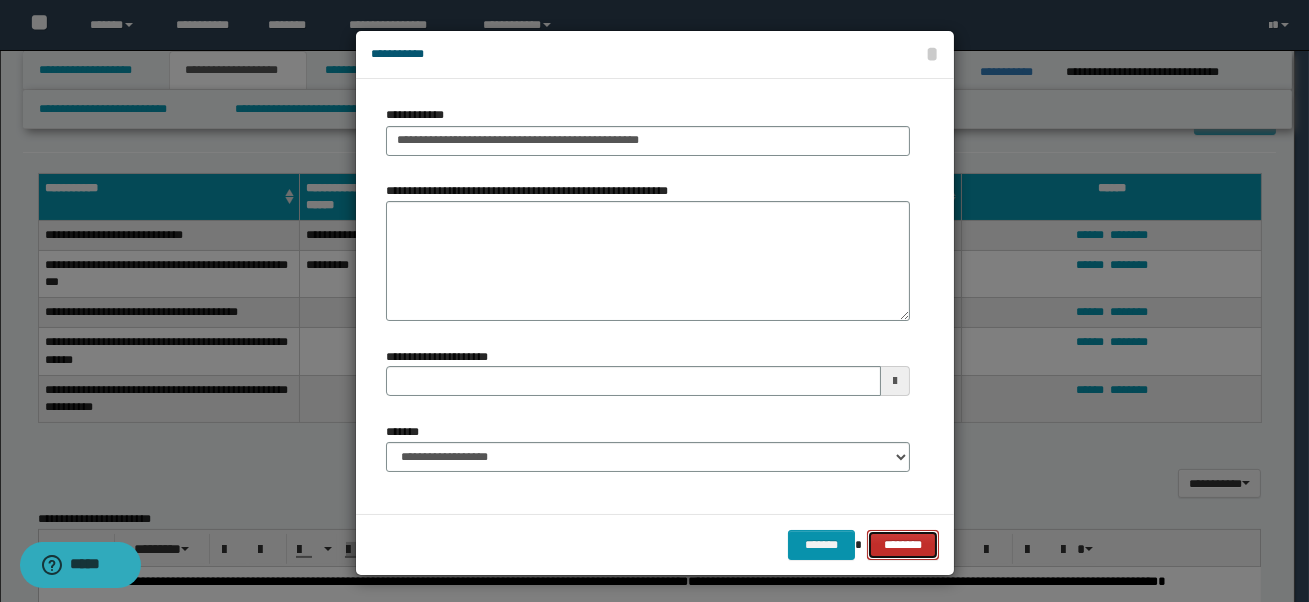 click on "********" at bounding box center [903, 545] 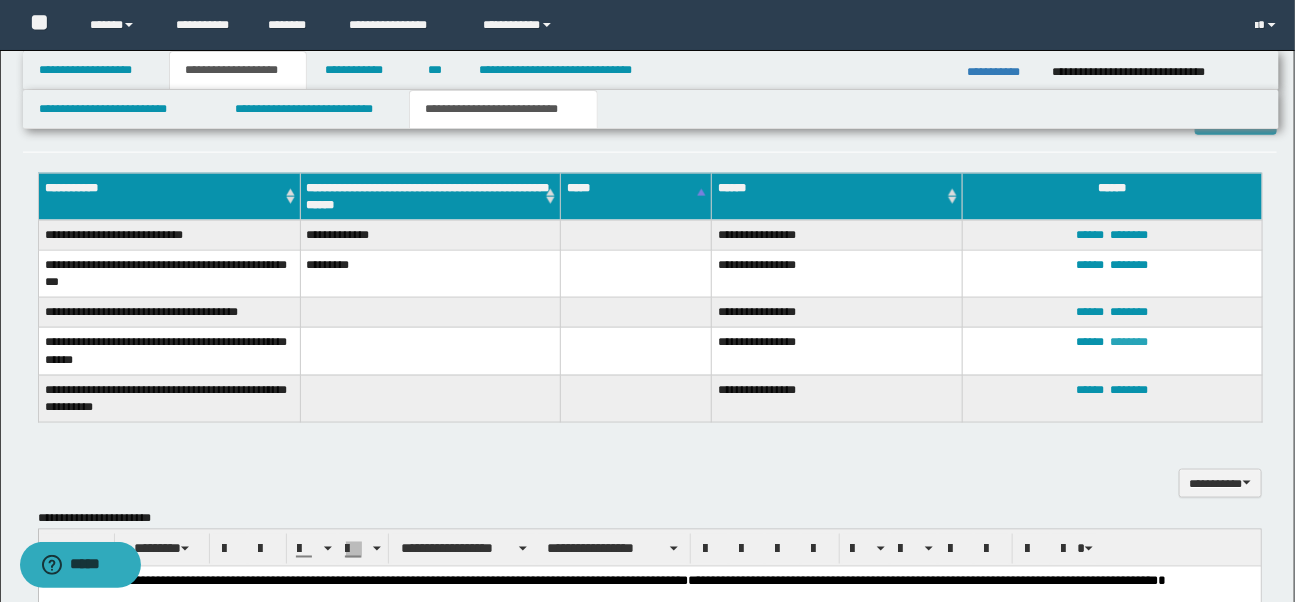 click on "********" at bounding box center (1129, 342) 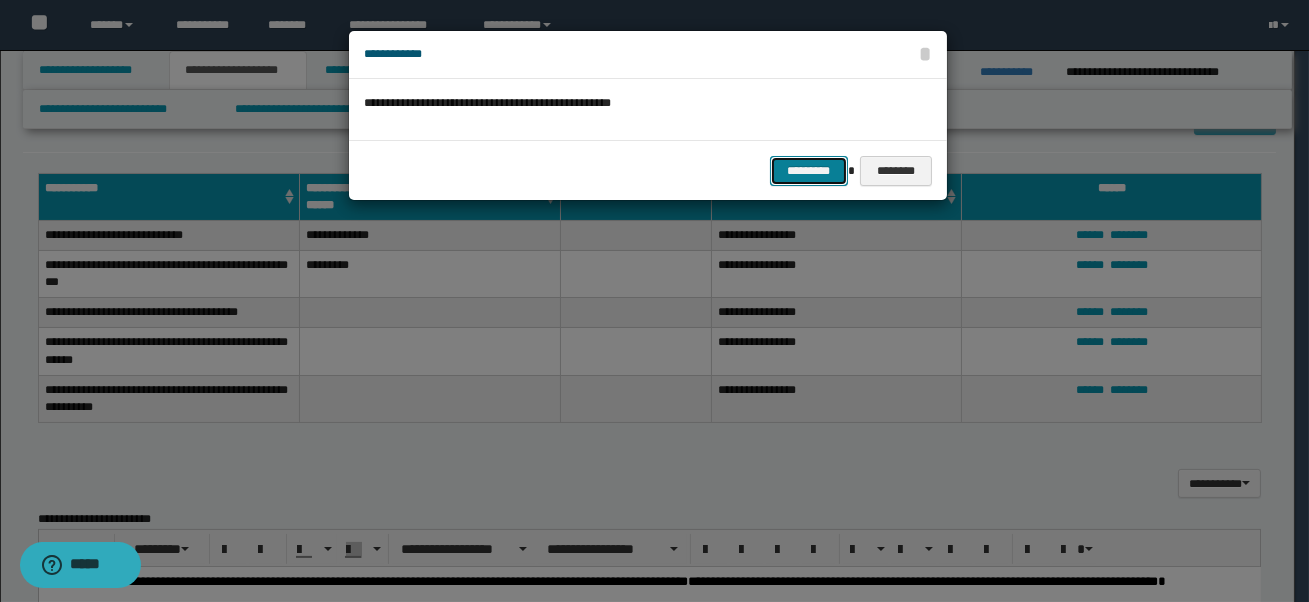 click on "*********" at bounding box center (809, 171) 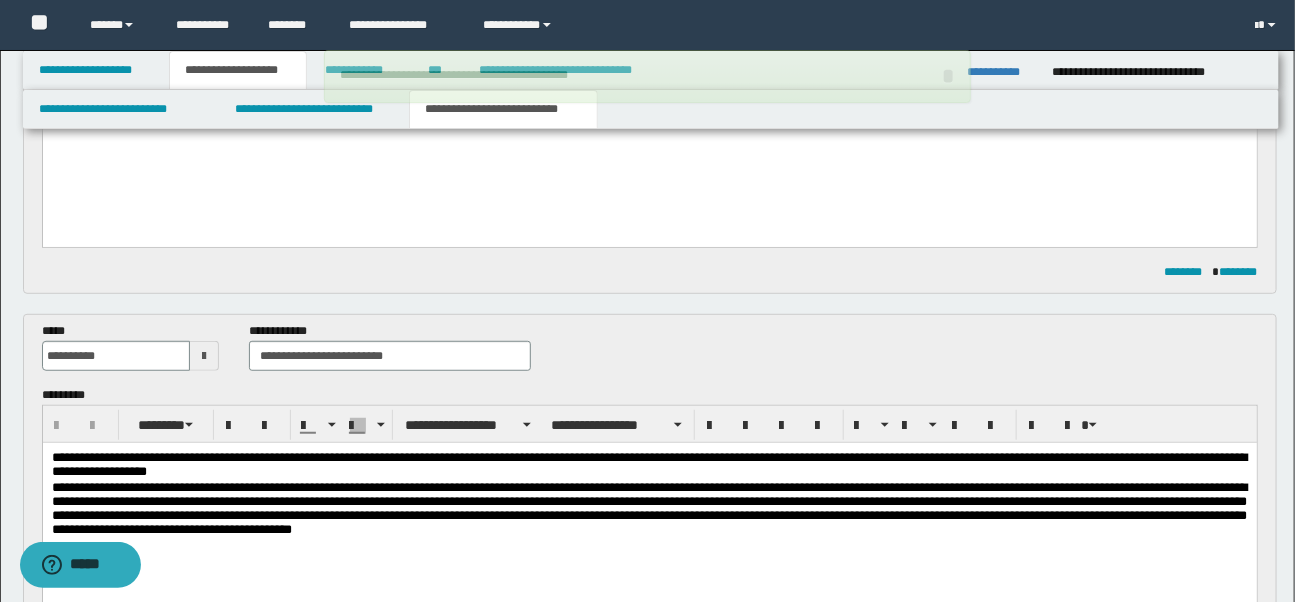 scroll, scrollTop: 295, scrollLeft: 0, axis: vertical 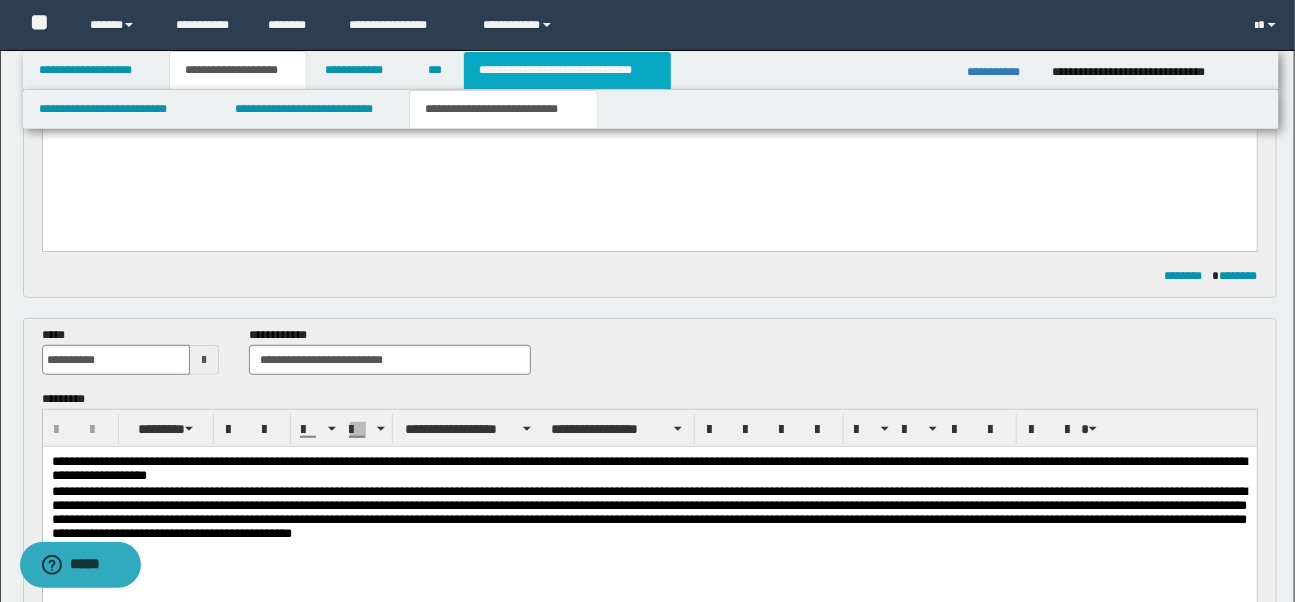 click on "**********" at bounding box center (567, 70) 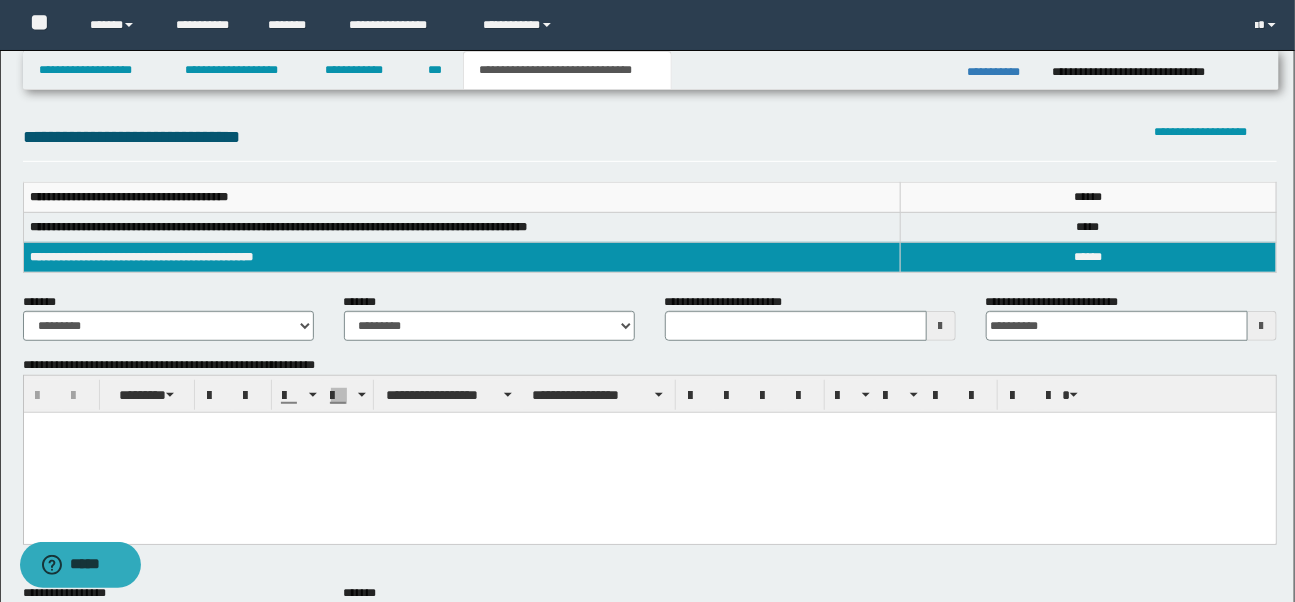scroll, scrollTop: 300, scrollLeft: 0, axis: vertical 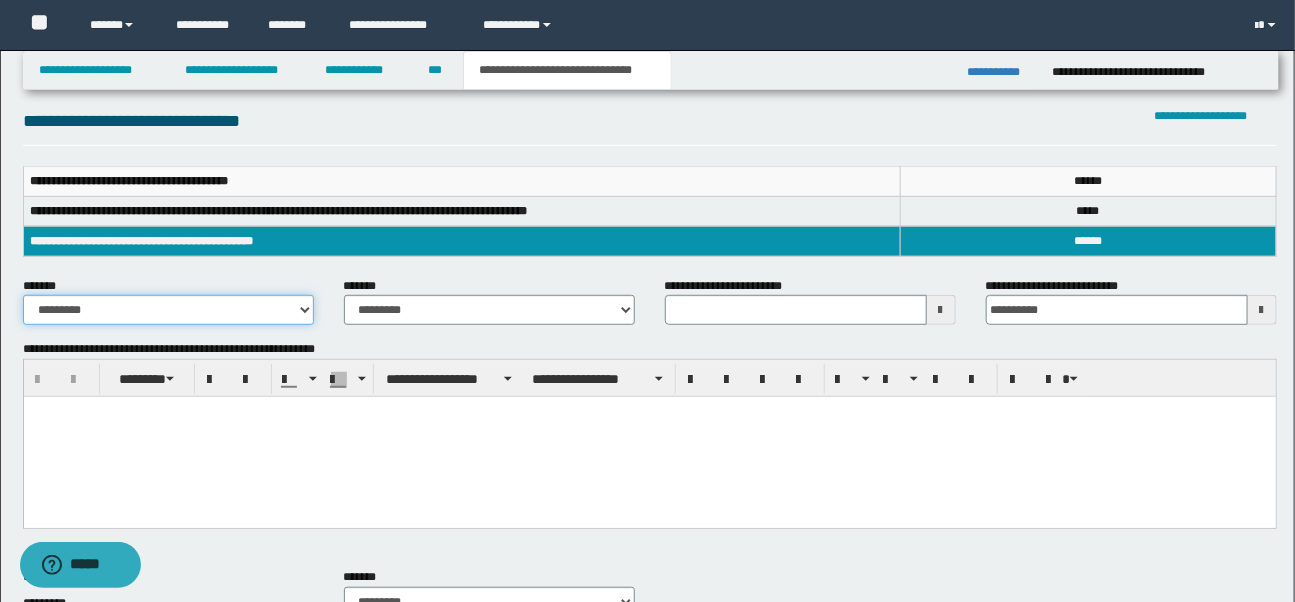 click on "**********" at bounding box center [168, 310] 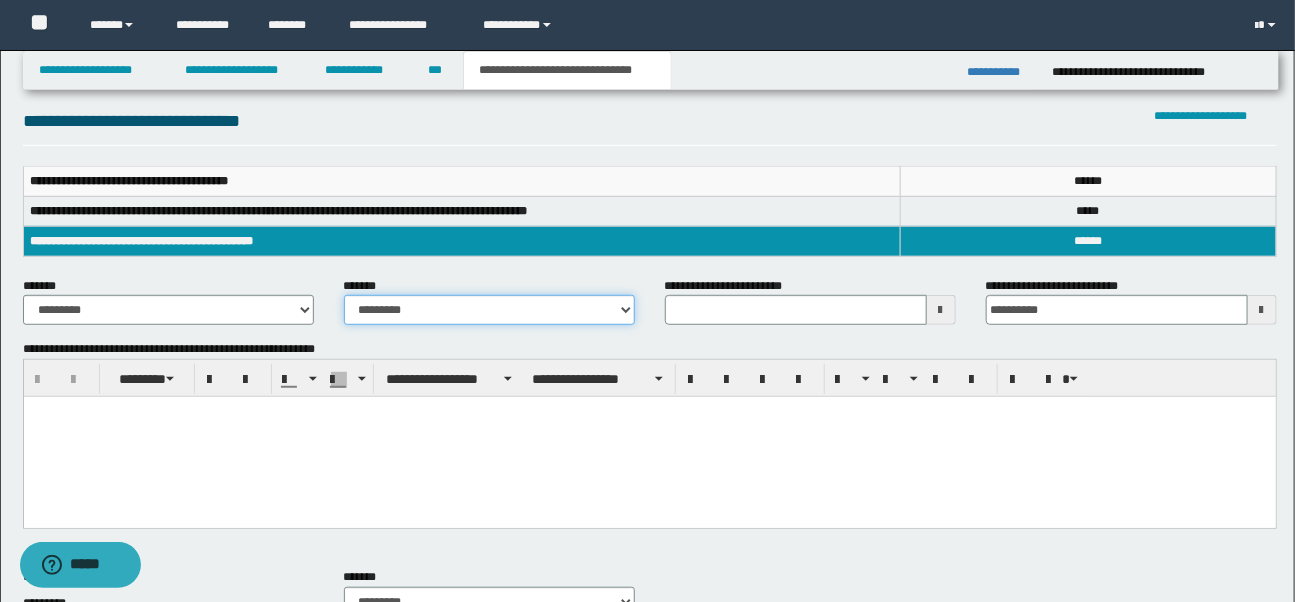 click on "**********" at bounding box center [489, 310] 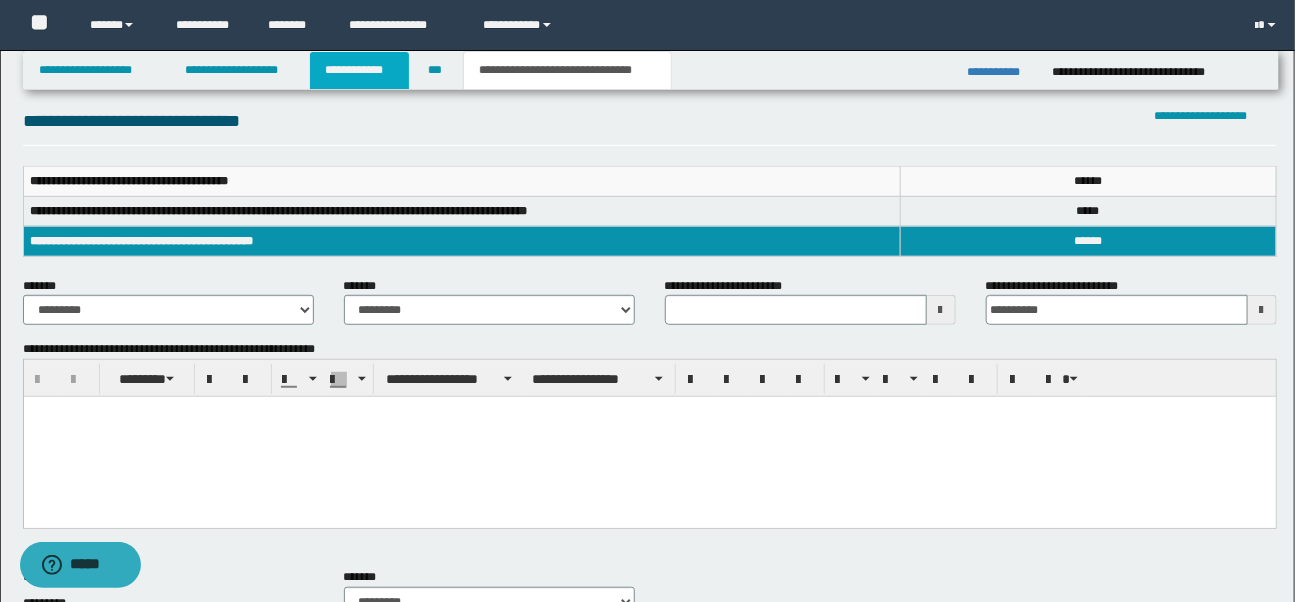 click on "**********" at bounding box center (359, 70) 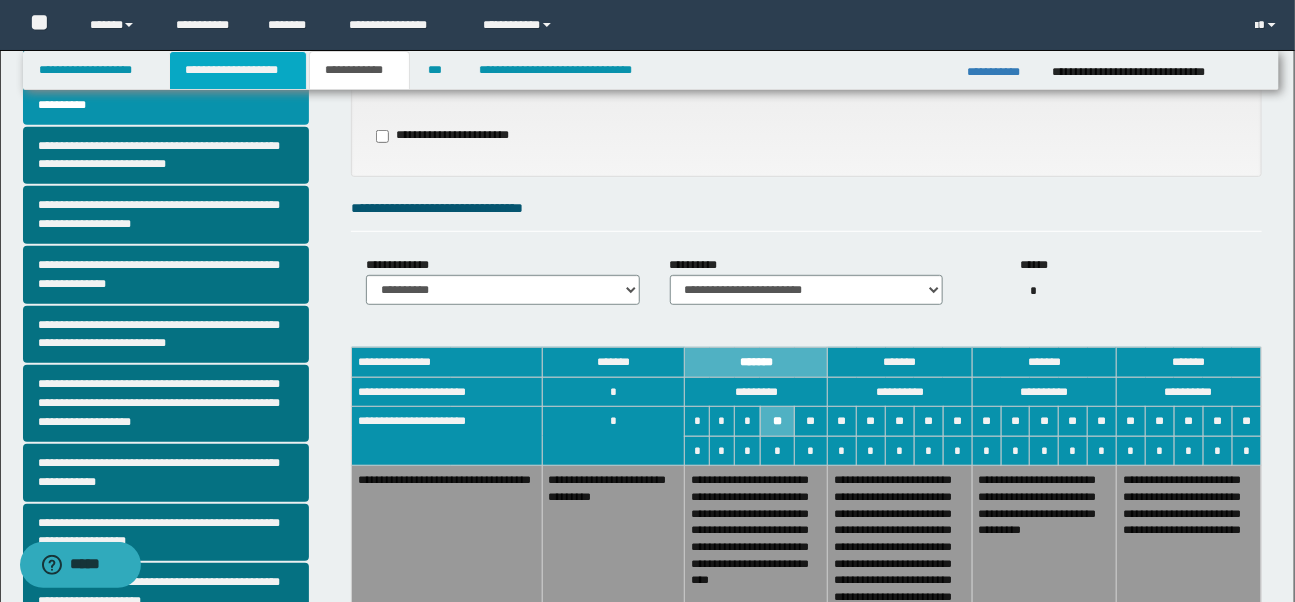 click on "**********" at bounding box center (238, 70) 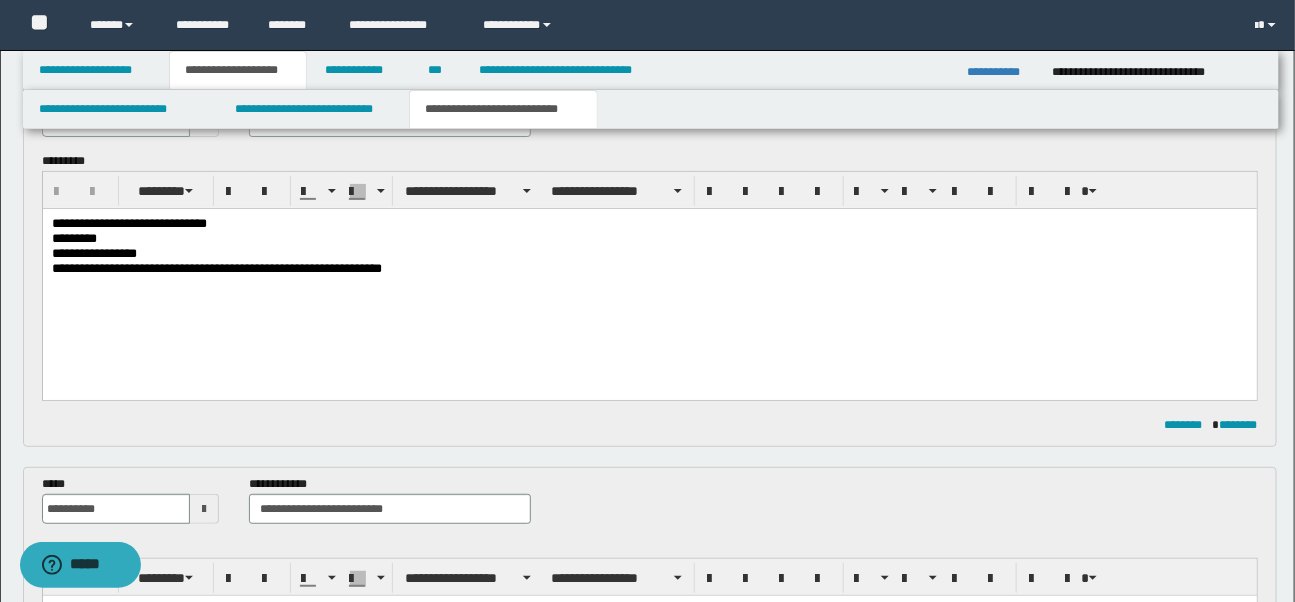 scroll, scrollTop: 0, scrollLeft: 0, axis: both 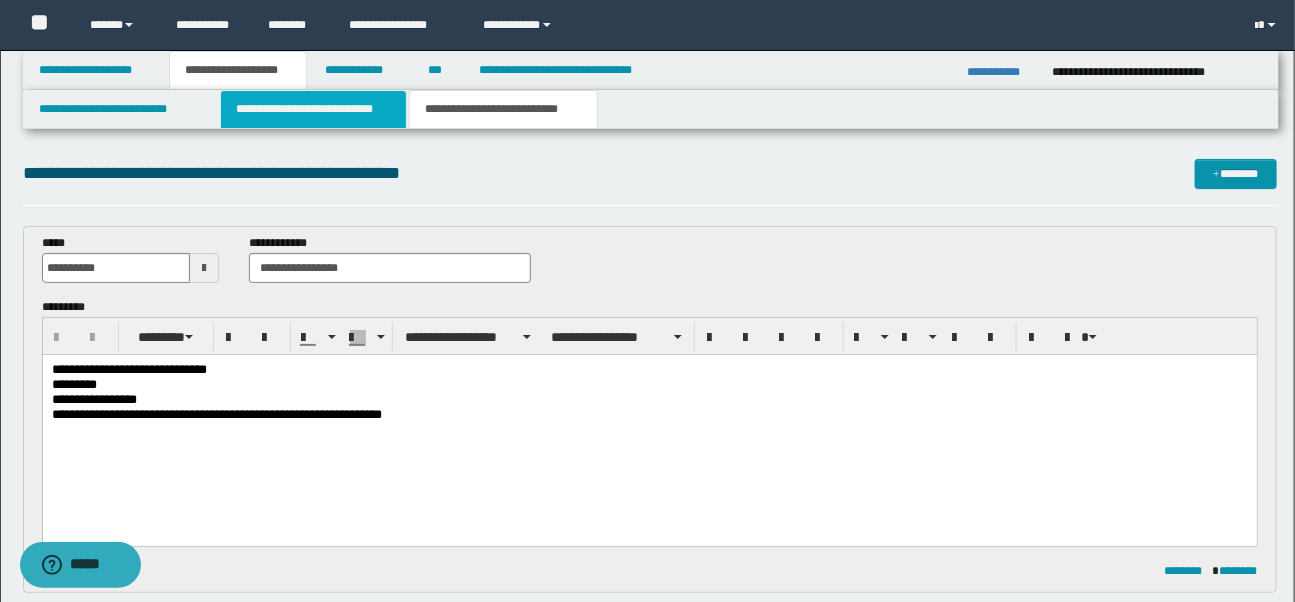 click on "**********" at bounding box center [313, 109] 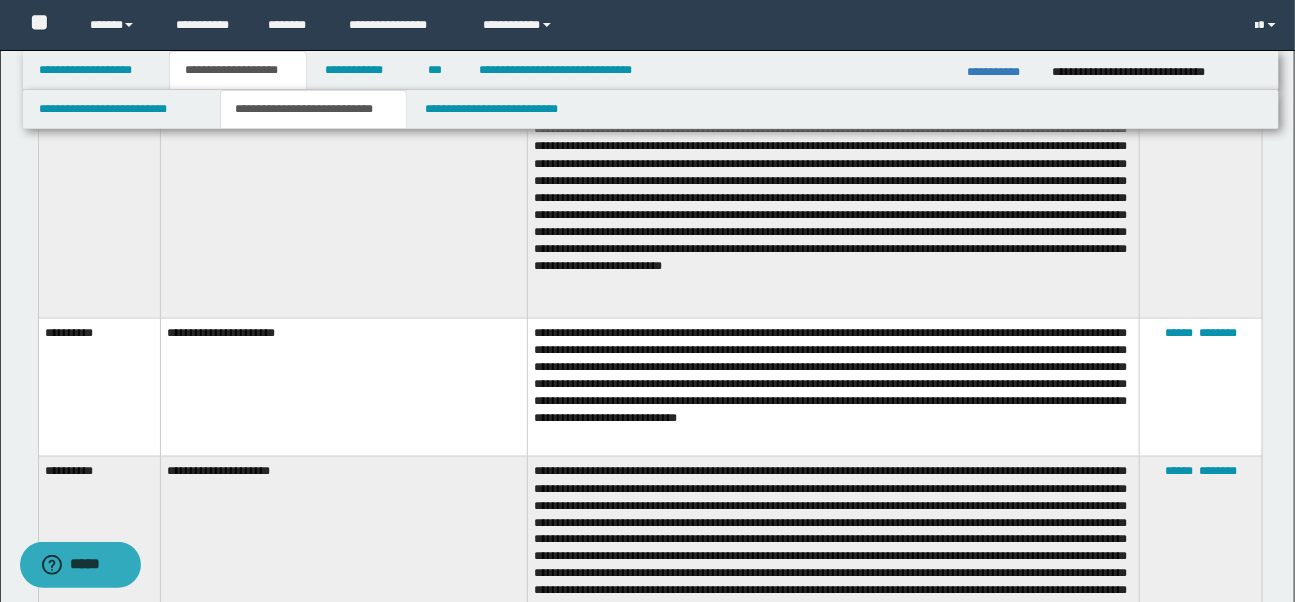 scroll, scrollTop: 905, scrollLeft: 0, axis: vertical 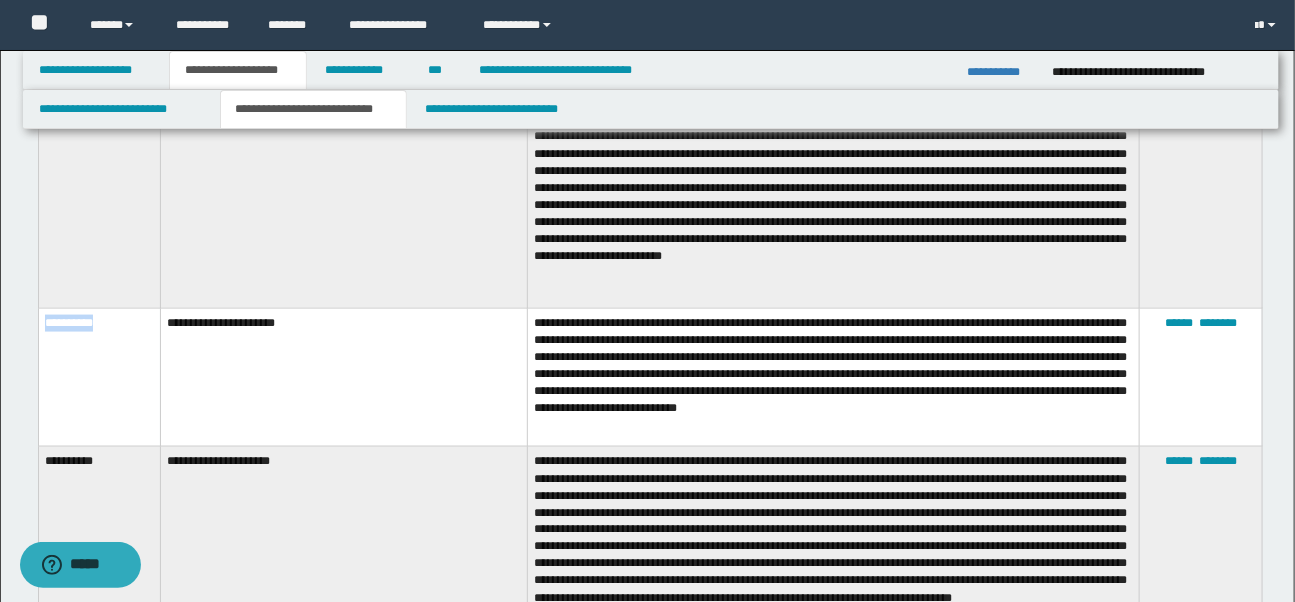 drag, startPoint x: 47, startPoint y: 321, endPoint x: 128, endPoint y: 322, distance: 81.00617 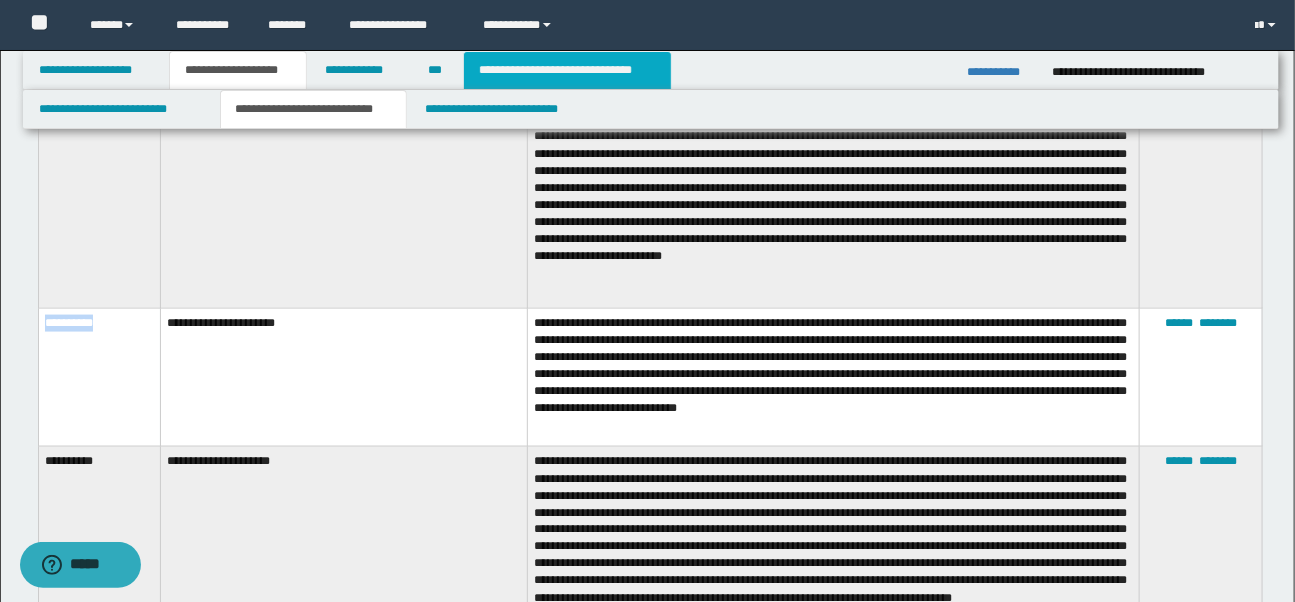 click on "**********" at bounding box center (567, 70) 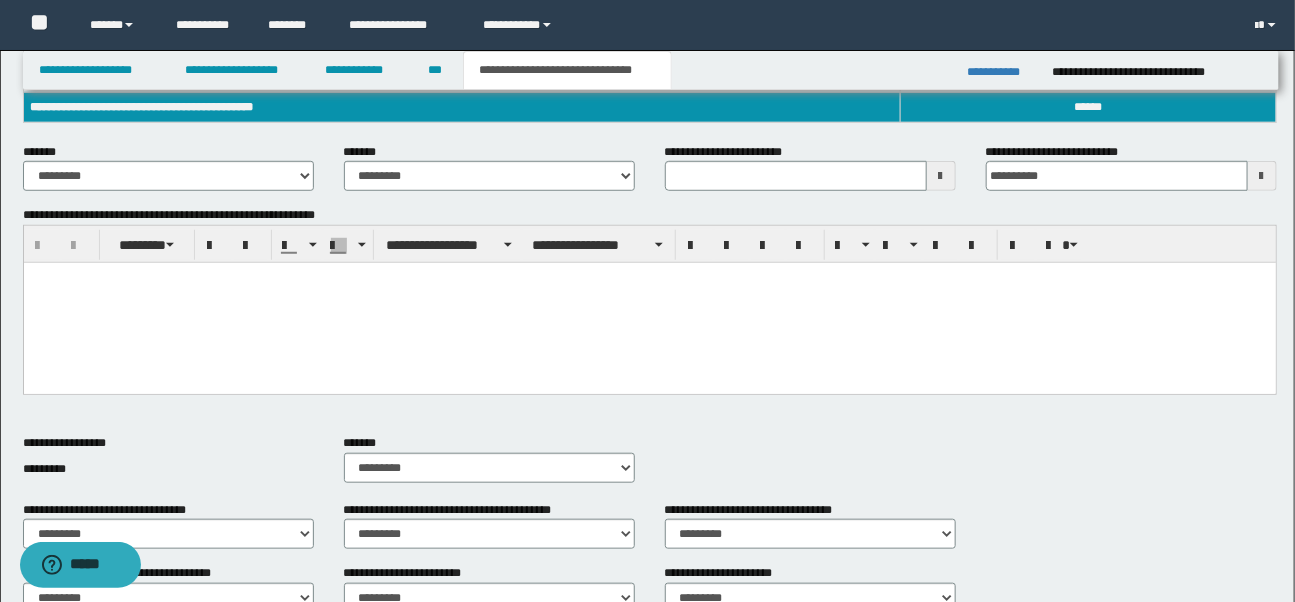 scroll, scrollTop: 288, scrollLeft: 0, axis: vertical 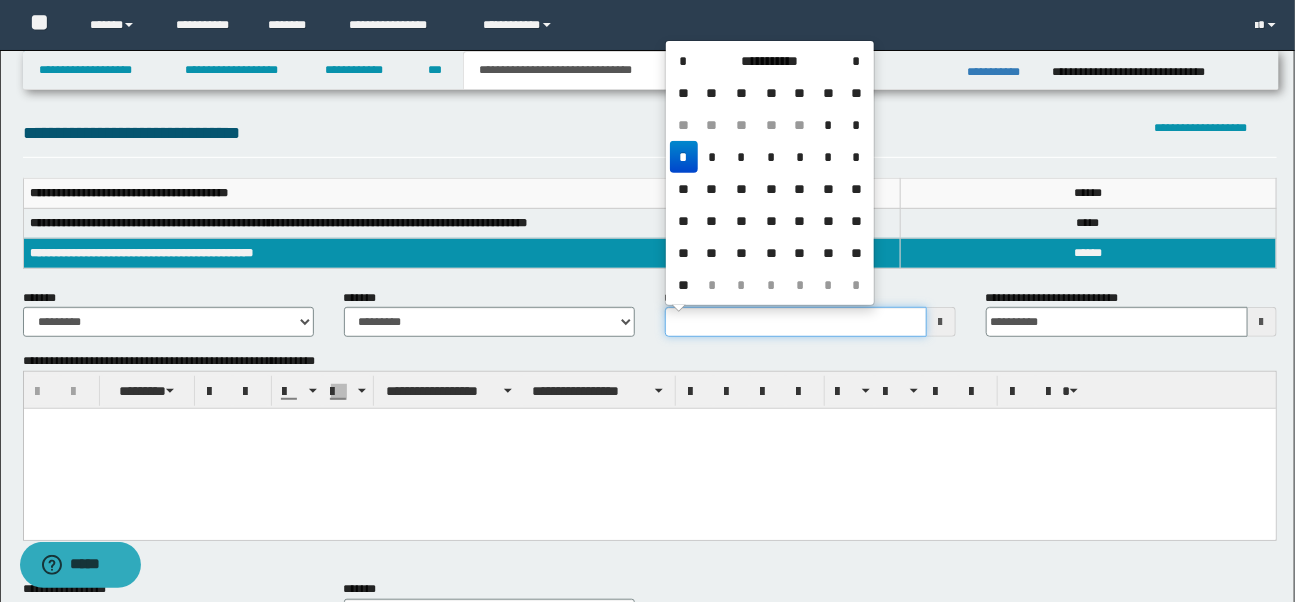 click on "**********" at bounding box center [796, 322] 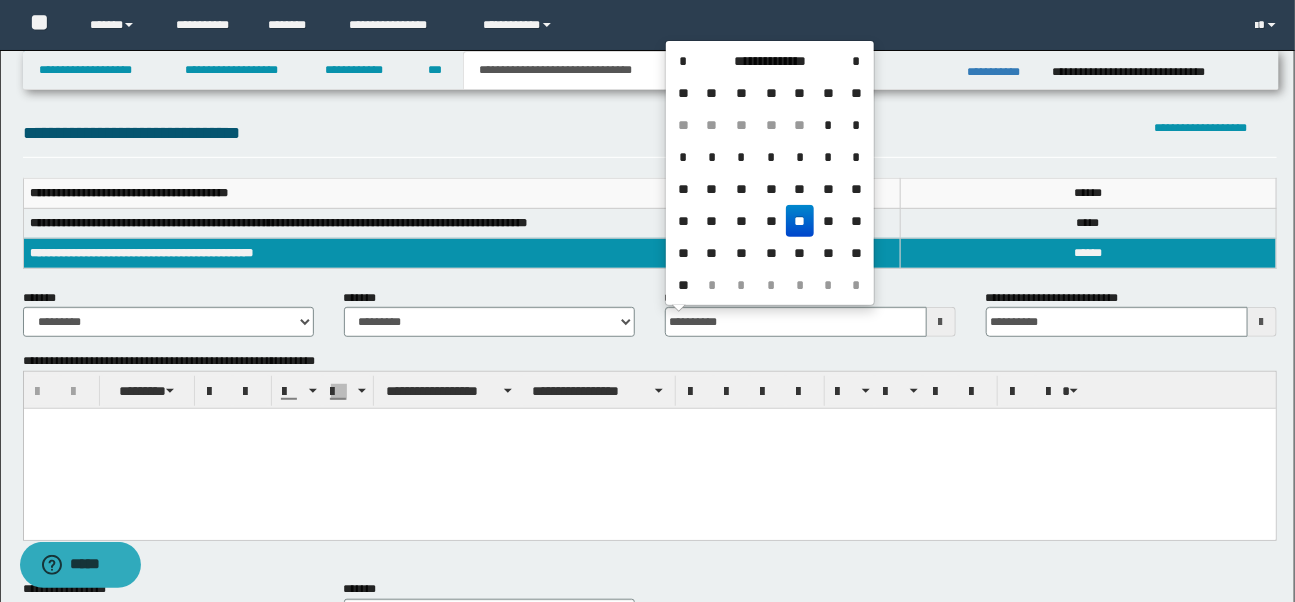 click at bounding box center [649, 449] 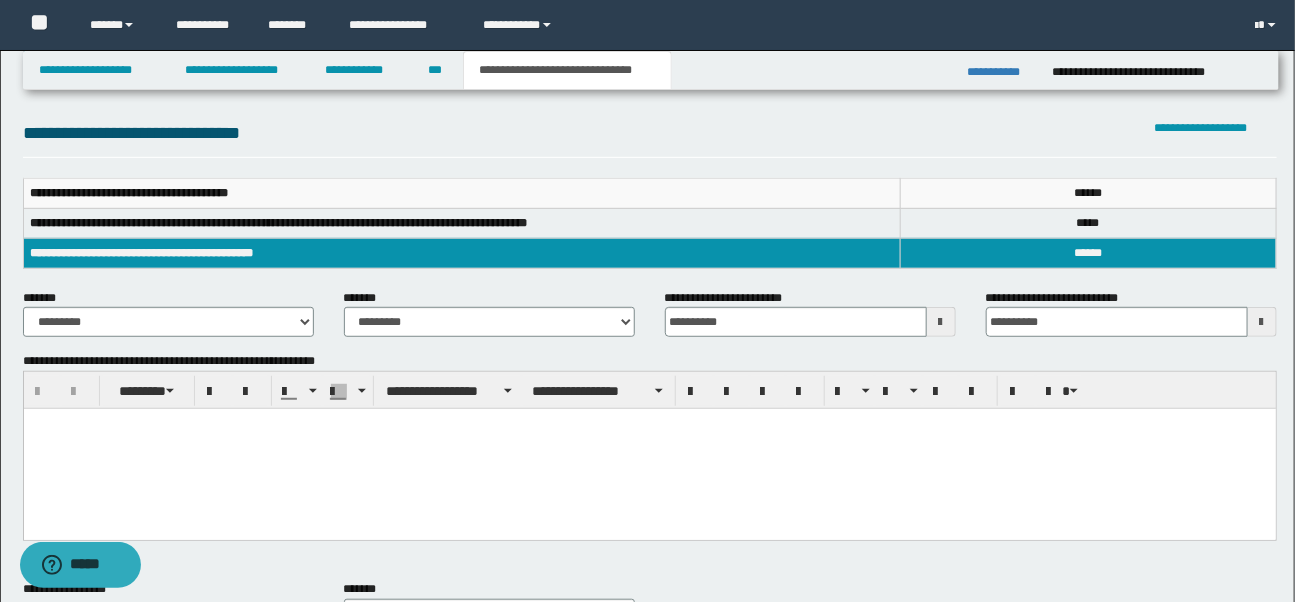 click at bounding box center [649, 424] 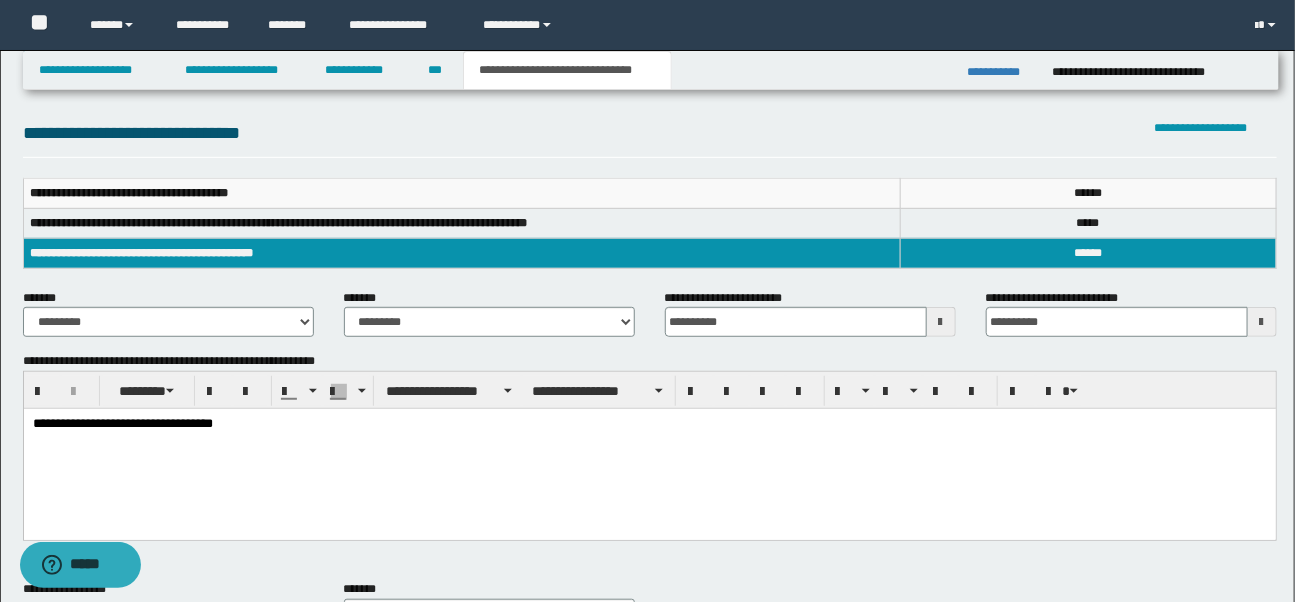 click on "**********" at bounding box center (650, 547) 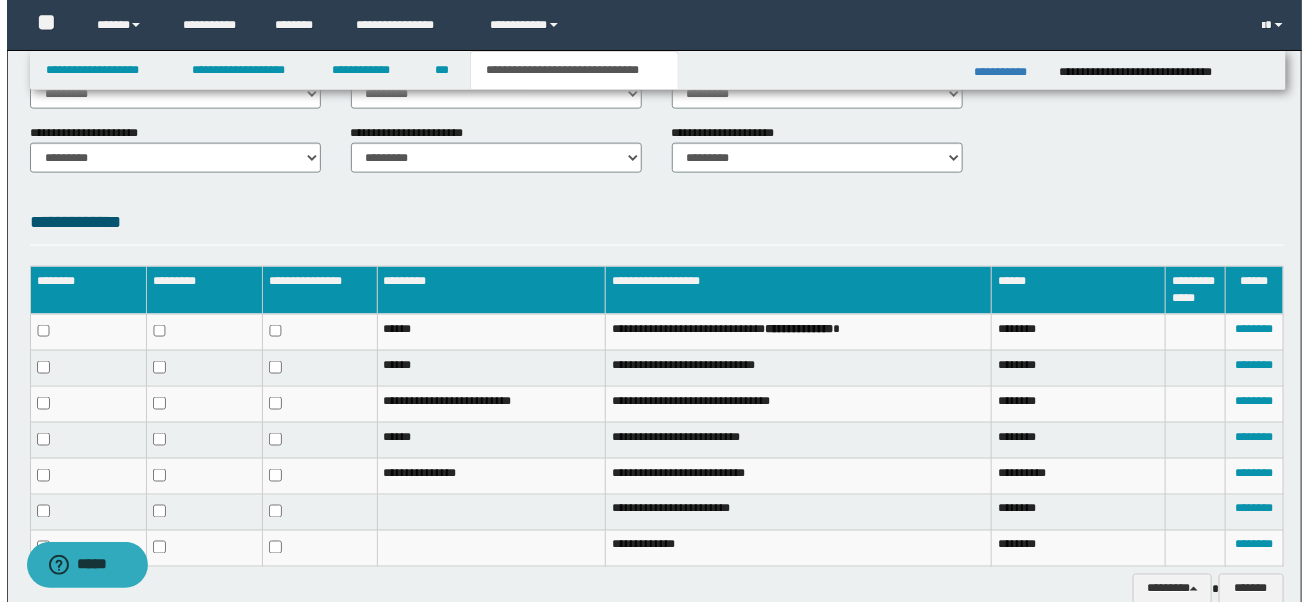 scroll, scrollTop: 944, scrollLeft: 0, axis: vertical 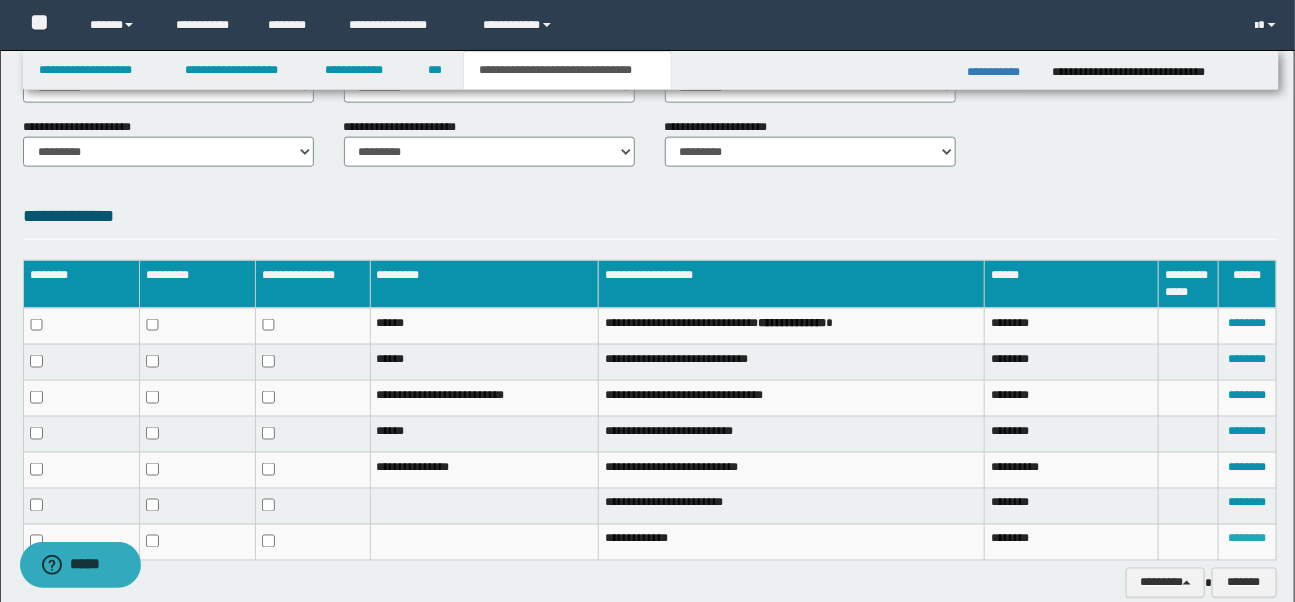 click on "********" at bounding box center (1247, 539) 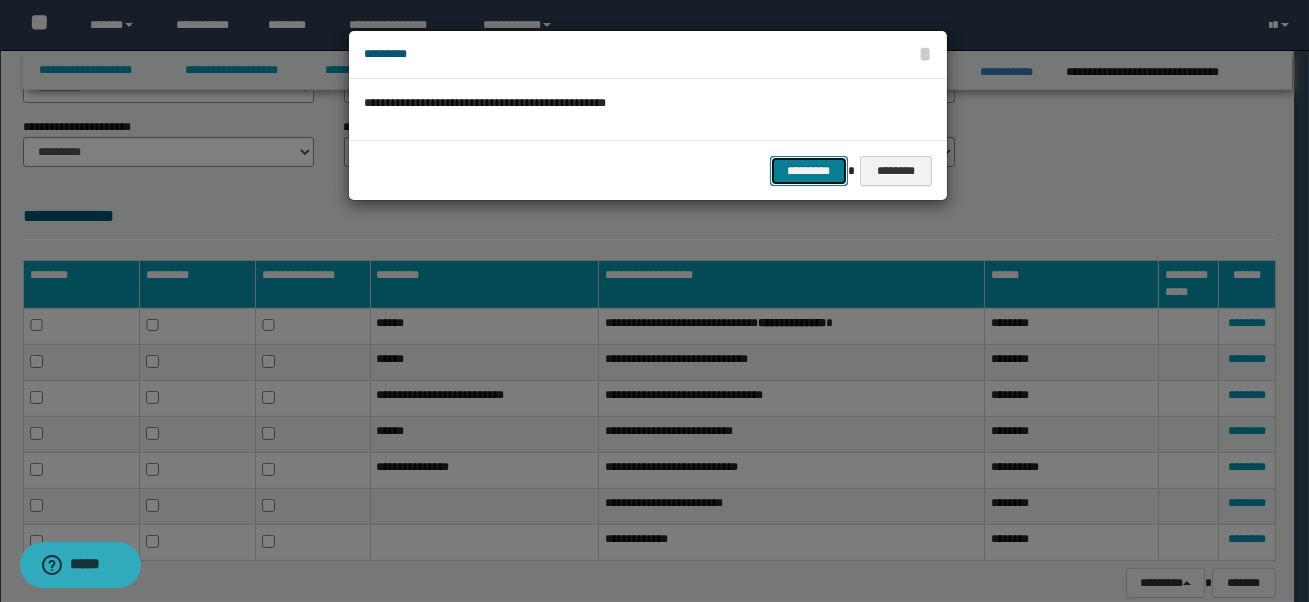 click on "*********" at bounding box center [809, 171] 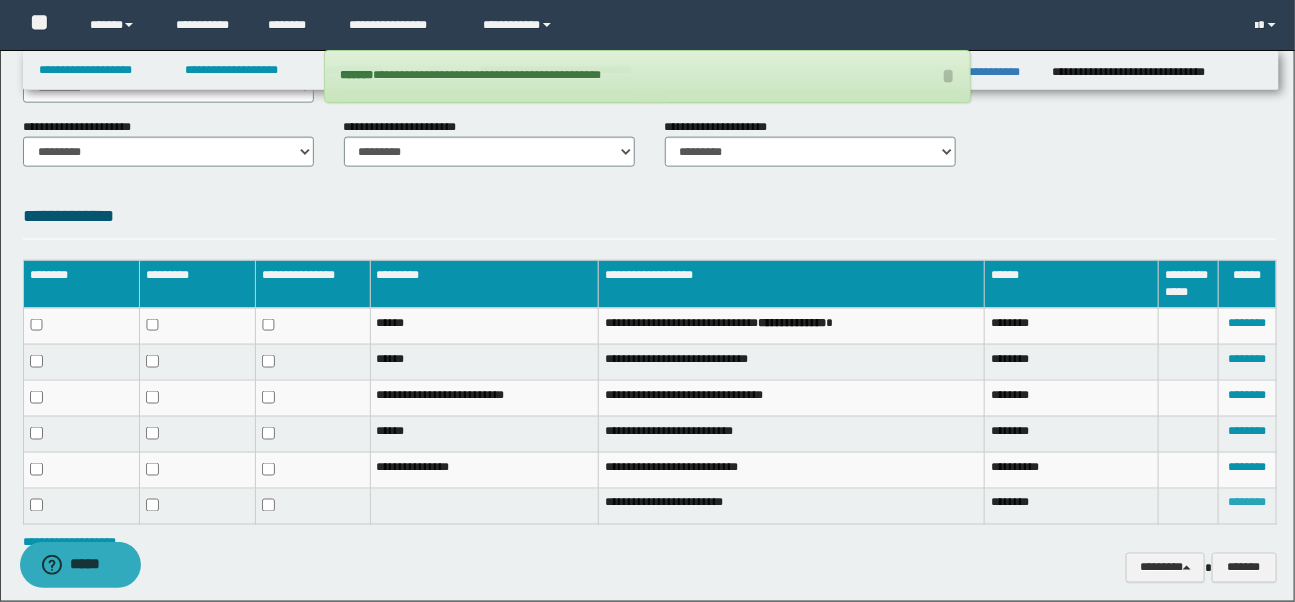 click on "********" at bounding box center (1247, 503) 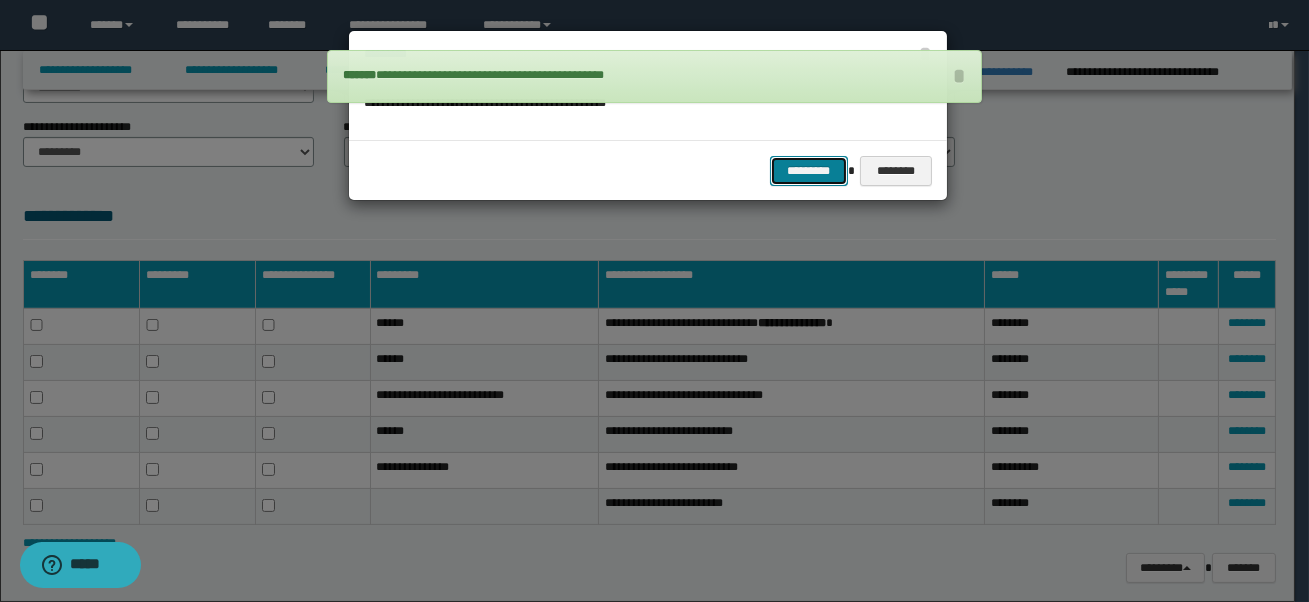 click on "*********" at bounding box center (809, 171) 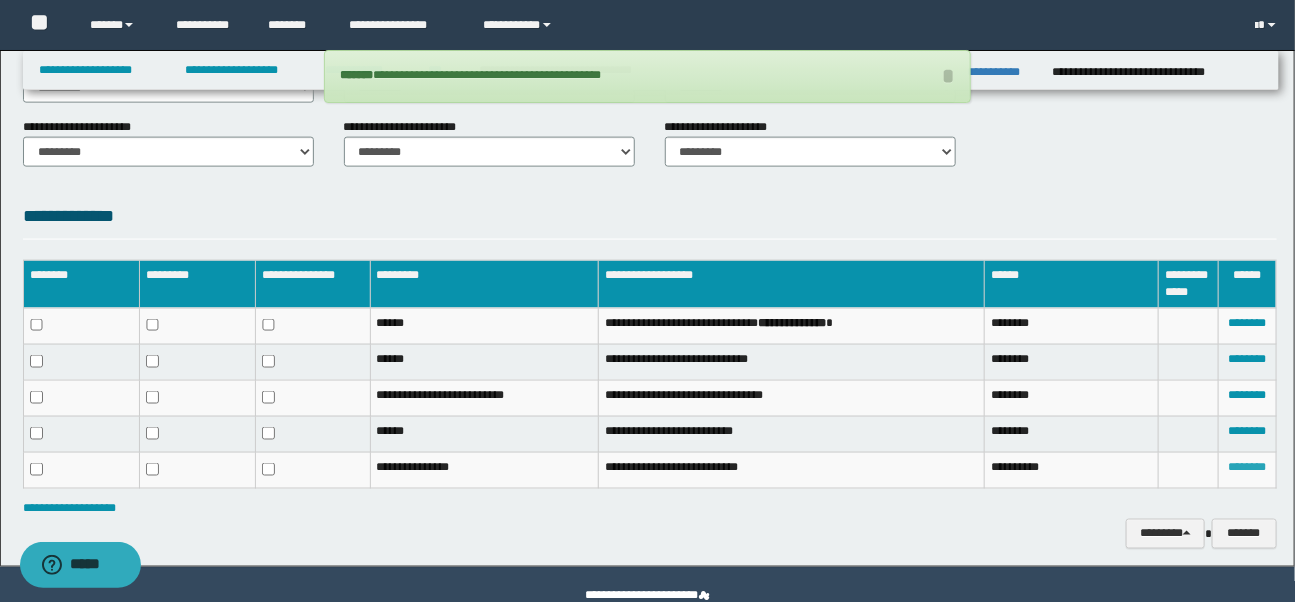 click on "********" at bounding box center [1247, 467] 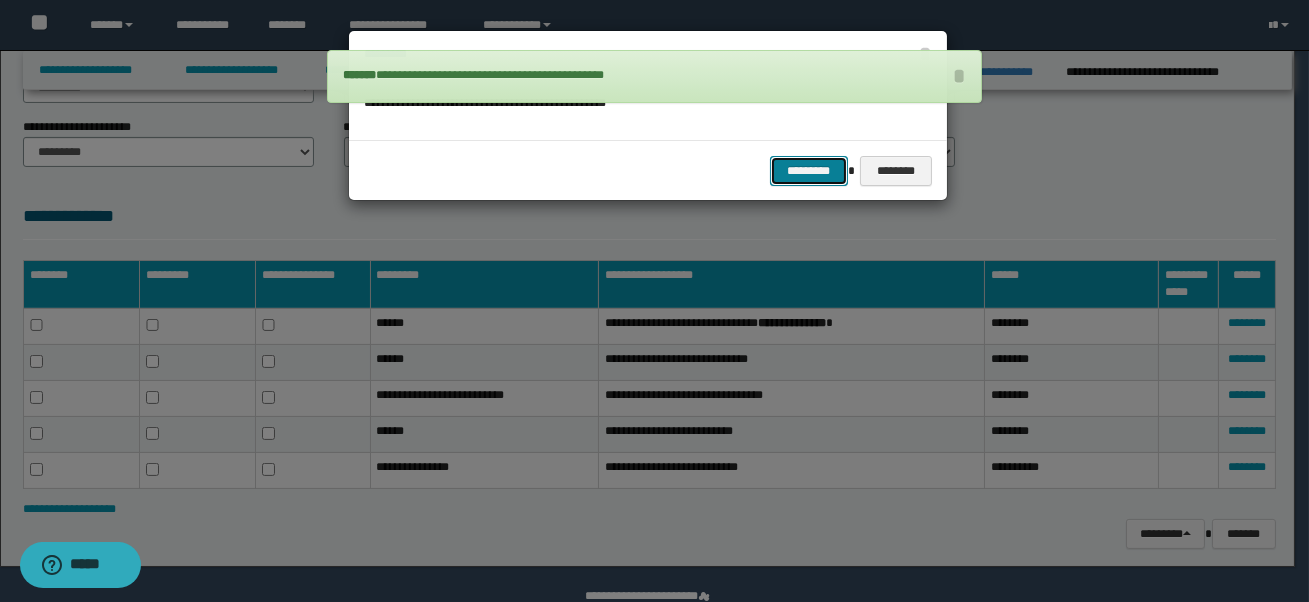click on "*********" at bounding box center (809, 171) 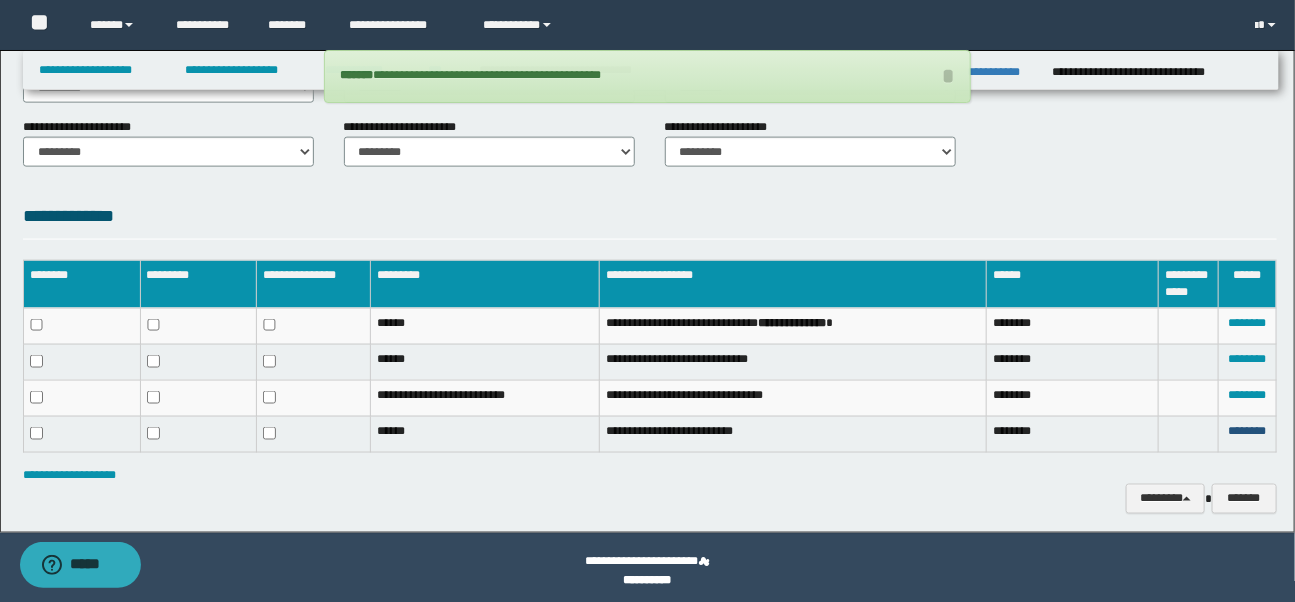 drag, startPoint x: 1242, startPoint y: 422, endPoint x: 1137, endPoint y: 377, distance: 114.236595 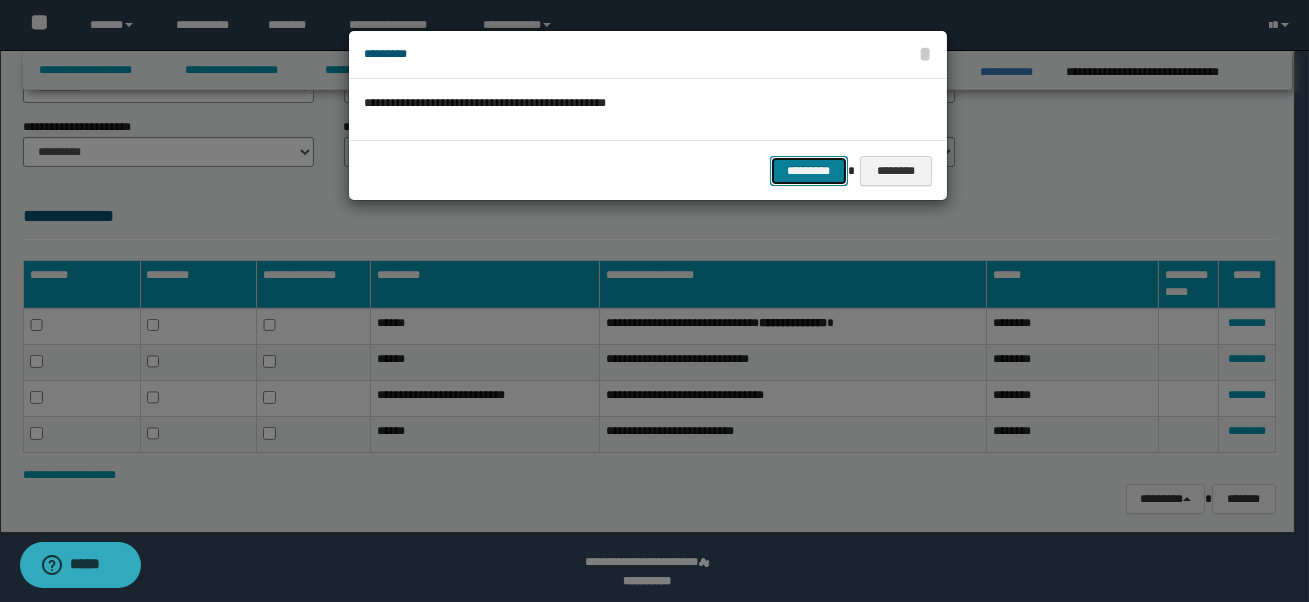 click on "*********" at bounding box center (809, 171) 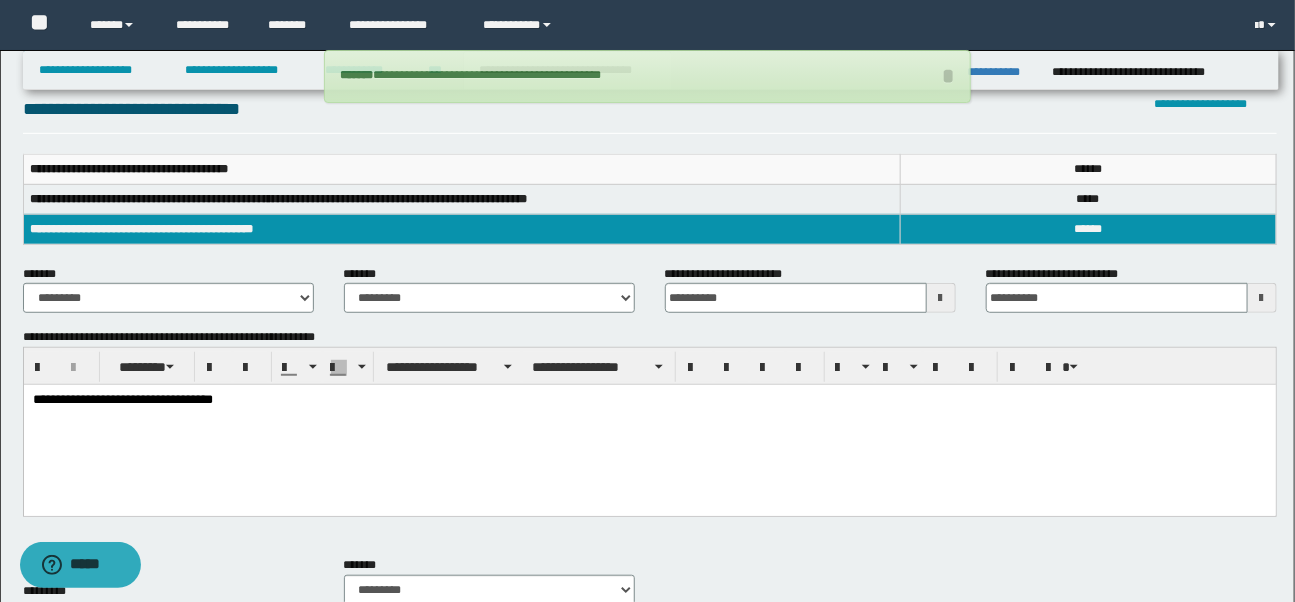 scroll, scrollTop: 331, scrollLeft: 0, axis: vertical 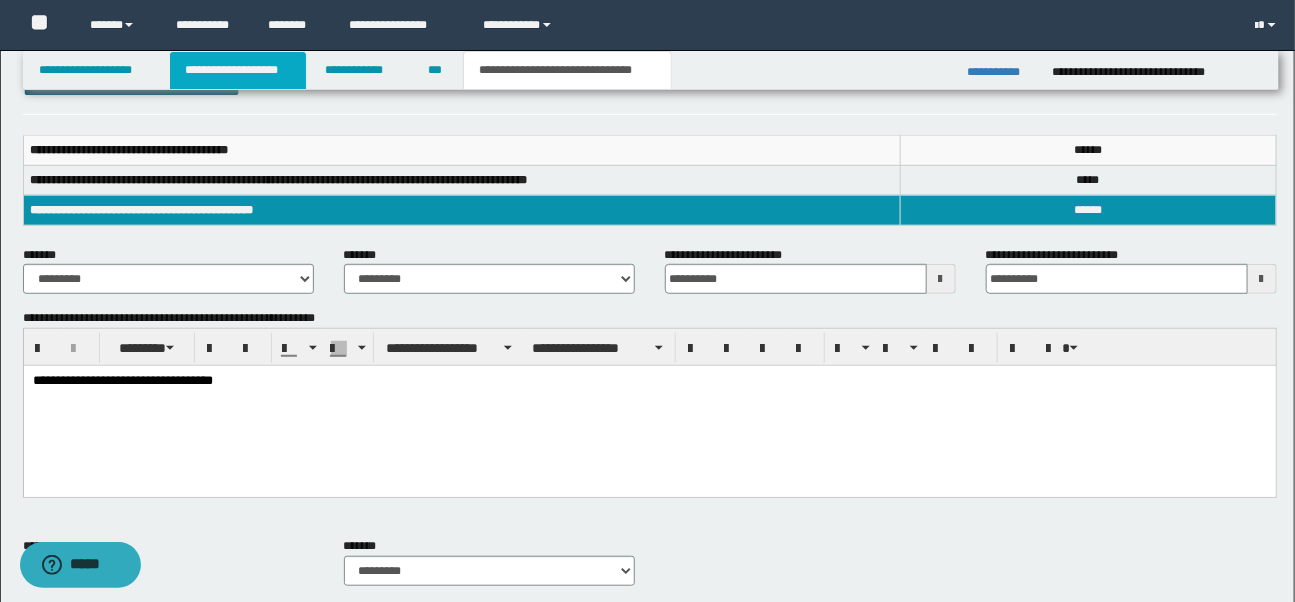 click on "**********" at bounding box center [238, 70] 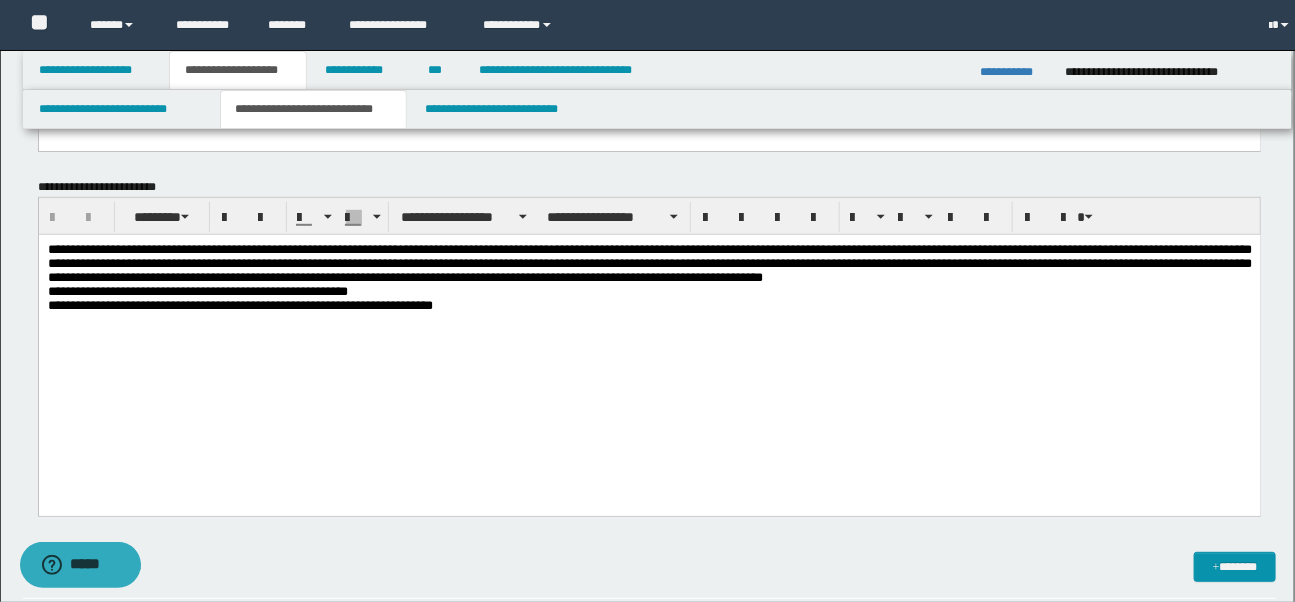 scroll, scrollTop: 363, scrollLeft: 0, axis: vertical 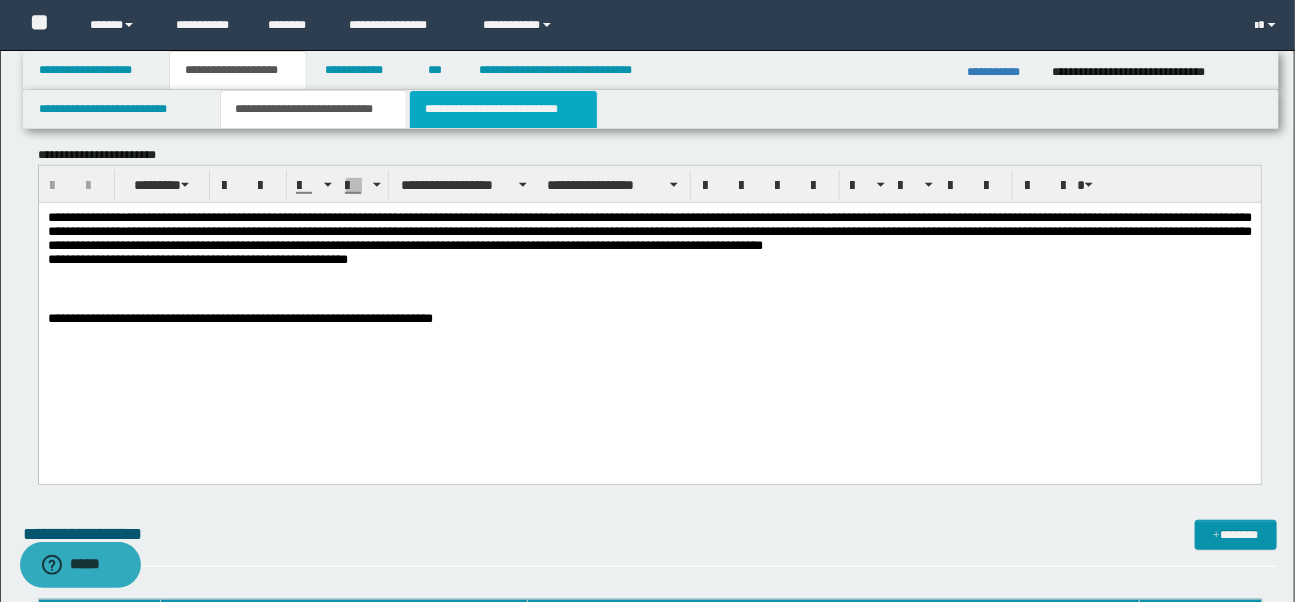 click on "**********" at bounding box center [503, 109] 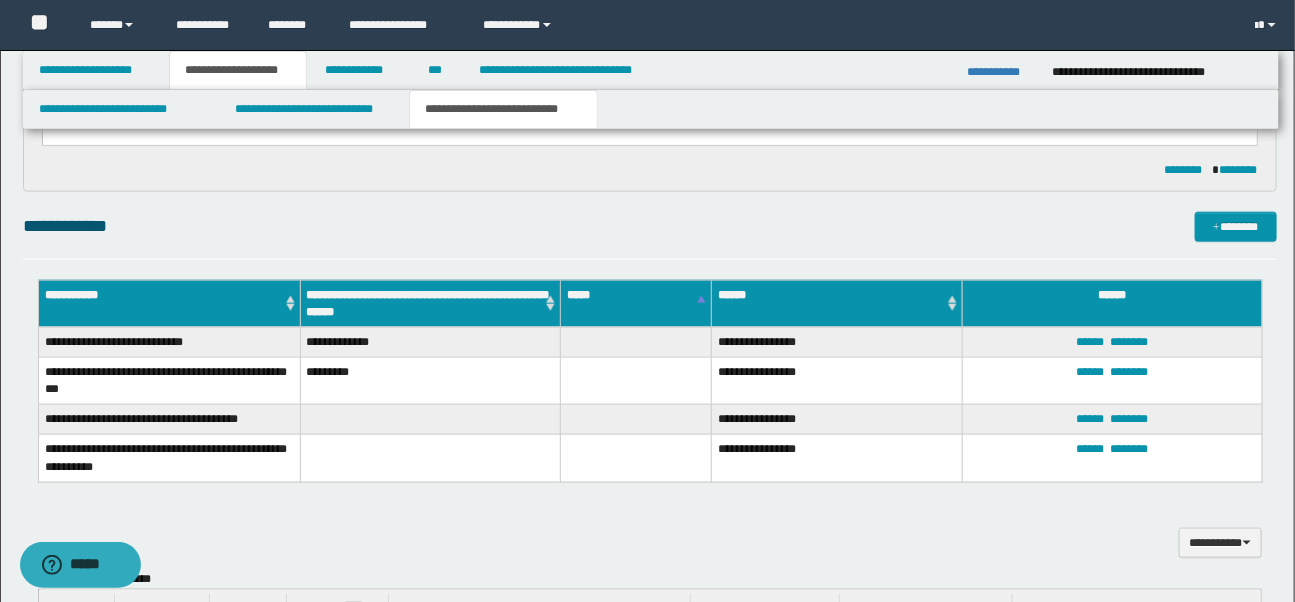 scroll, scrollTop: 826, scrollLeft: 0, axis: vertical 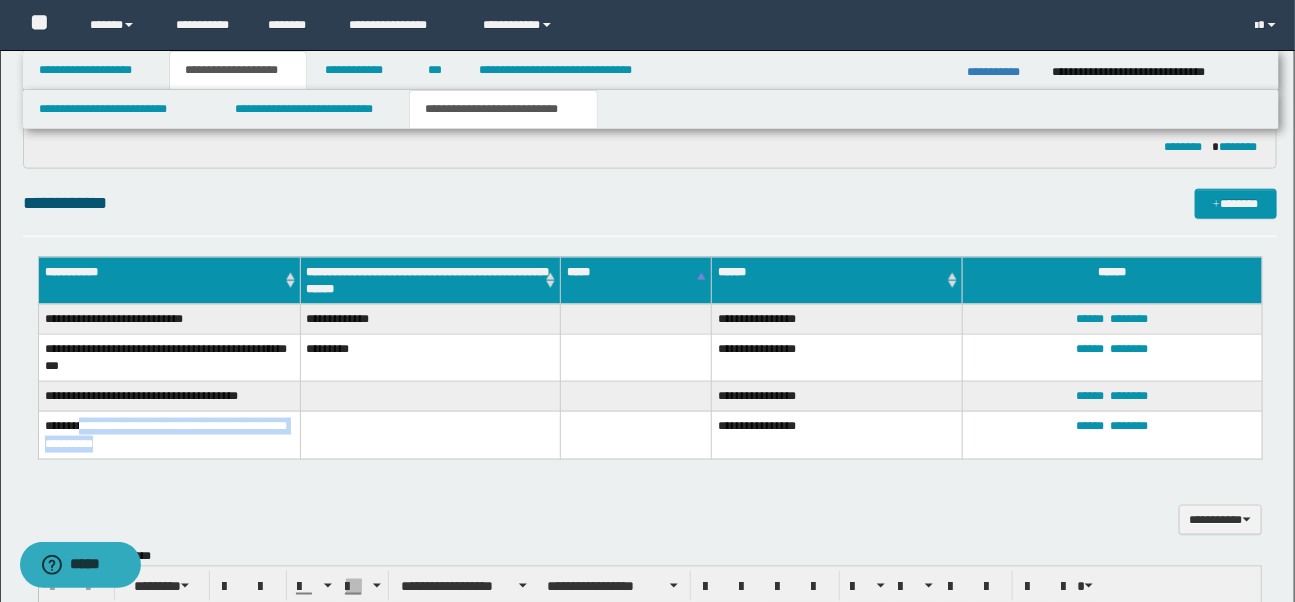 drag, startPoint x: 84, startPoint y: 427, endPoint x: 154, endPoint y: 437, distance: 70.71068 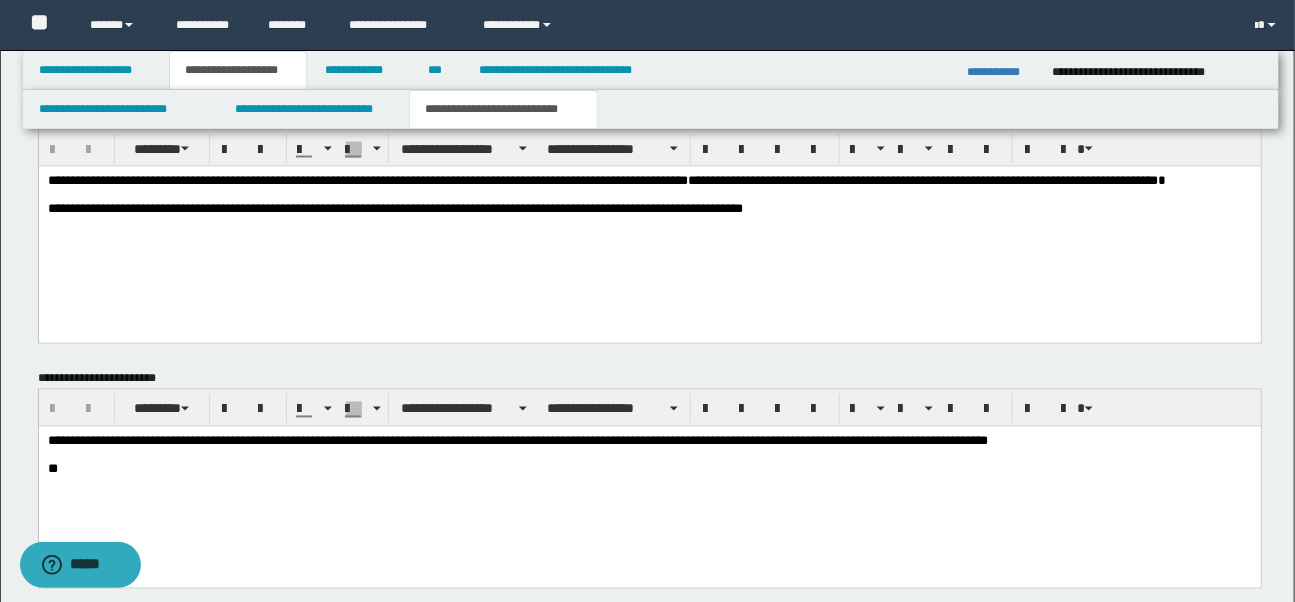 scroll, scrollTop: 1215, scrollLeft: 0, axis: vertical 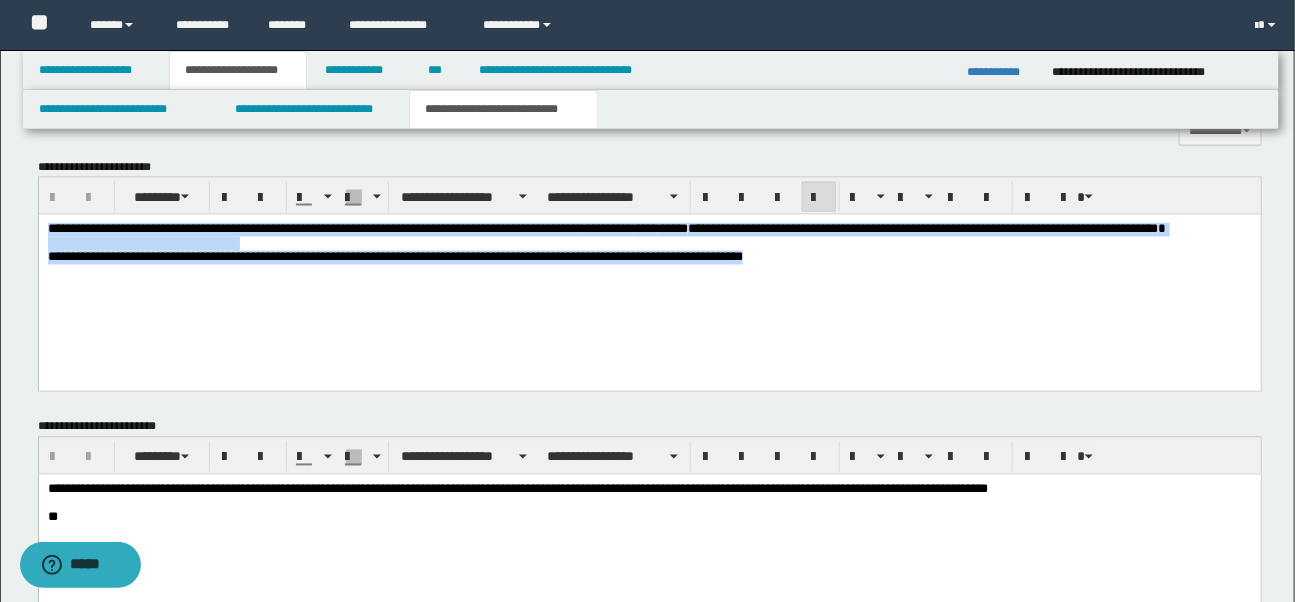drag, startPoint x: 46, startPoint y: 230, endPoint x: 917, endPoint y: 264, distance: 871.6633 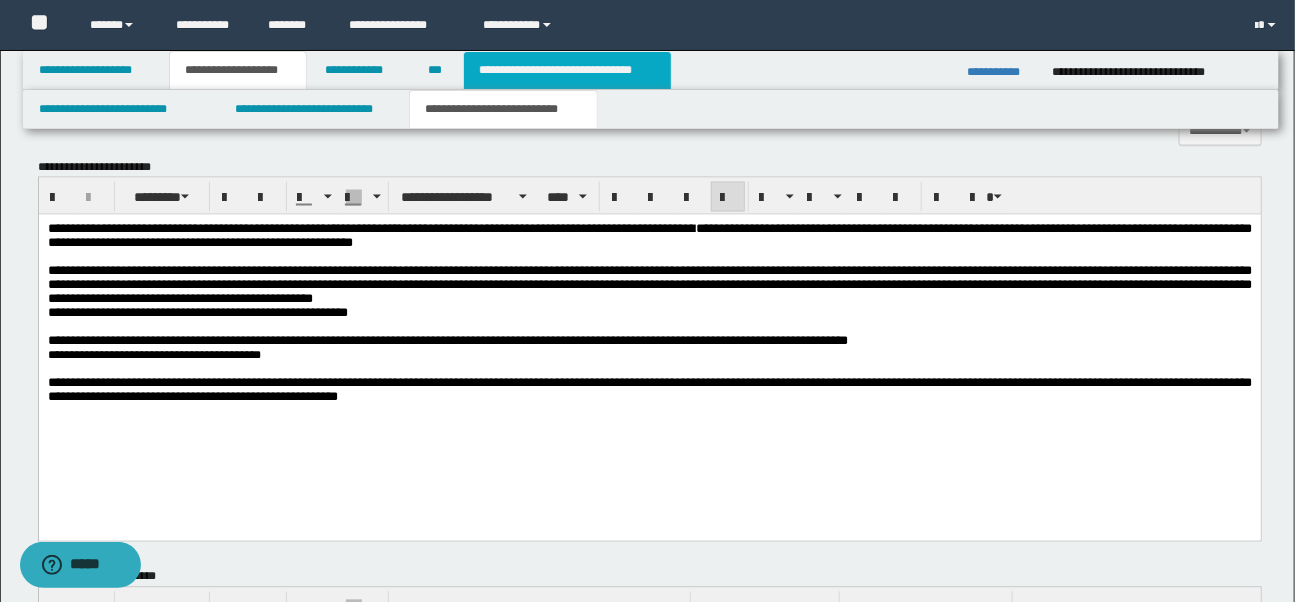click on "**********" at bounding box center (567, 70) 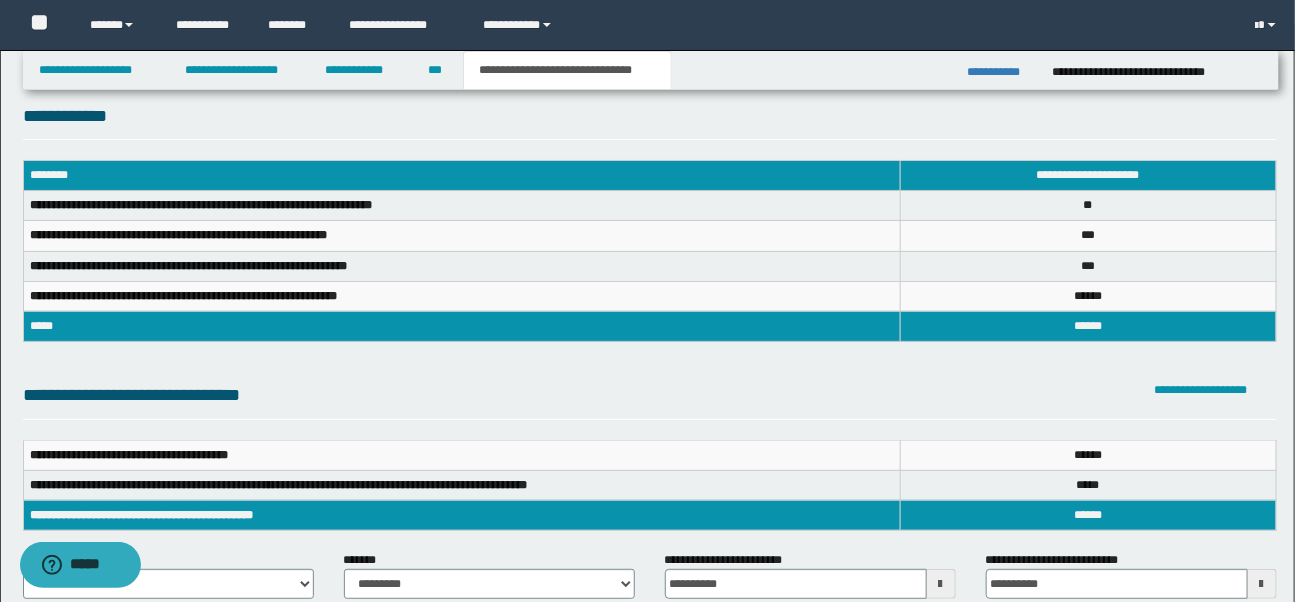 scroll, scrollTop: 22, scrollLeft: 0, axis: vertical 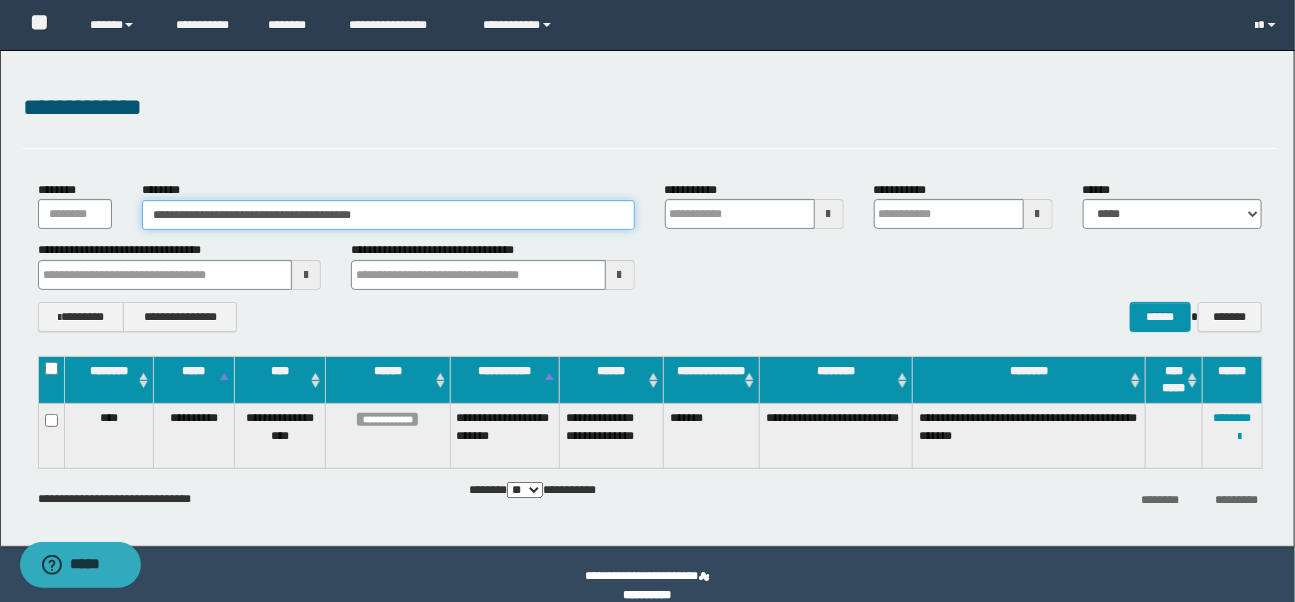drag, startPoint x: 475, startPoint y: 212, endPoint x: 137, endPoint y: 211, distance: 338.00146 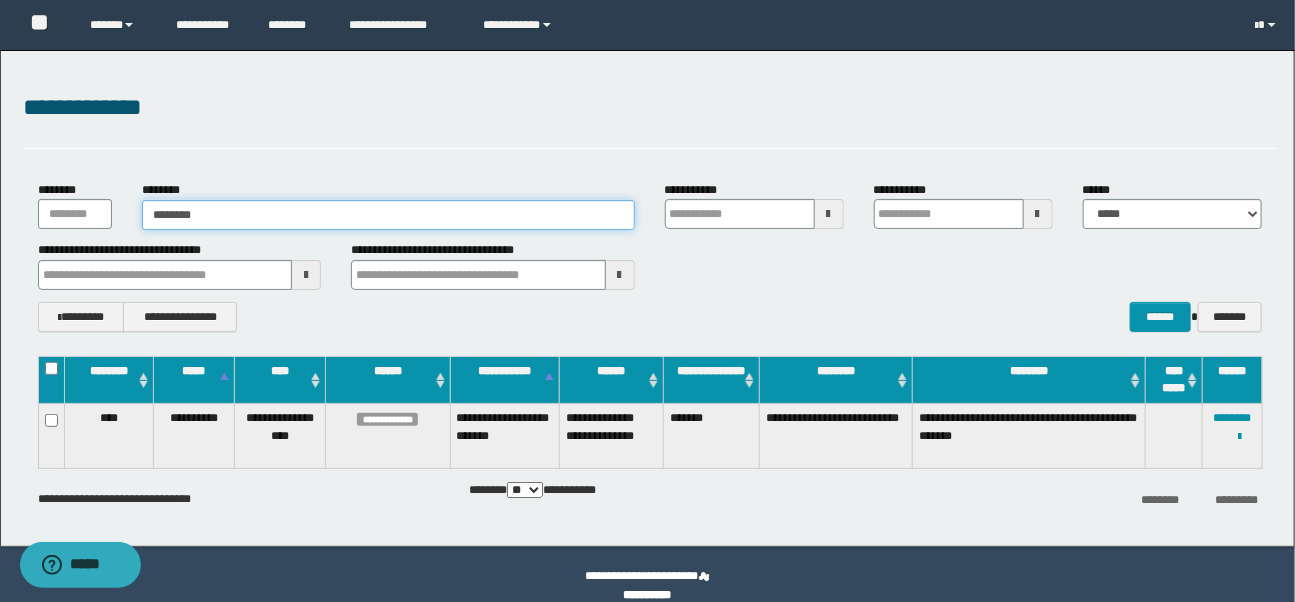 type on "********" 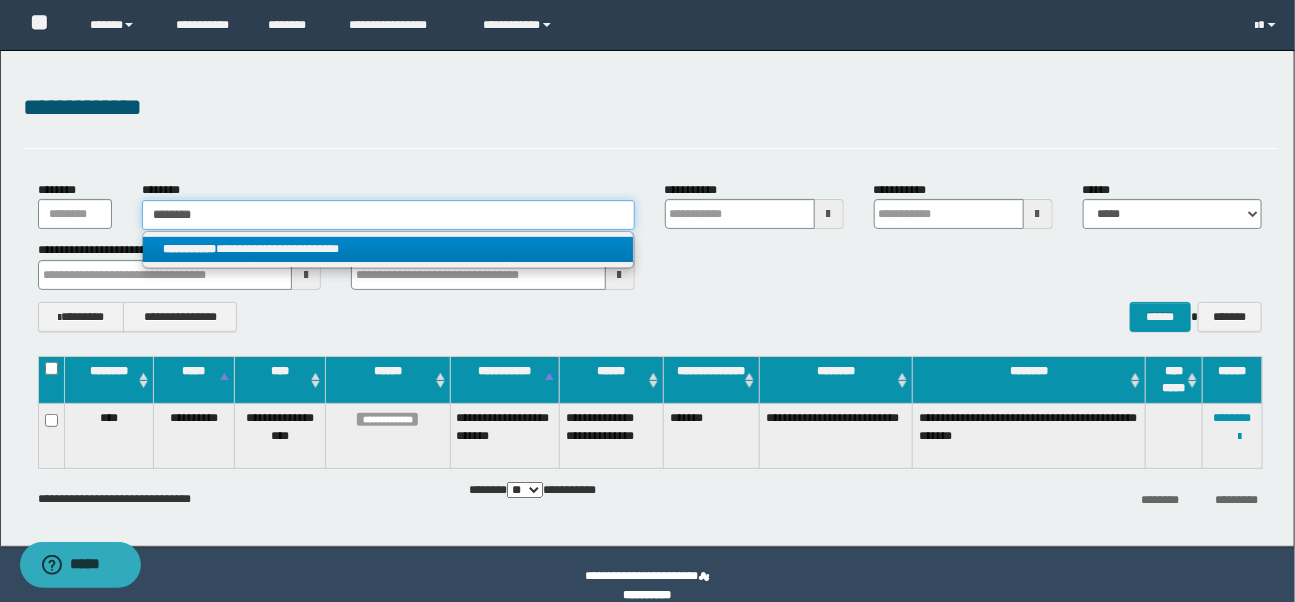 type on "********" 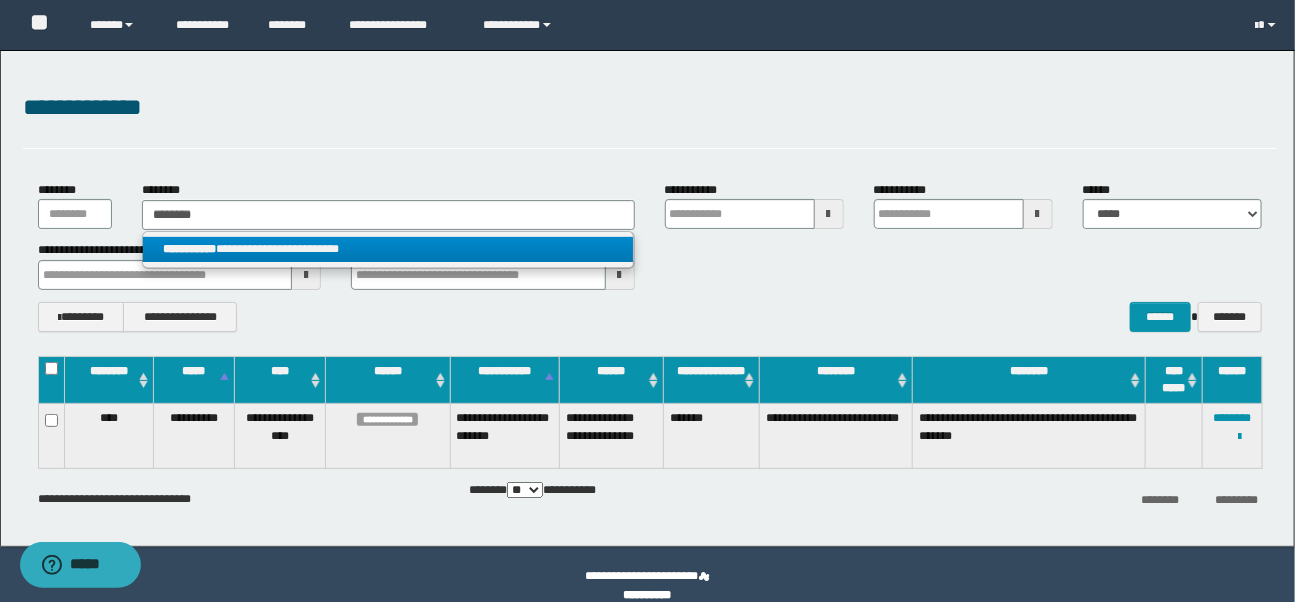 click on "**********" at bounding box center (388, 249) 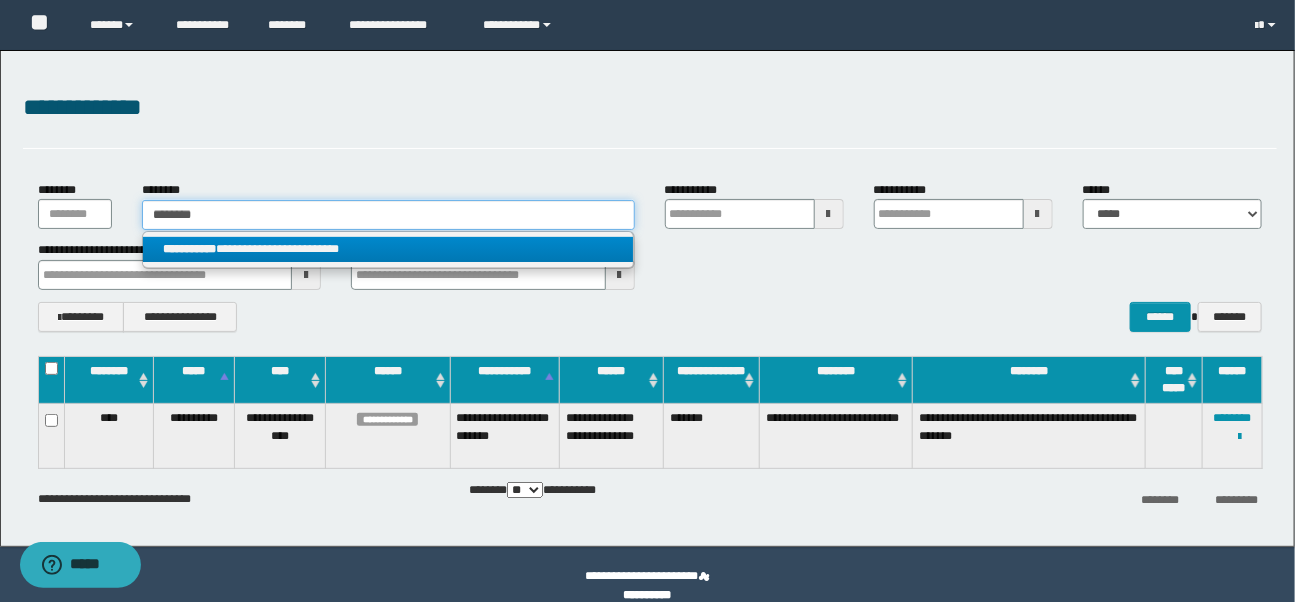type 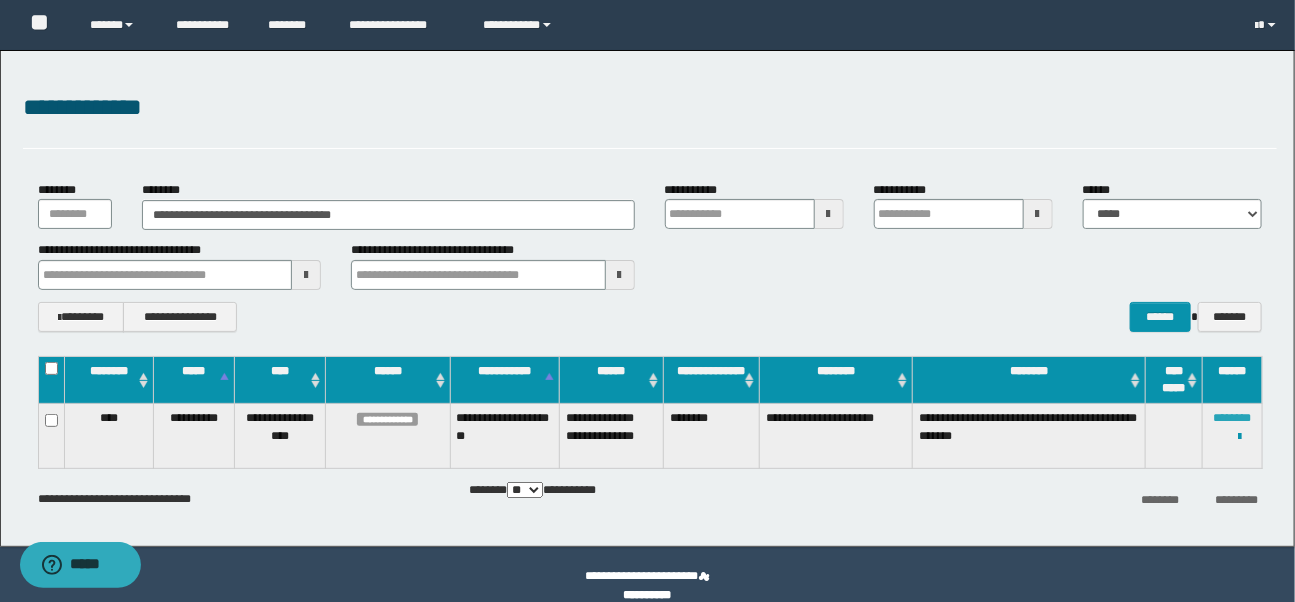 click on "********" at bounding box center [1233, 418] 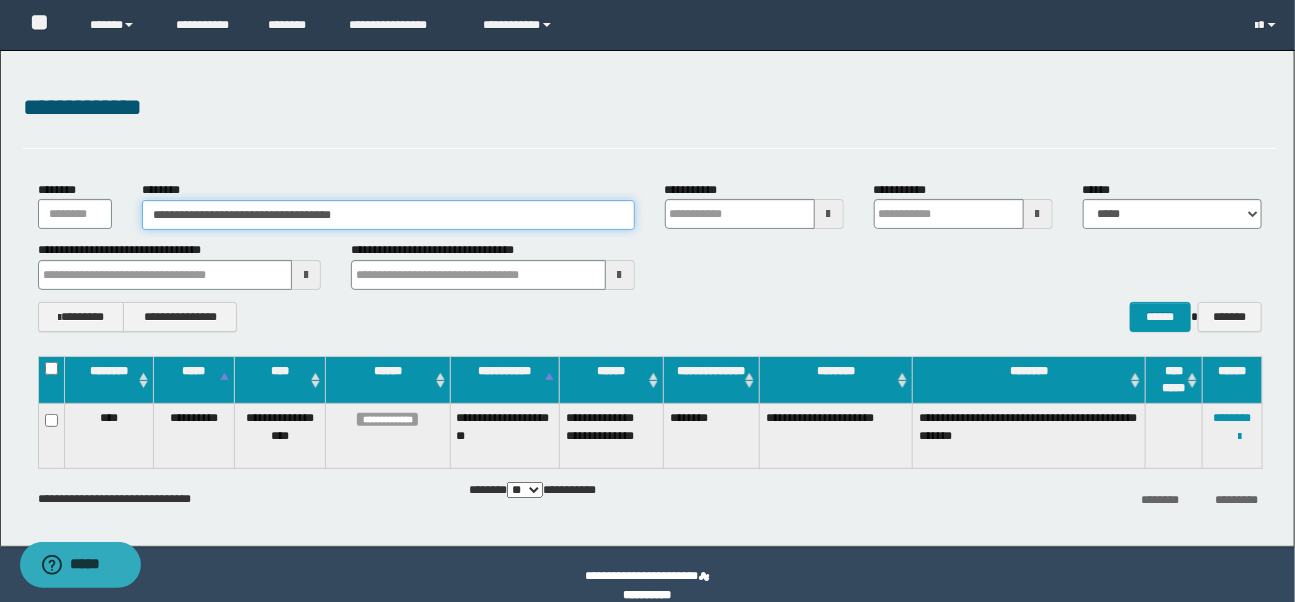 drag, startPoint x: 441, startPoint y: 216, endPoint x: 49, endPoint y: 202, distance: 392.2499 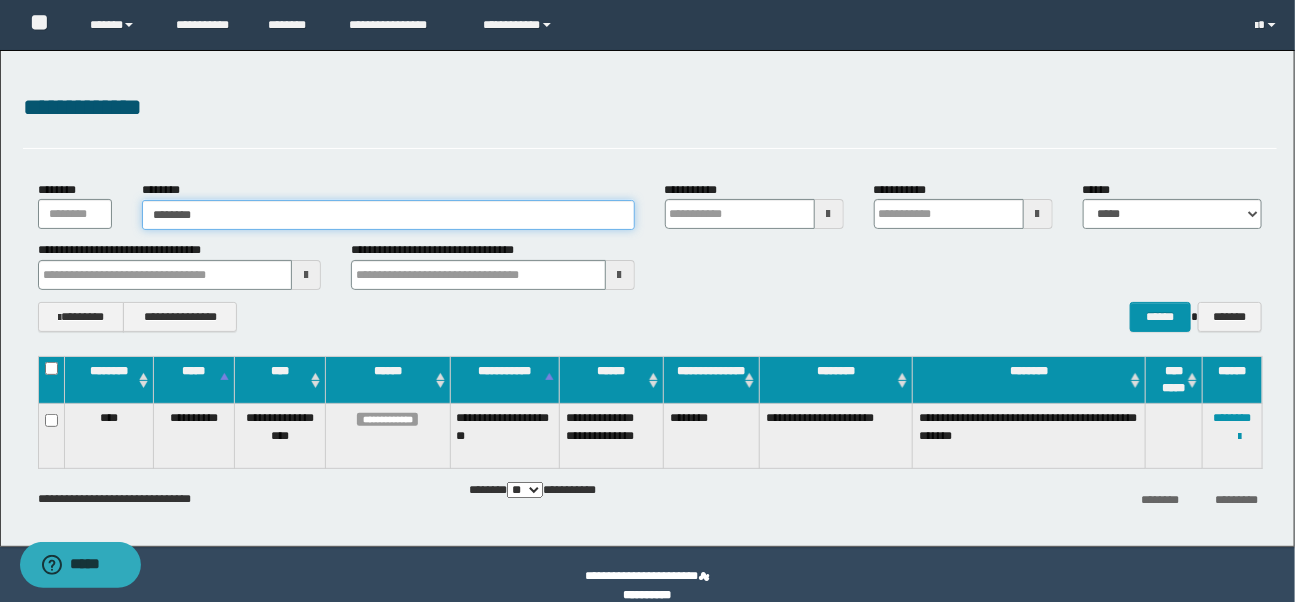 type on "********" 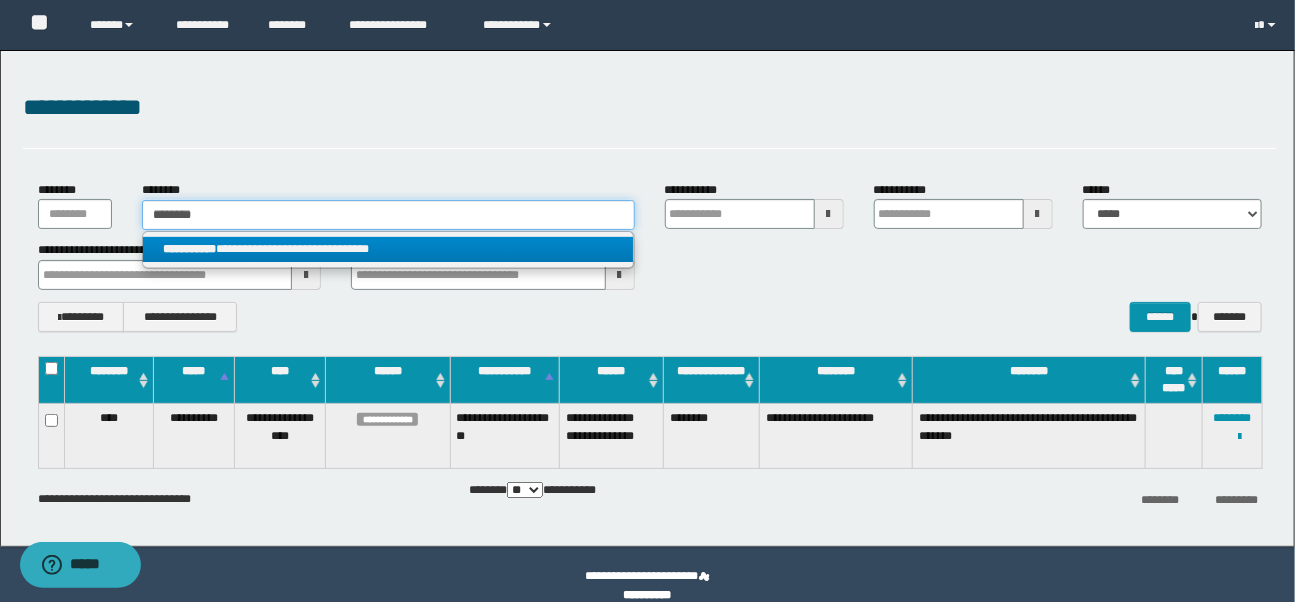 type on "********" 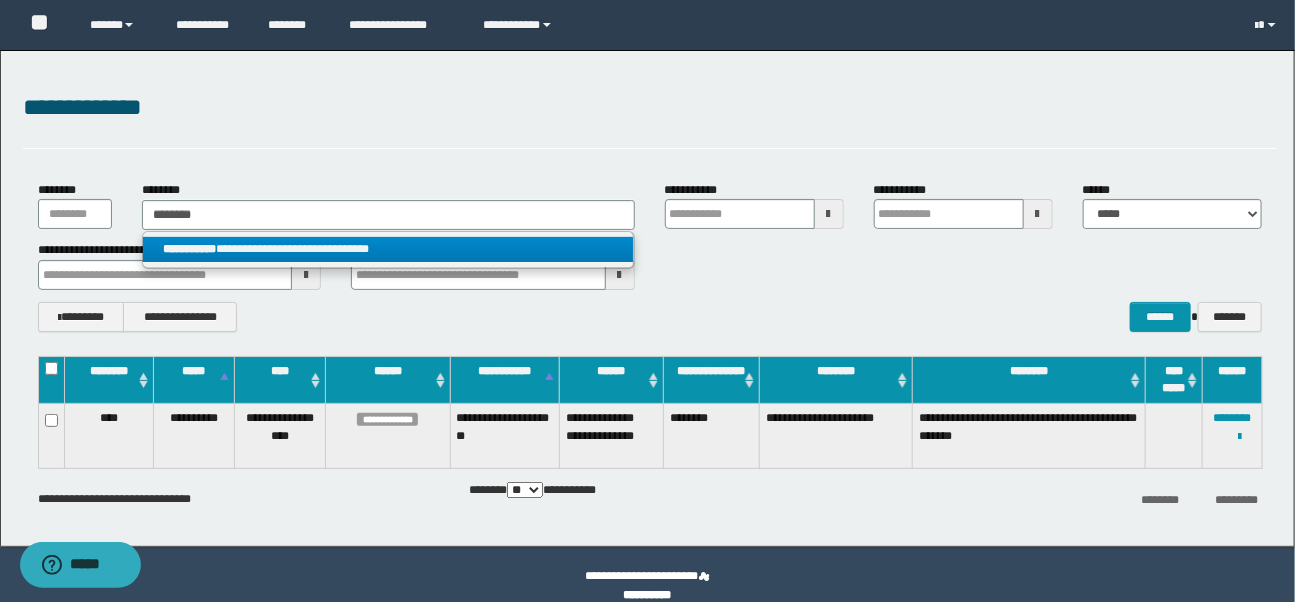 click on "**********" at bounding box center (388, 249) 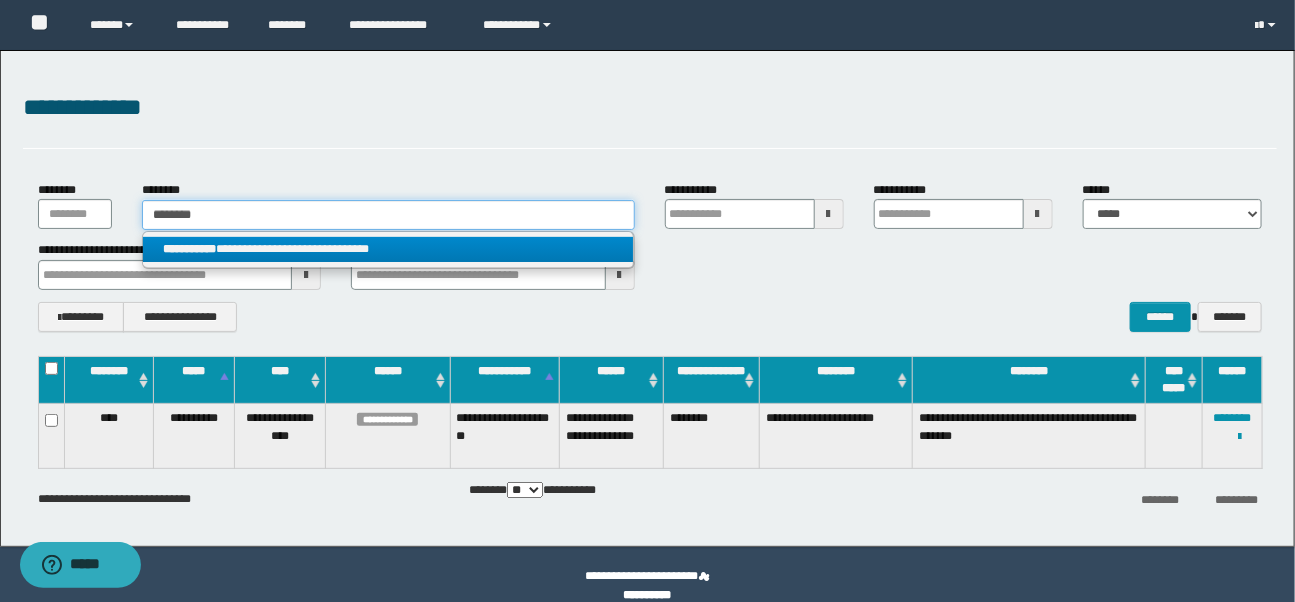 type 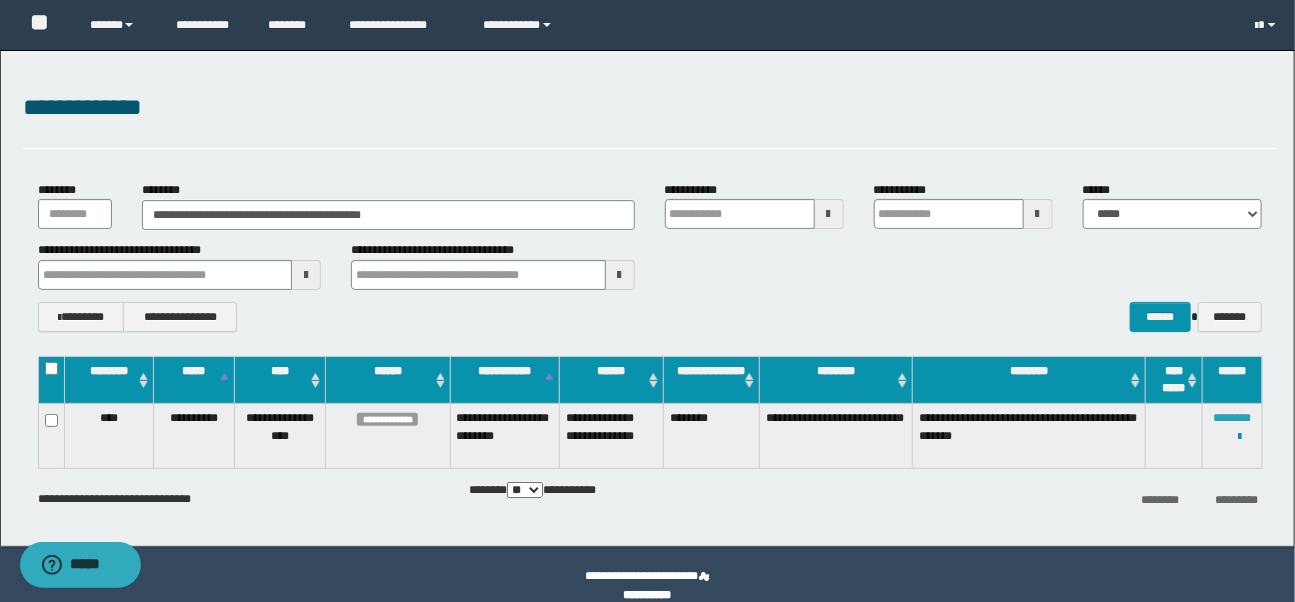 click on "********" at bounding box center [1233, 418] 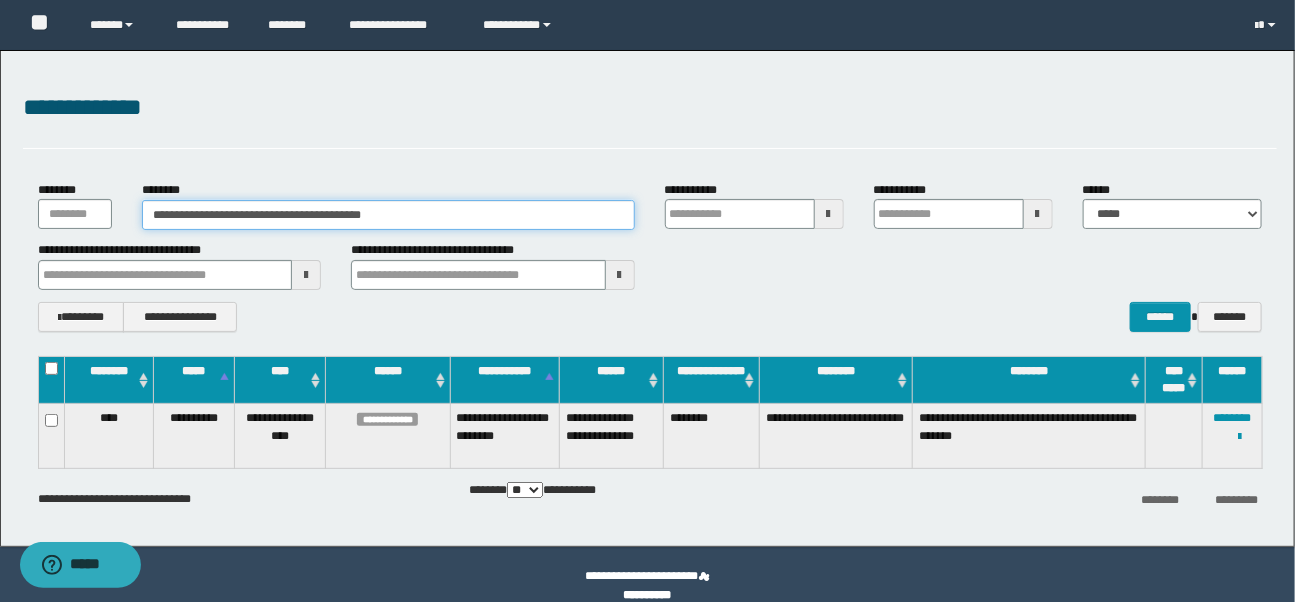 drag, startPoint x: 533, startPoint y: 213, endPoint x: 9, endPoint y: 203, distance: 524.0954 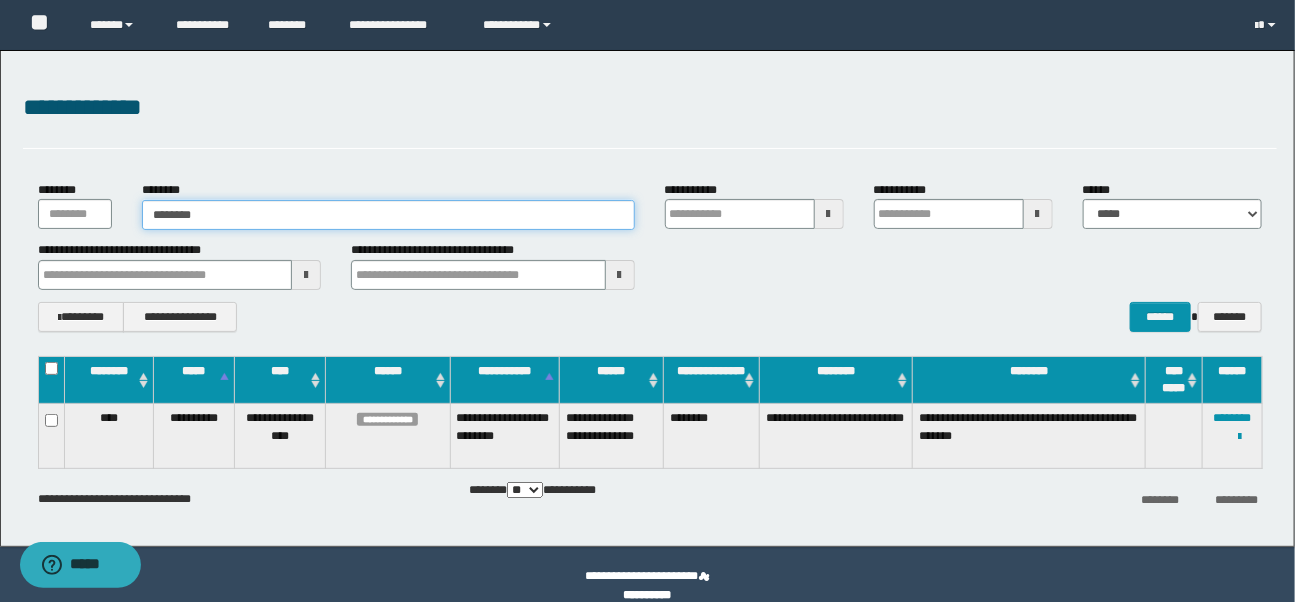 type on "********" 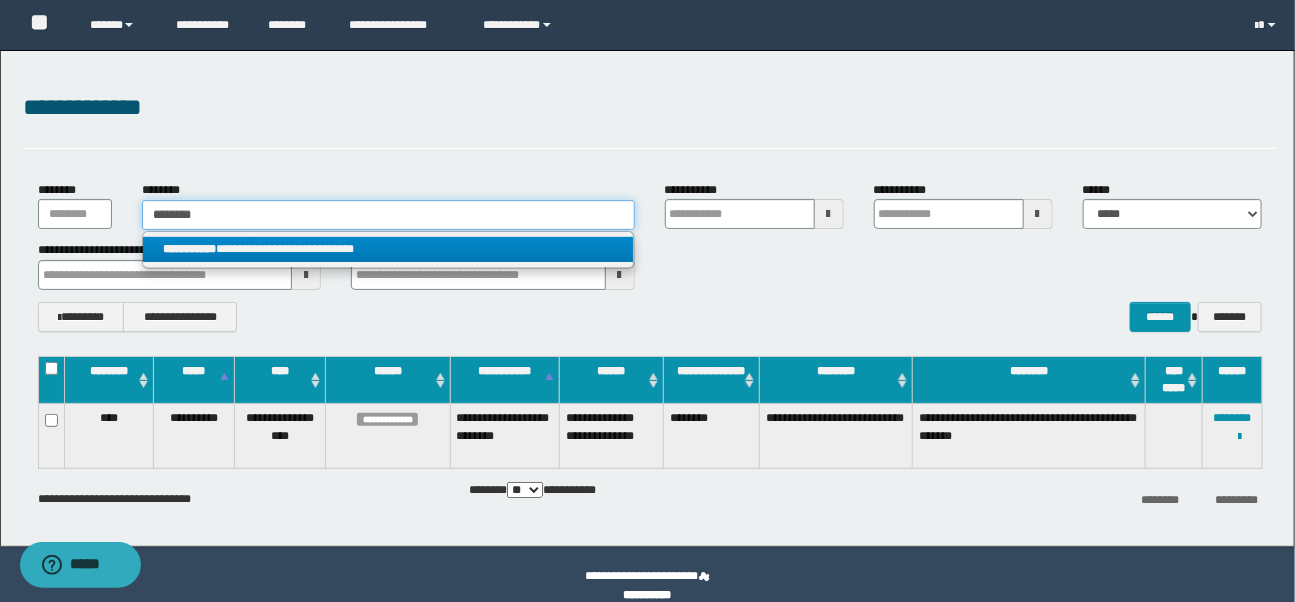 type on "********" 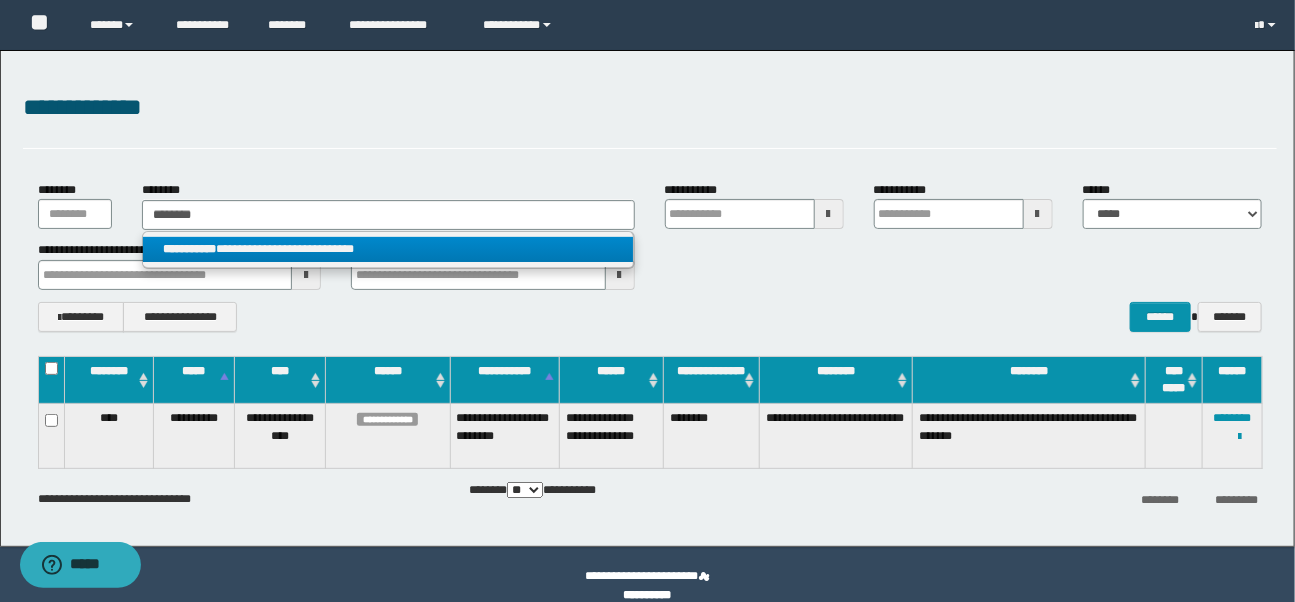 click on "**********" at bounding box center [388, 249] 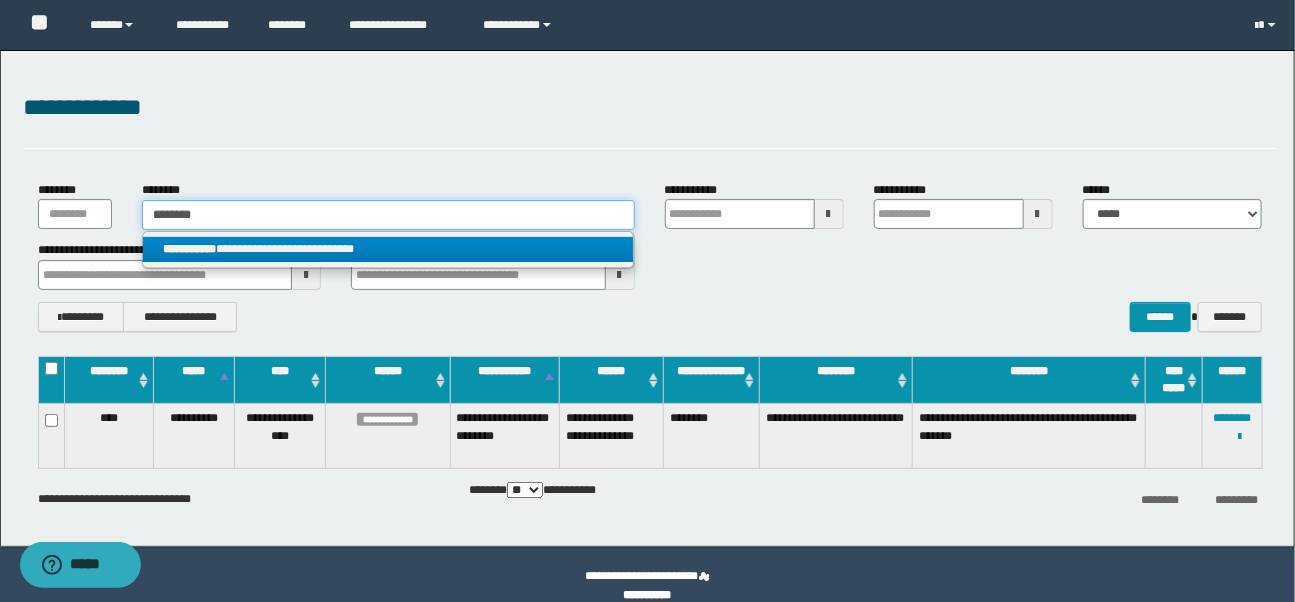 type 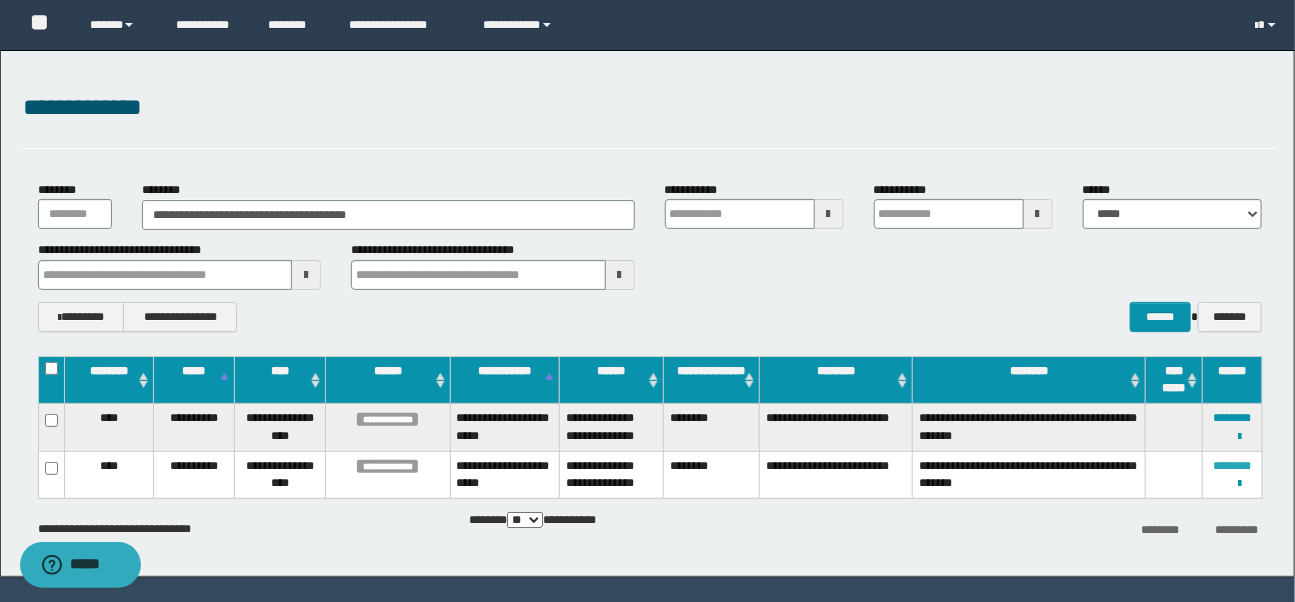 click on "********" at bounding box center [1233, 466] 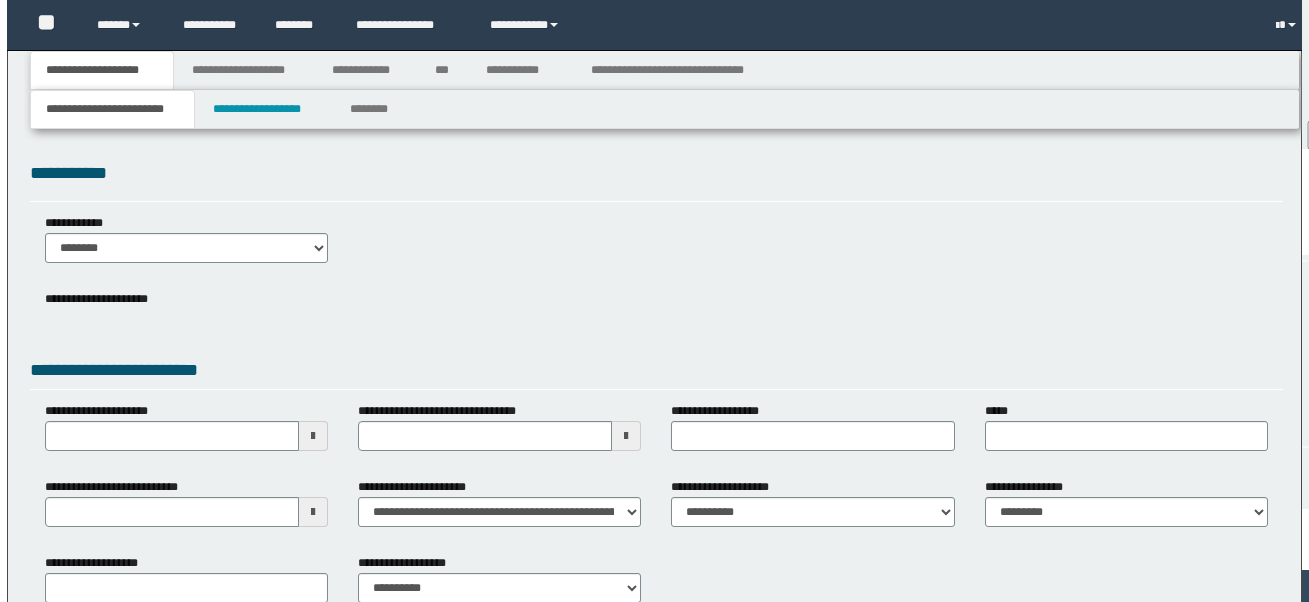 scroll, scrollTop: 0, scrollLeft: 0, axis: both 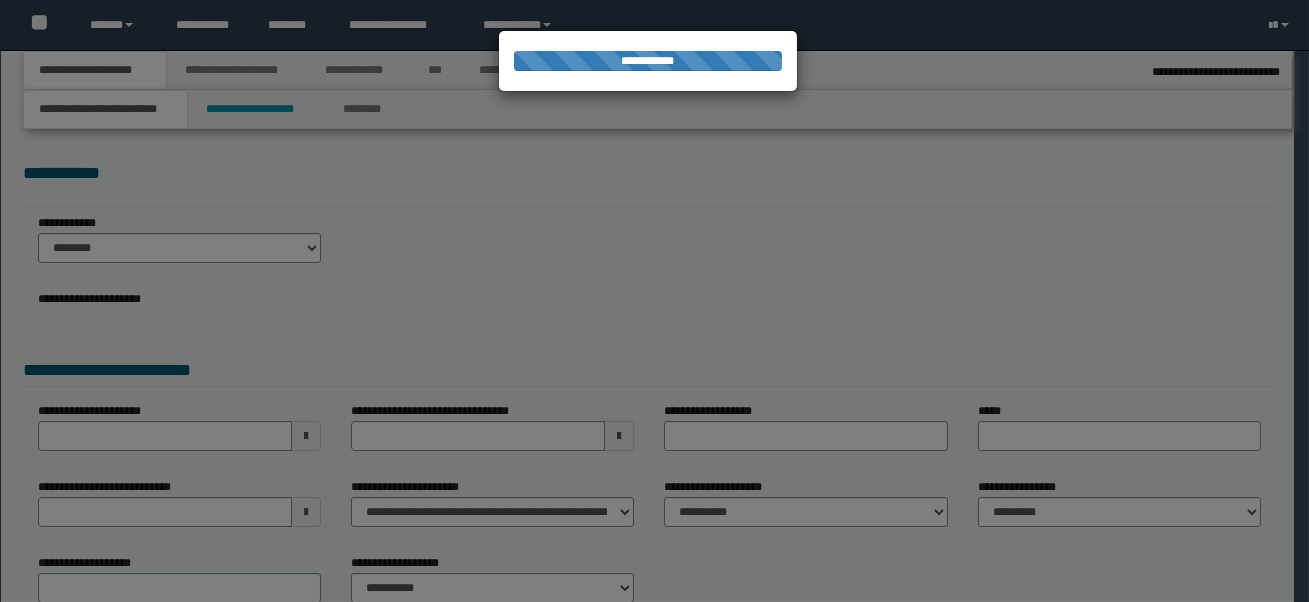 select on "*" 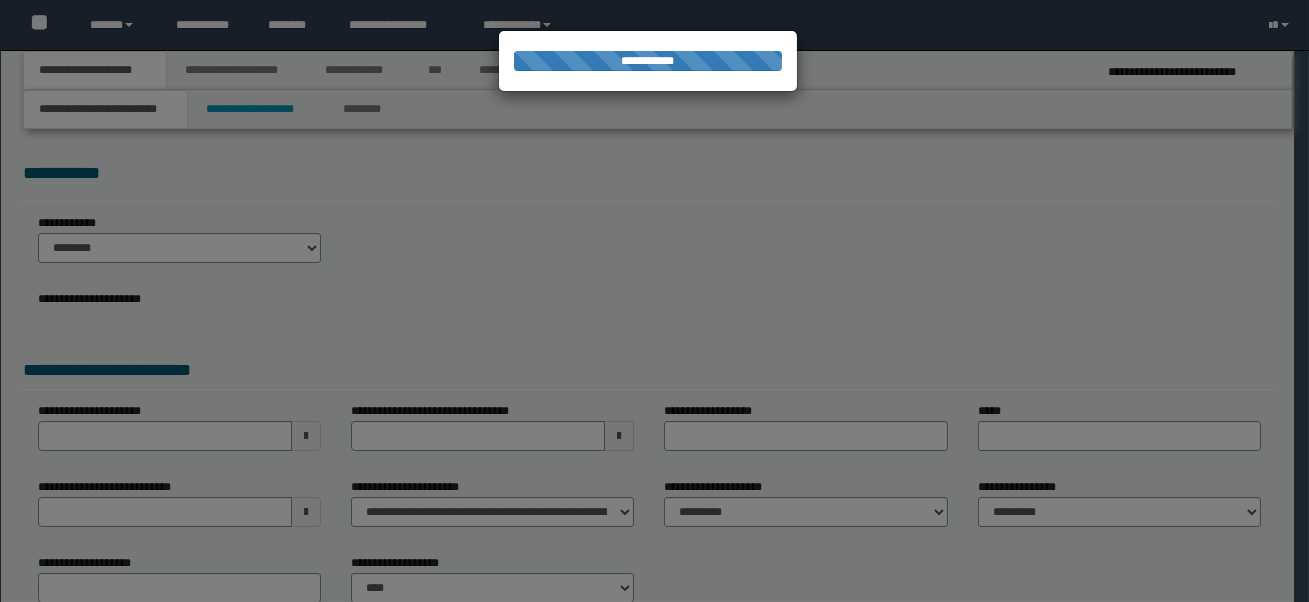 scroll, scrollTop: 0, scrollLeft: 0, axis: both 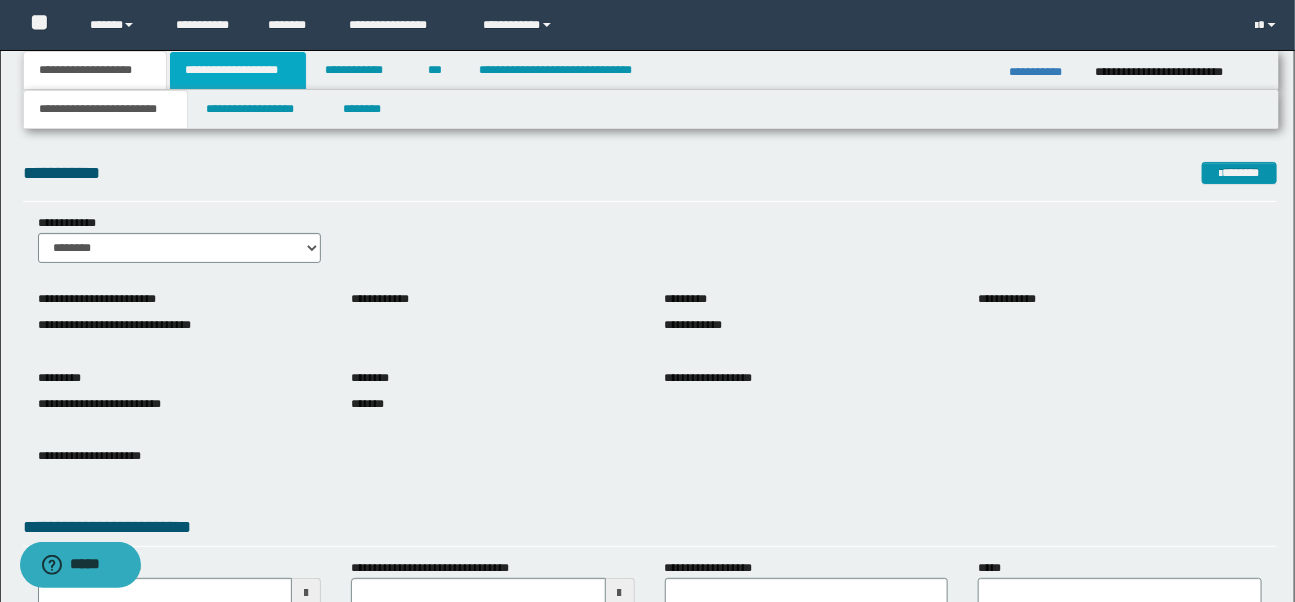 click on "**********" at bounding box center [238, 70] 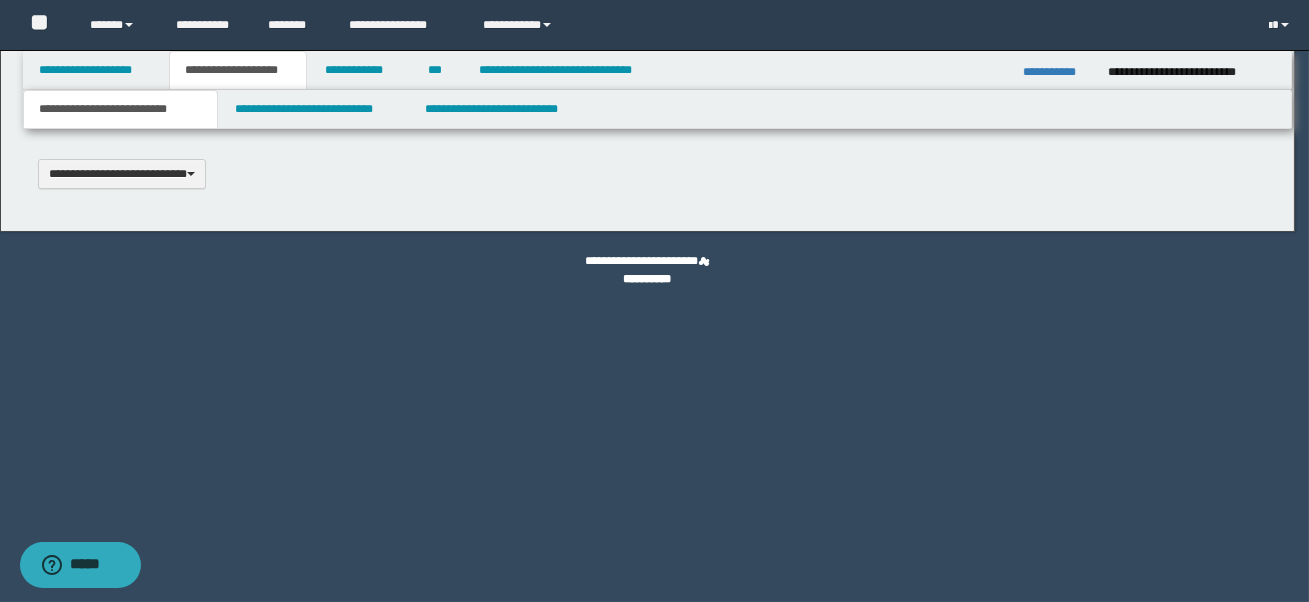 type 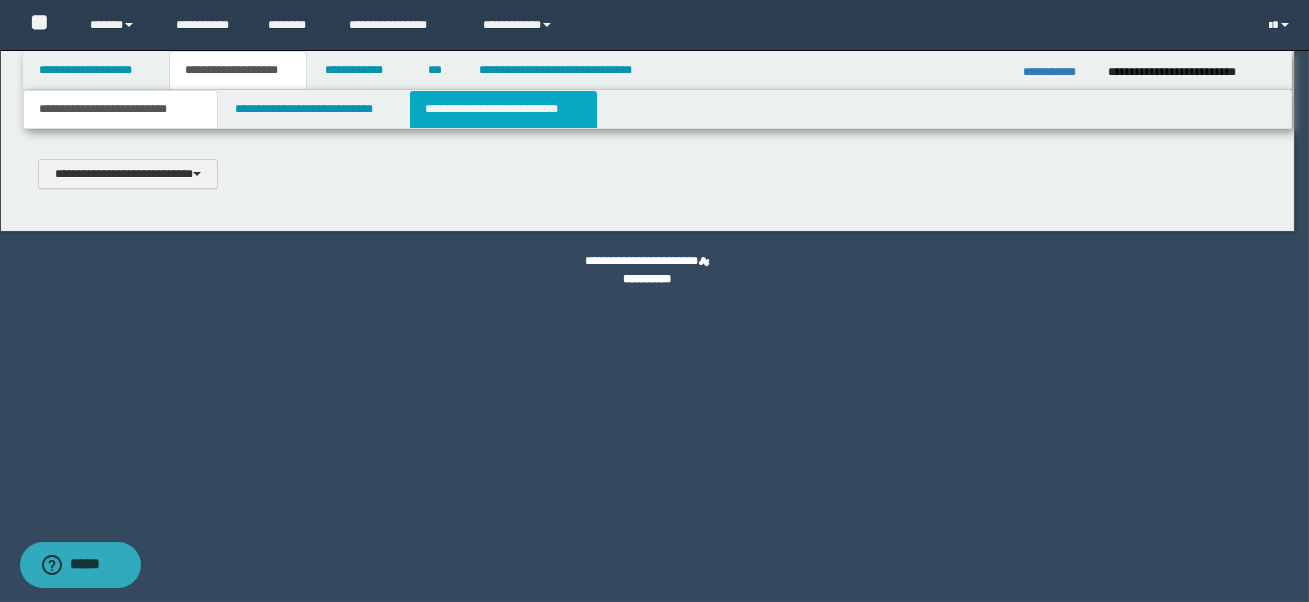 select on "*" 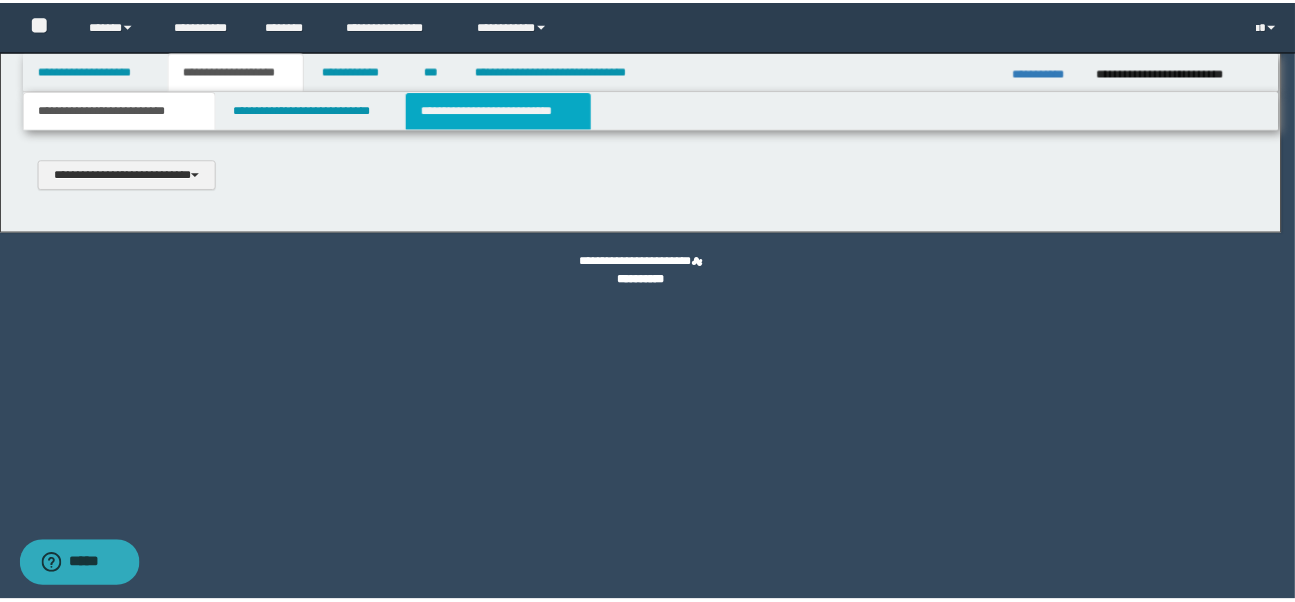 scroll, scrollTop: 0, scrollLeft: 0, axis: both 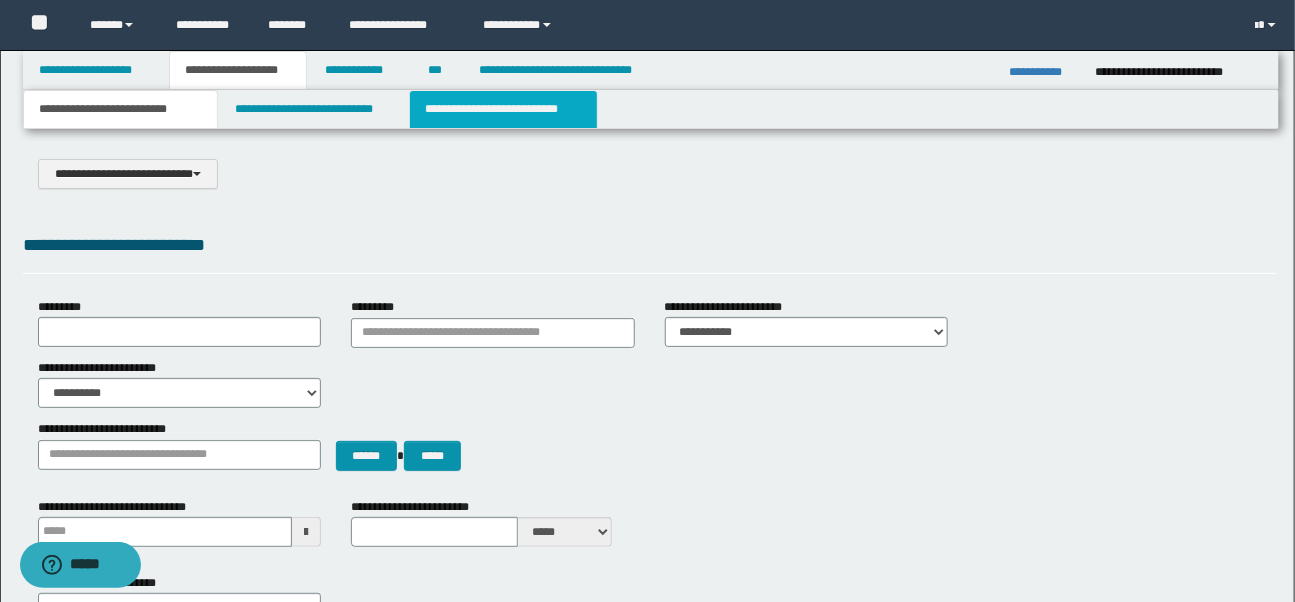 click on "**********" at bounding box center [503, 109] 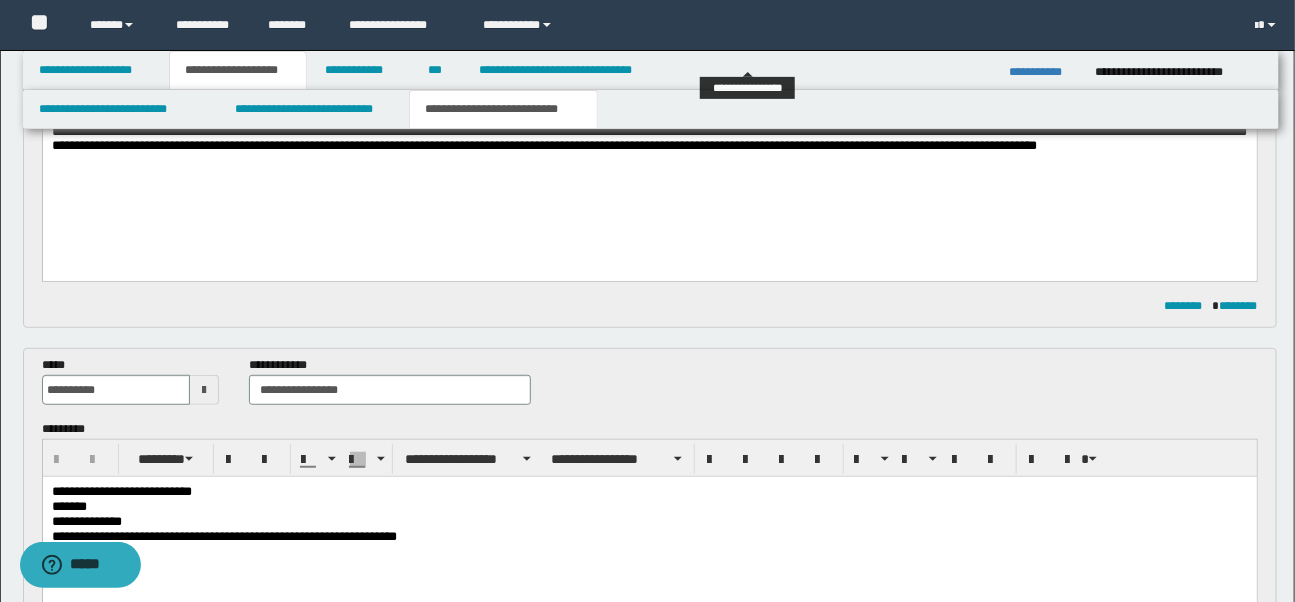scroll, scrollTop: 500, scrollLeft: 0, axis: vertical 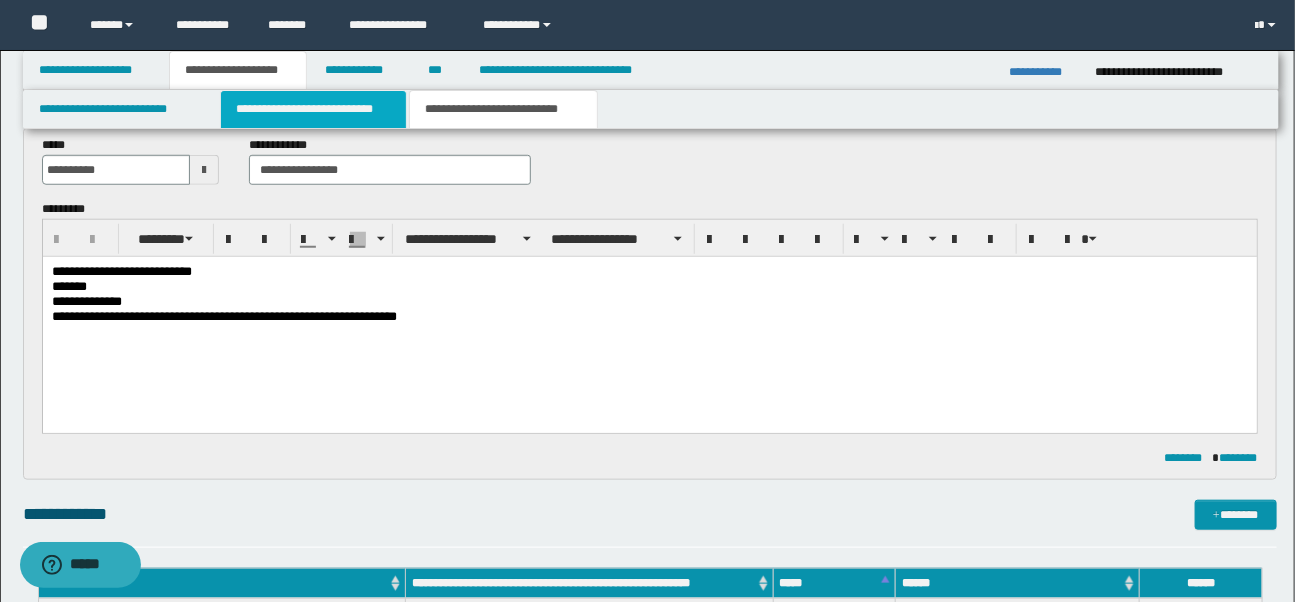 click on "**********" at bounding box center [313, 109] 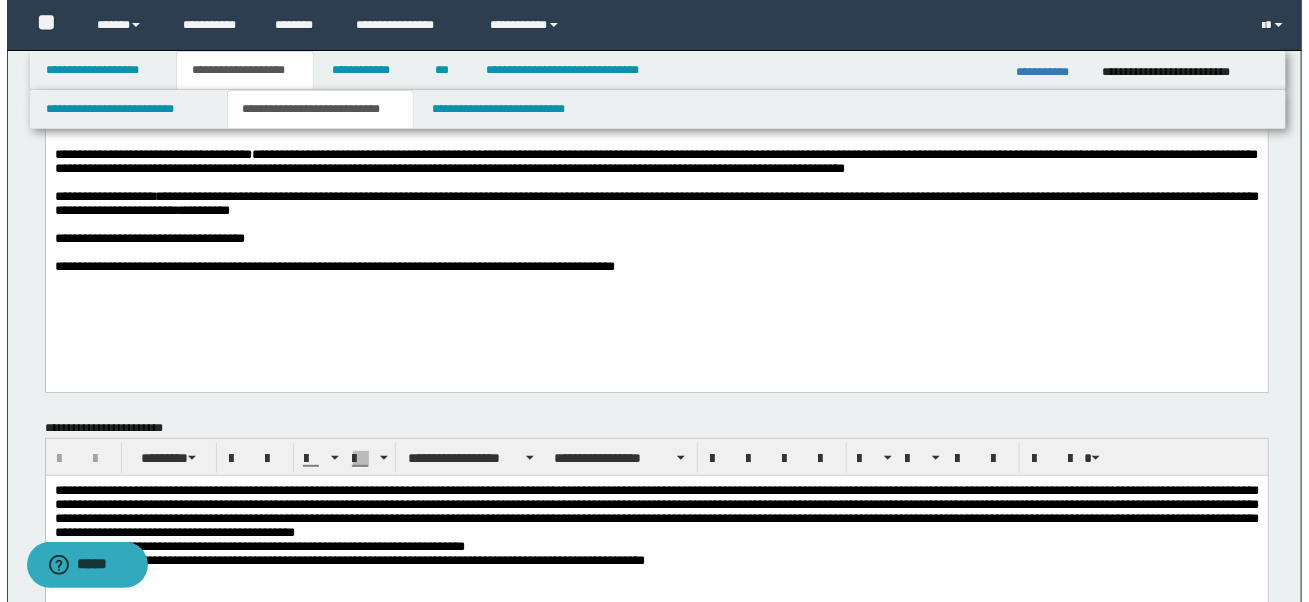 scroll, scrollTop: 212, scrollLeft: 0, axis: vertical 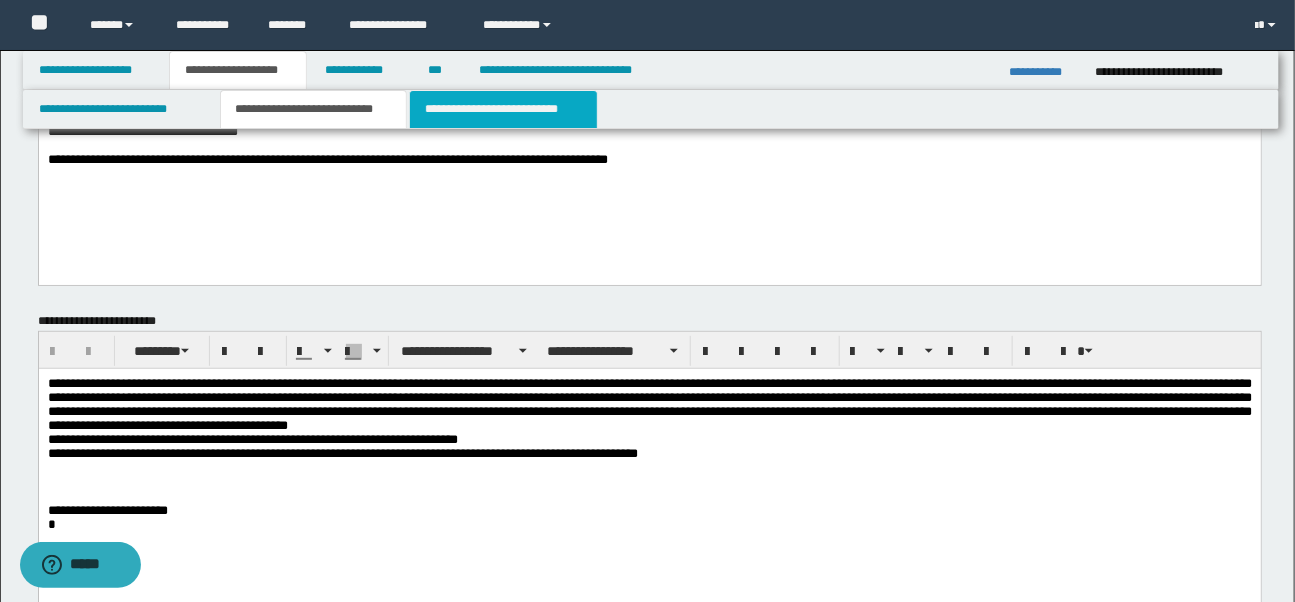 click on "**********" at bounding box center (503, 109) 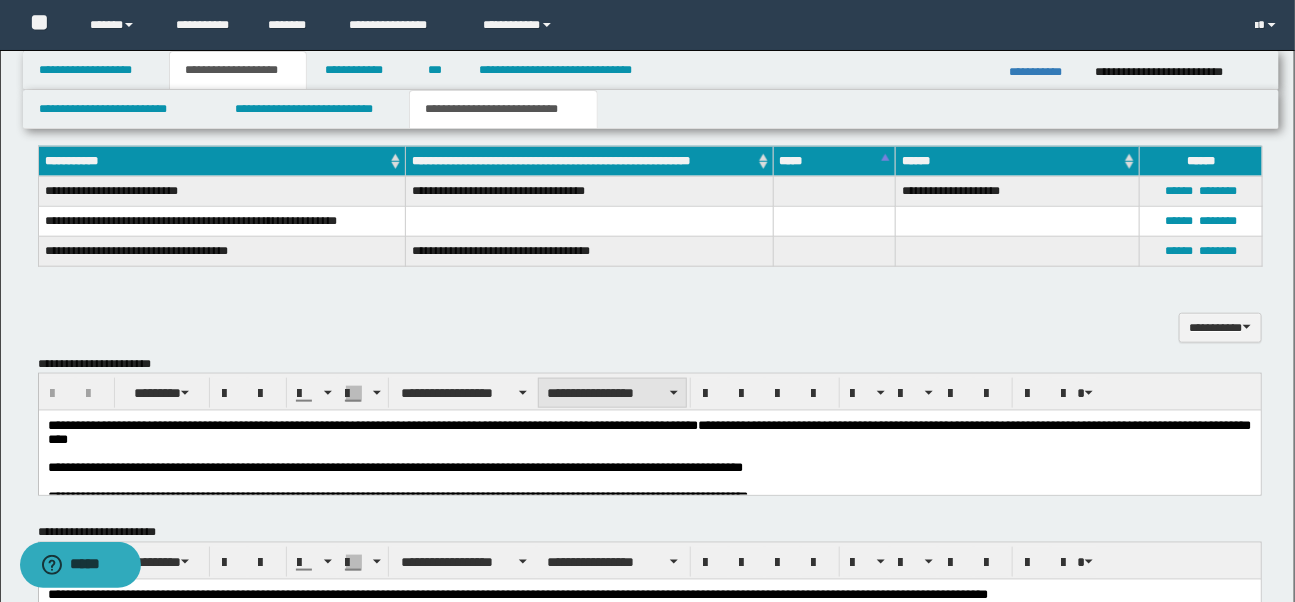 scroll, scrollTop: 695, scrollLeft: 0, axis: vertical 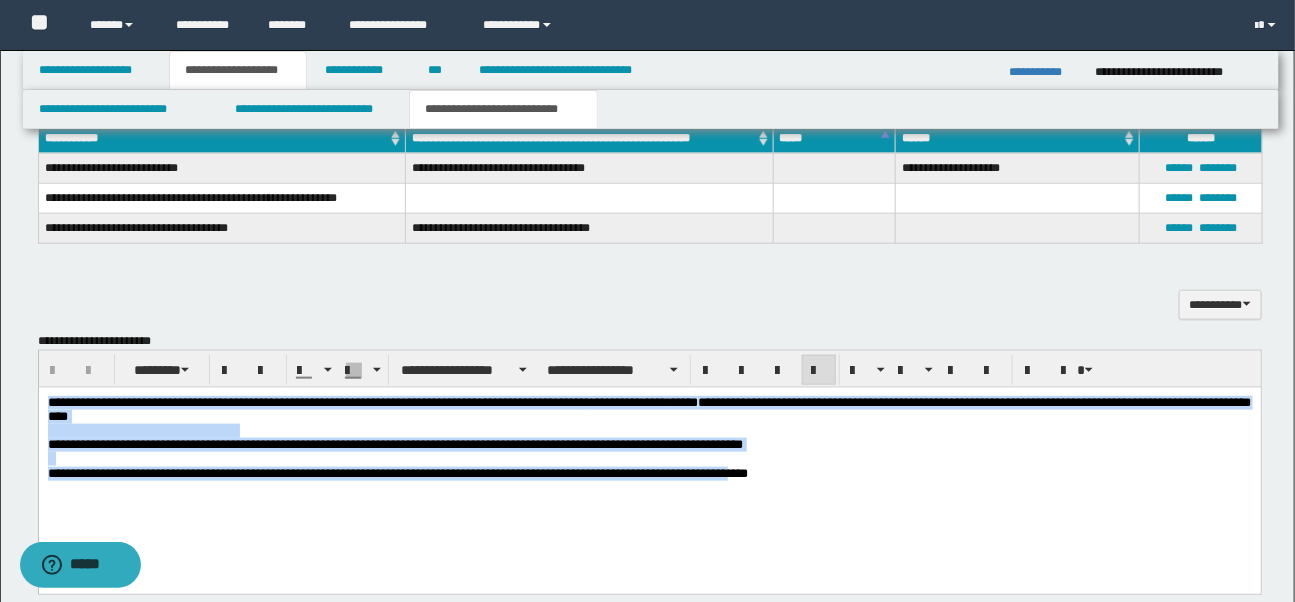 drag, startPoint x: 48, startPoint y: 403, endPoint x: 787, endPoint y: 485, distance: 743.53546 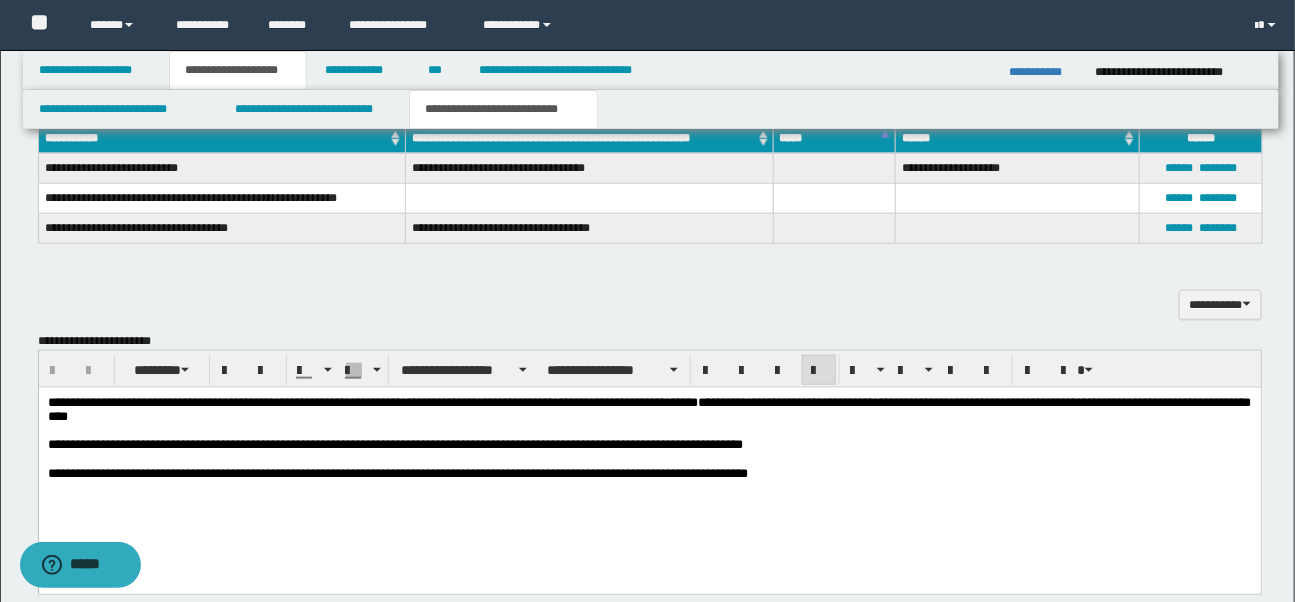 click on "**********" at bounding box center [649, 463] 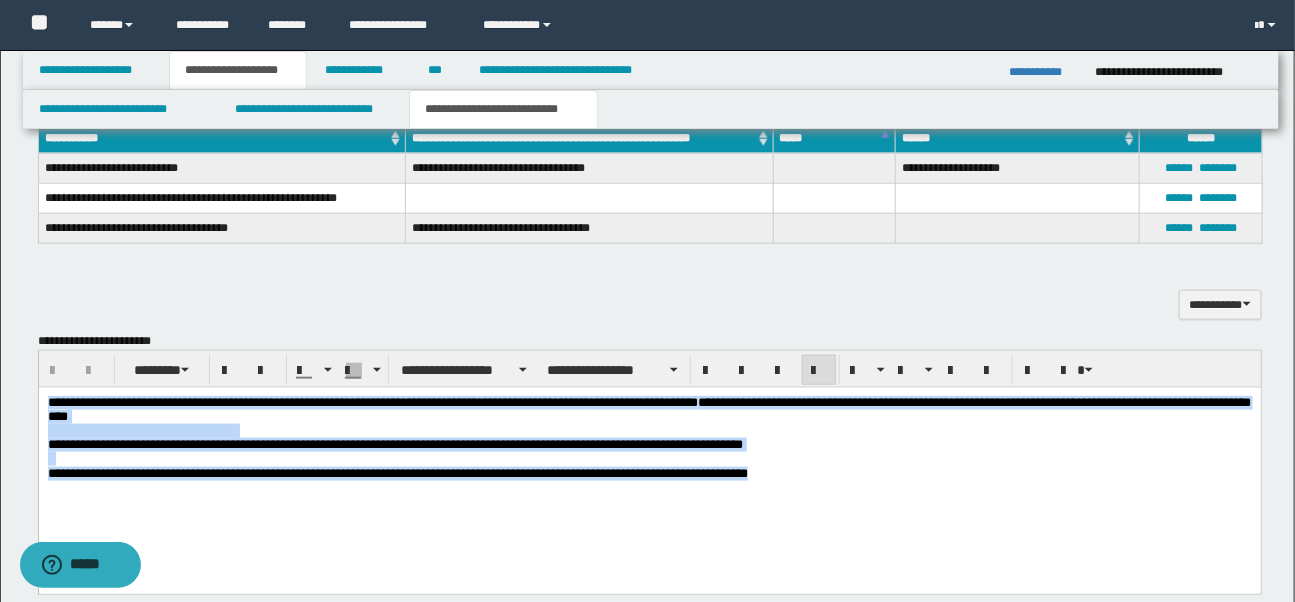 drag, startPoint x: 46, startPoint y: 406, endPoint x: 714, endPoint y: 492, distance: 673.5132 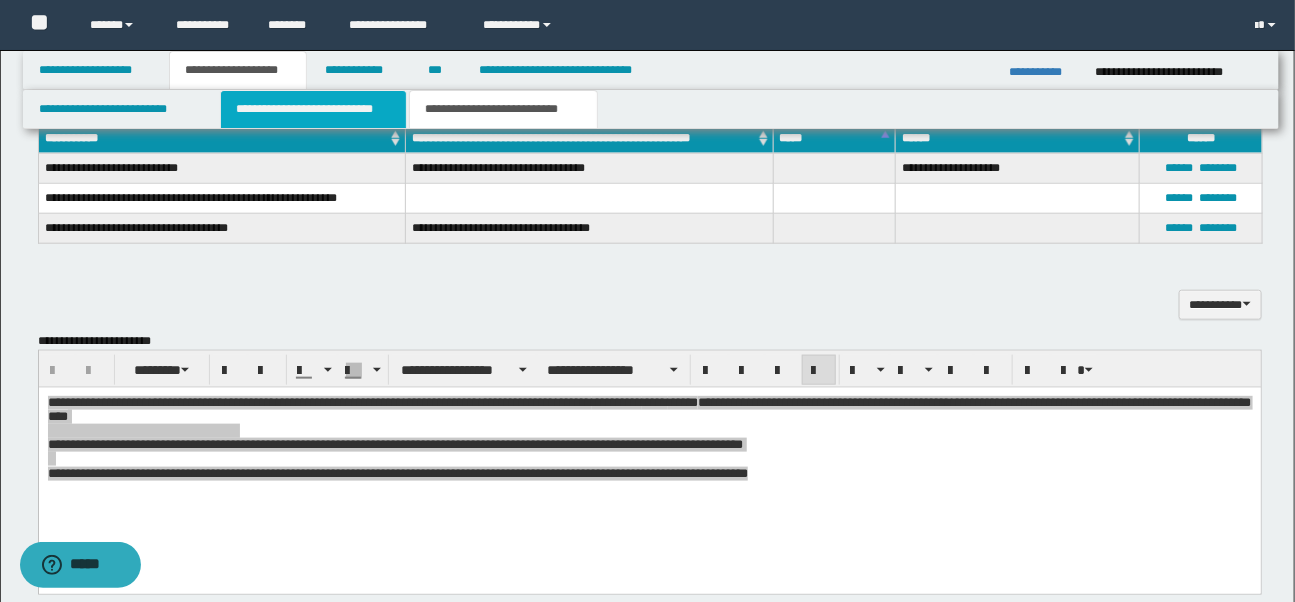 click on "**********" at bounding box center (313, 109) 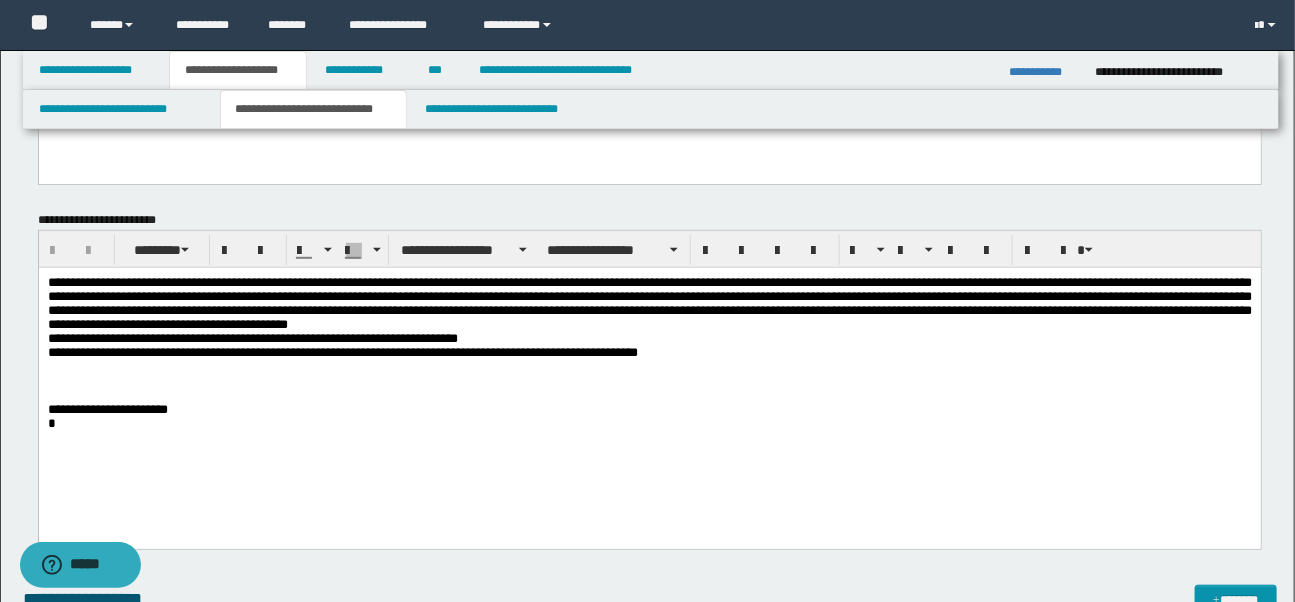 scroll, scrollTop: 306, scrollLeft: 0, axis: vertical 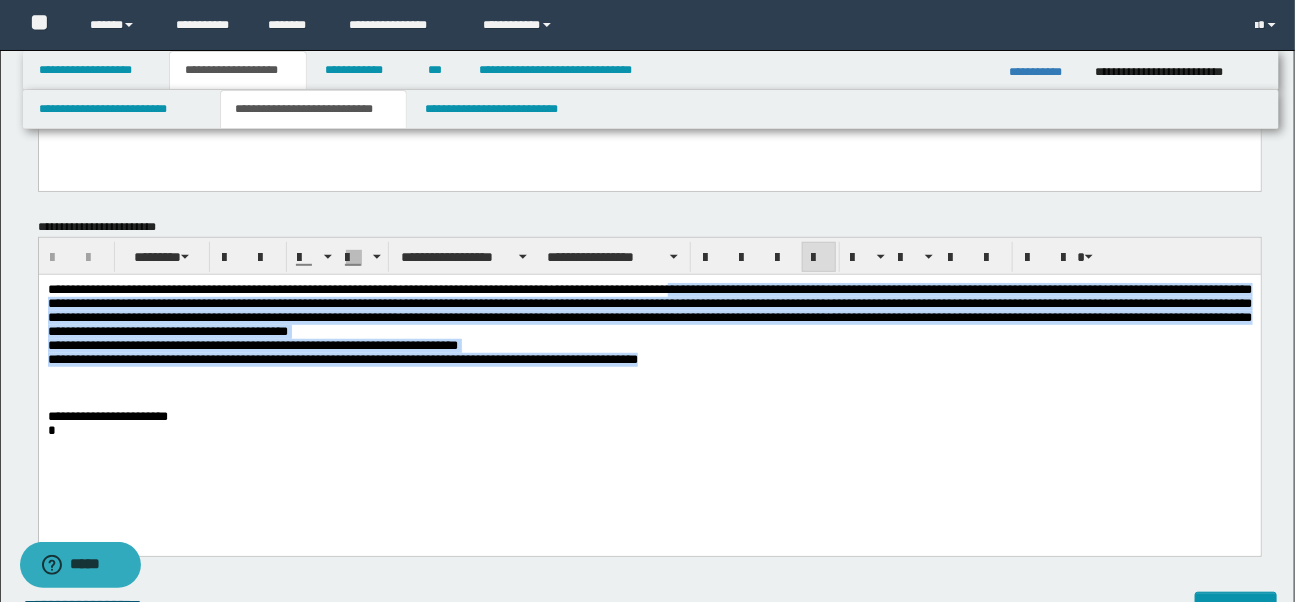 drag, startPoint x: 700, startPoint y: 292, endPoint x: 766, endPoint y: 359, distance: 94.04786 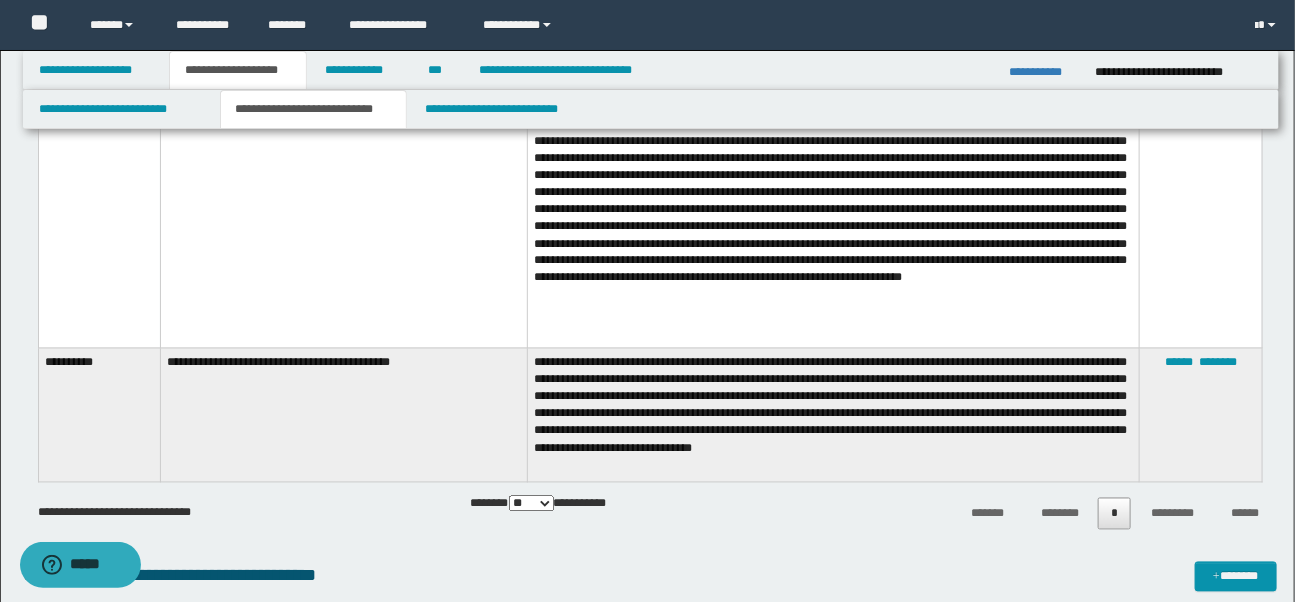 scroll, scrollTop: 1168, scrollLeft: 0, axis: vertical 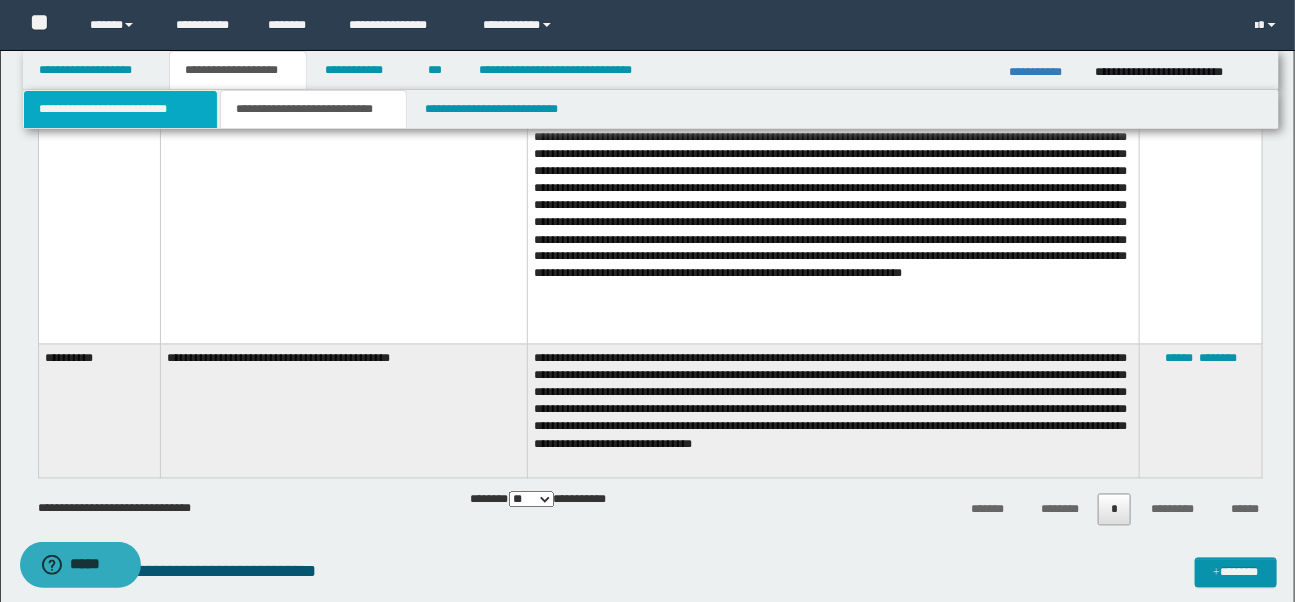 click on "**********" at bounding box center (120, 109) 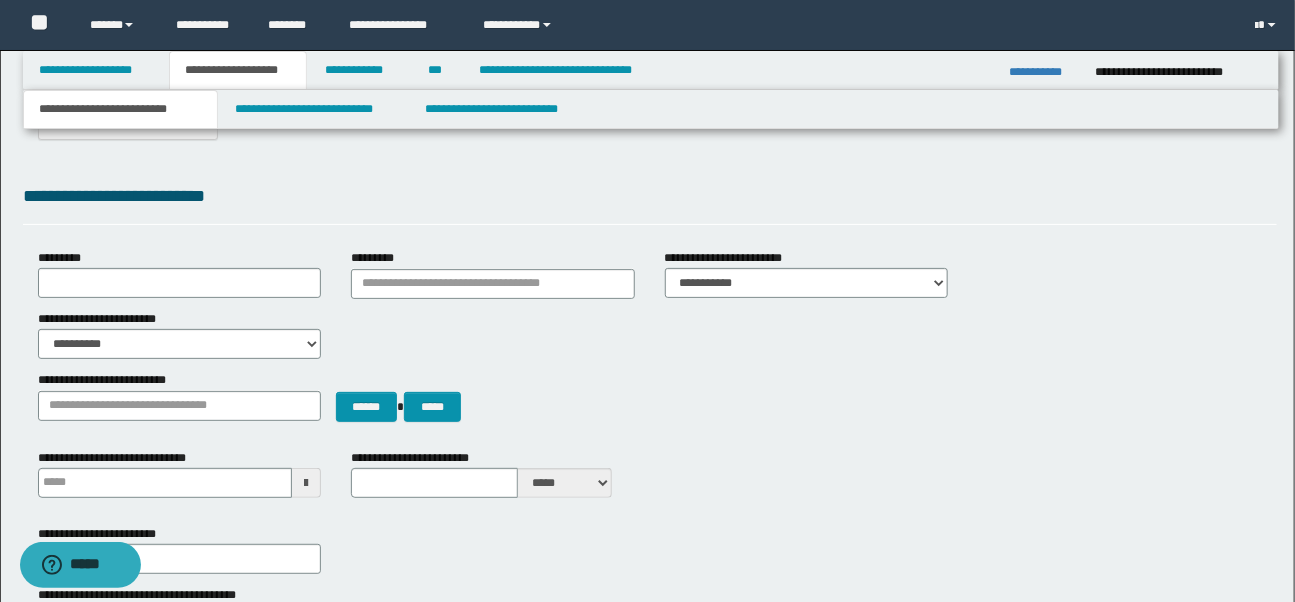 scroll, scrollTop: 0, scrollLeft: 0, axis: both 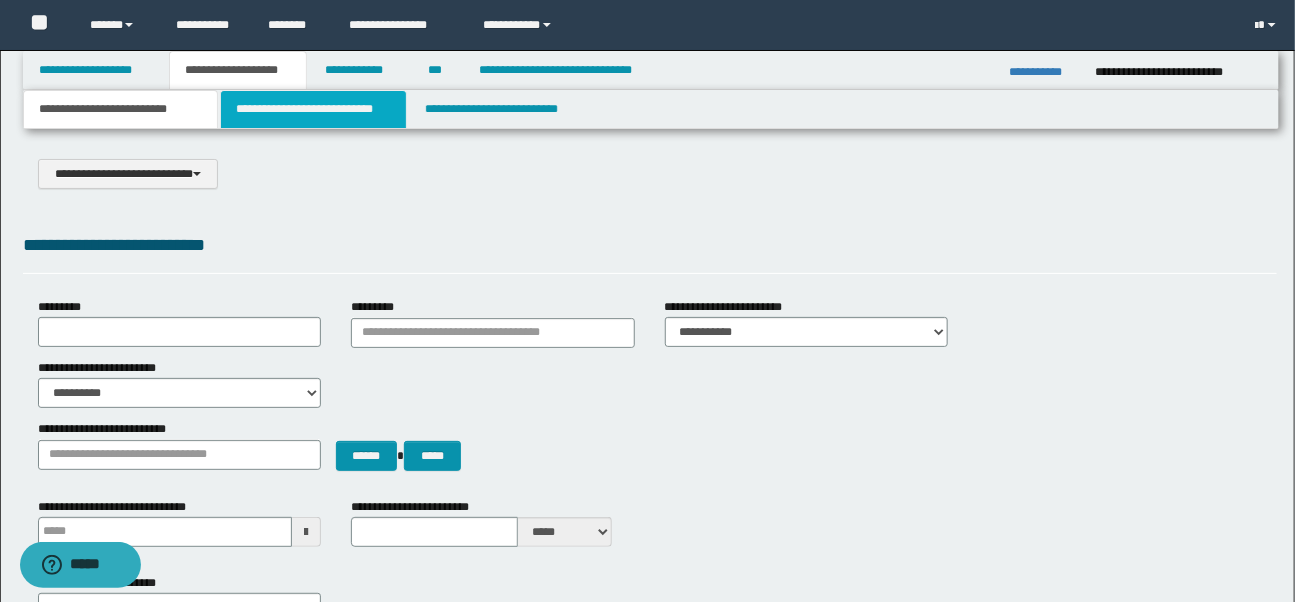 click on "**********" at bounding box center (313, 109) 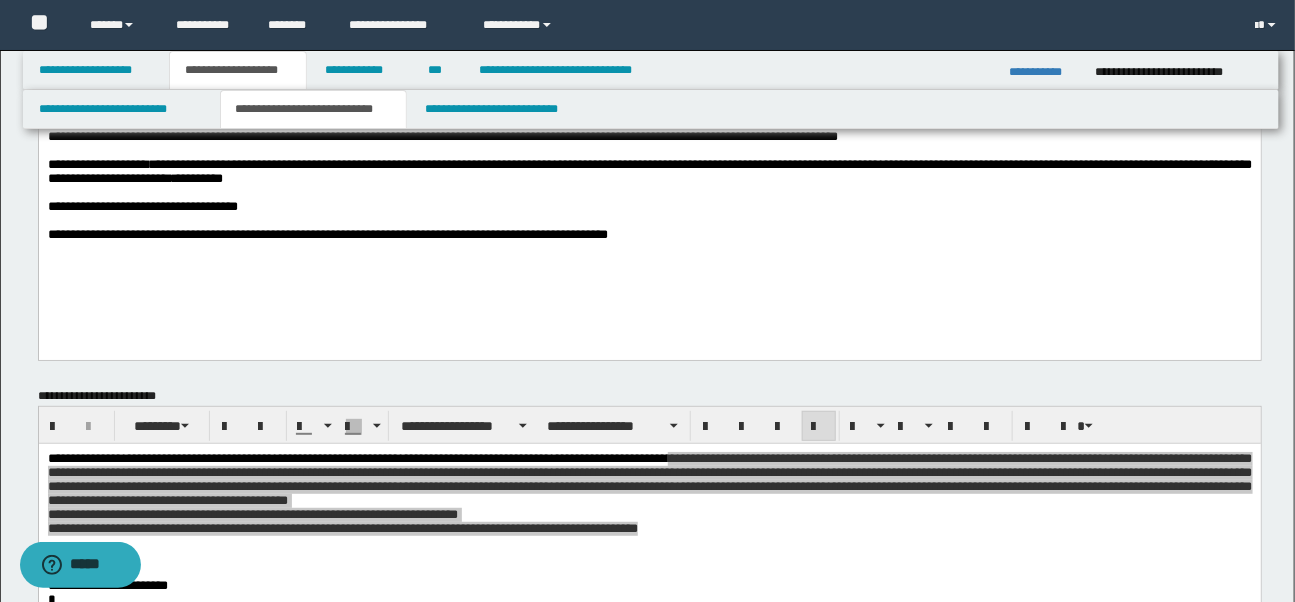 scroll, scrollTop: 141, scrollLeft: 0, axis: vertical 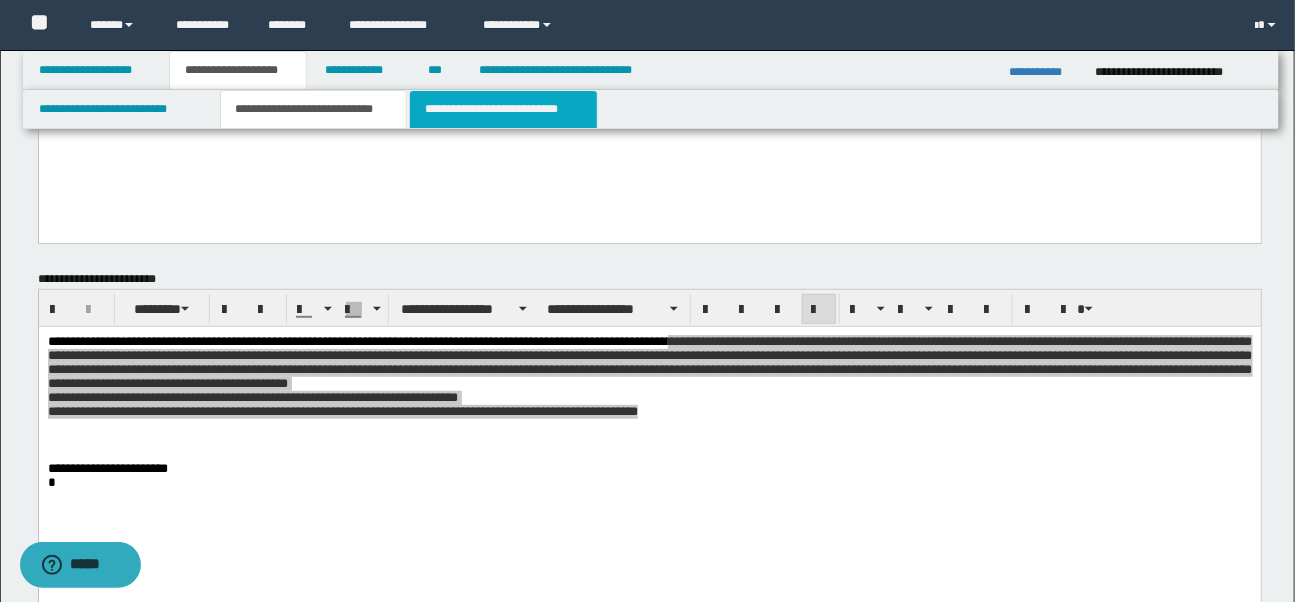 click on "**********" at bounding box center (503, 109) 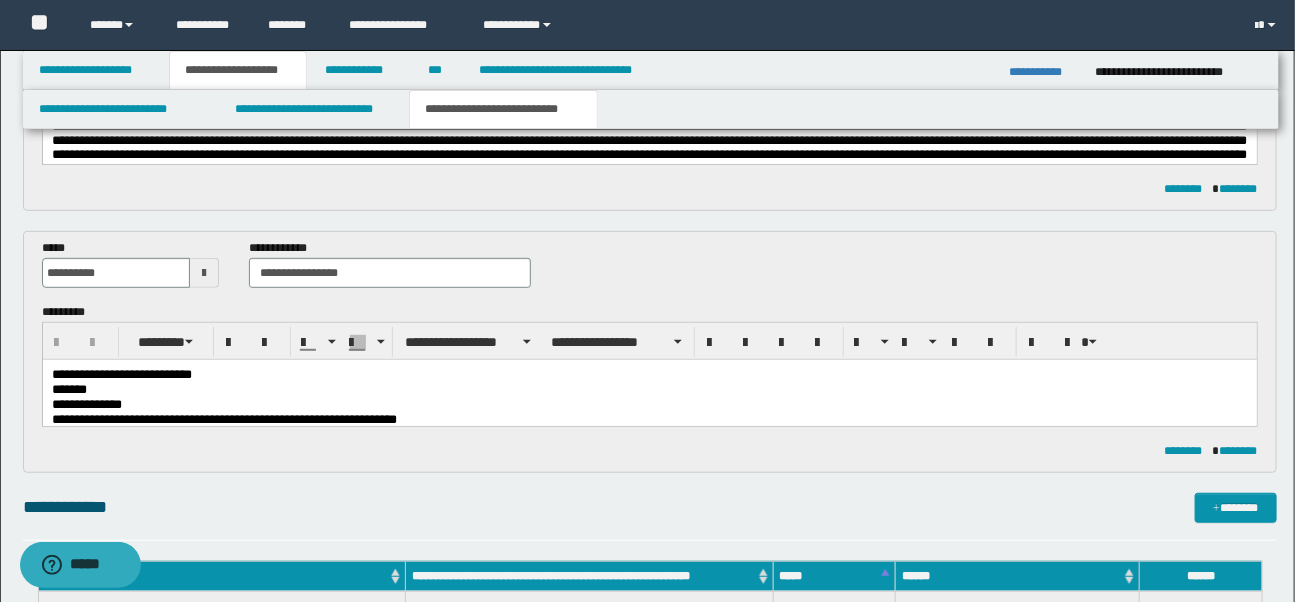 scroll, scrollTop: 261, scrollLeft: 0, axis: vertical 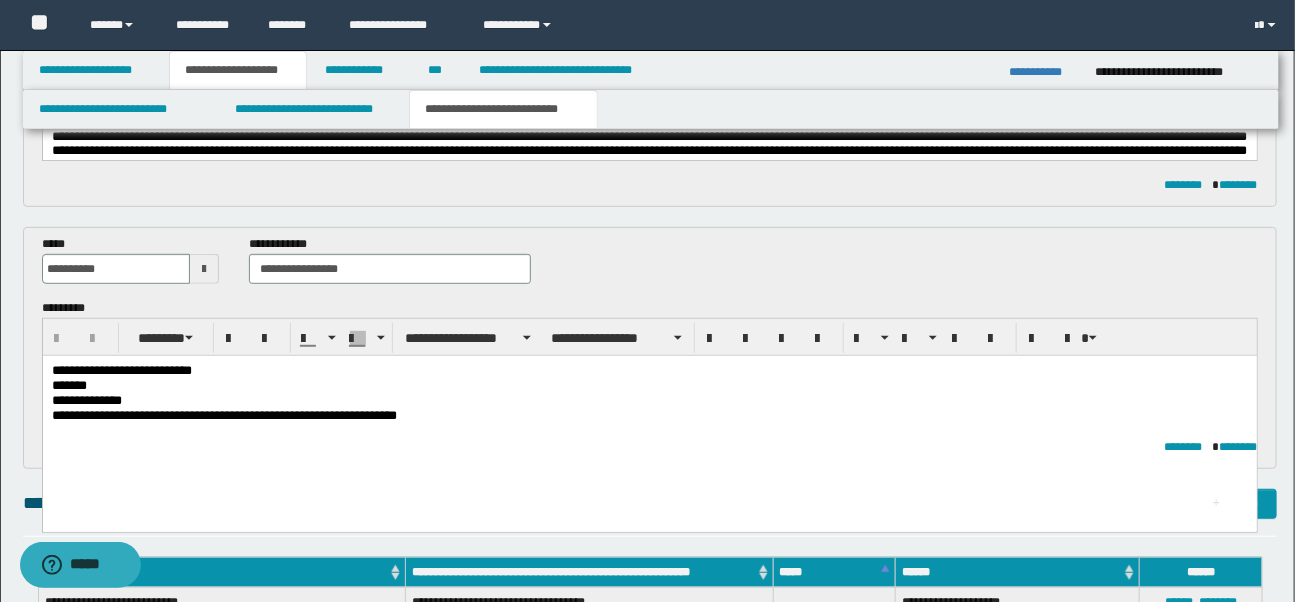 click on "**********" at bounding box center [649, 401] 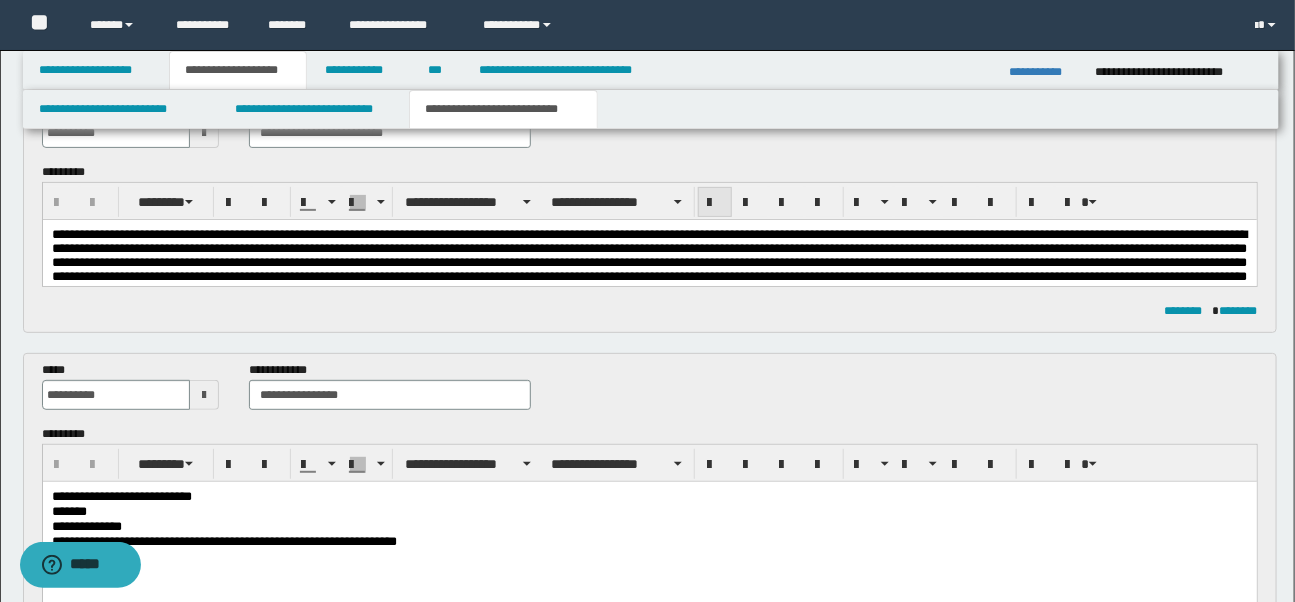 scroll, scrollTop: 0, scrollLeft: 0, axis: both 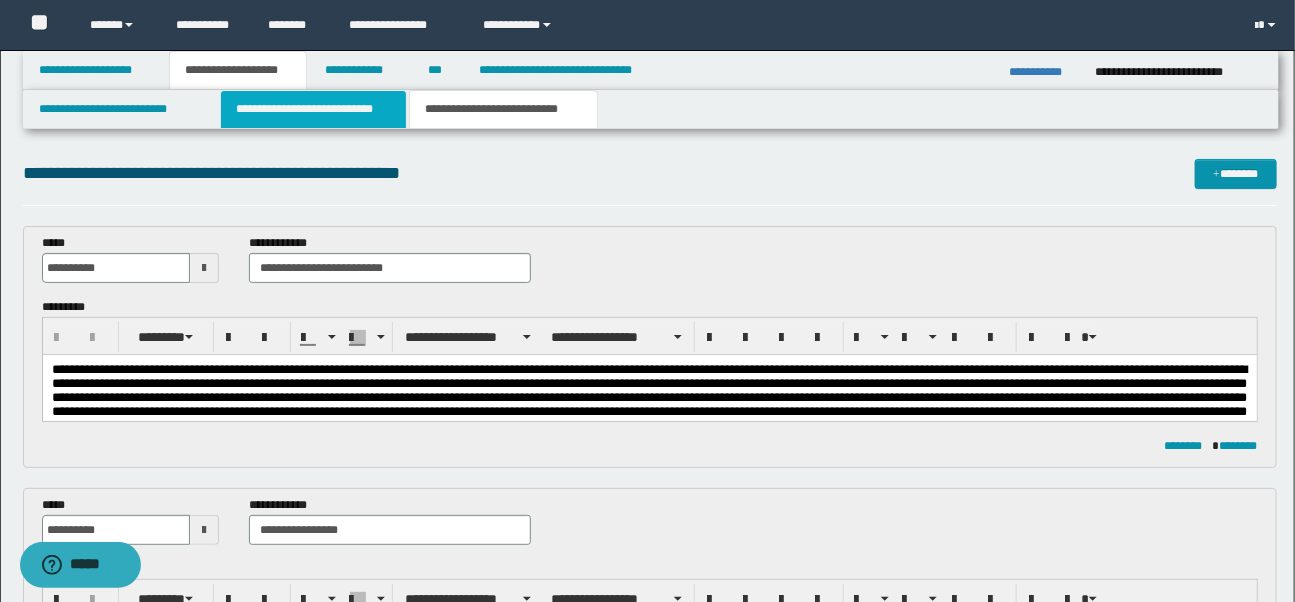 click on "**********" at bounding box center (313, 109) 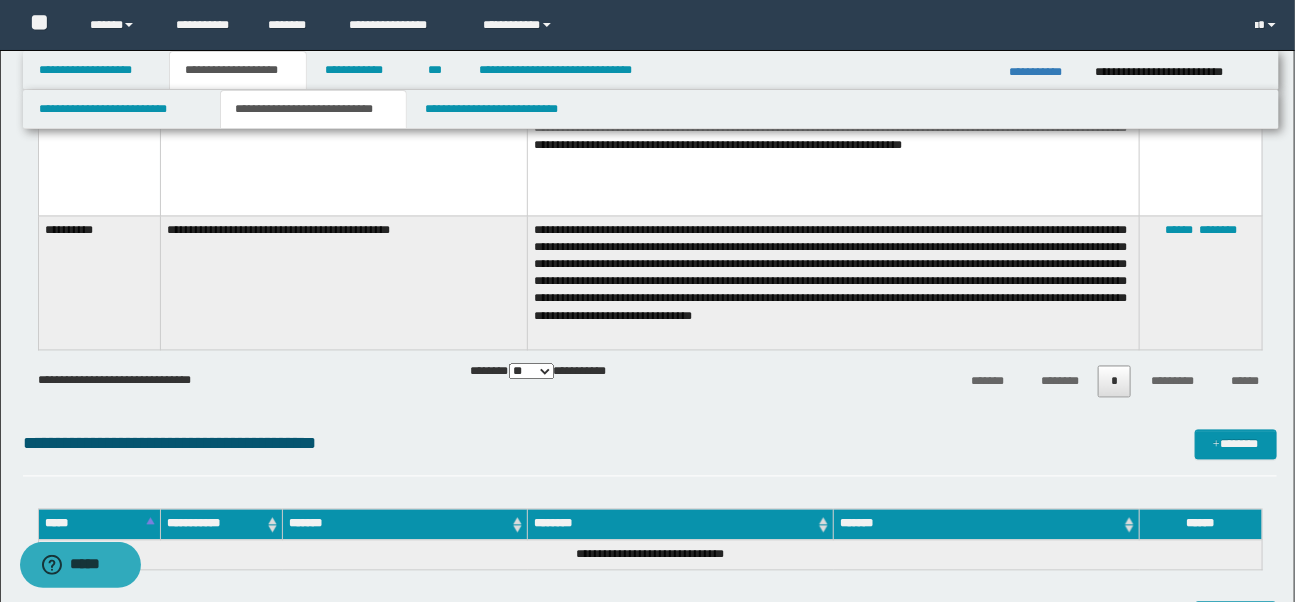 scroll, scrollTop: 1308, scrollLeft: 0, axis: vertical 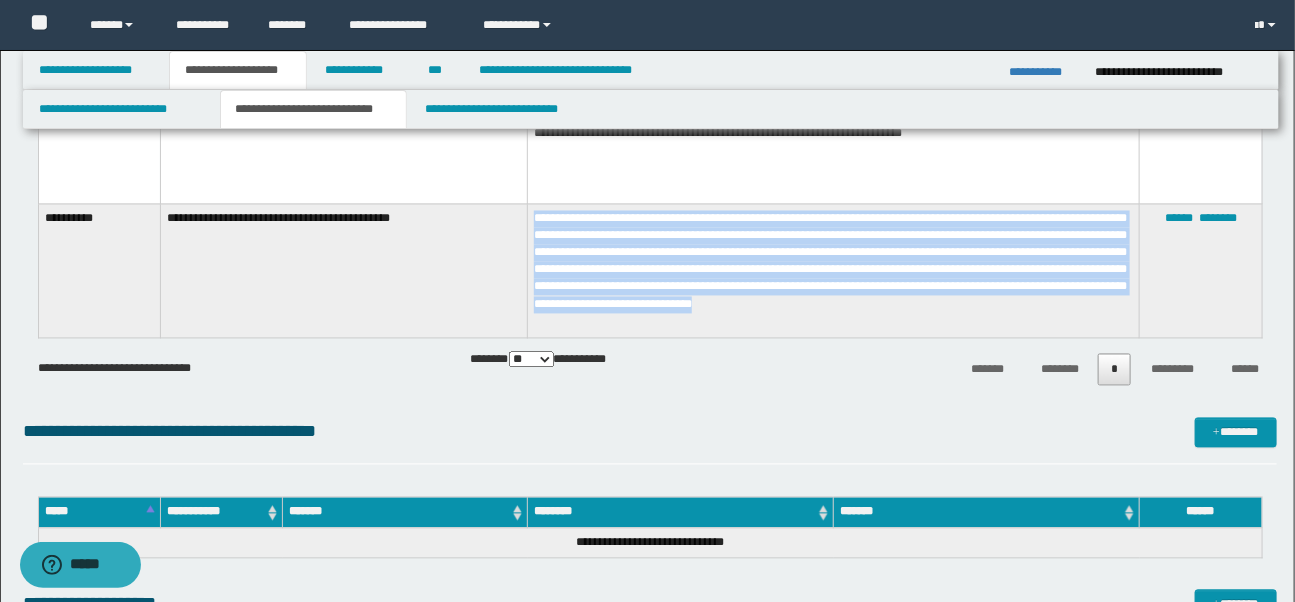 drag, startPoint x: 535, startPoint y: 220, endPoint x: 643, endPoint y: 317, distance: 145.16542 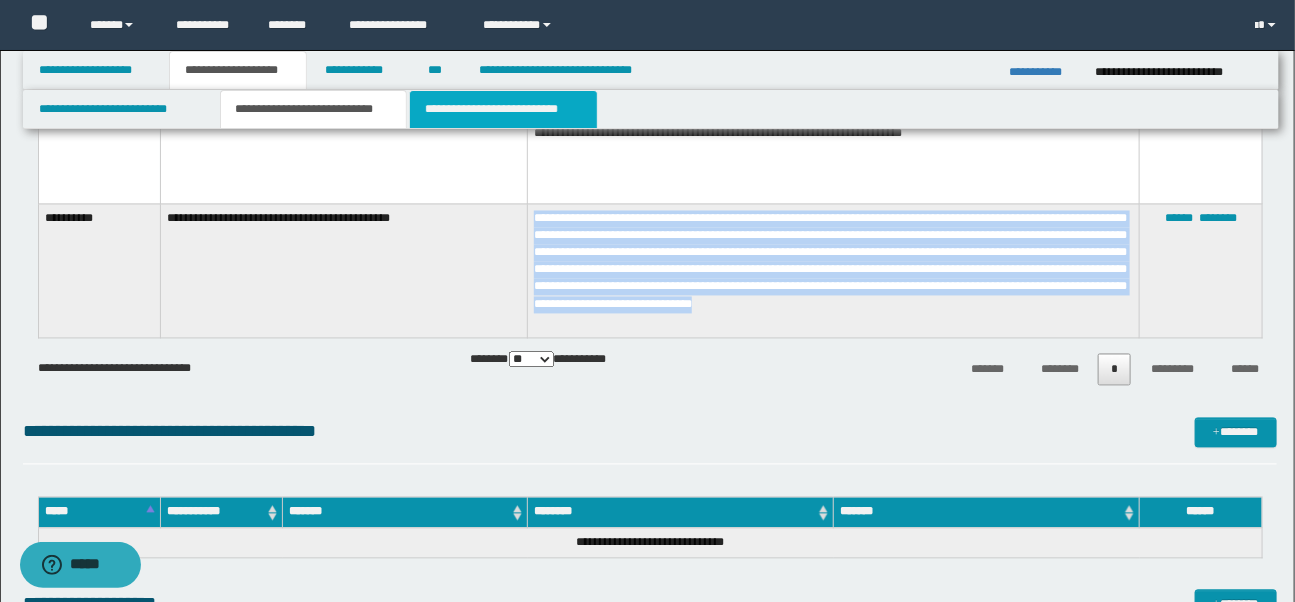click on "**********" at bounding box center (503, 109) 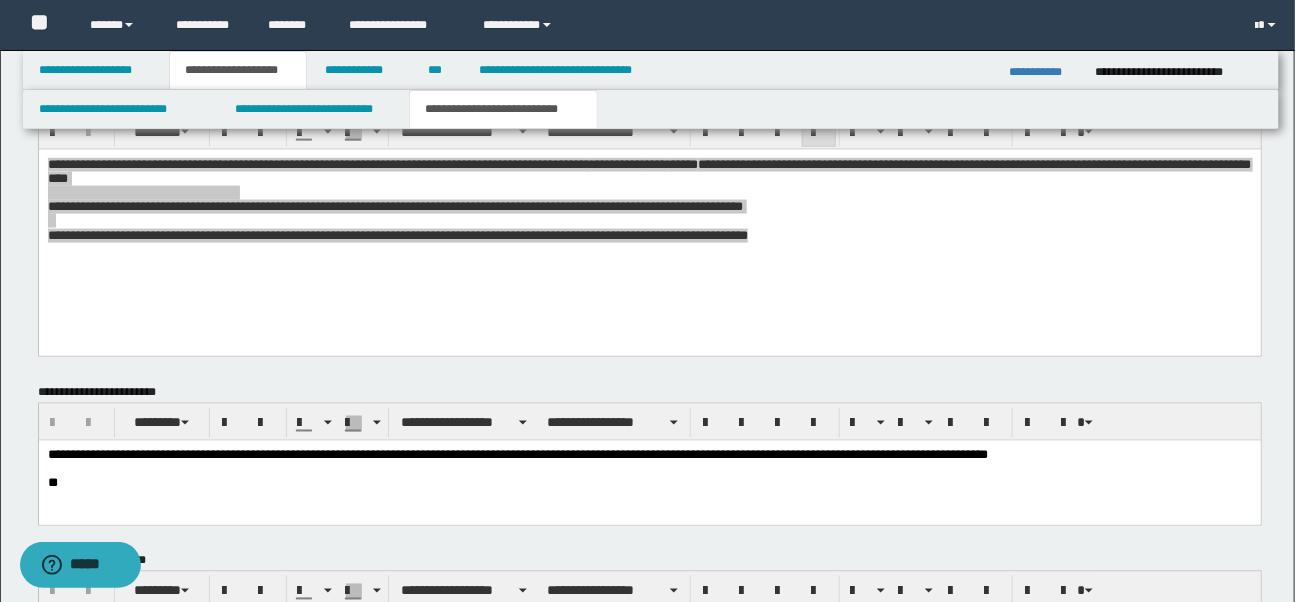 scroll, scrollTop: 977, scrollLeft: 0, axis: vertical 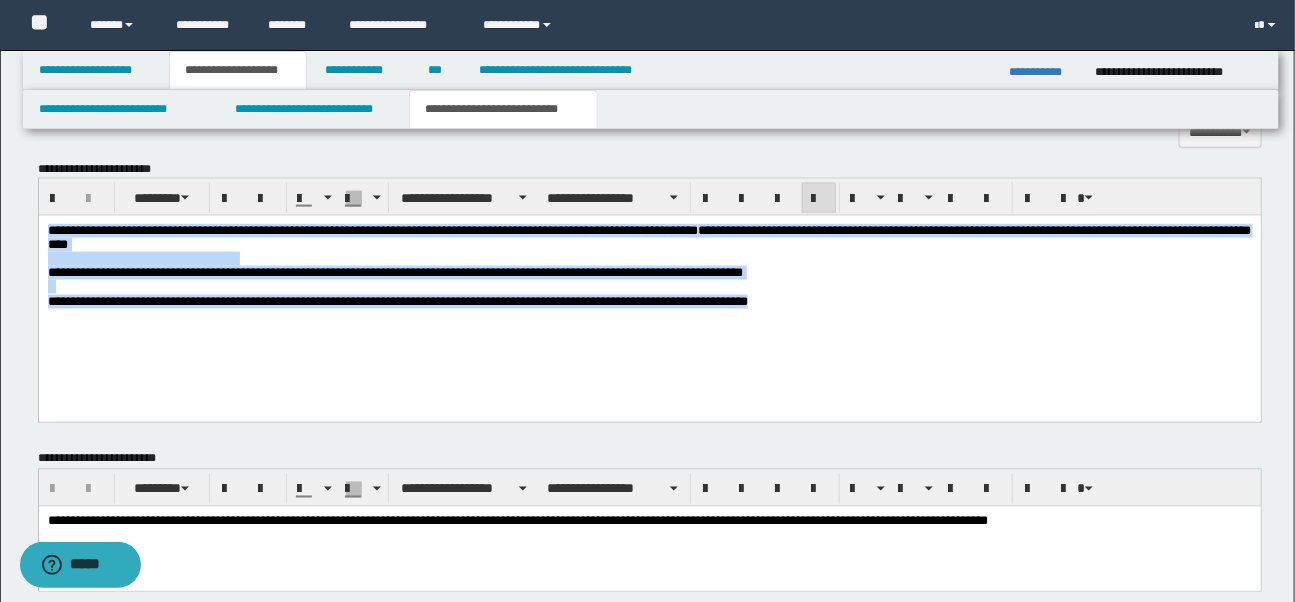 click on "**********" at bounding box center [397, 301] 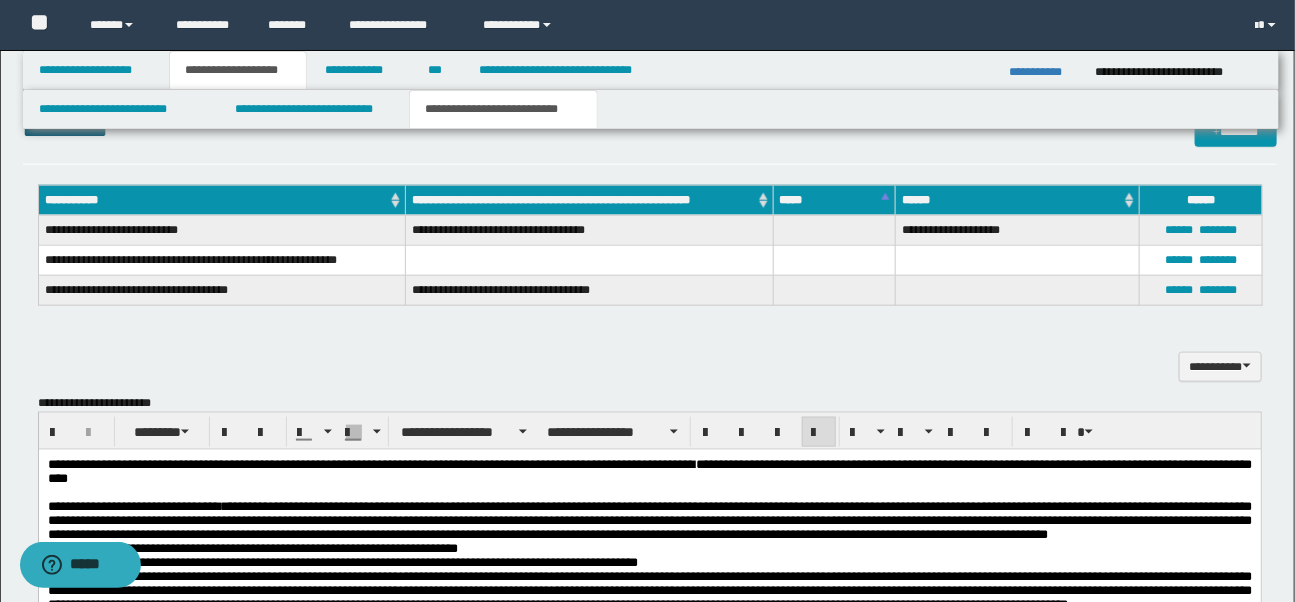 scroll, scrollTop: 690, scrollLeft: 0, axis: vertical 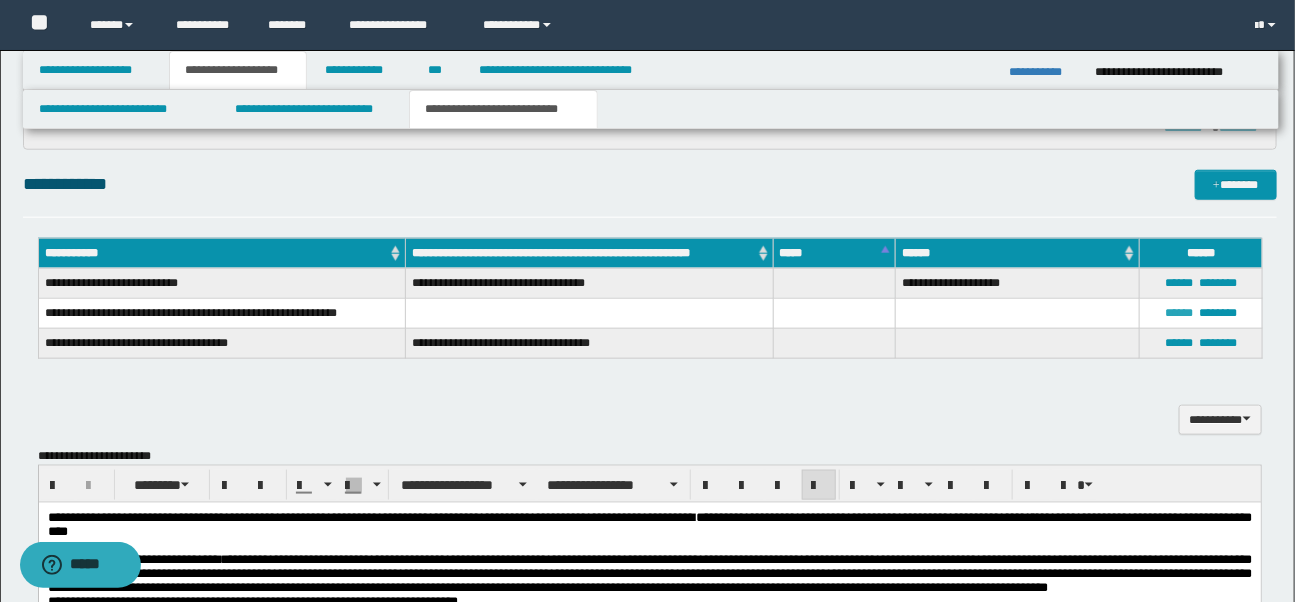 click on "******" at bounding box center (1179, 313) 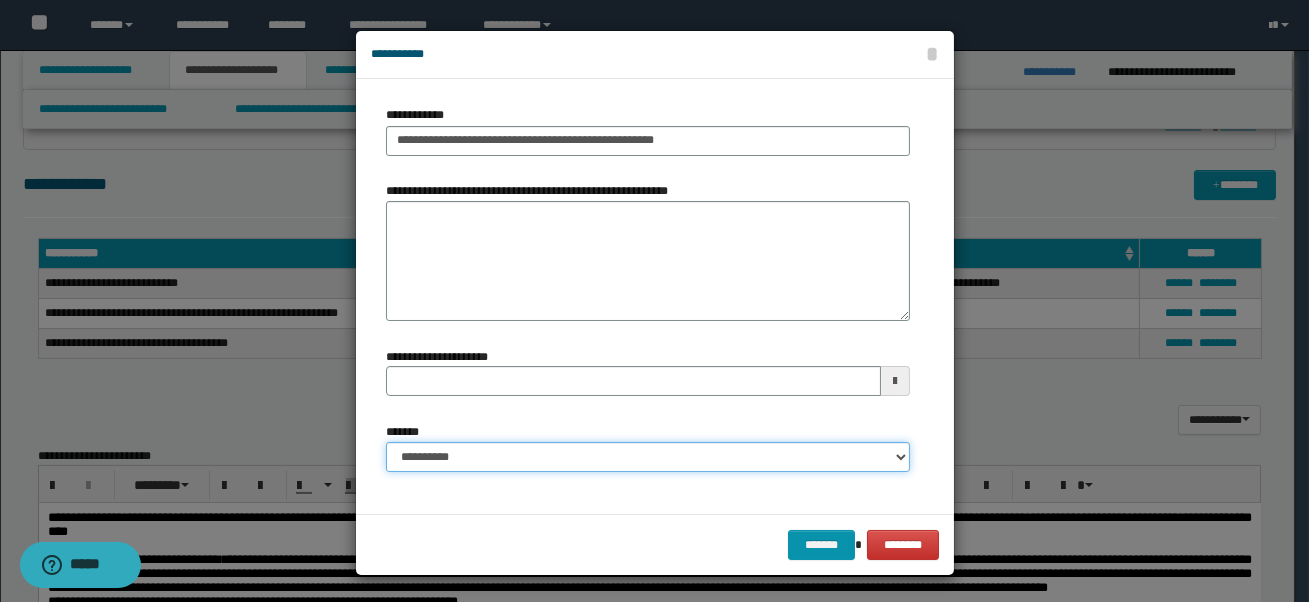 click on "**********" at bounding box center (648, 457) 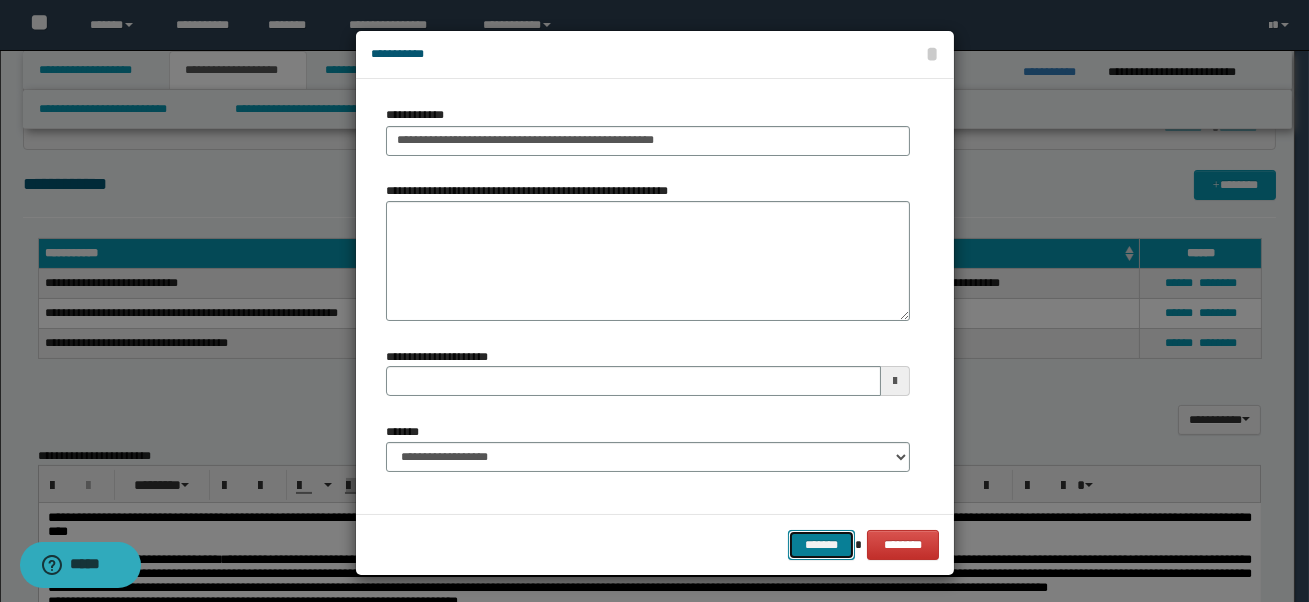click on "*******" at bounding box center [821, 545] 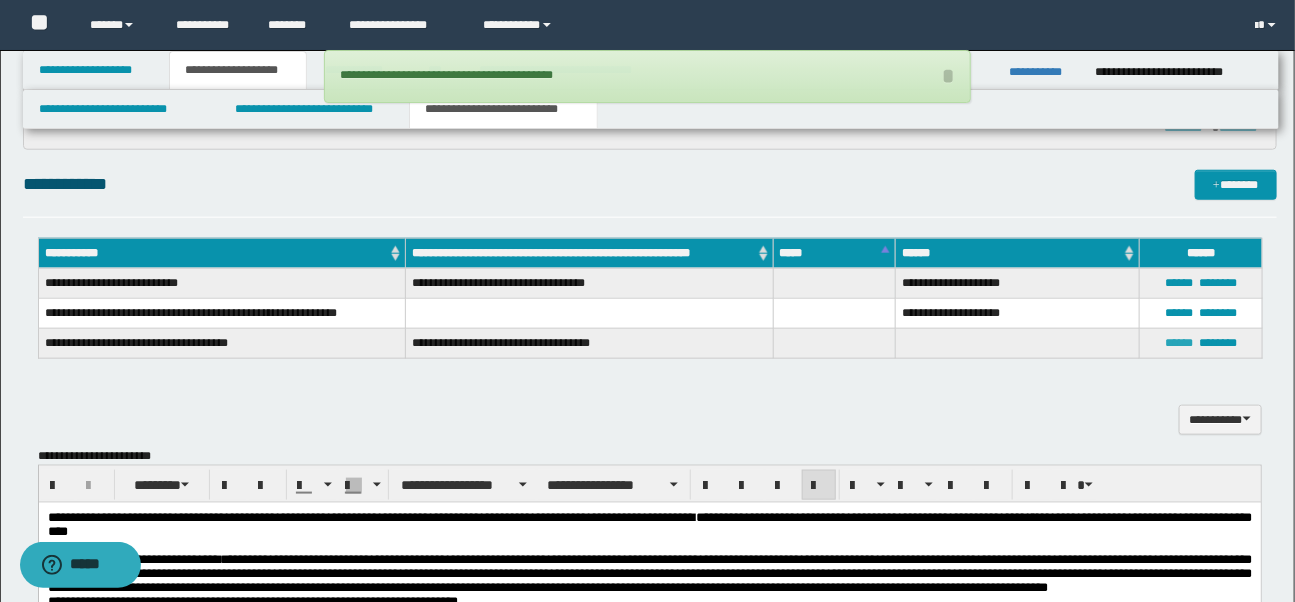 click on "******" at bounding box center (1179, 343) 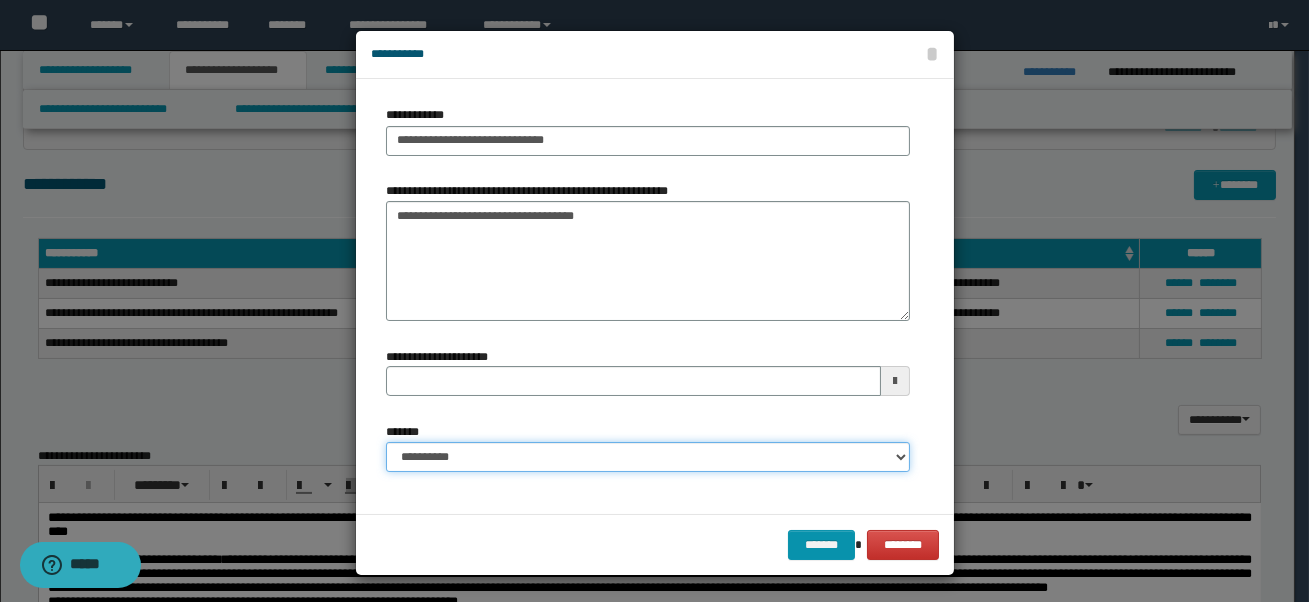 click on "**********" at bounding box center (648, 457) 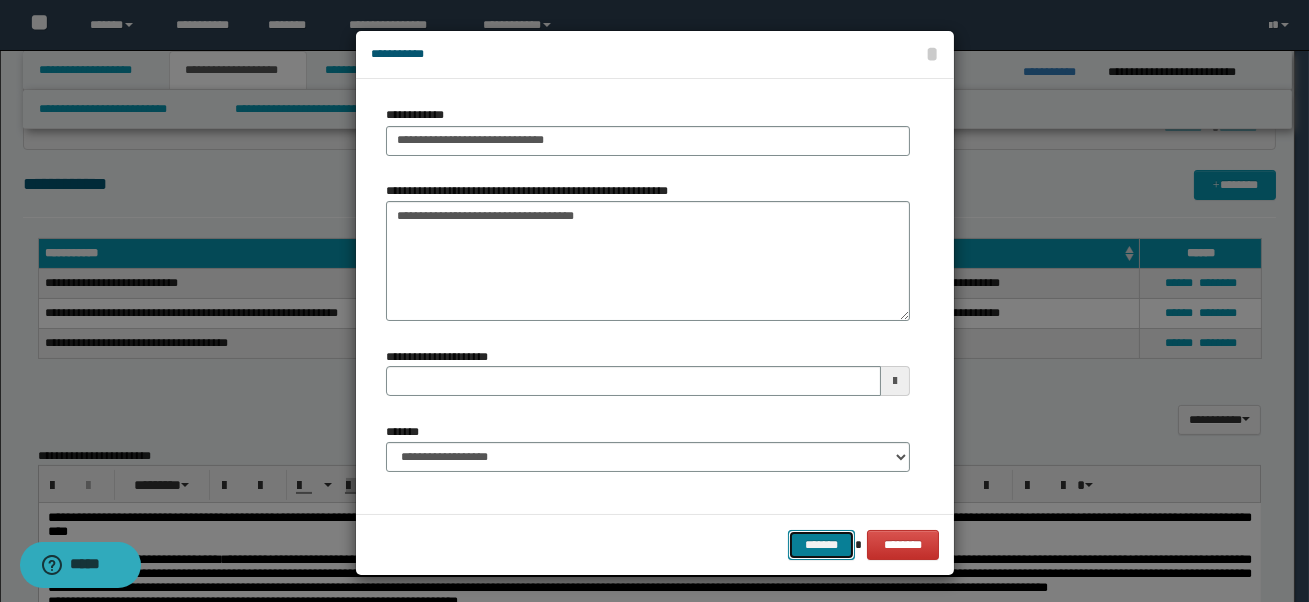 click on "*******" at bounding box center [821, 545] 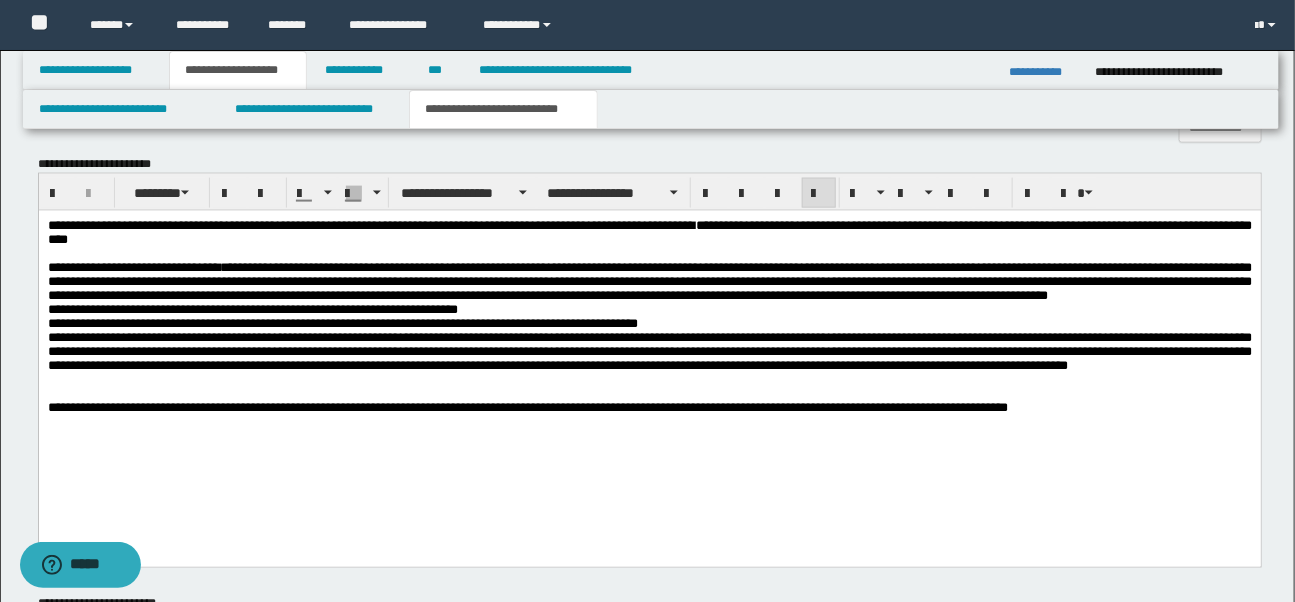 scroll, scrollTop: 962, scrollLeft: 0, axis: vertical 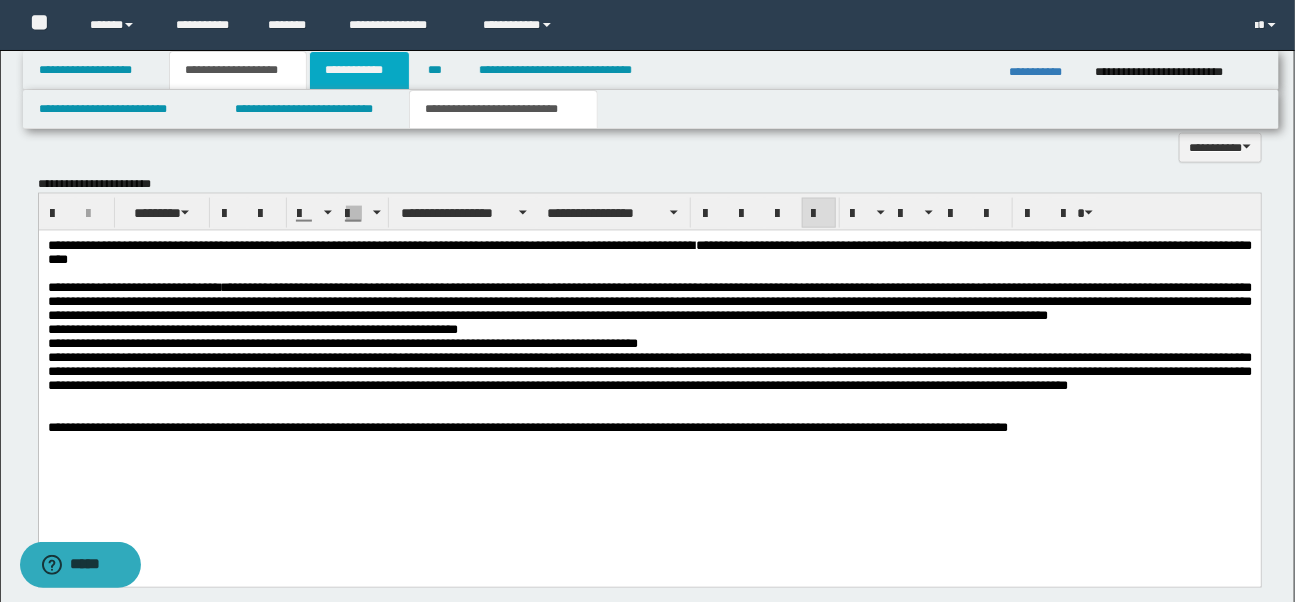 click on "**********" at bounding box center [359, 70] 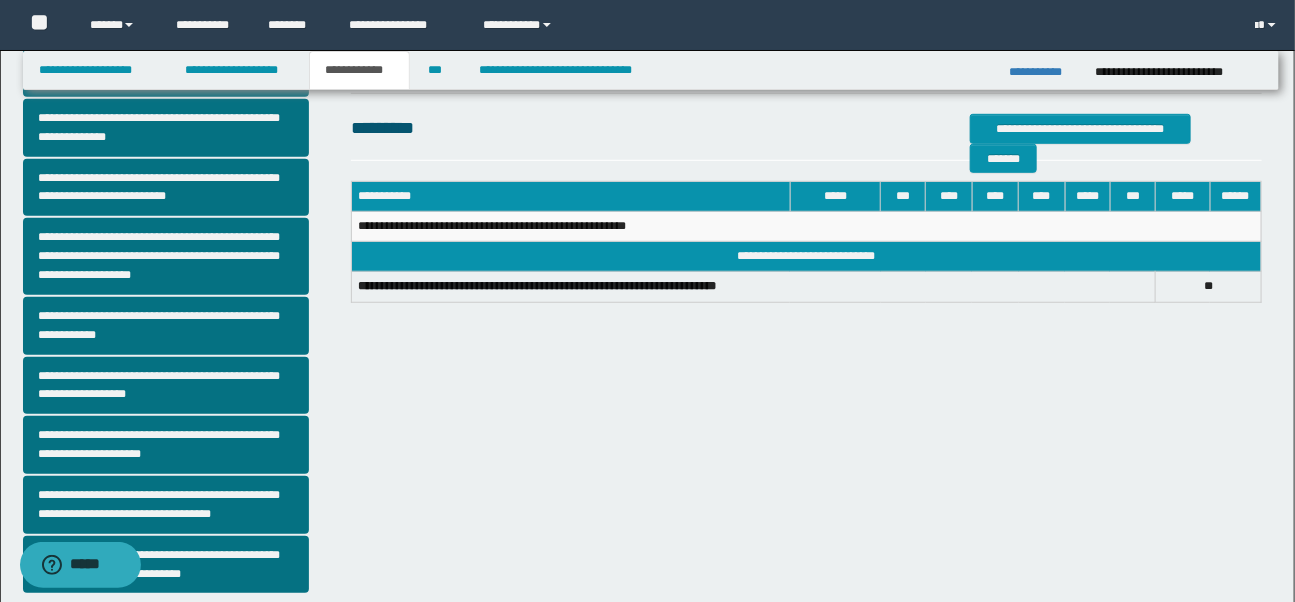 scroll, scrollTop: 437, scrollLeft: 0, axis: vertical 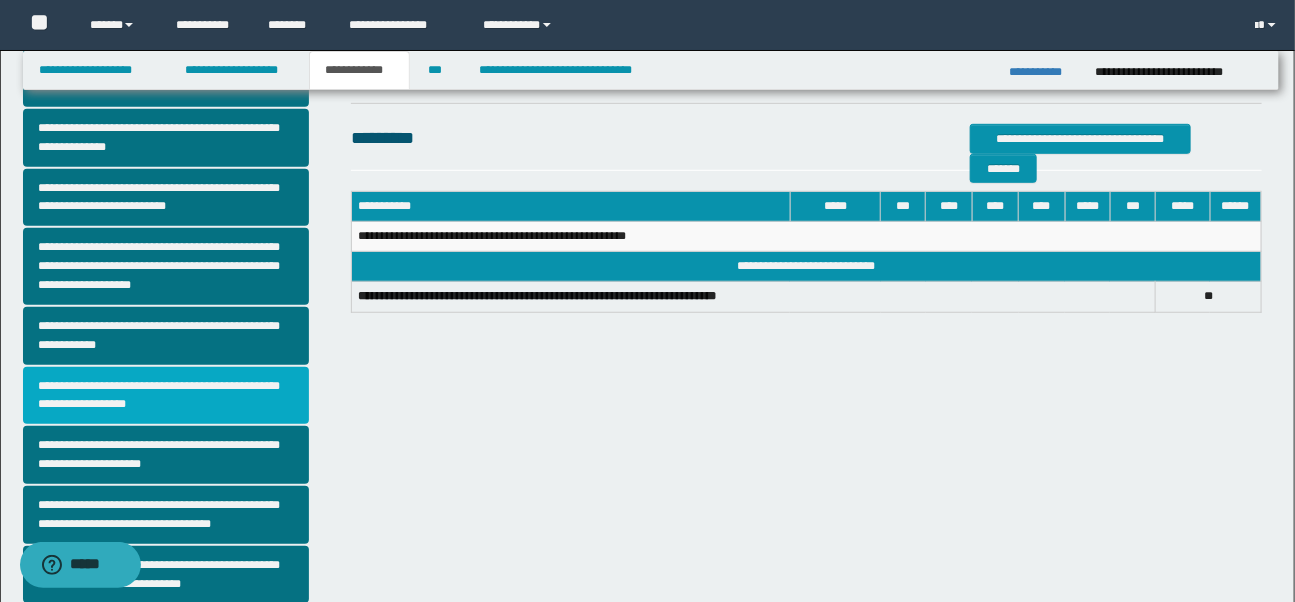 click on "**********" at bounding box center (166, 396) 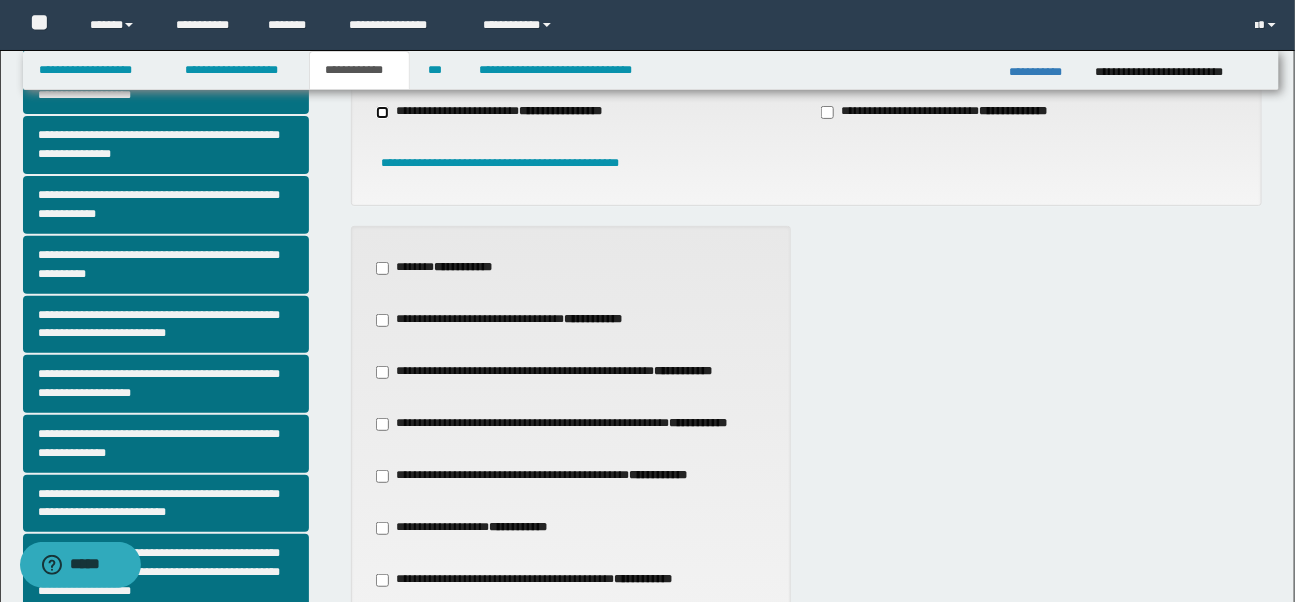 scroll, scrollTop: 136, scrollLeft: 0, axis: vertical 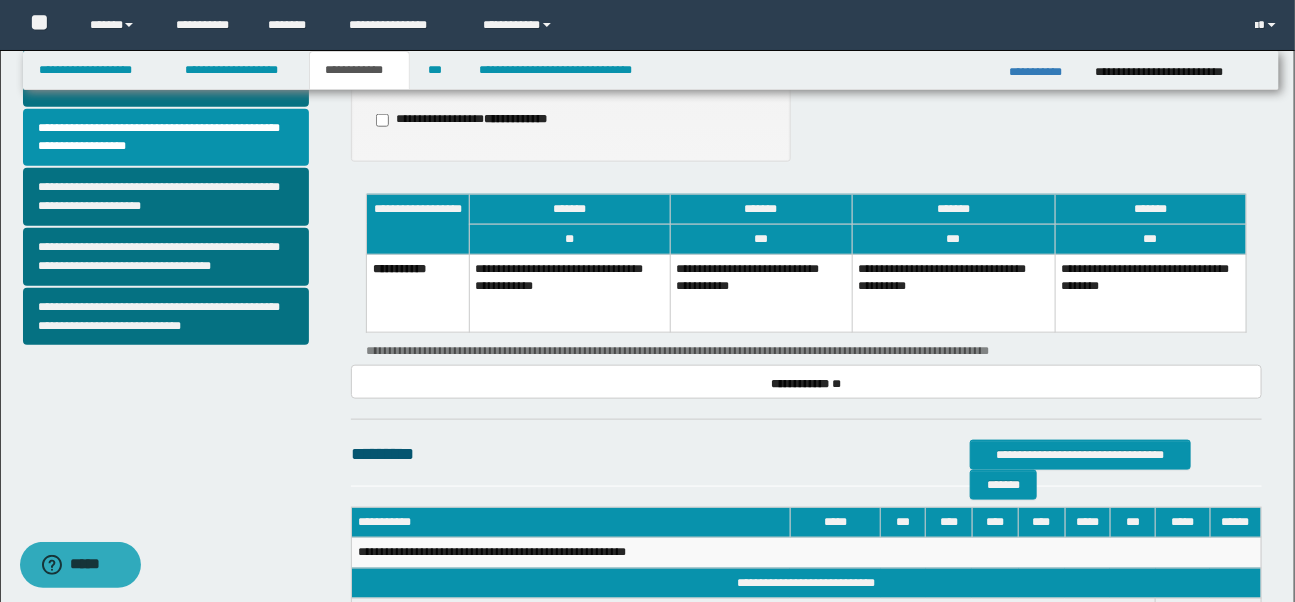 click on "**********" at bounding box center [761, 294] 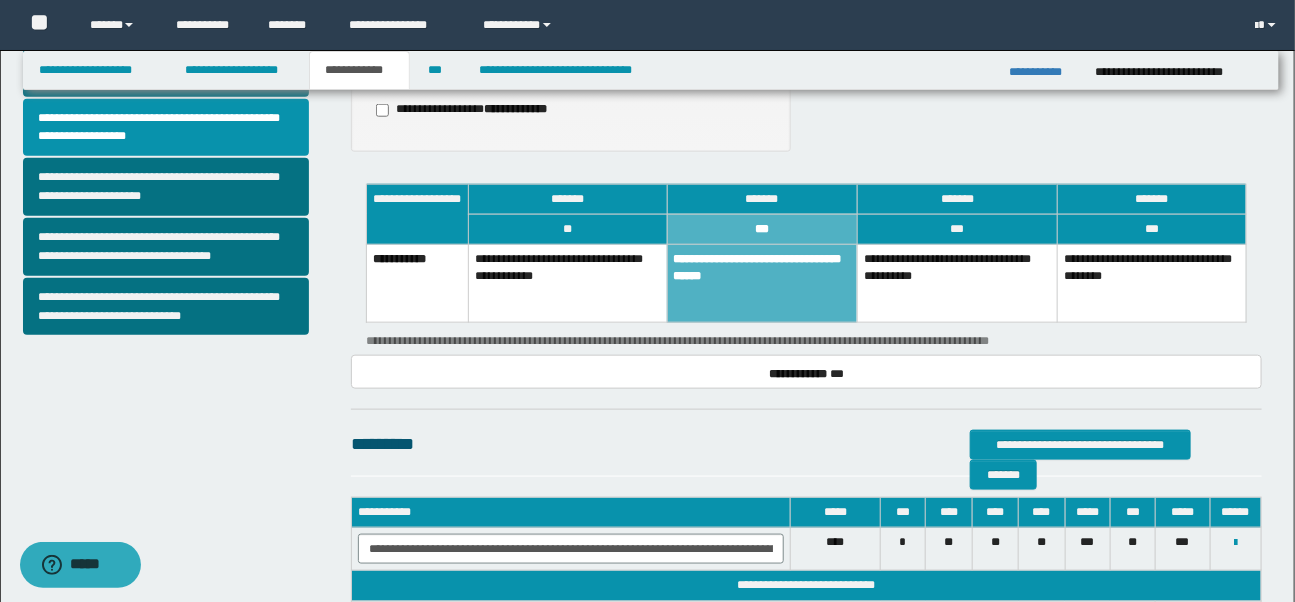 scroll, scrollTop: 677, scrollLeft: 0, axis: vertical 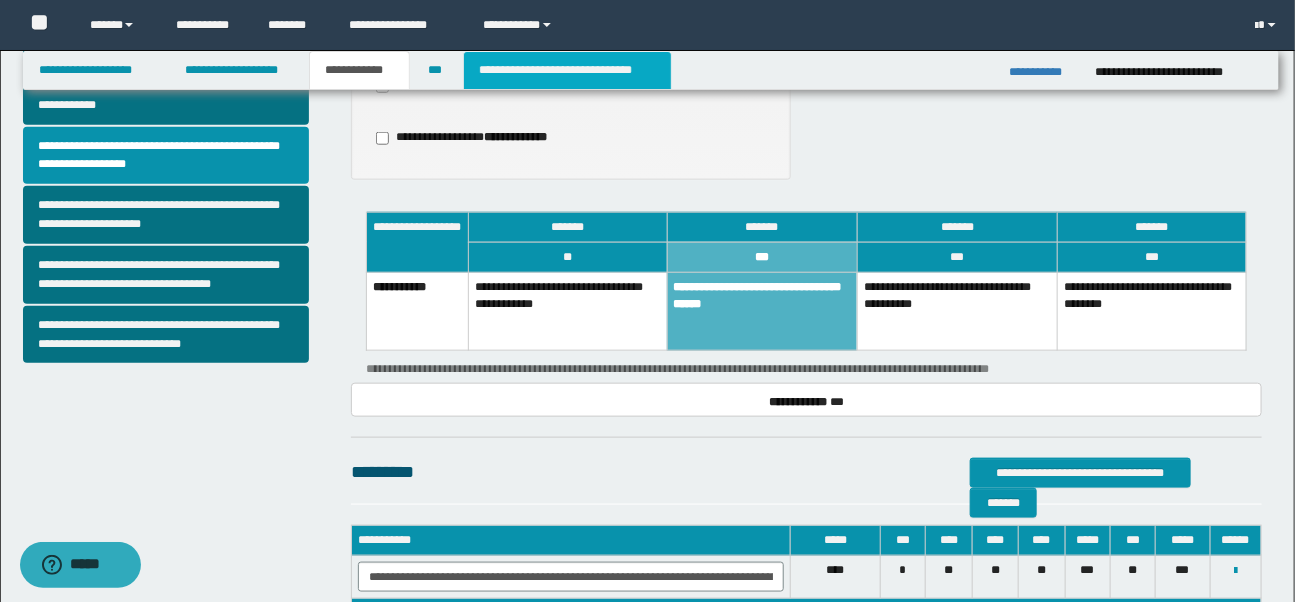 click on "**********" at bounding box center [567, 70] 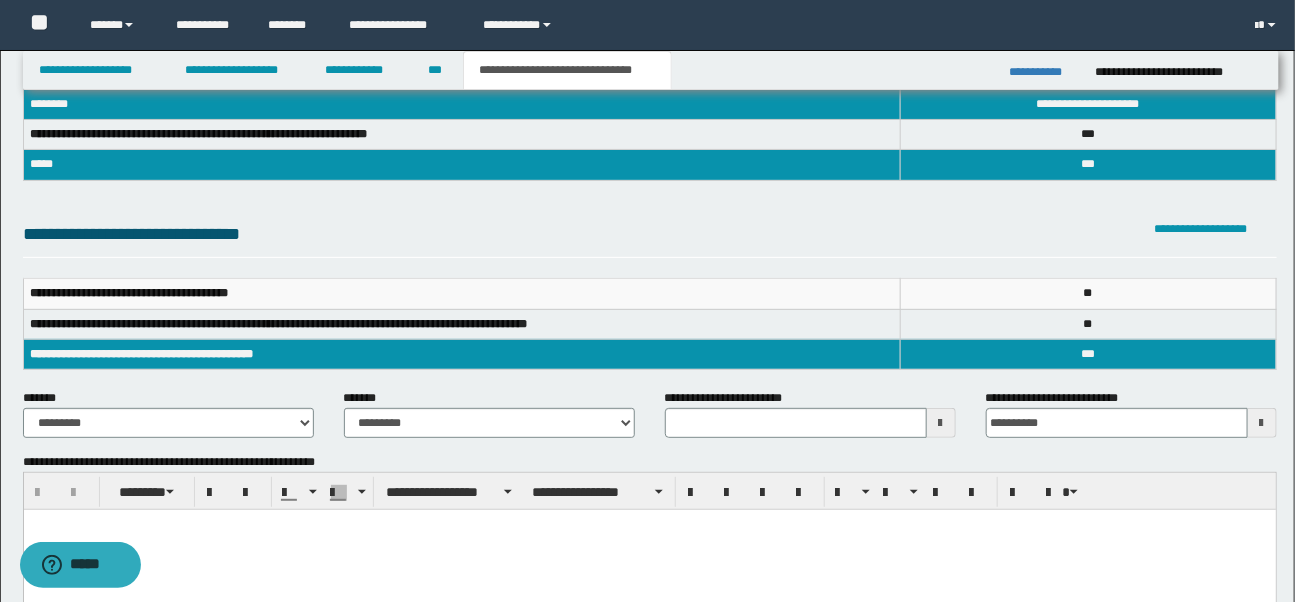 scroll, scrollTop: 102, scrollLeft: 0, axis: vertical 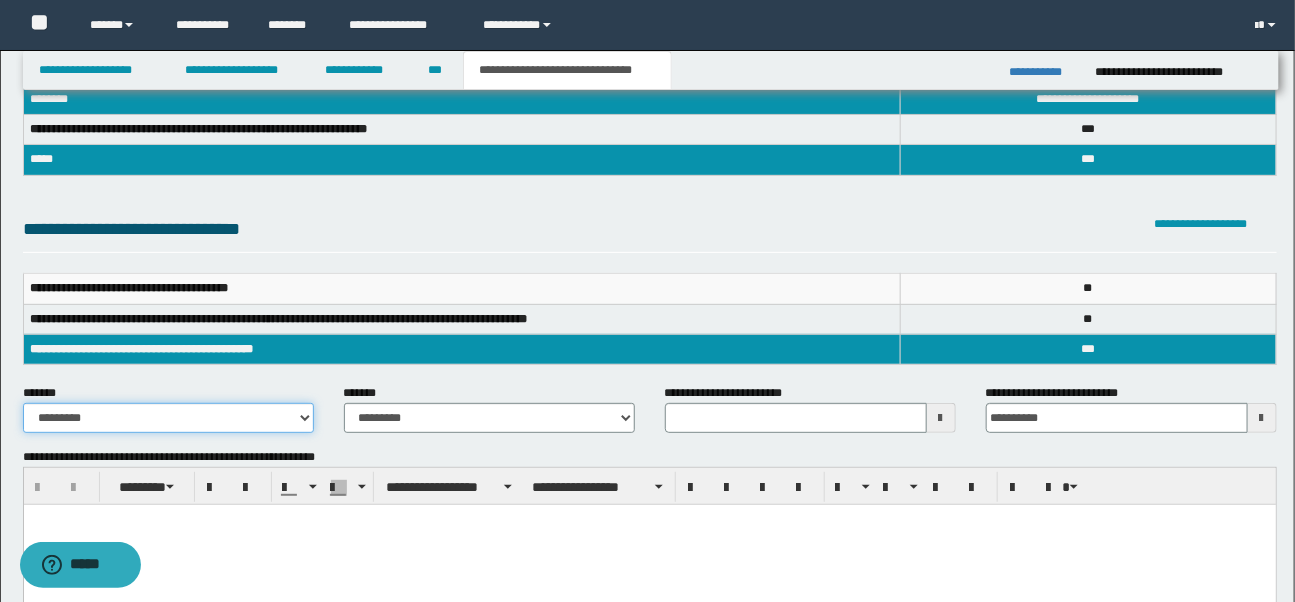 click on "**********" at bounding box center (168, 418) 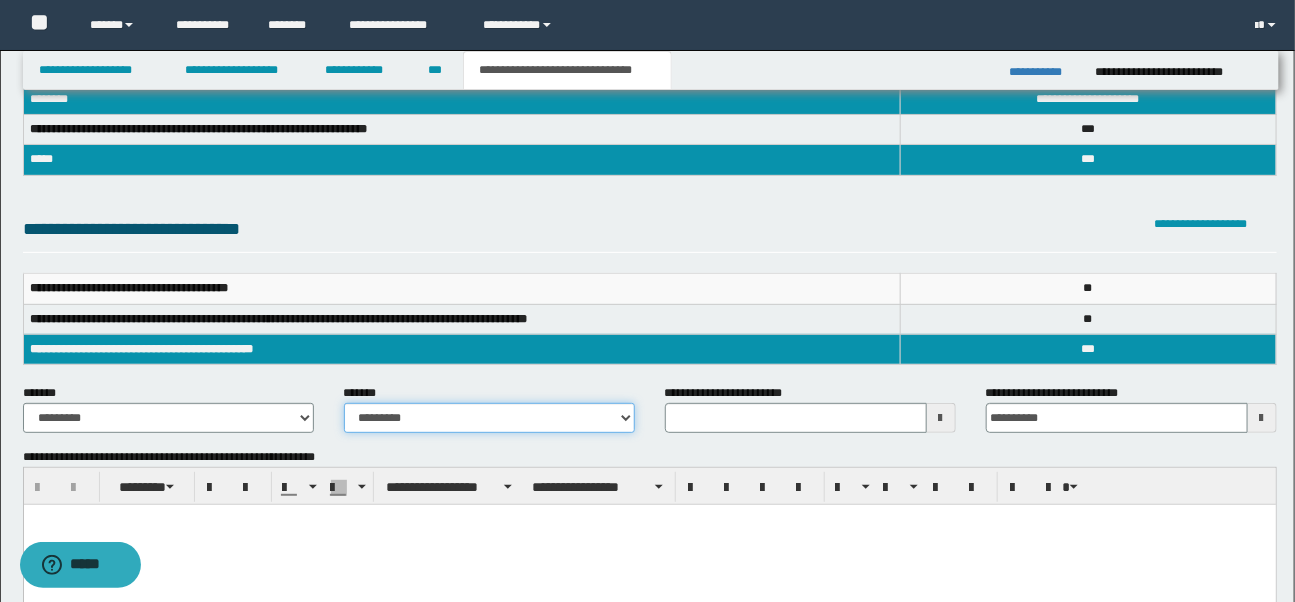 click on "**********" at bounding box center [489, 418] 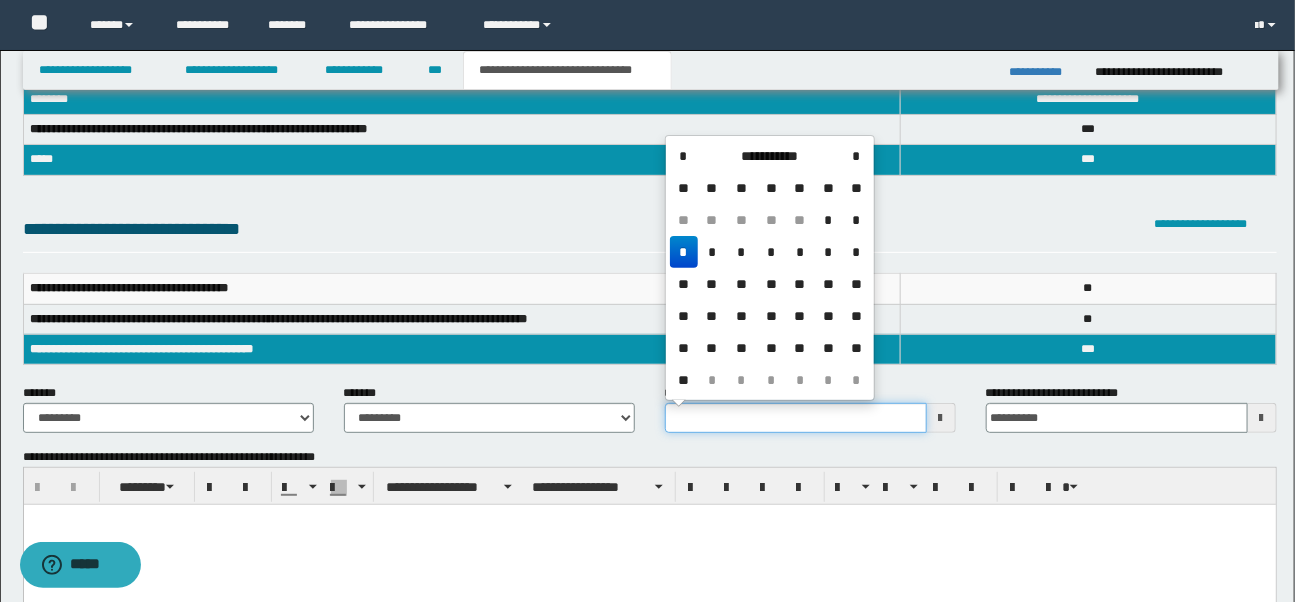 drag, startPoint x: 671, startPoint y: 418, endPoint x: 783, endPoint y: 416, distance: 112.01785 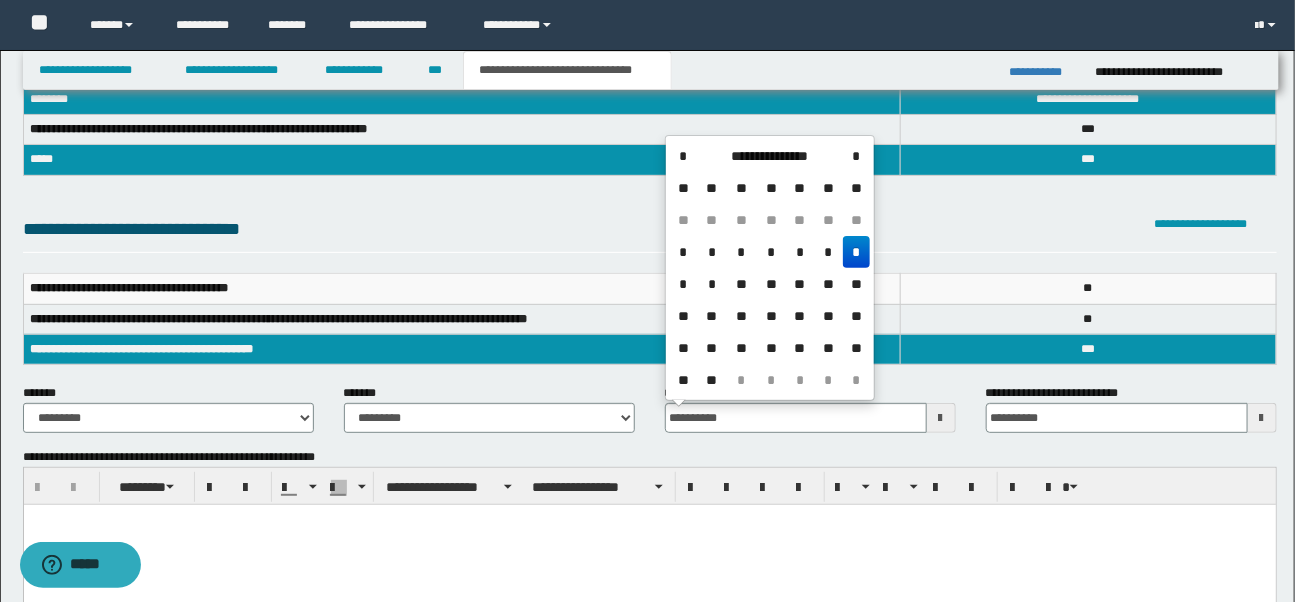 type on "**********" 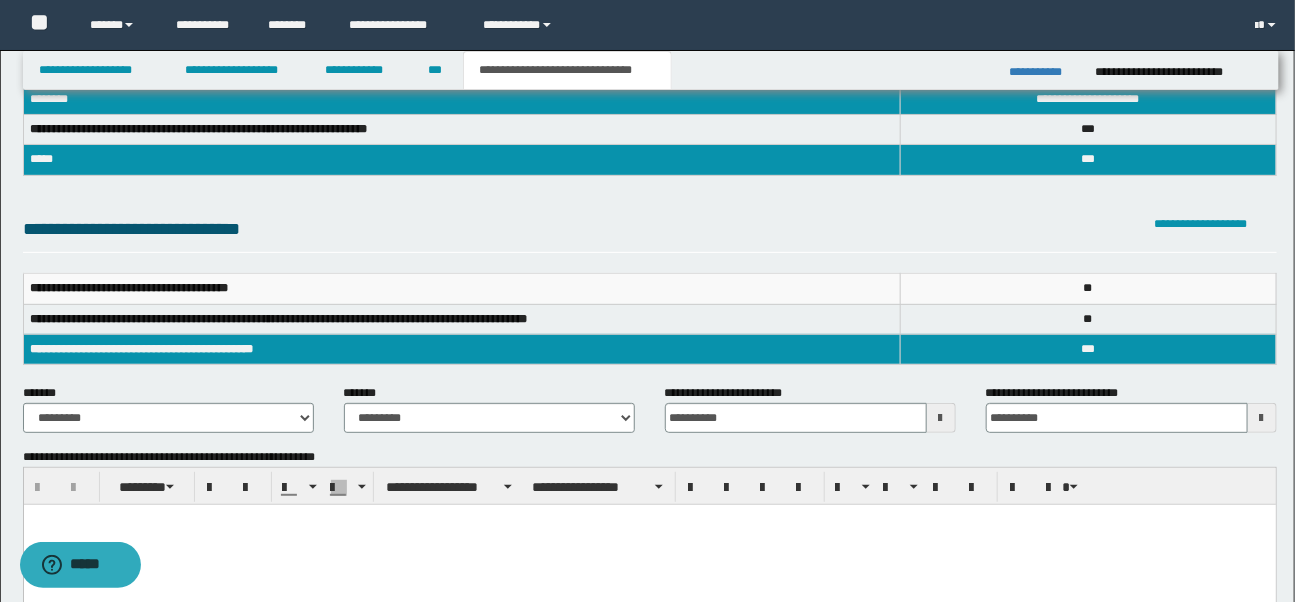 click on "**********" at bounding box center (650, 328) 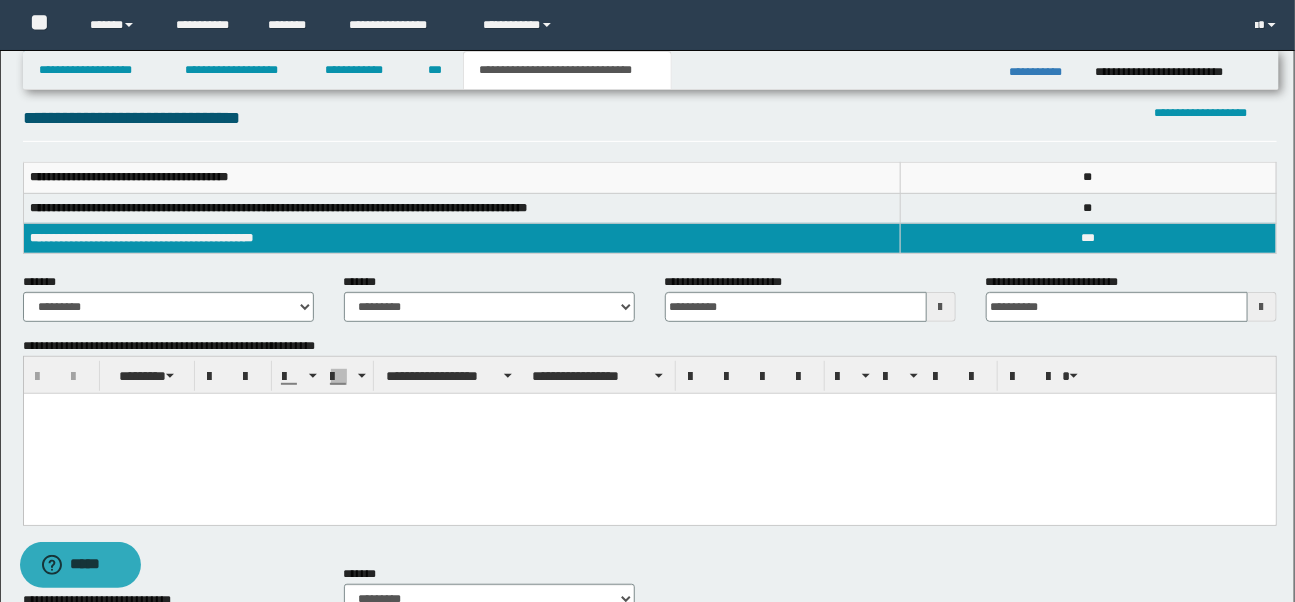 scroll, scrollTop: 230, scrollLeft: 0, axis: vertical 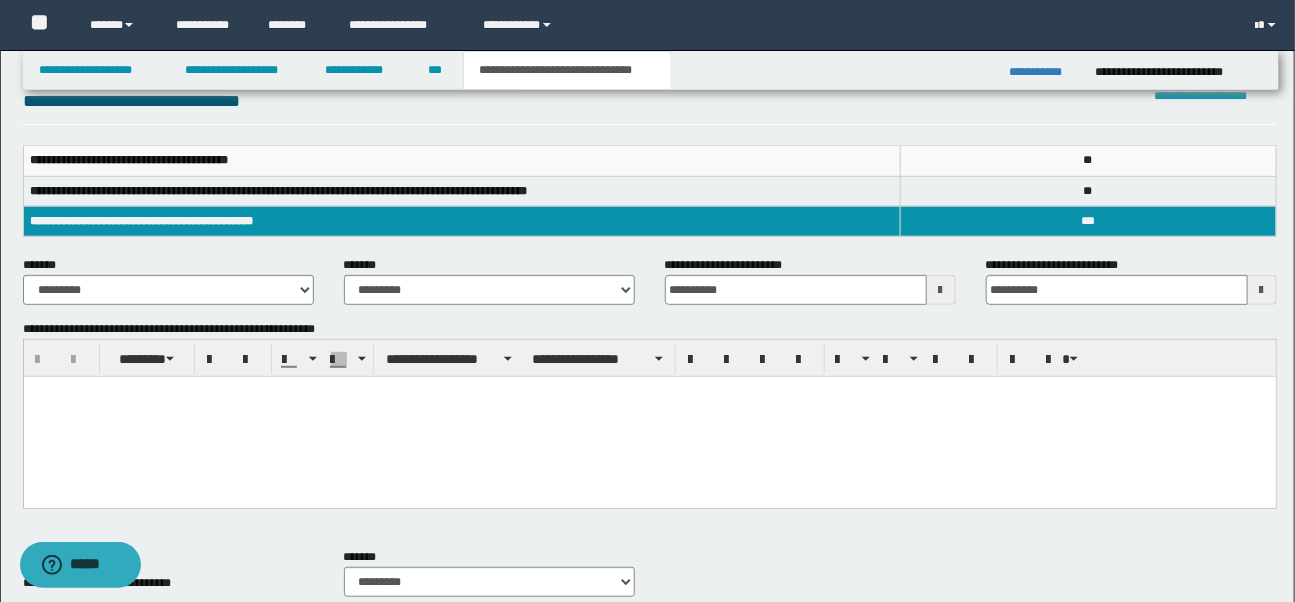 click at bounding box center (649, 417) 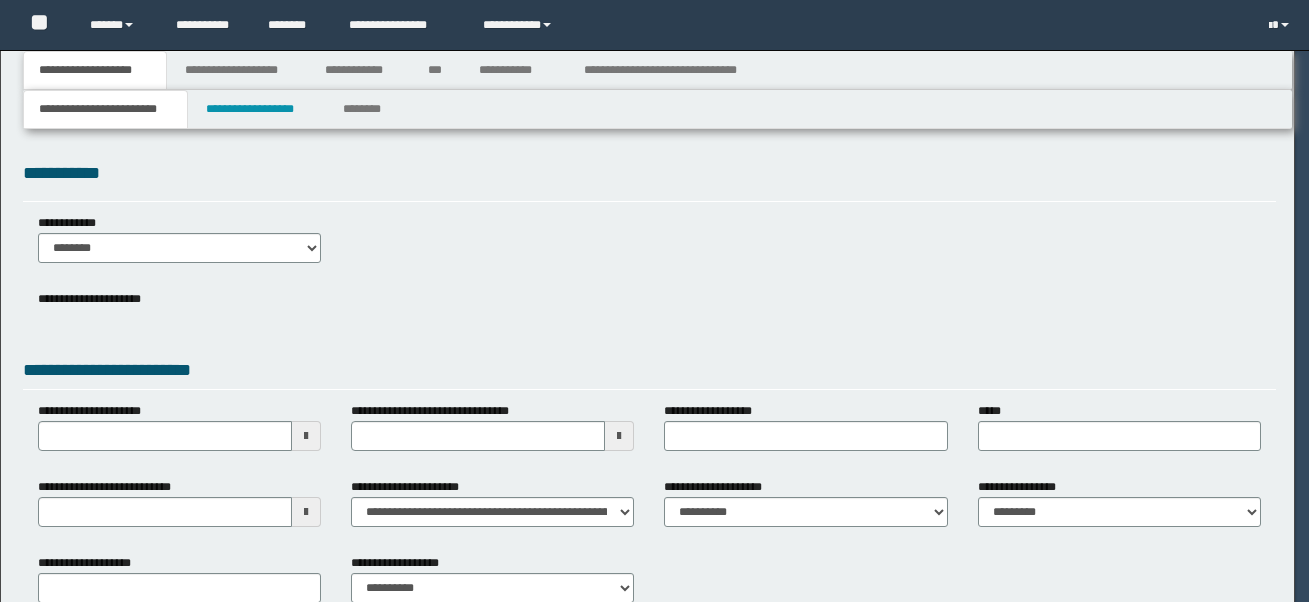 scroll, scrollTop: 0, scrollLeft: 0, axis: both 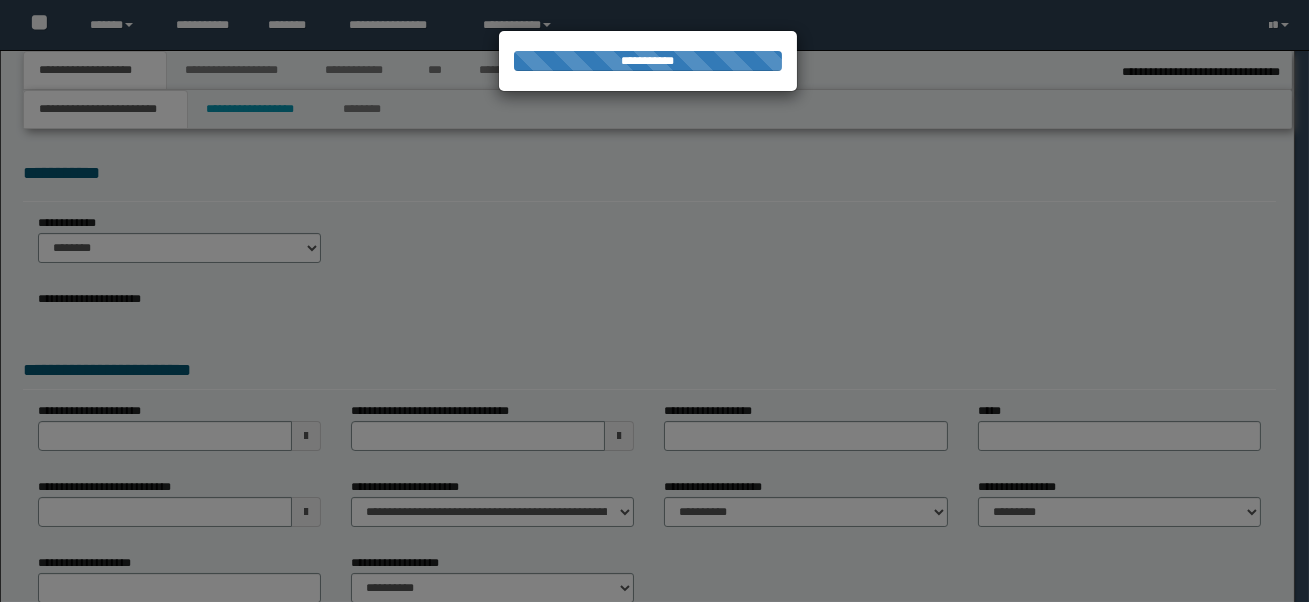 select on "*" 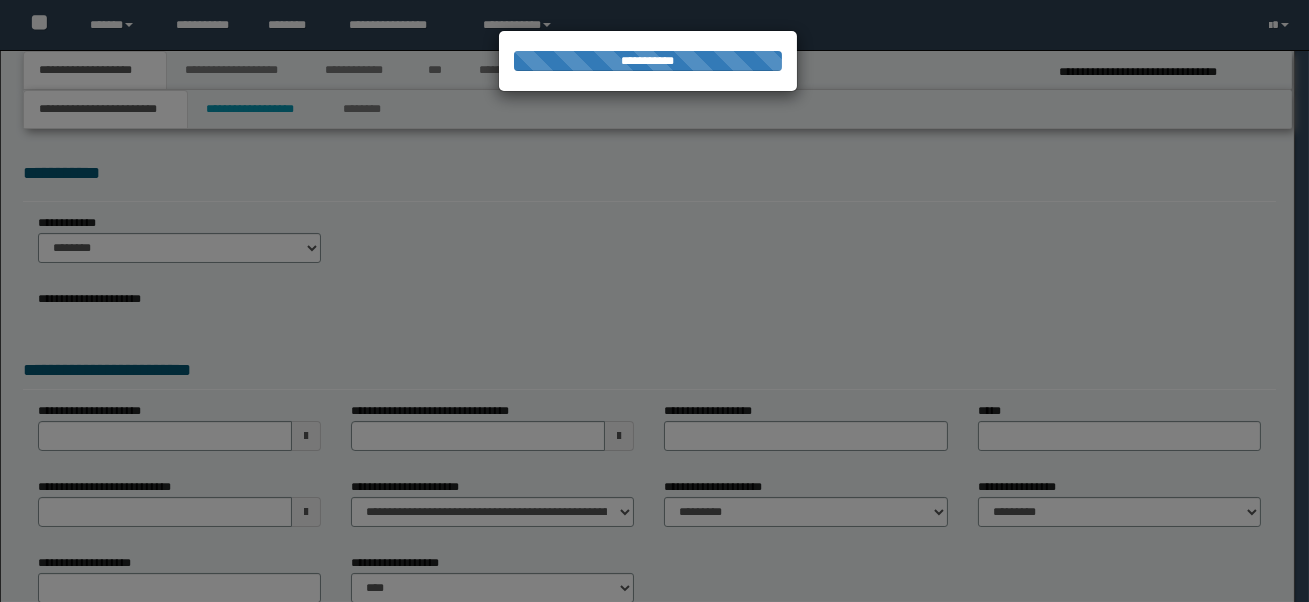 scroll, scrollTop: 0, scrollLeft: 0, axis: both 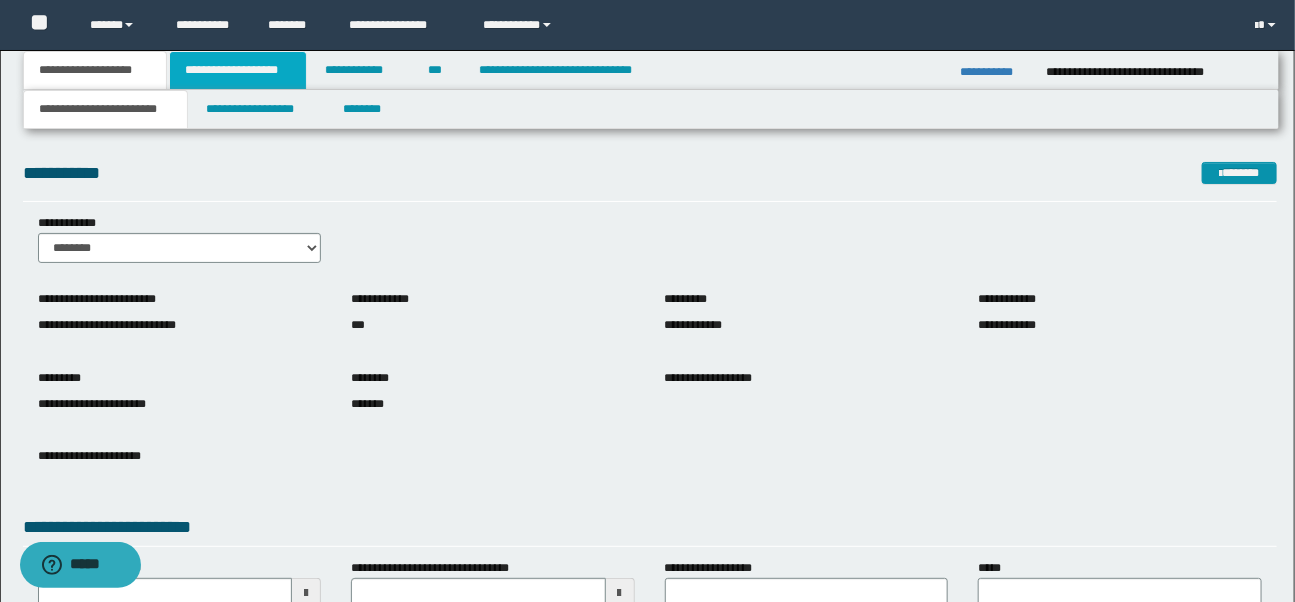 click on "**********" at bounding box center (238, 70) 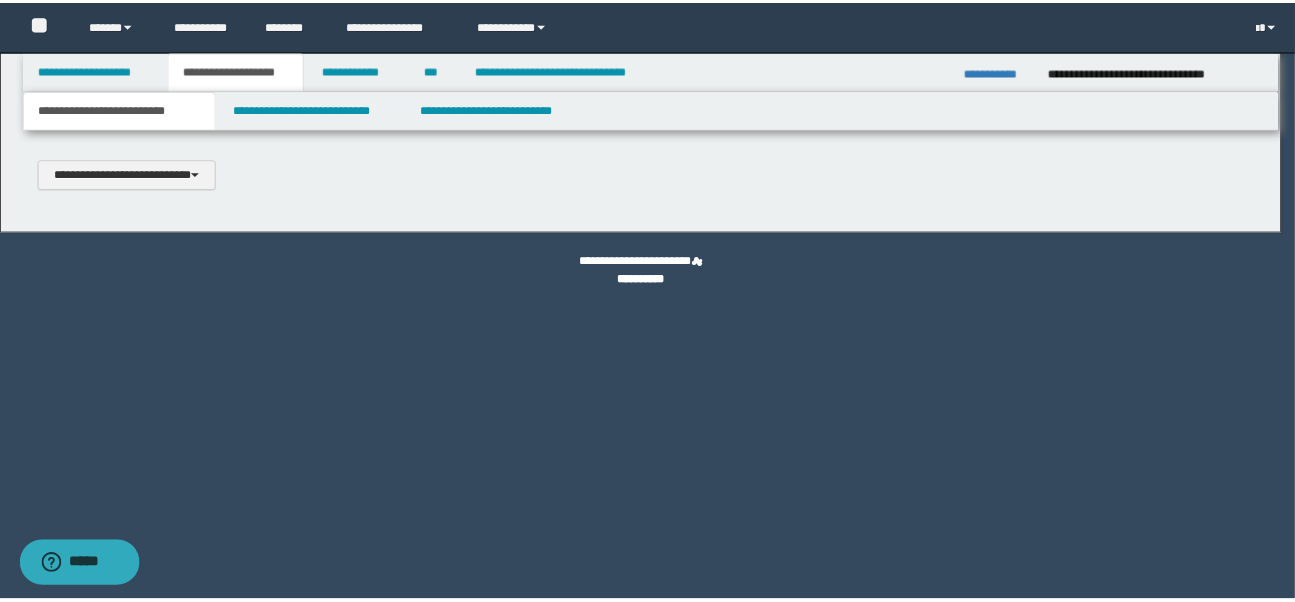 scroll, scrollTop: 0, scrollLeft: 0, axis: both 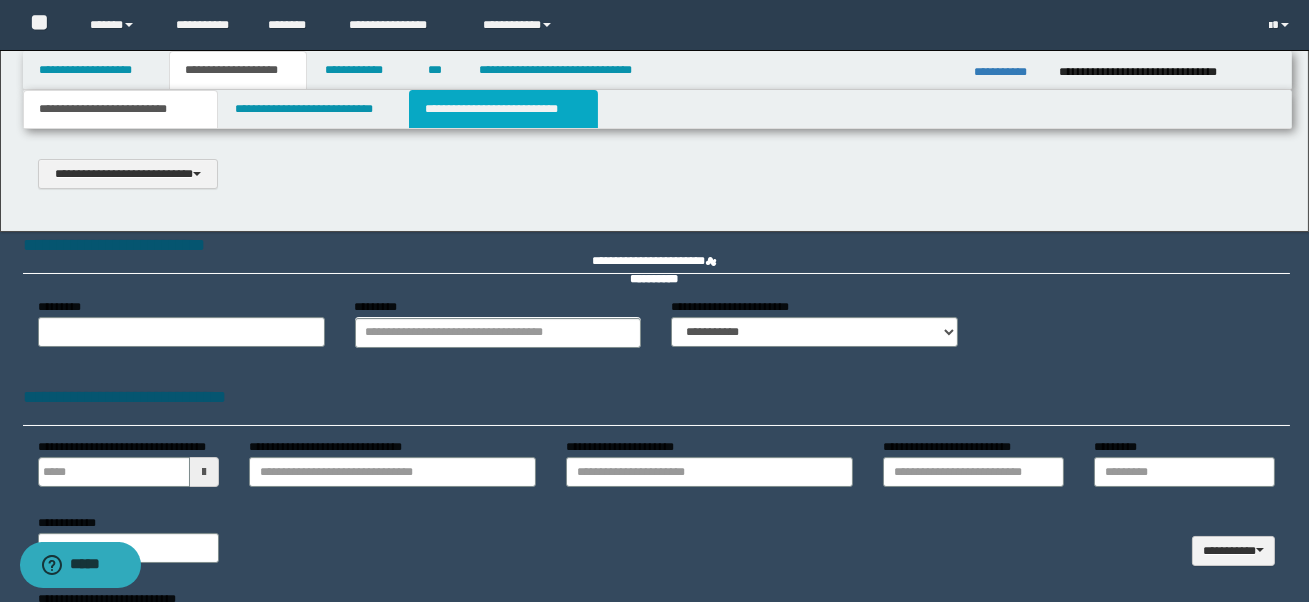 click on "**********" at bounding box center [503, 109] 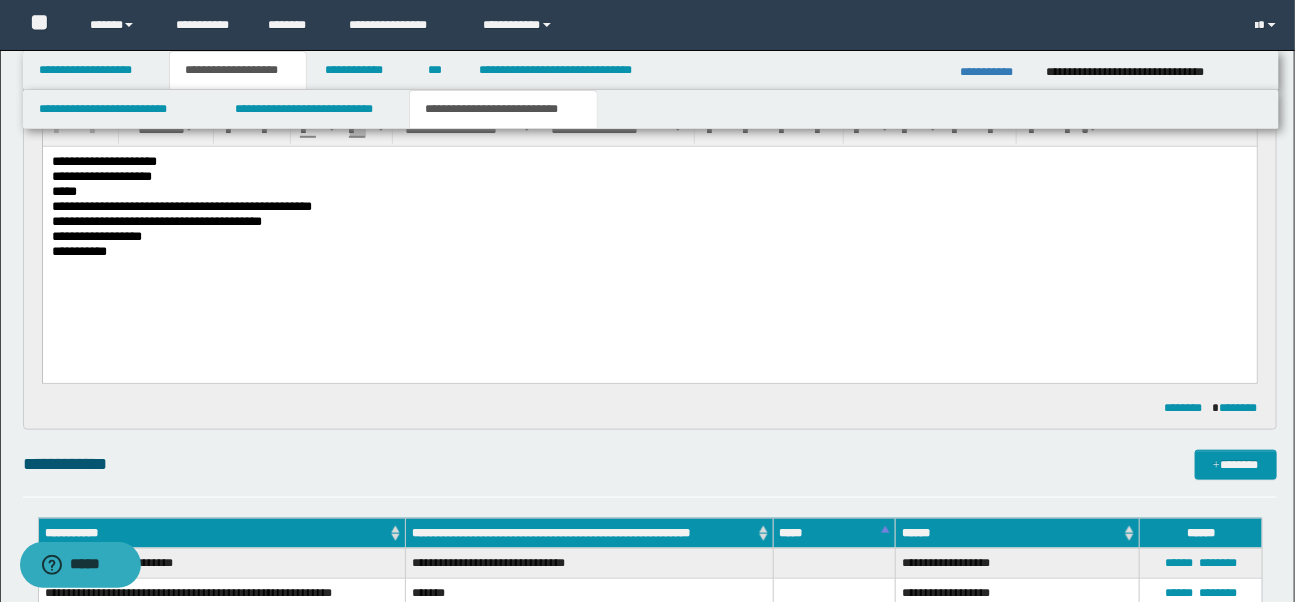 scroll, scrollTop: 596, scrollLeft: 0, axis: vertical 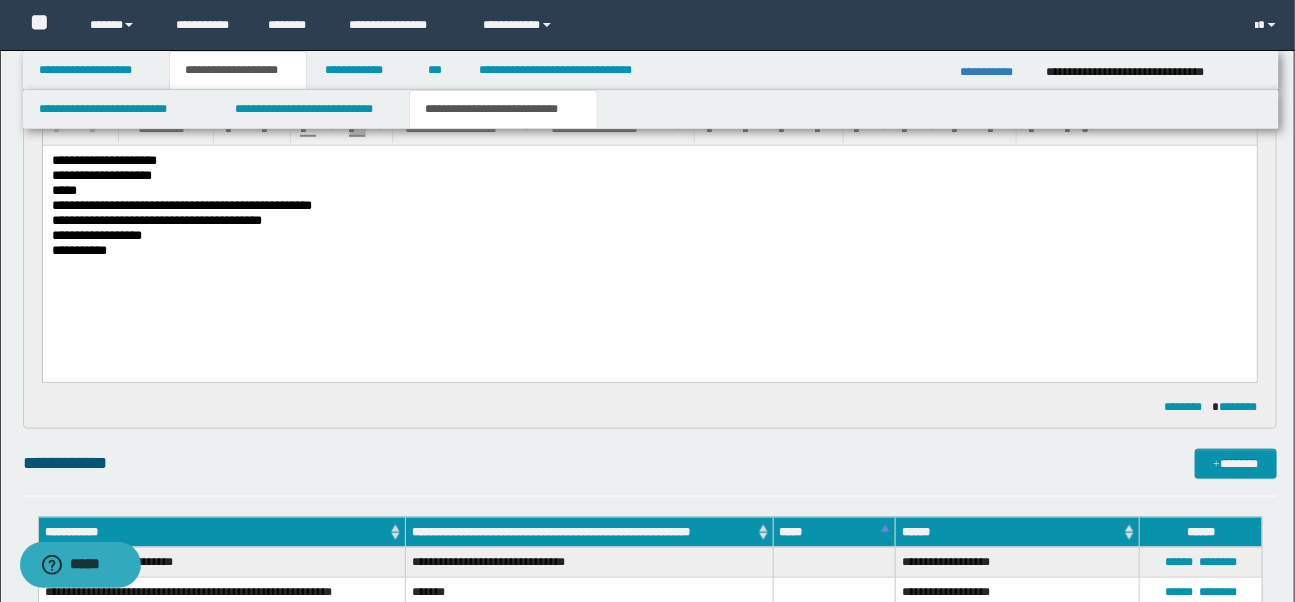drag, startPoint x: 224, startPoint y: 220, endPoint x: 299, endPoint y: 198, distance: 78.160095 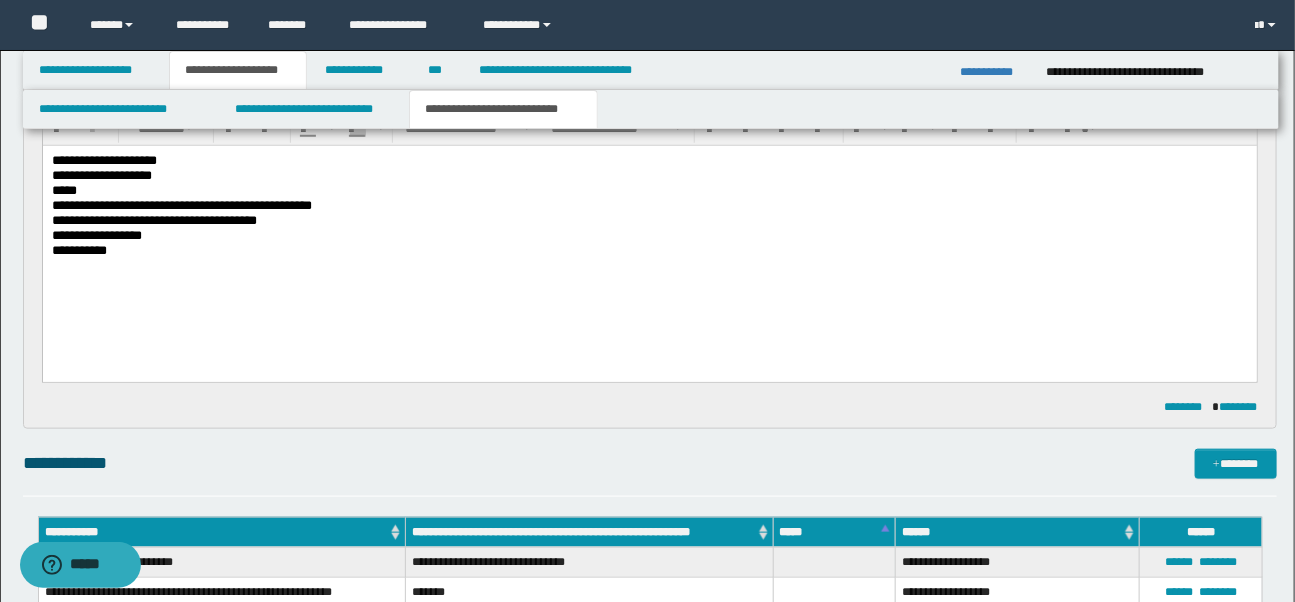 scroll, scrollTop: 934, scrollLeft: 0, axis: vertical 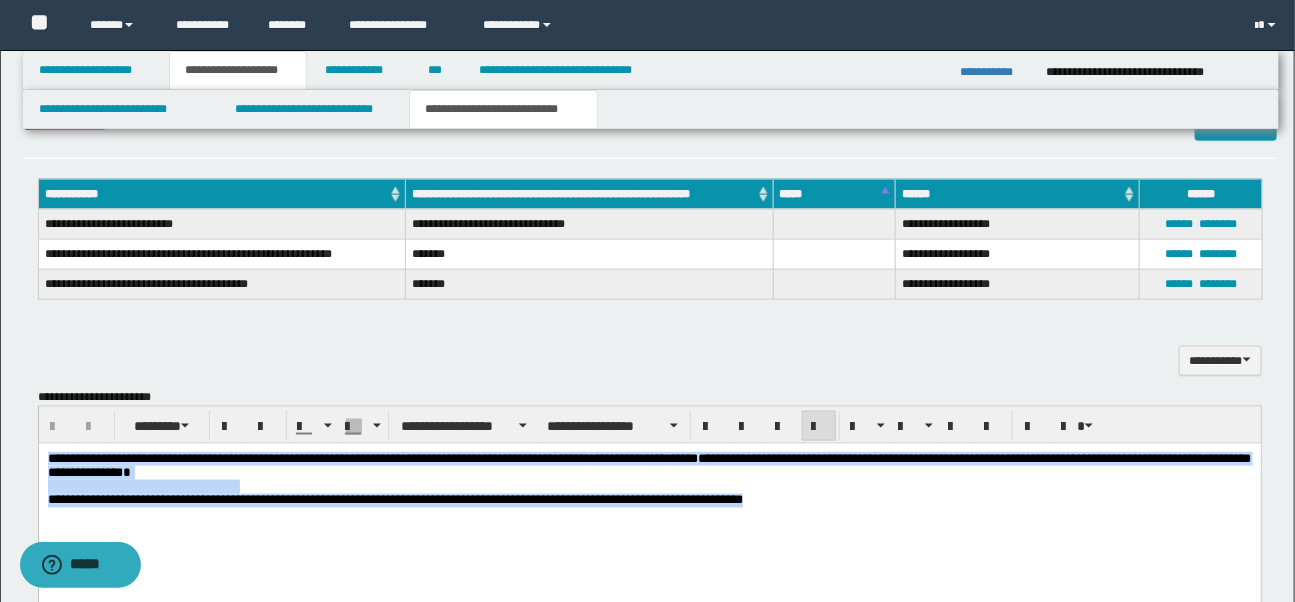 drag, startPoint x: 47, startPoint y: 457, endPoint x: 855, endPoint y: 520, distance: 810.45233 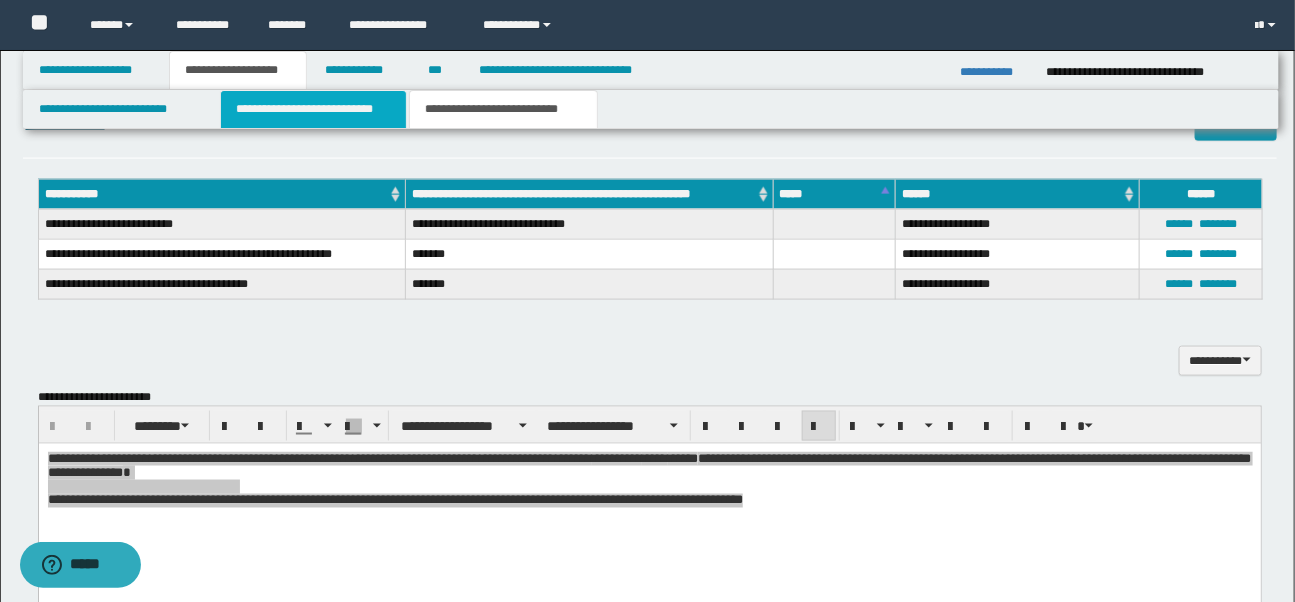 click on "**********" at bounding box center [313, 109] 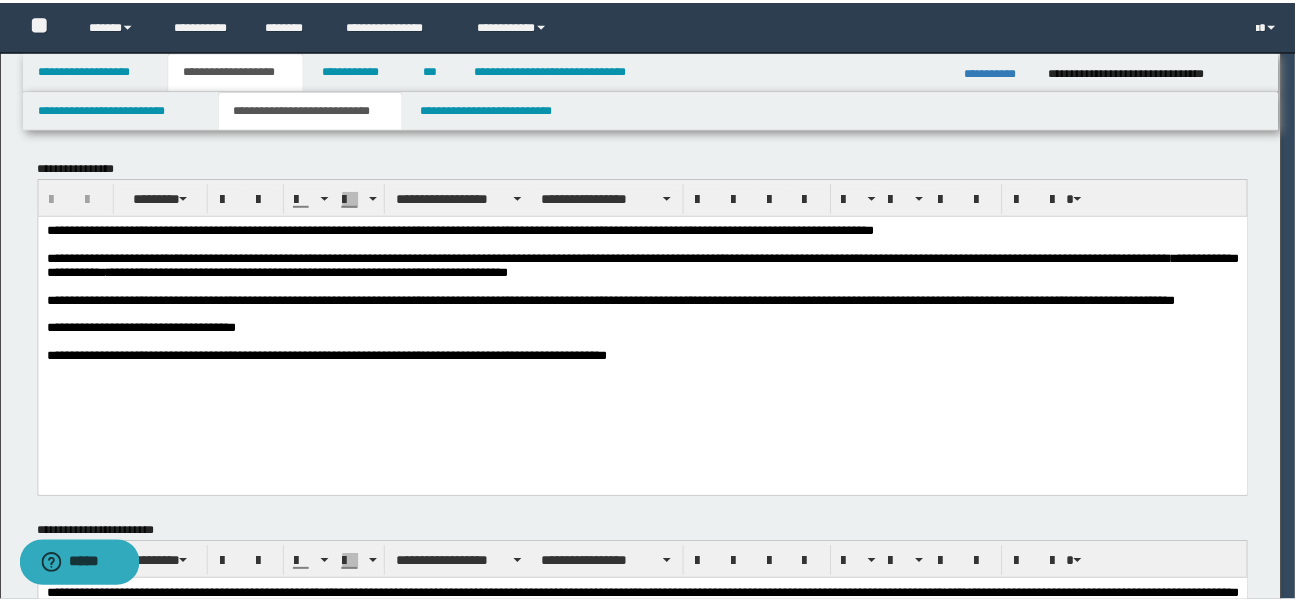 scroll, scrollTop: 0, scrollLeft: 0, axis: both 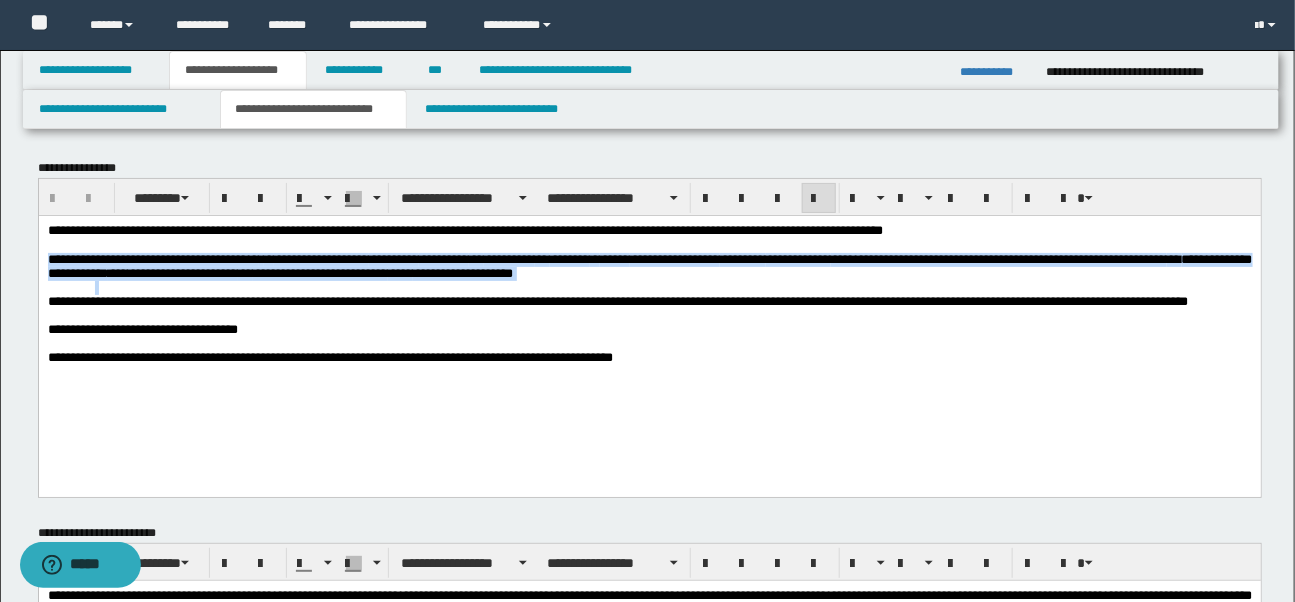 drag, startPoint x: 47, startPoint y: 261, endPoint x: 582, endPoint y: 285, distance: 535.538 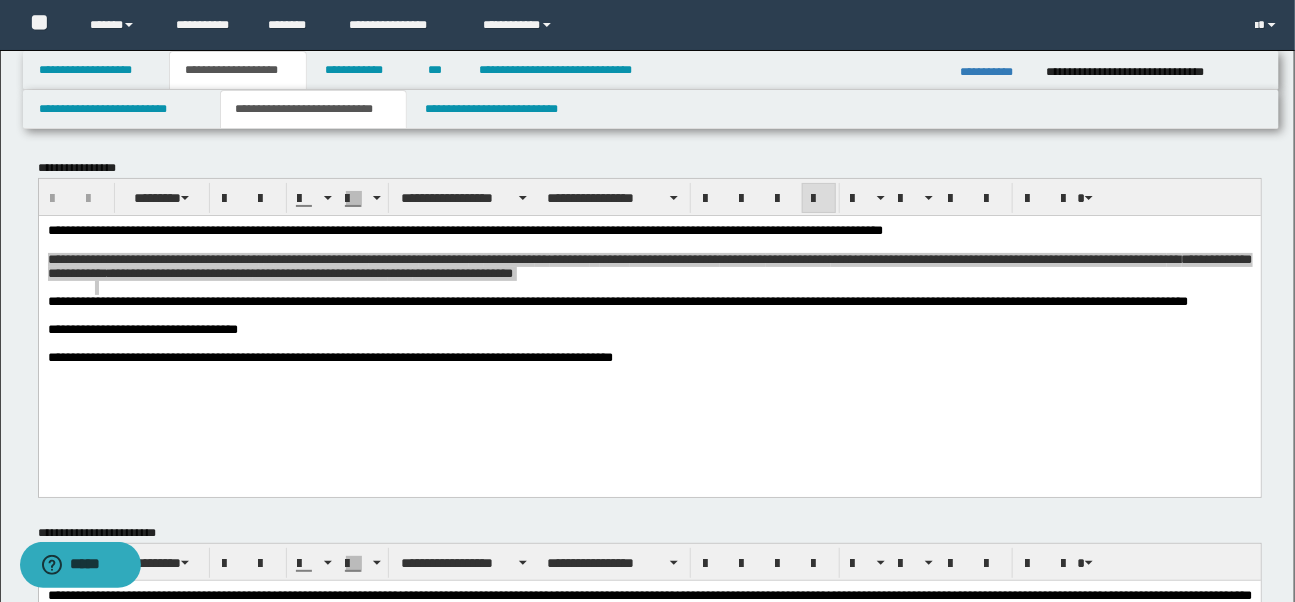 click on "**********" at bounding box center [647, 2003] 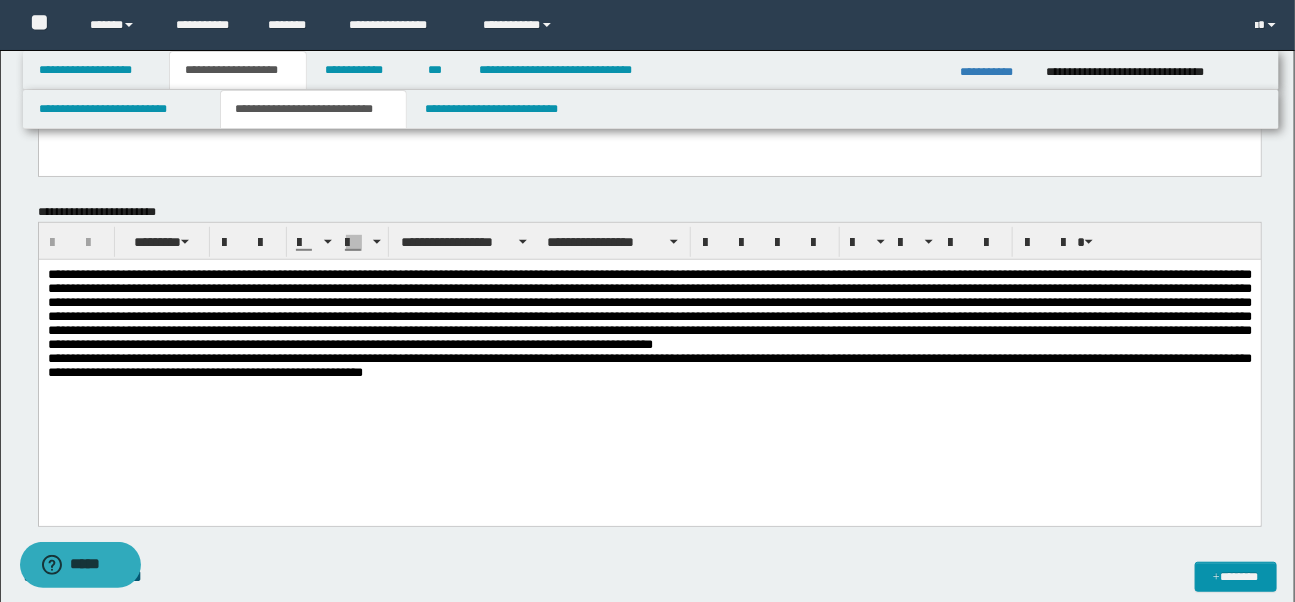 scroll, scrollTop: 322, scrollLeft: 0, axis: vertical 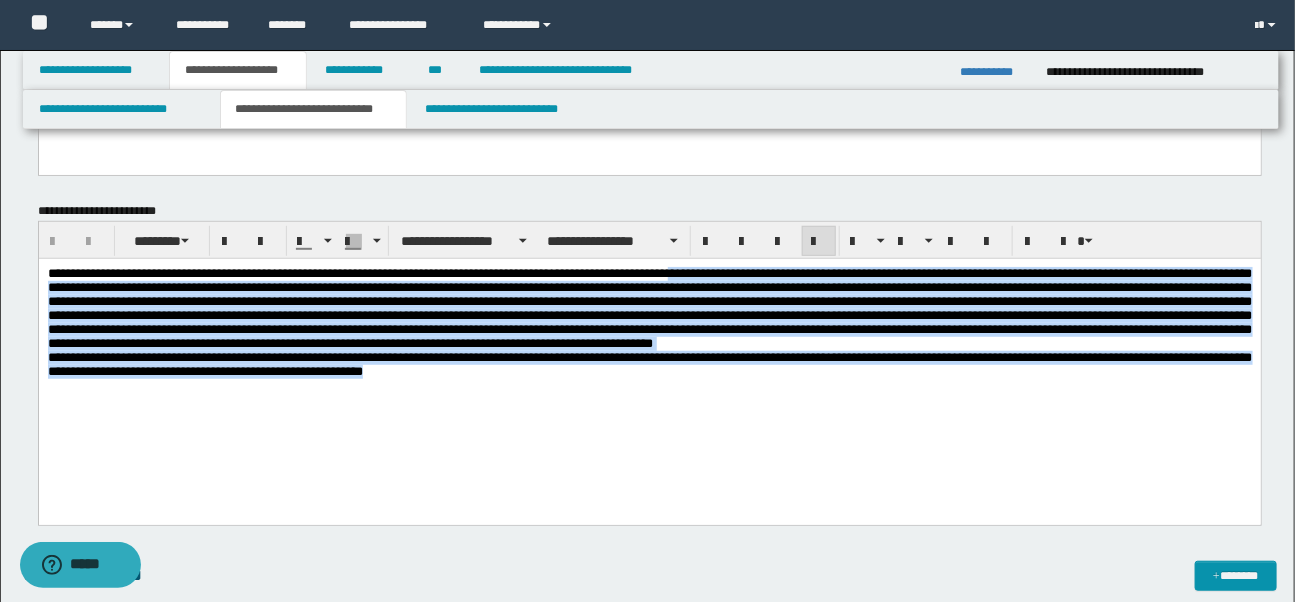 drag, startPoint x: 708, startPoint y: 276, endPoint x: 846, endPoint y: 379, distance: 172.20047 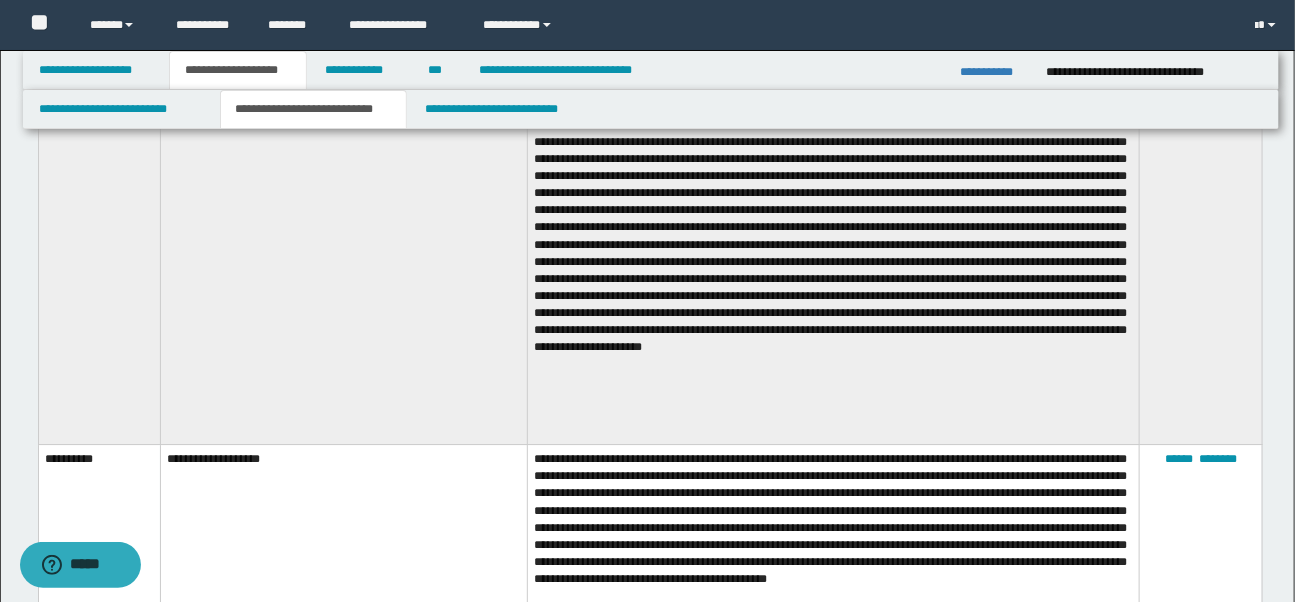 scroll, scrollTop: 2234, scrollLeft: 0, axis: vertical 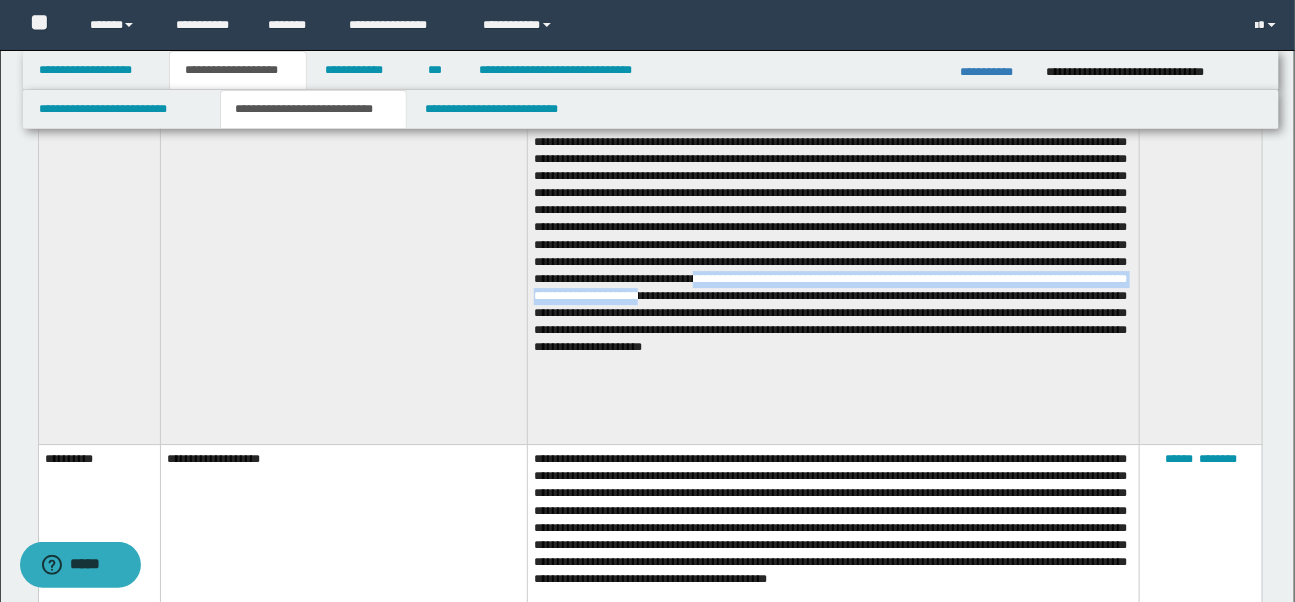 drag, startPoint x: 1058, startPoint y: 351, endPoint x: 1081, endPoint y: 372, distance: 31.144823 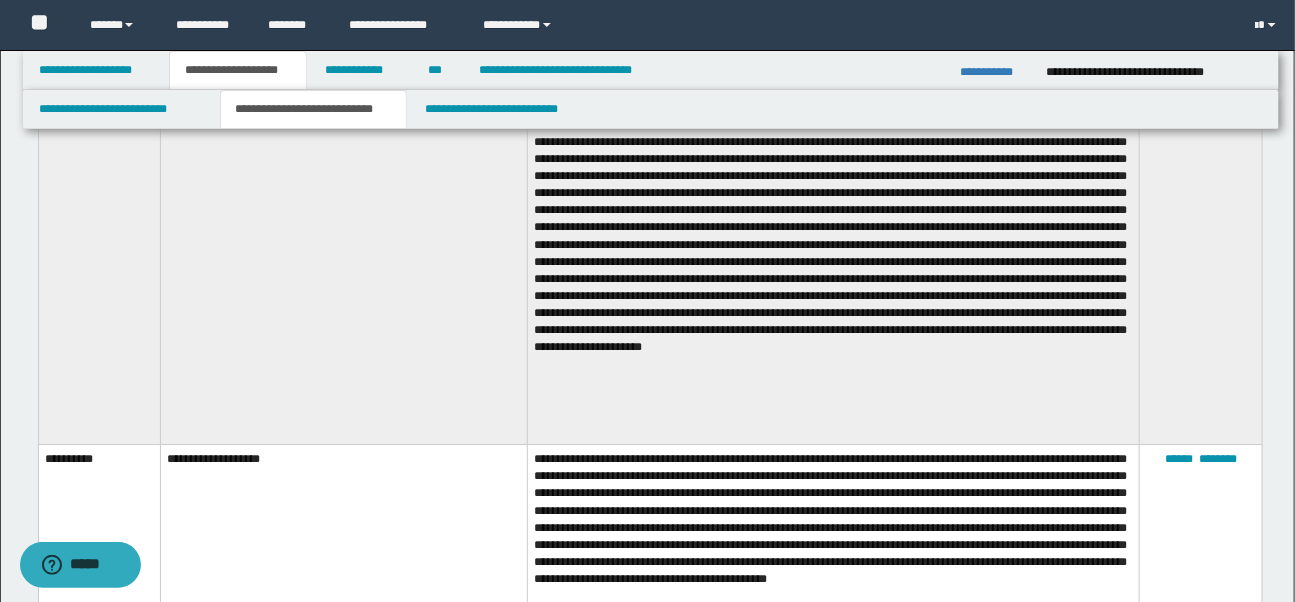 click at bounding box center (834, 149) 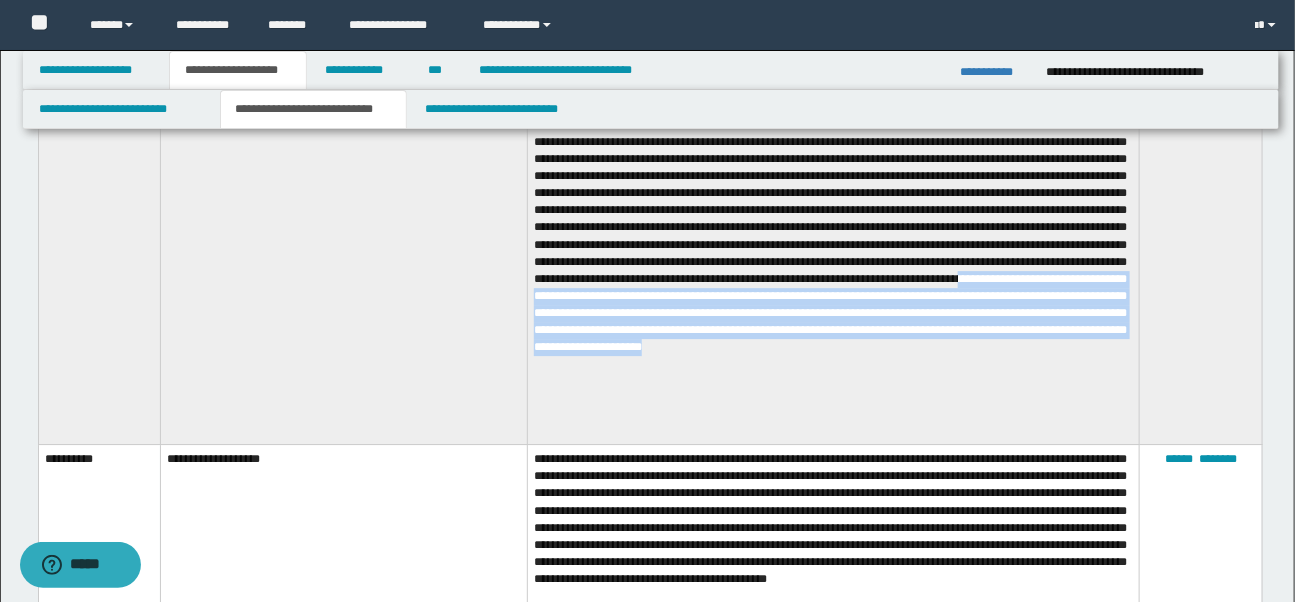 drag, startPoint x: 759, startPoint y: 371, endPoint x: 737, endPoint y: 425, distance: 58.30952 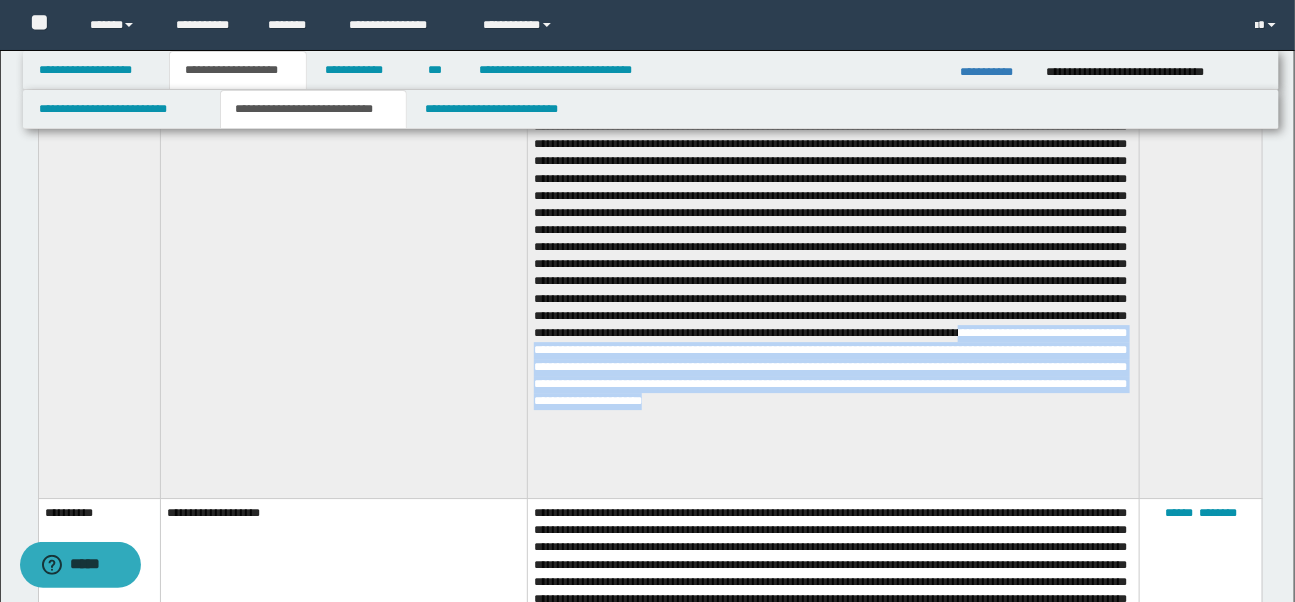 scroll, scrollTop: 1849, scrollLeft: 0, axis: vertical 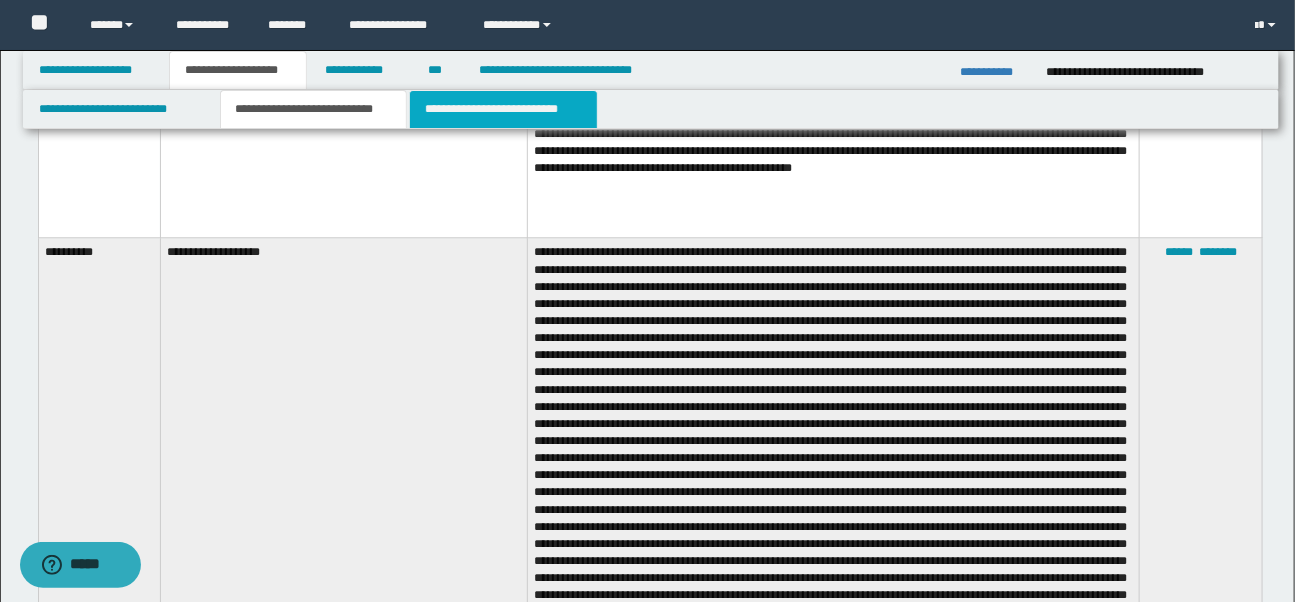 click on "**********" at bounding box center (503, 109) 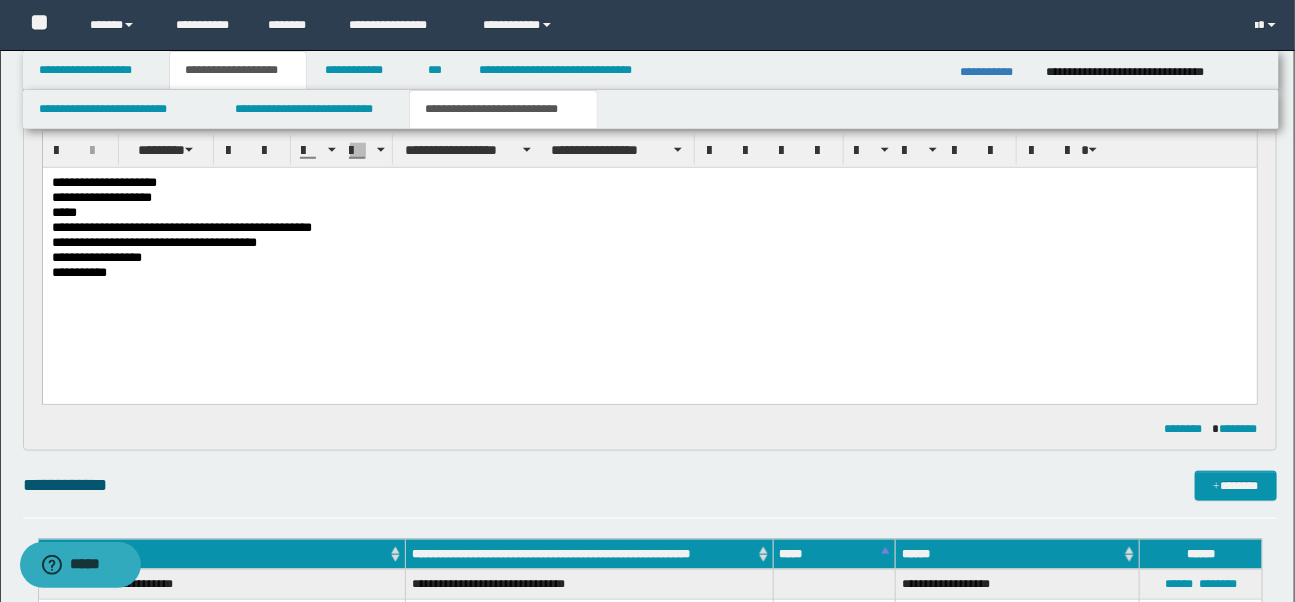scroll, scrollTop: 565, scrollLeft: 0, axis: vertical 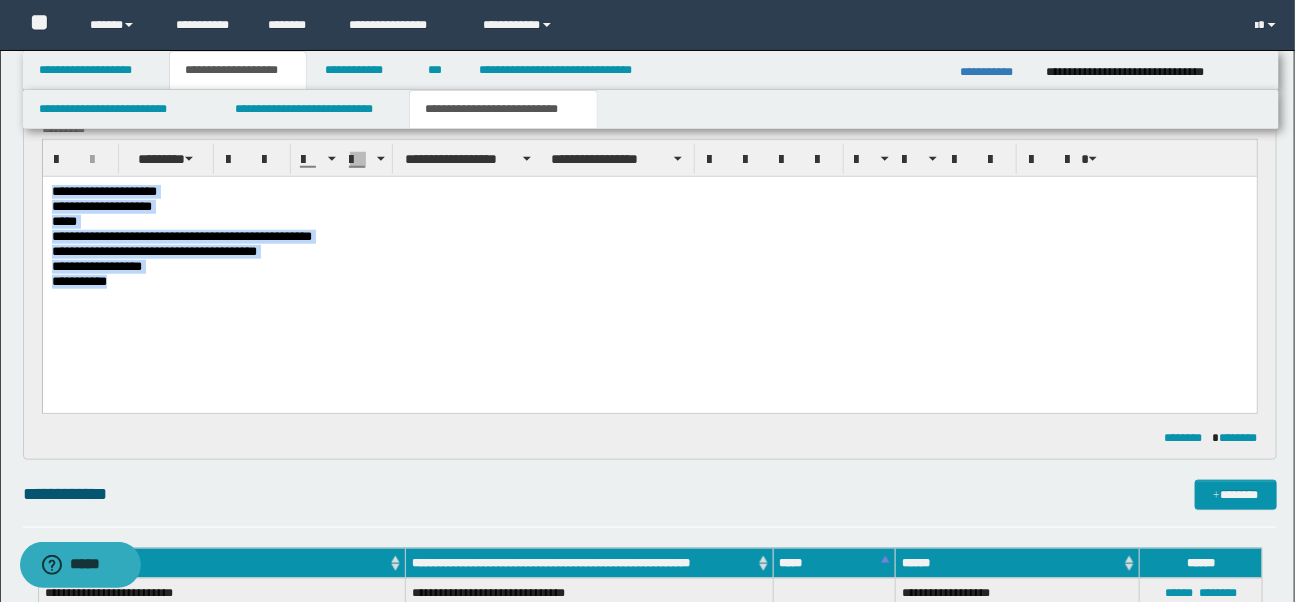 drag, startPoint x: 52, startPoint y: 194, endPoint x: 157, endPoint y: 282, distance: 137 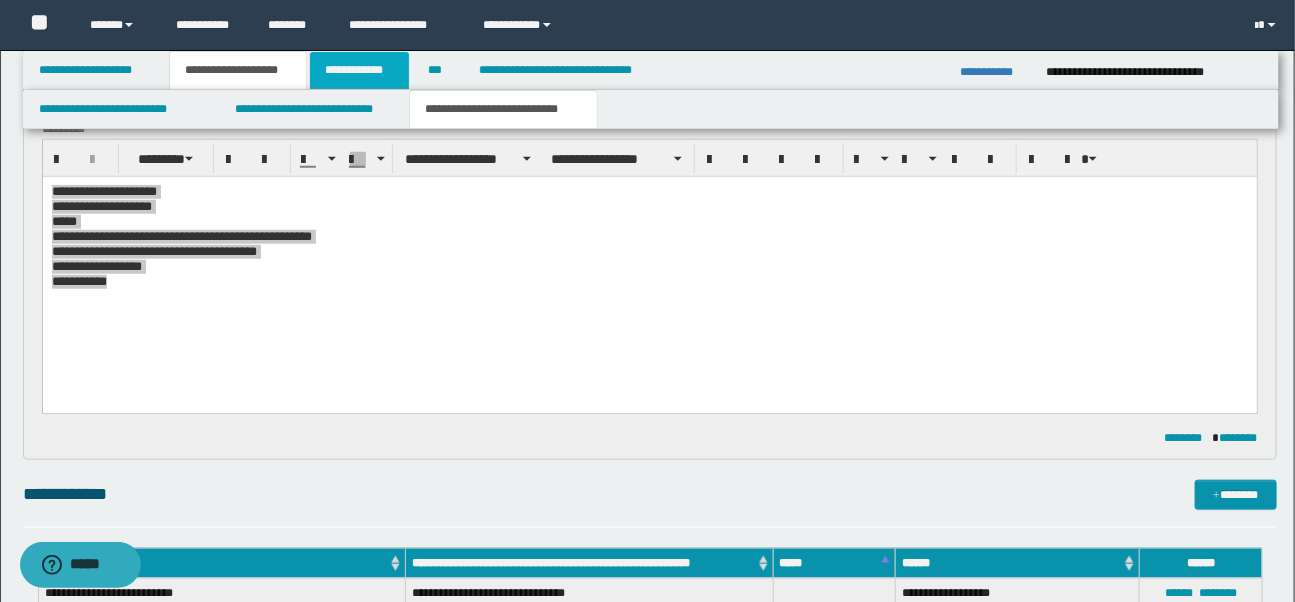 click on "**********" at bounding box center [359, 70] 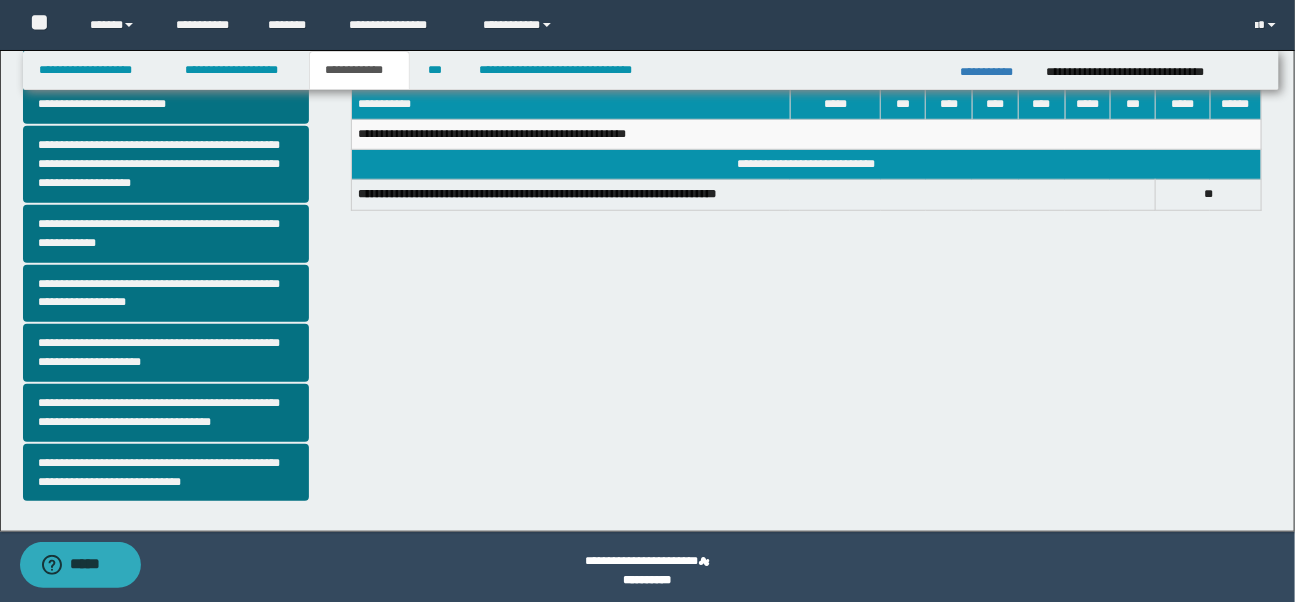 scroll, scrollTop: 547, scrollLeft: 0, axis: vertical 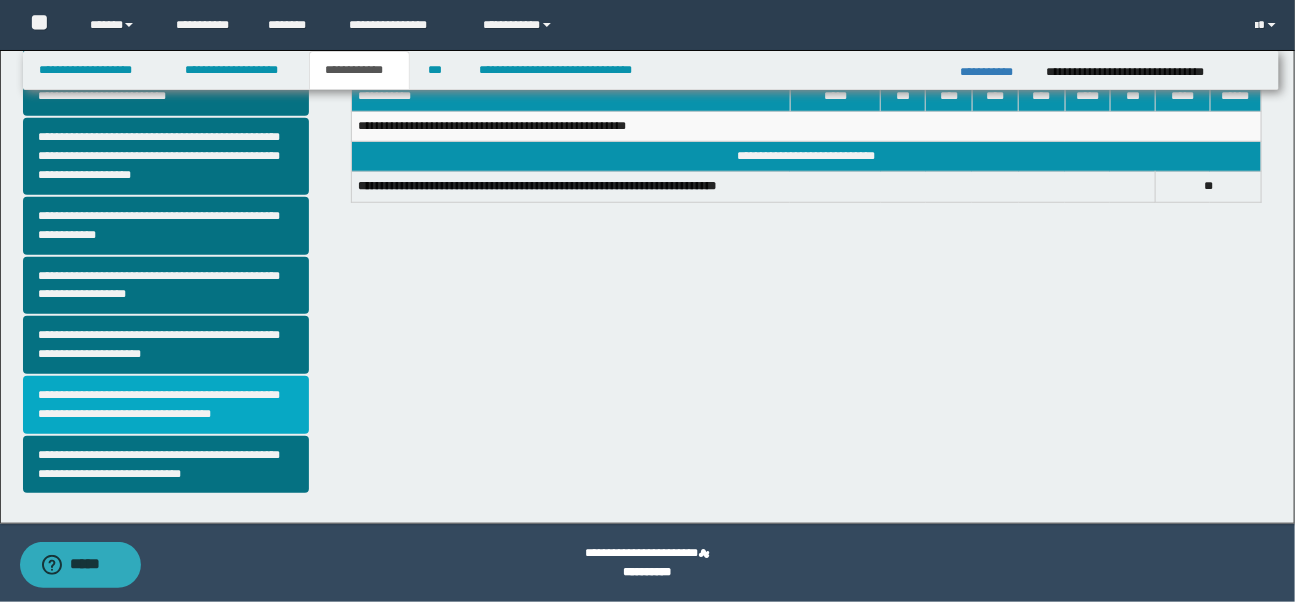 click on "**********" at bounding box center (166, 405) 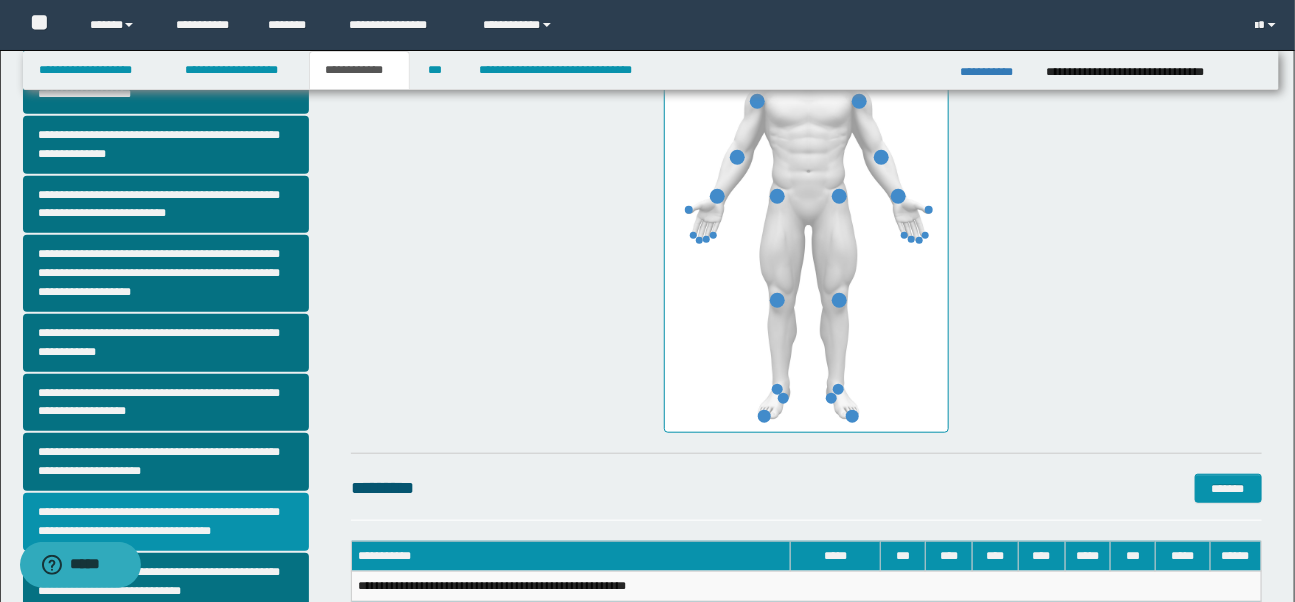 scroll, scrollTop: 431, scrollLeft: 0, axis: vertical 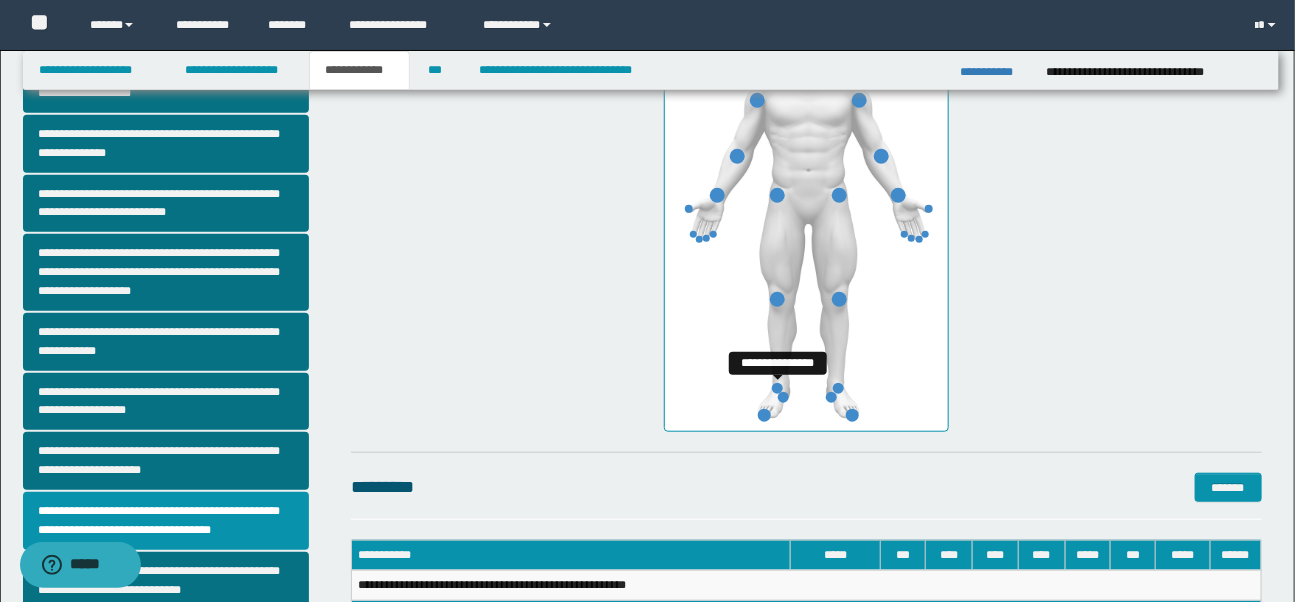 click at bounding box center (777, 388) 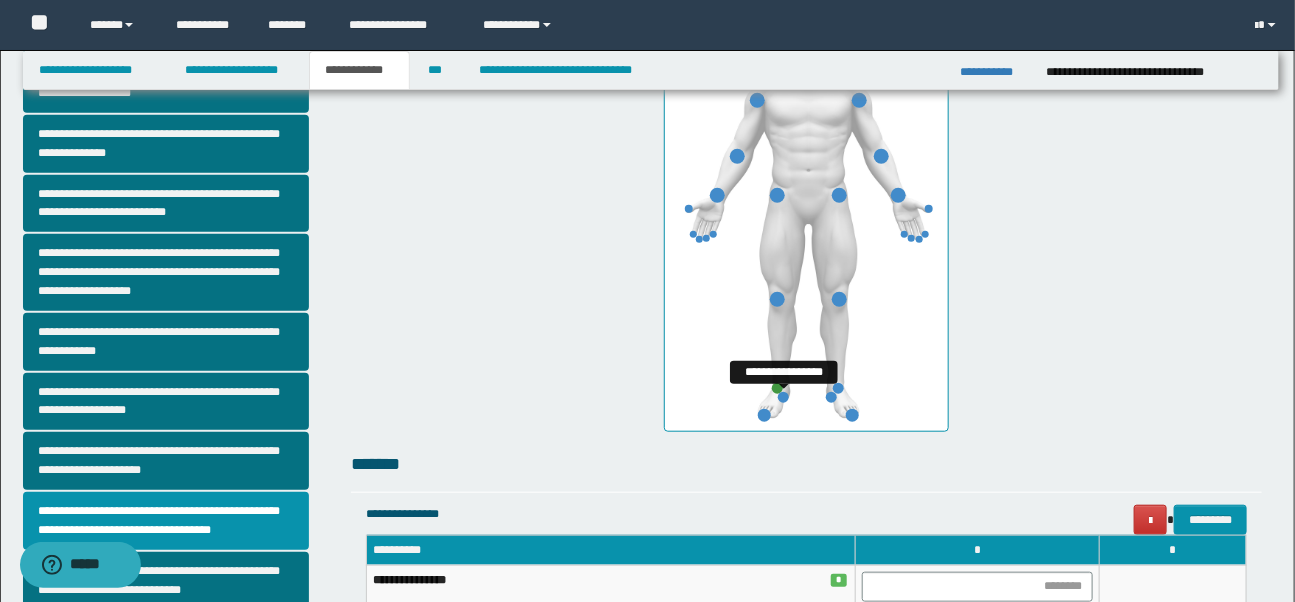 click at bounding box center [783, 397] 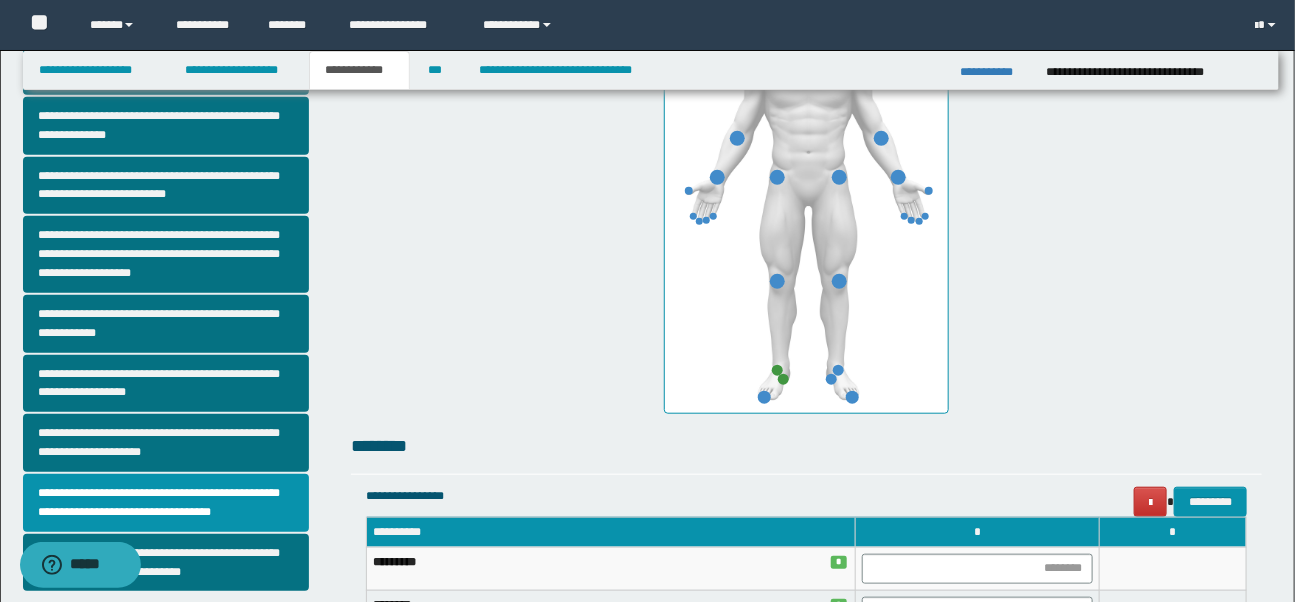 scroll, scrollTop: 528, scrollLeft: 0, axis: vertical 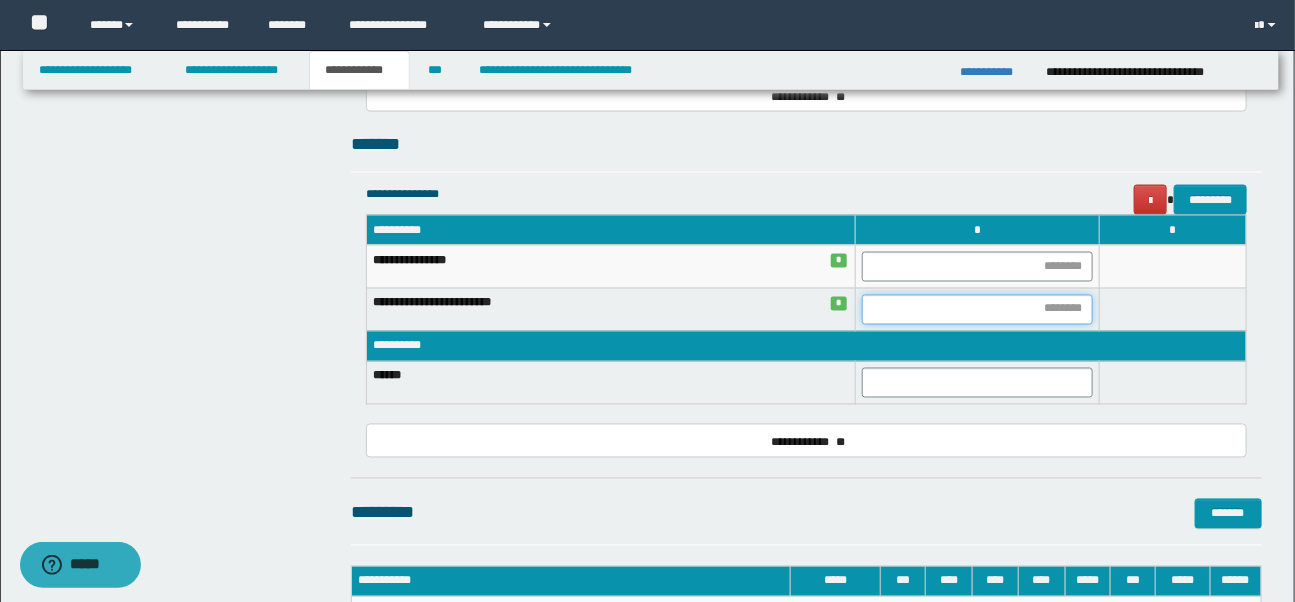 click at bounding box center [977, 310] 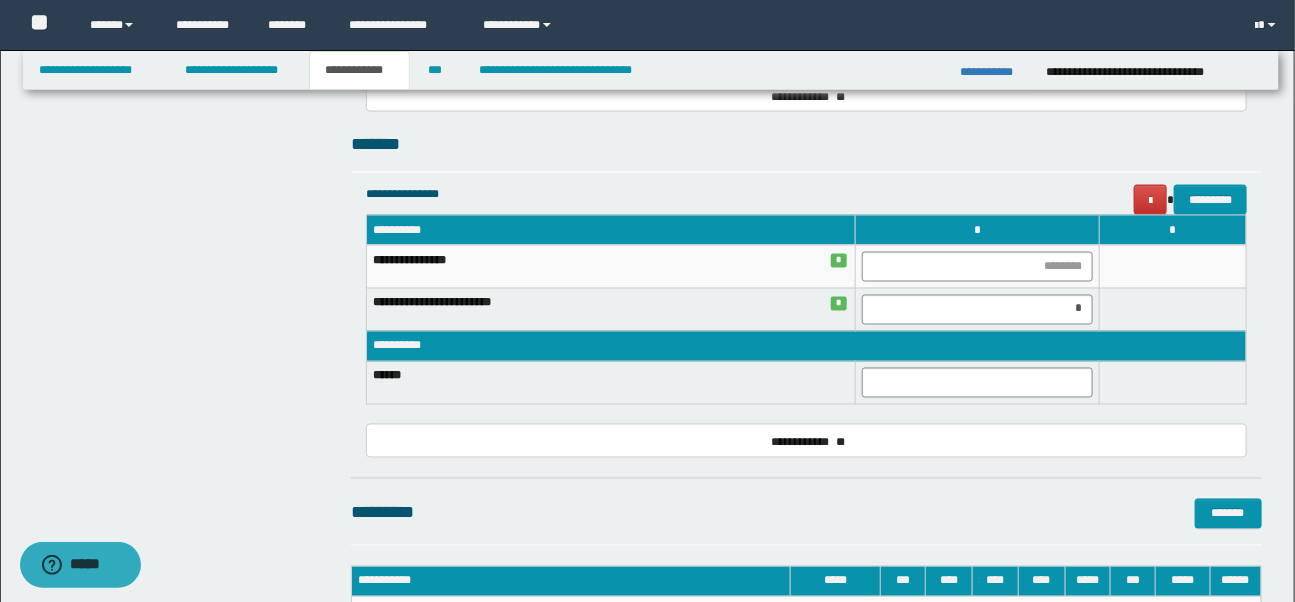 click on "*******" at bounding box center [806, 144] 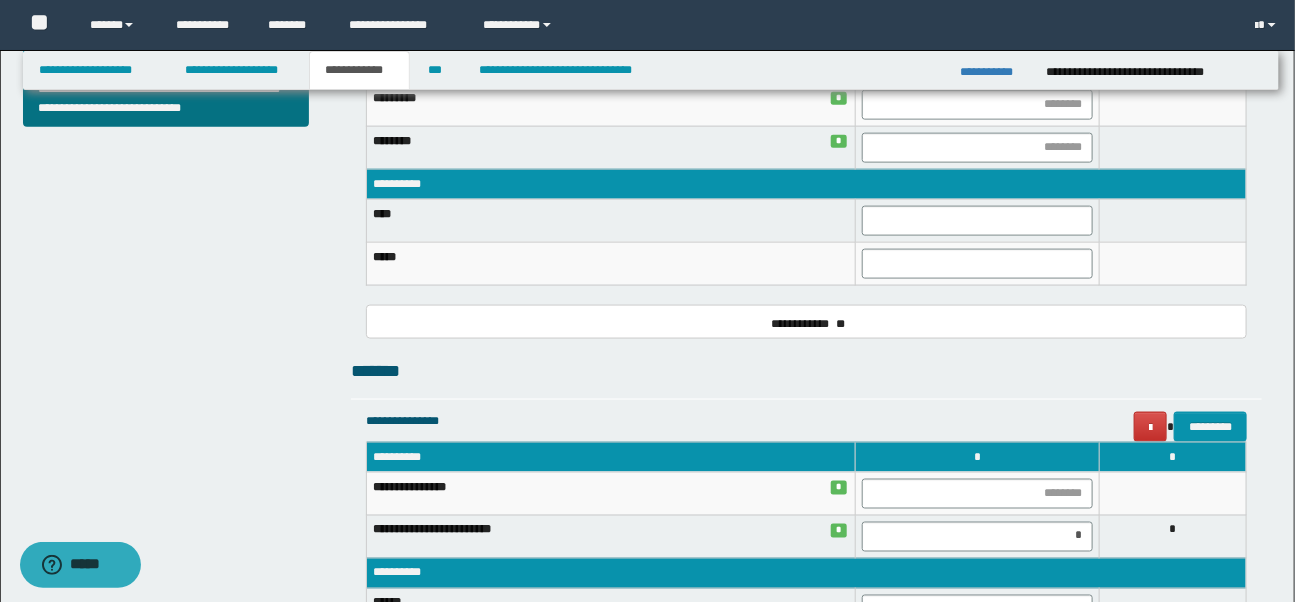 scroll, scrollTop: 866, scrollLeft: 0, axis: vertical 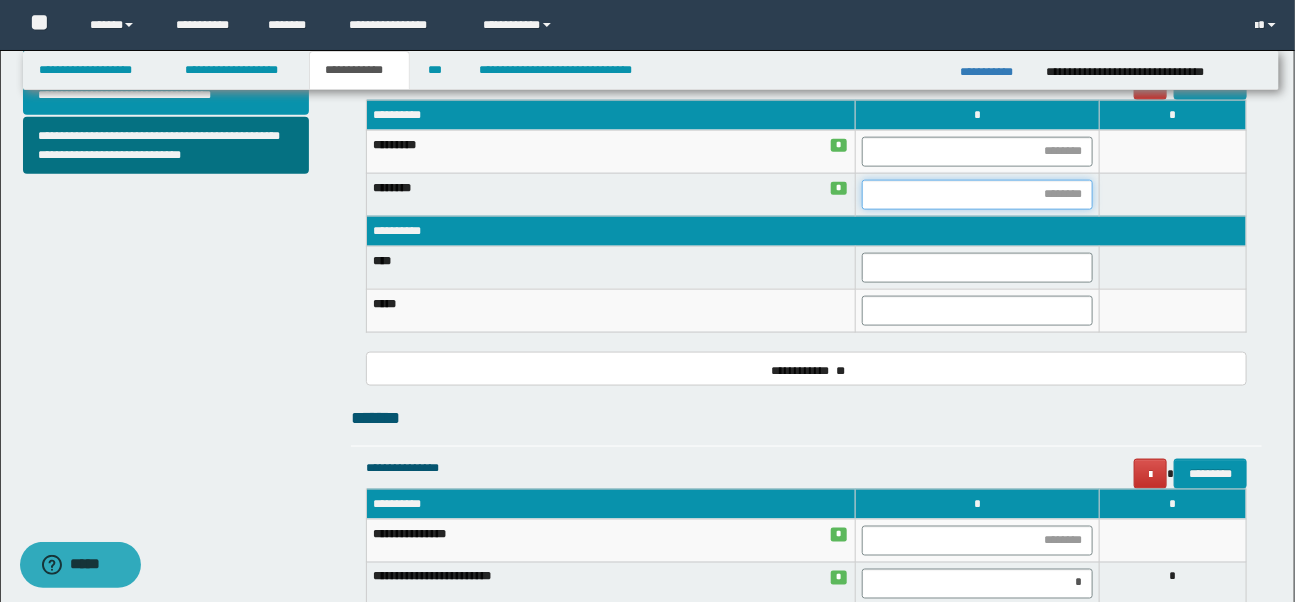 click at bounding box center (977, 195) 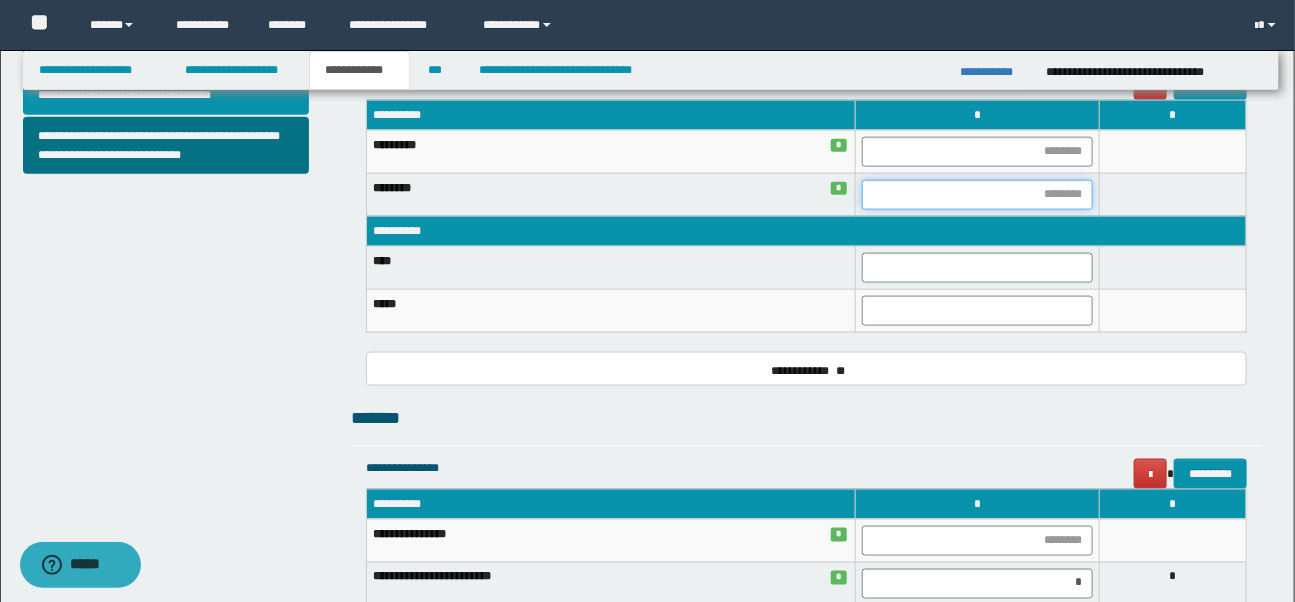 type on "*" 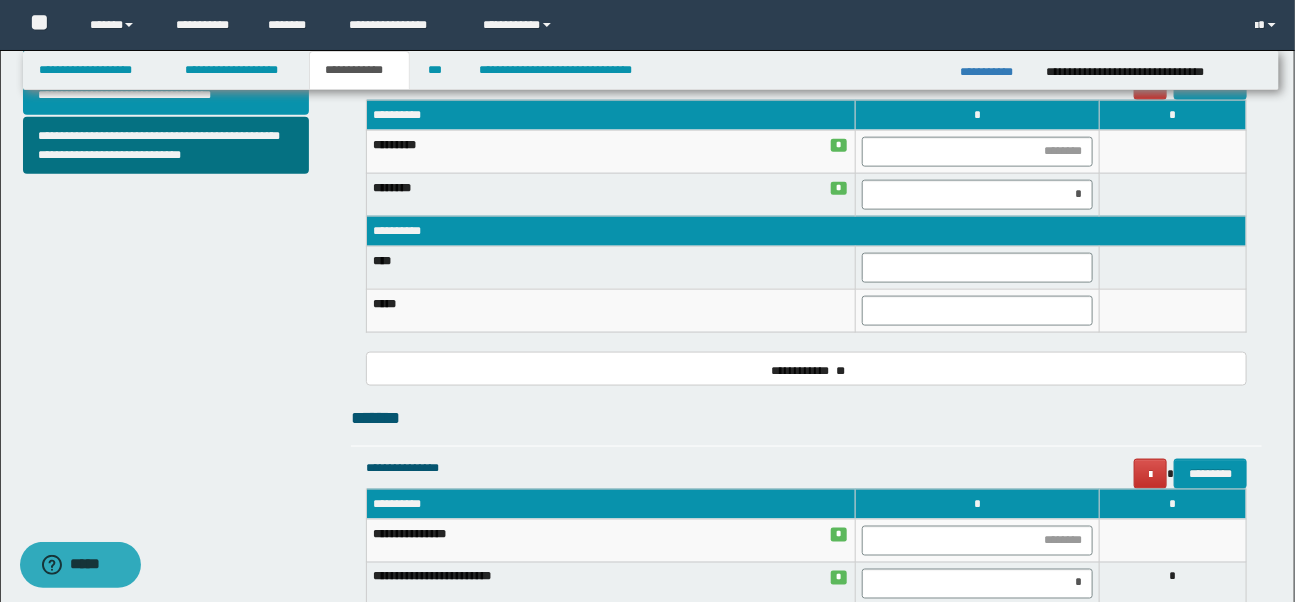 click on "*******" at bounding box center [806, 418] 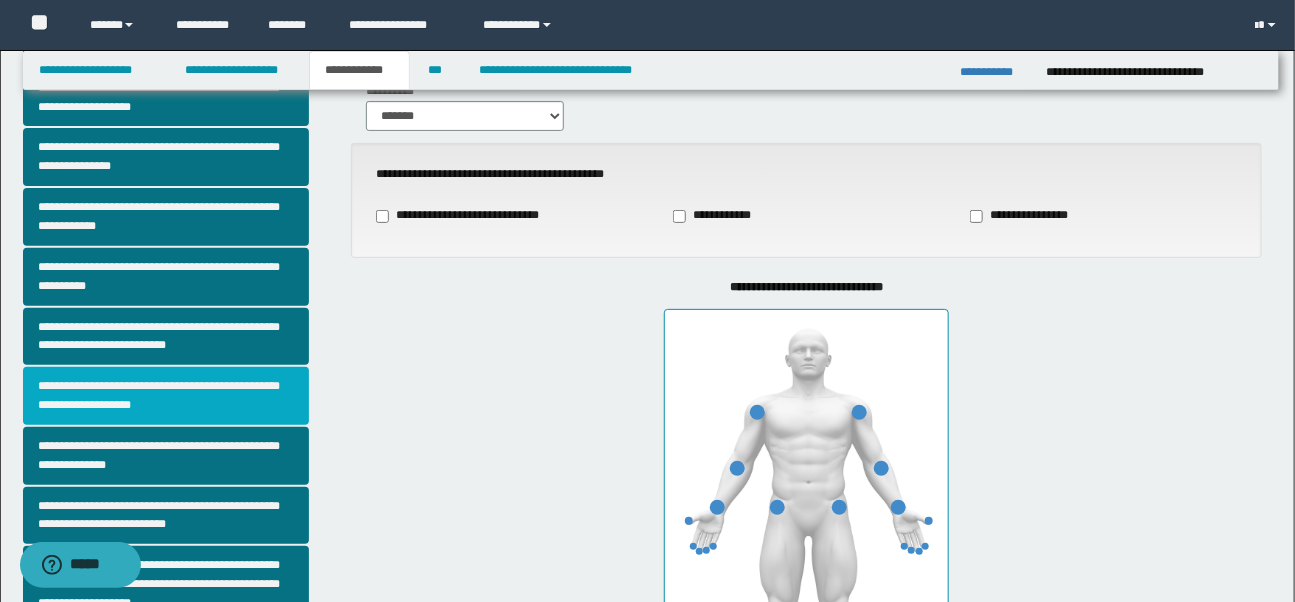 scroll, scrollTop: 124, scrollLeft: 0, axis: vertical 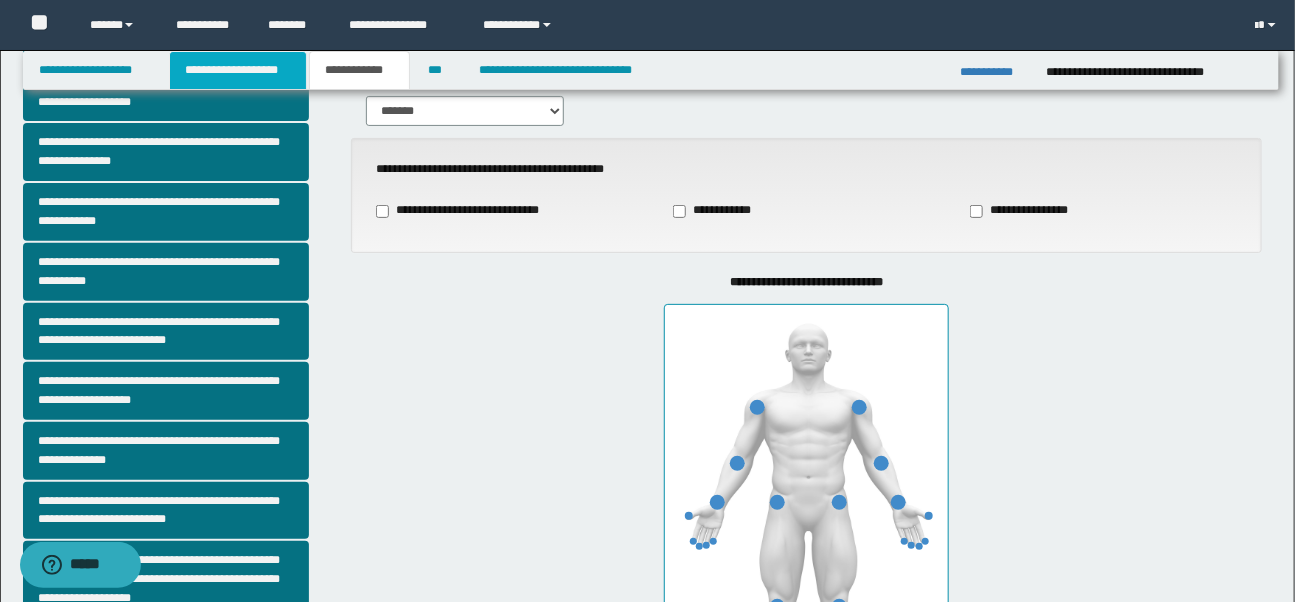 click on "**********" at bounding box center [238, 70] 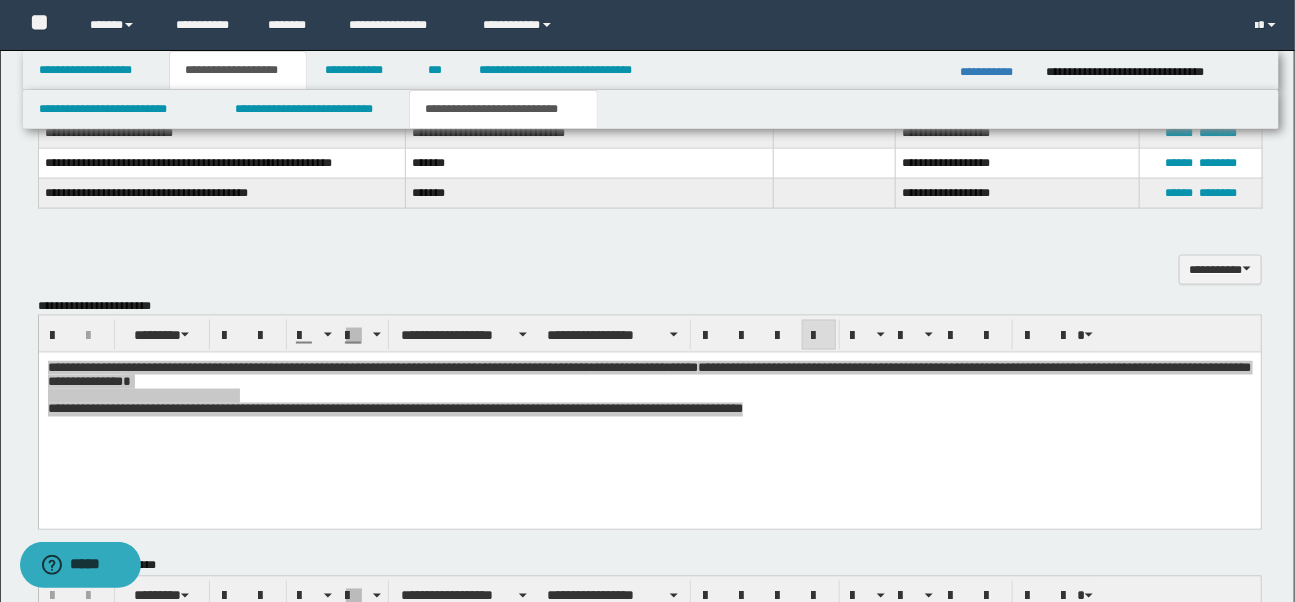 scroll, scrollTop: 1027, scrollLeft: 0, axis: vertical 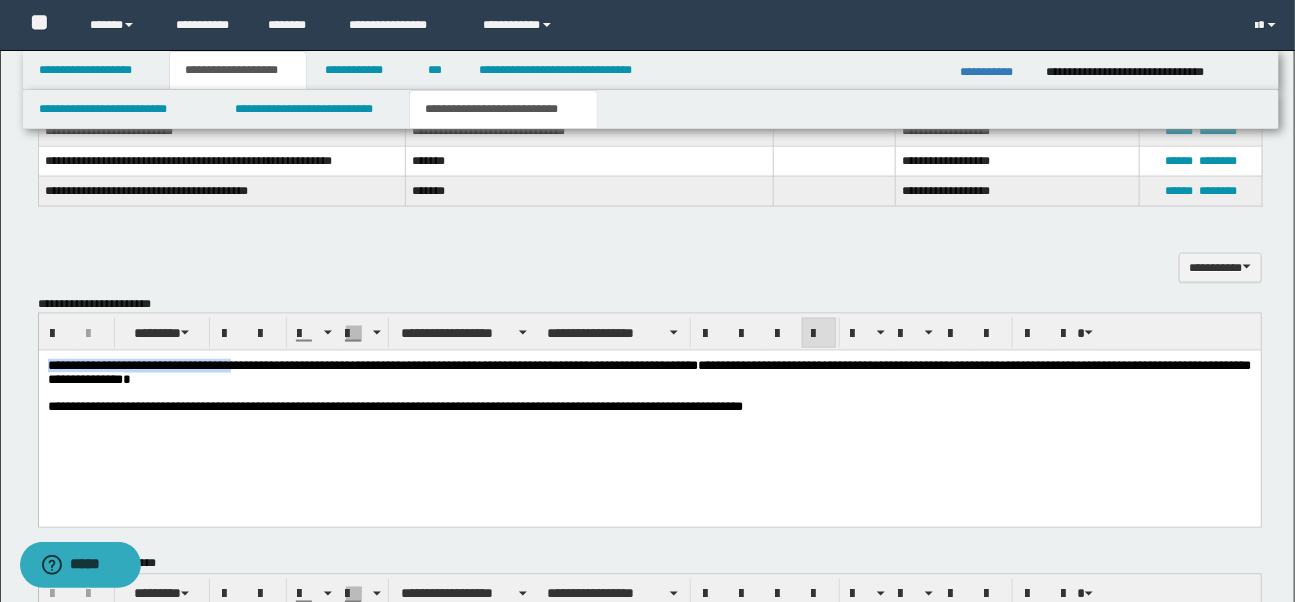 drag, startPoint x: 46, startPoint y: 365, endPoint x: 248, endPoint y: 368, distance: 202.02228 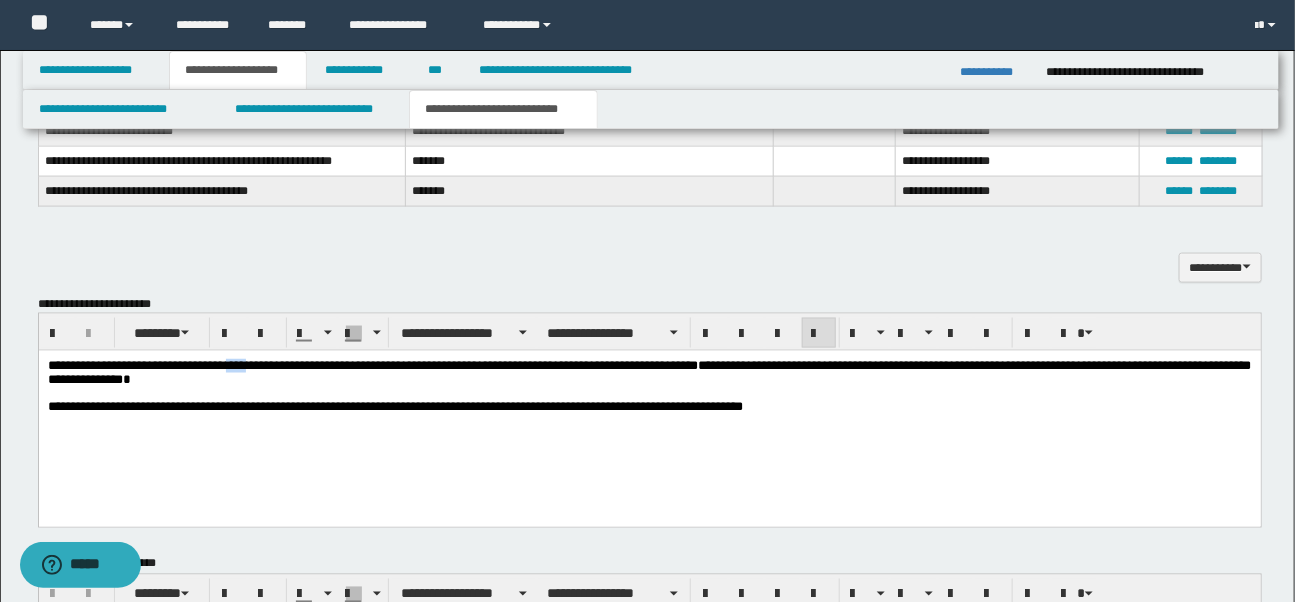 drag, startPoint x: 255, startPoint y: 367, endPoint x: 267, endPoint y: 367, distance: 12 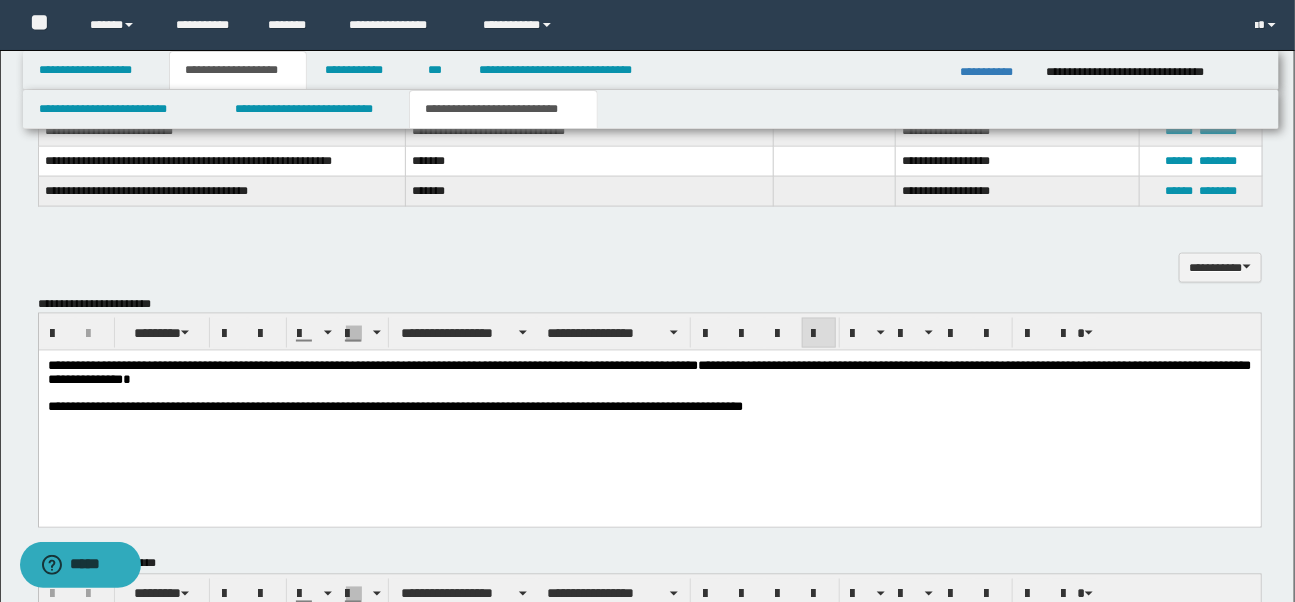 drag, startPoint x: 43, startPoint y: 364, endPoint x: 356, endPoint y: 380, distance: 313.4087 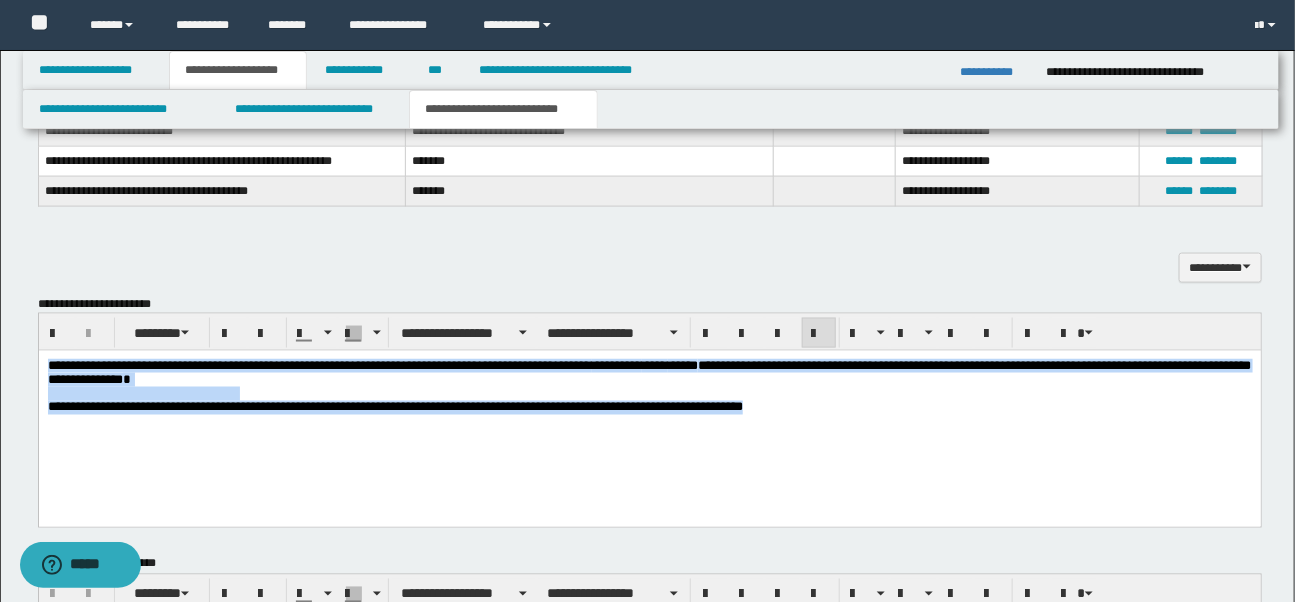 drag, startPoint x: 47, startPoint y: 366, endPoint x: 863, endPoint y: 410, distance: 817.1854 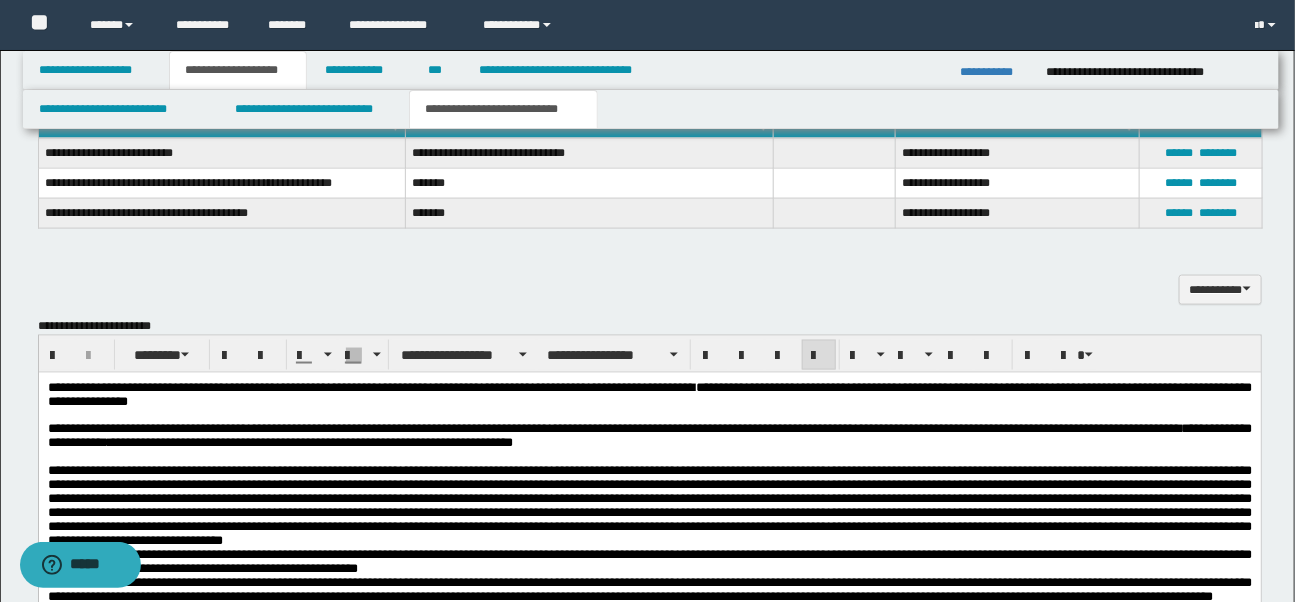 scroll, scrollTop: 1001, scrollLeft: 0, axis: vertical 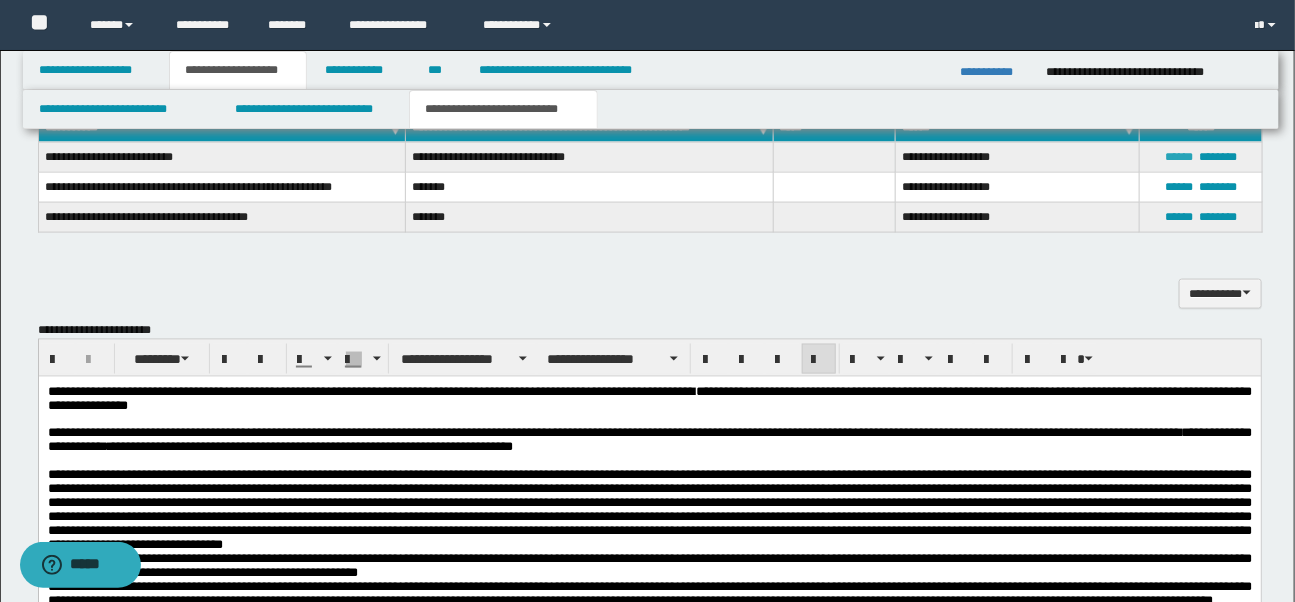 click on "******" at bounding box center [1179, 157] 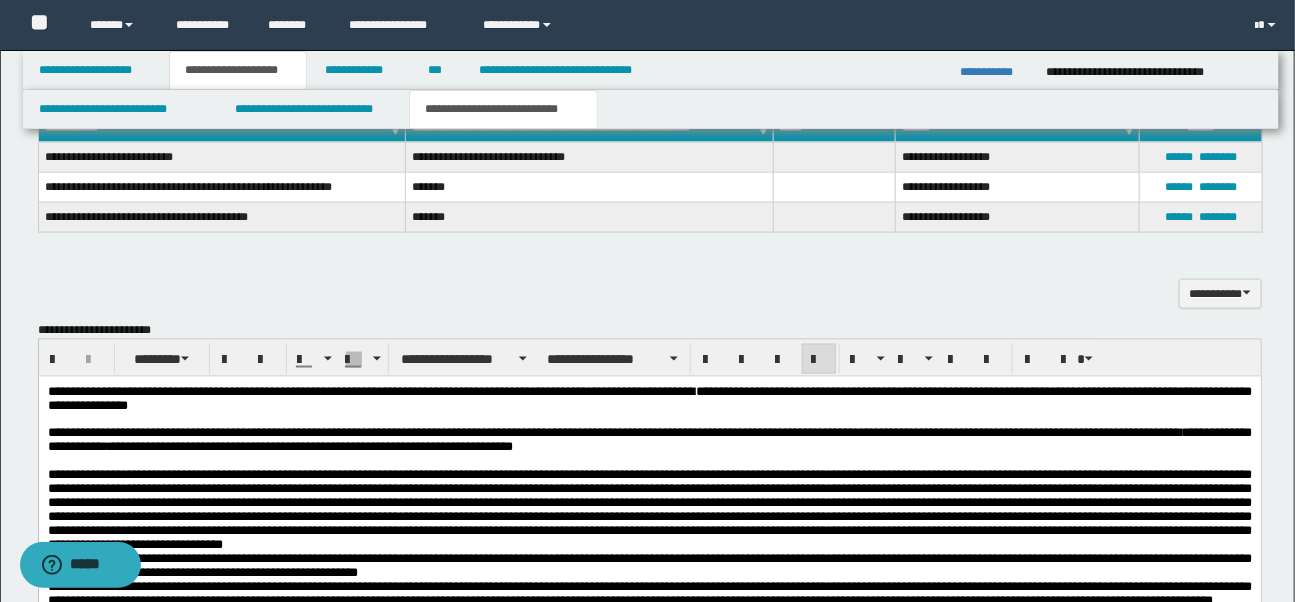 type on "**********" 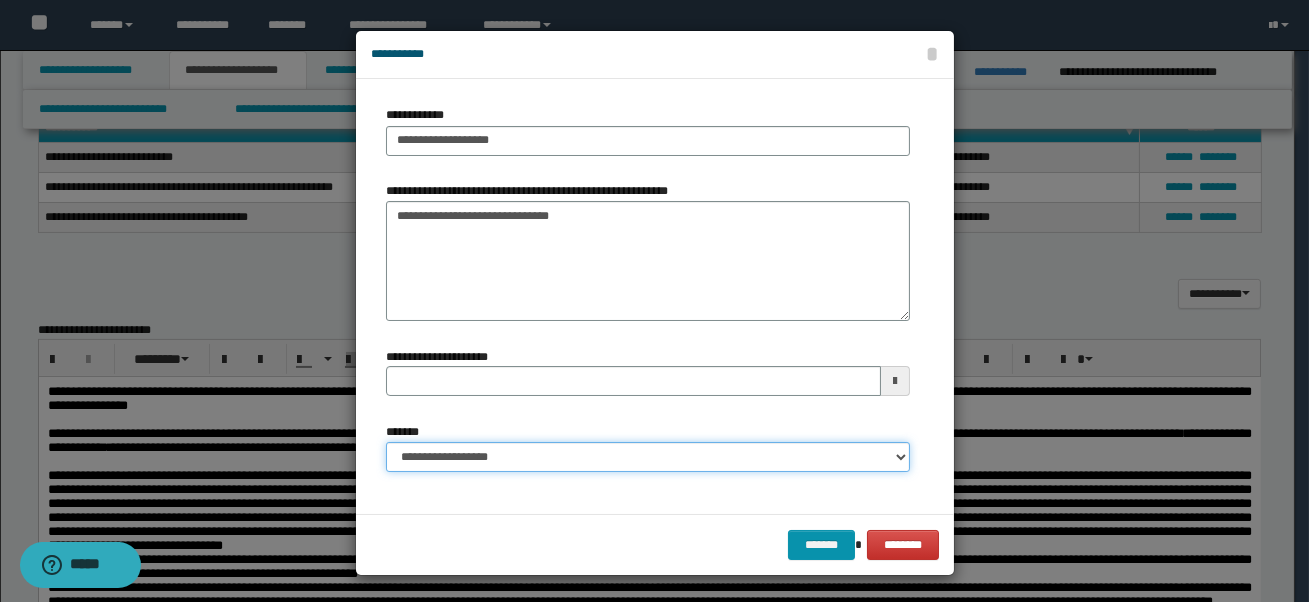 click on "**********" at bounding box center [648, 457] 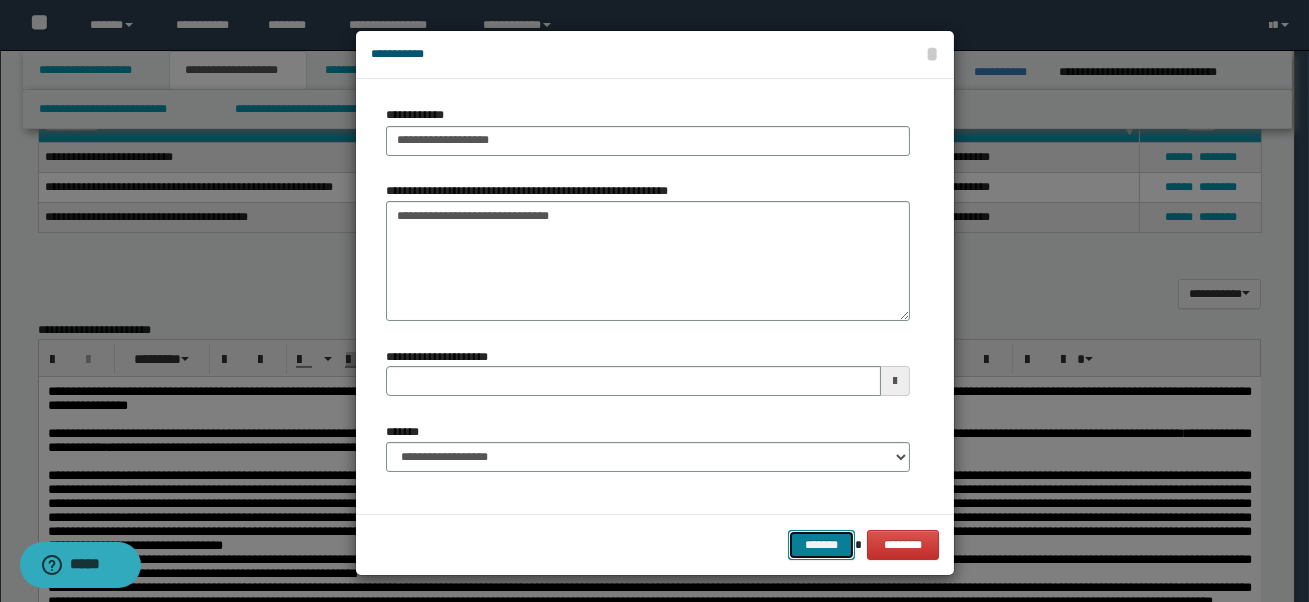 click on "*******" at bounding box center [821, 545] 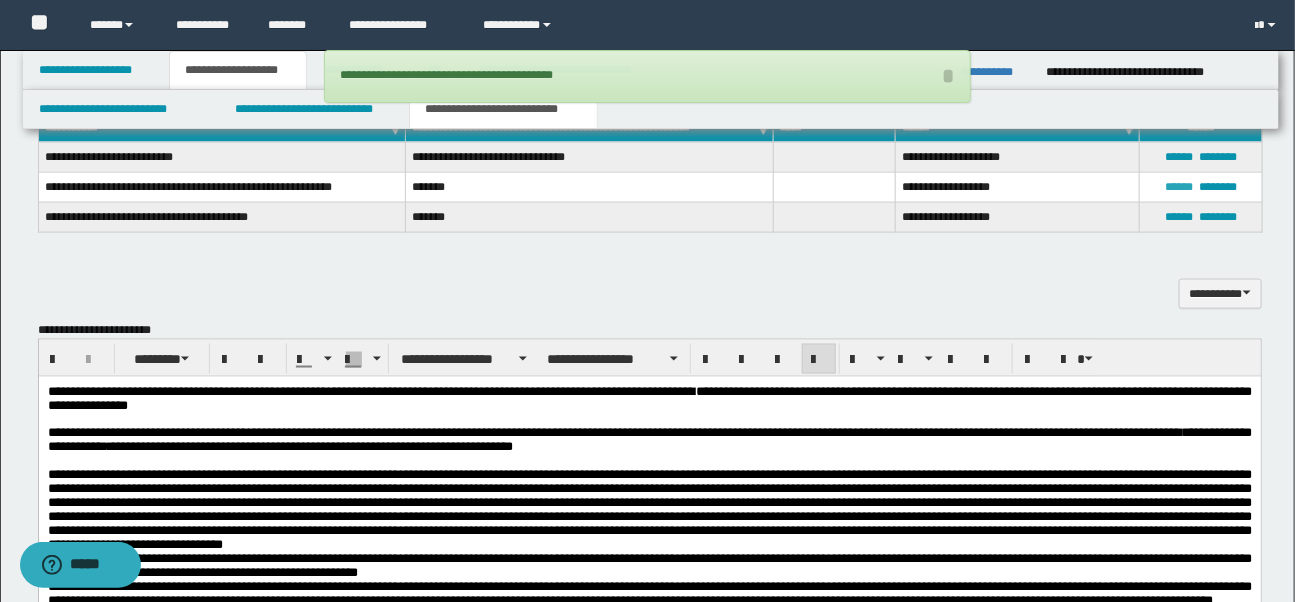 click on "******" at bounding box center (1179, 187) 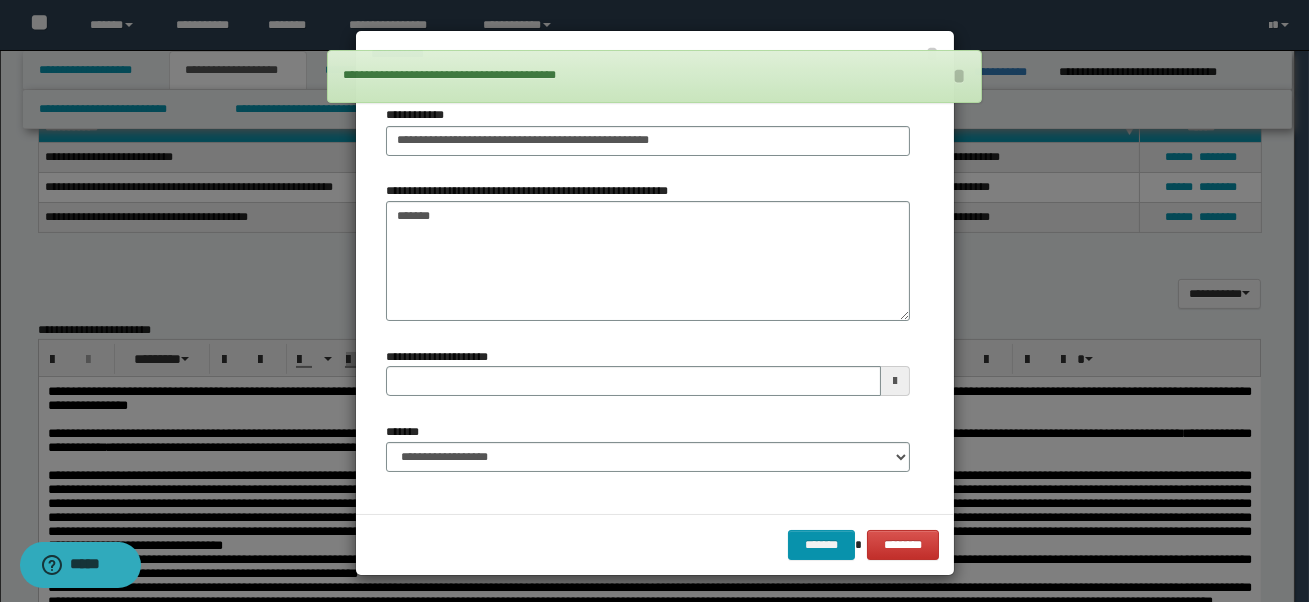 type 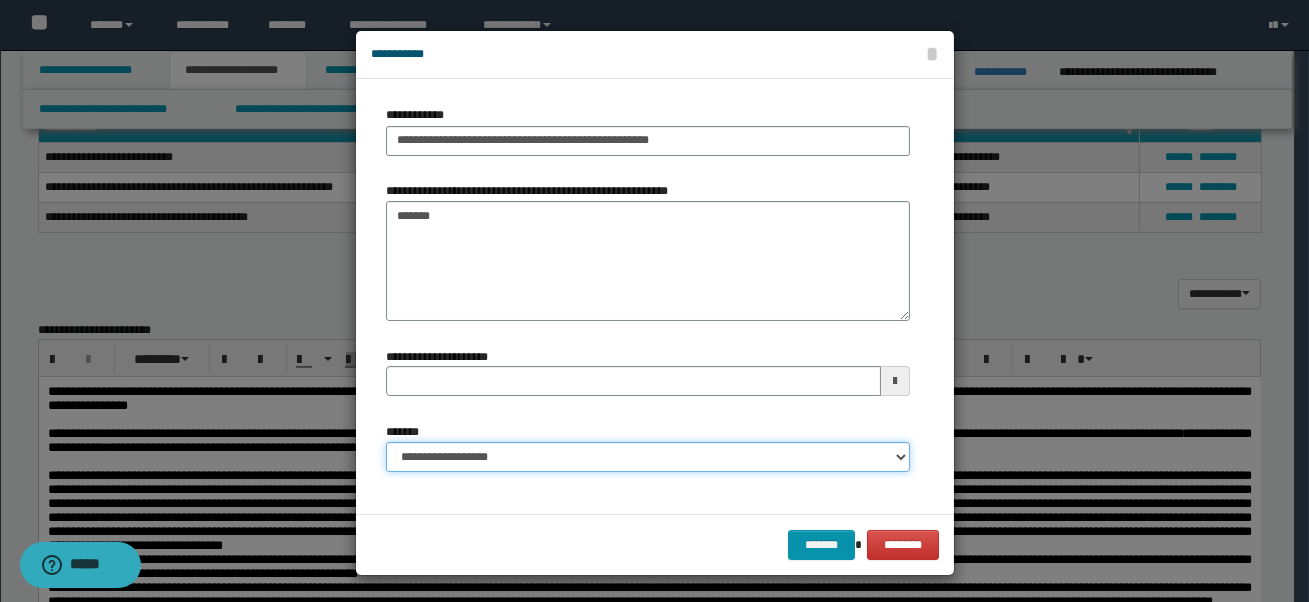 click on "**********" at bounding box center [648, 457] 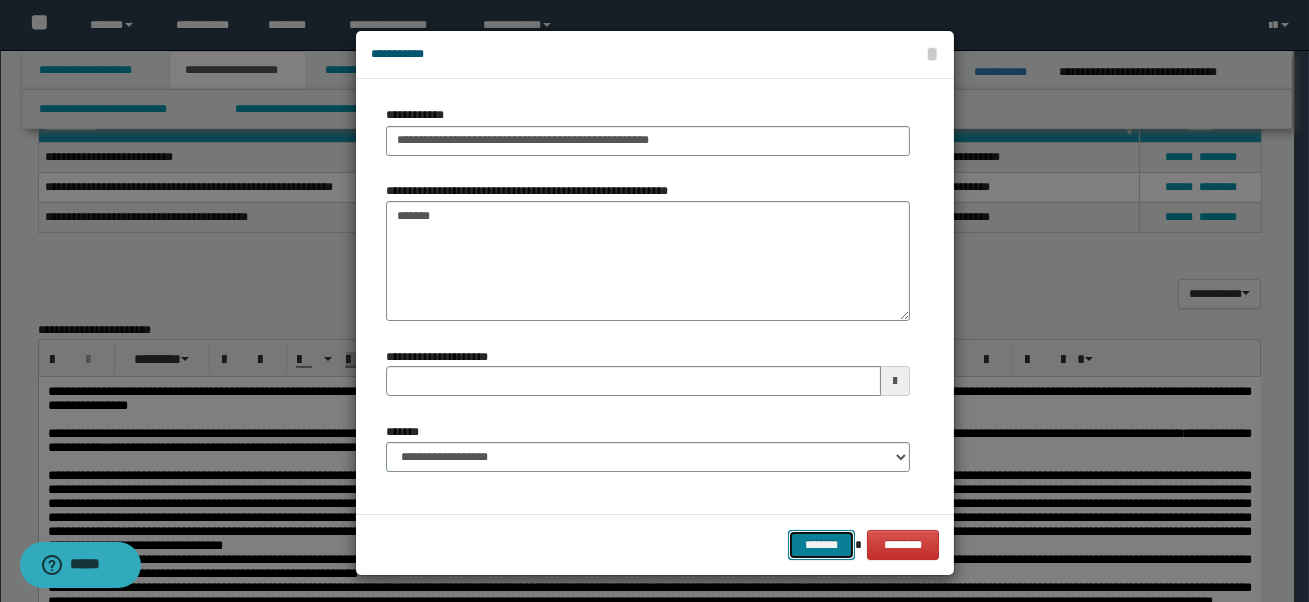 click on "*******" at bounding box center [821, 545] 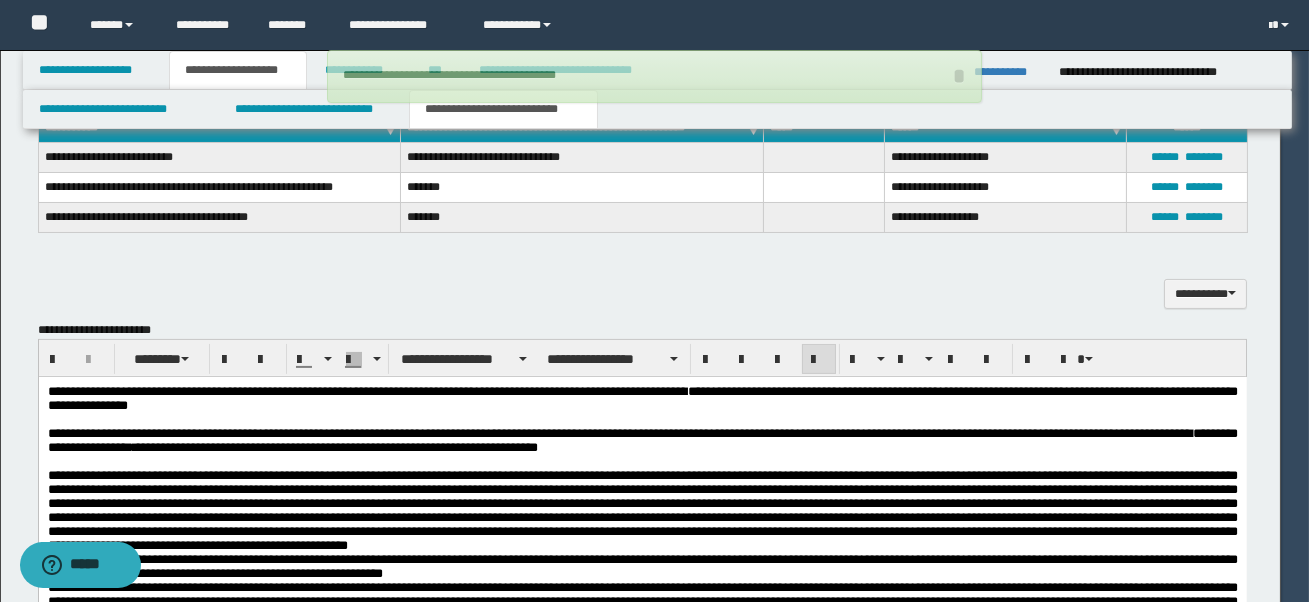 type 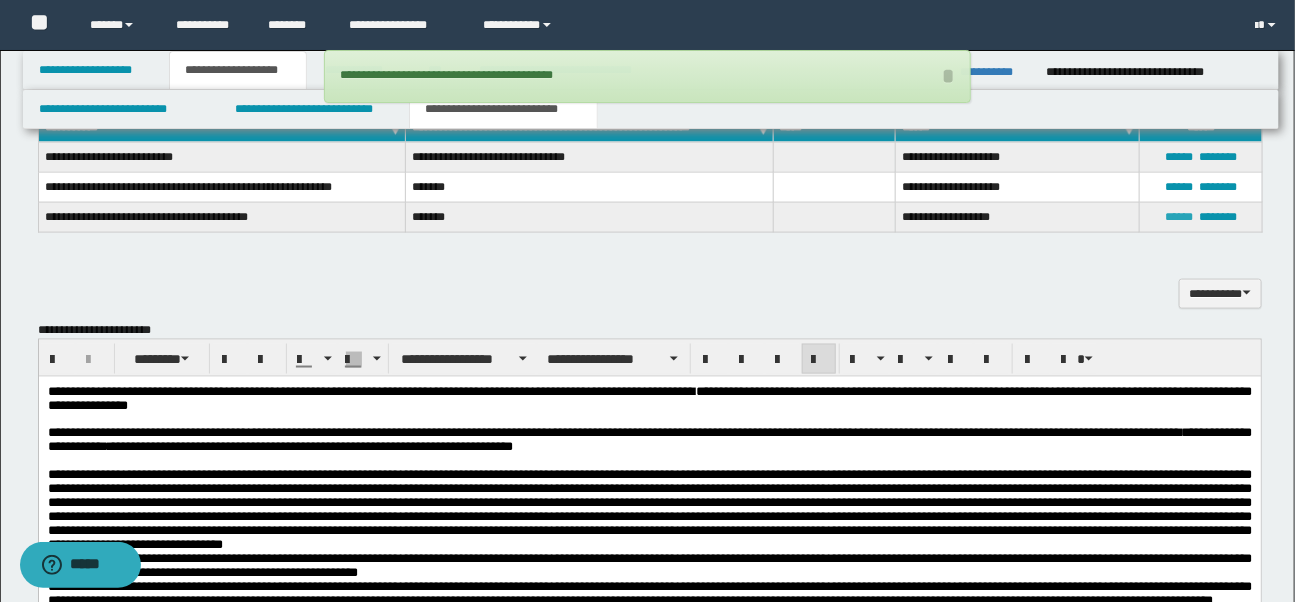 click on "******" at bounding box center [1179, 217] 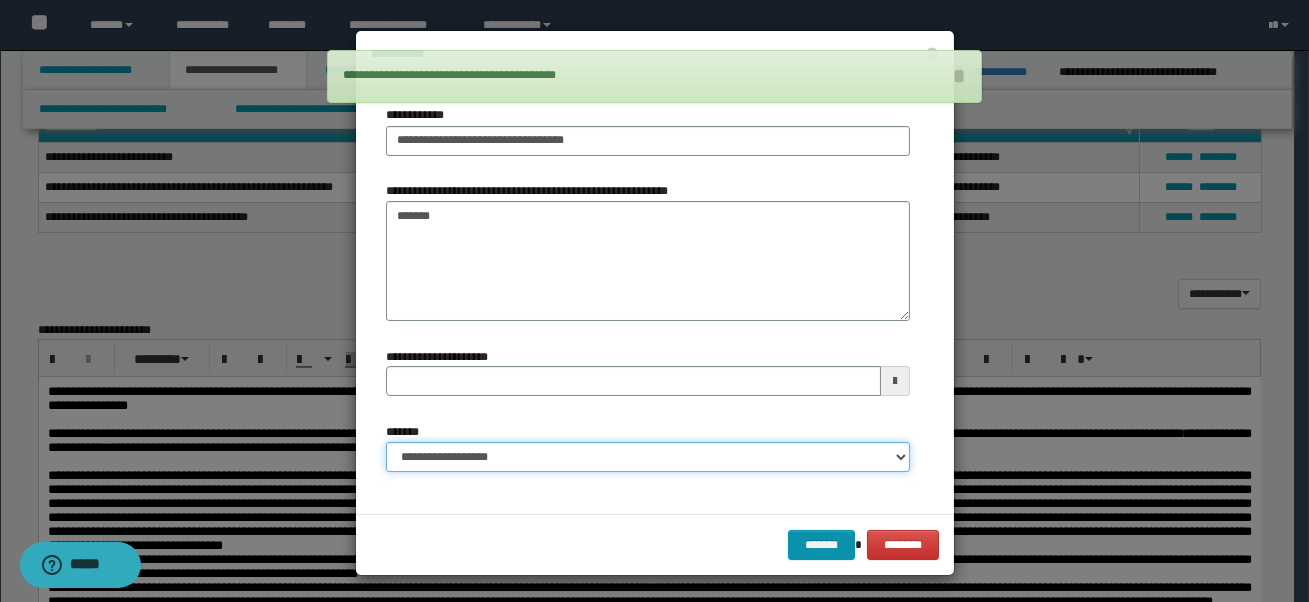click on "**********" at bounding box center [648, 457] 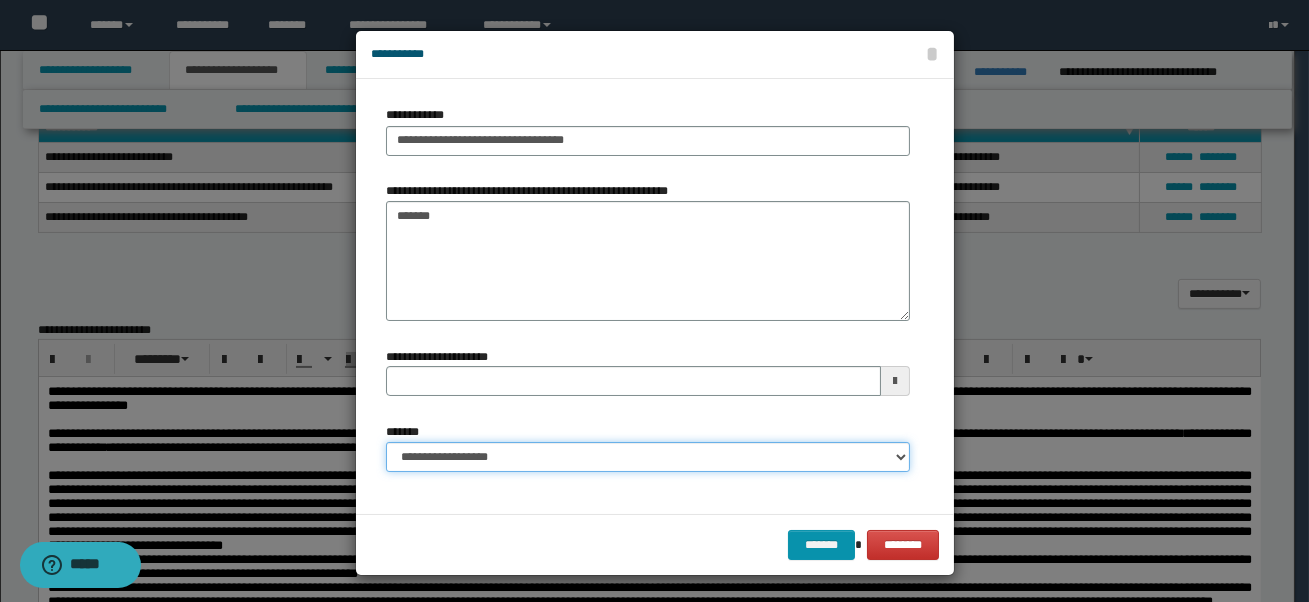 select on "*" 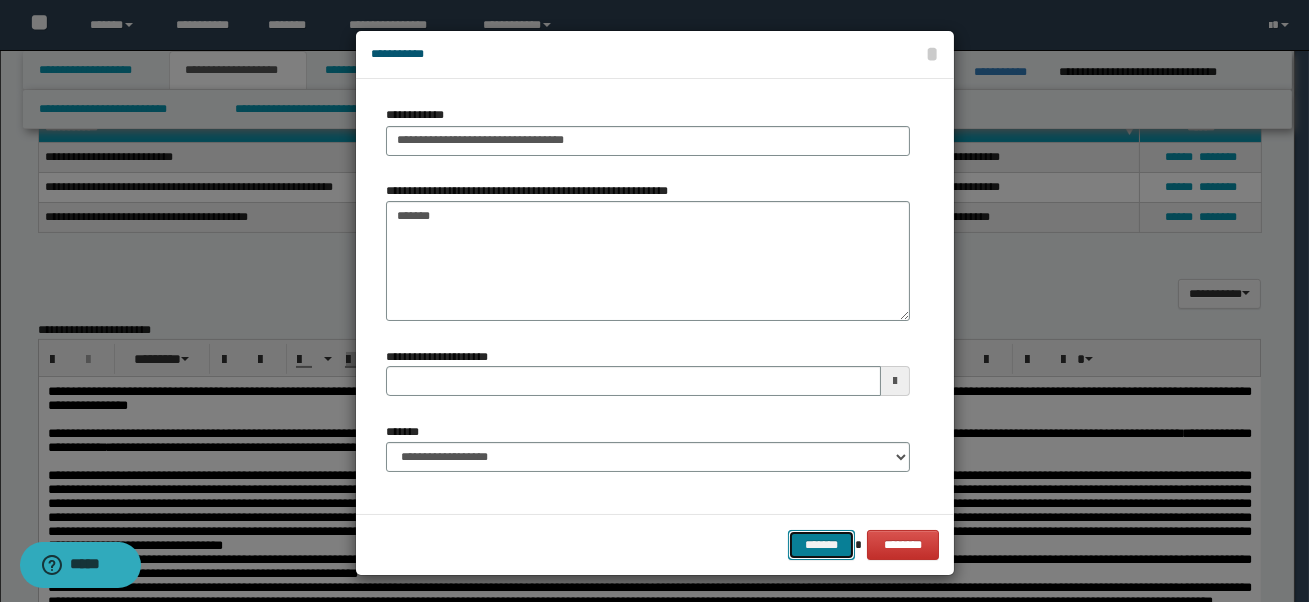 click on "*******" at bounding box center [821, 545] 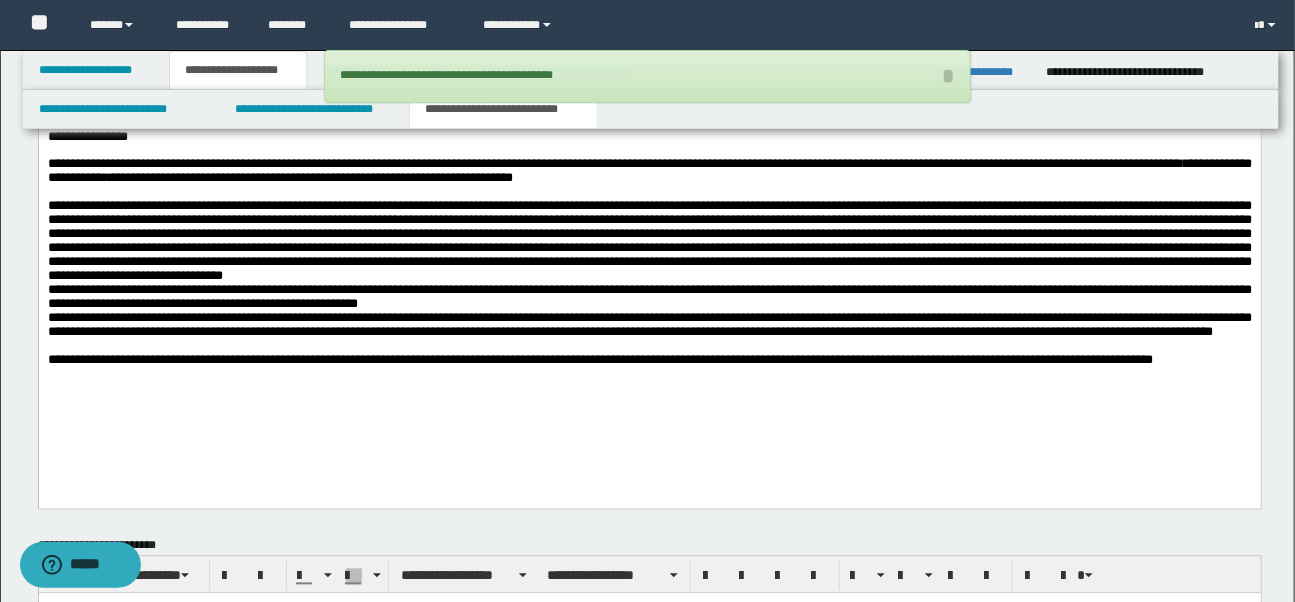 scroll, scrollTop: 1294, scrollLeft: 0, axis: vertical 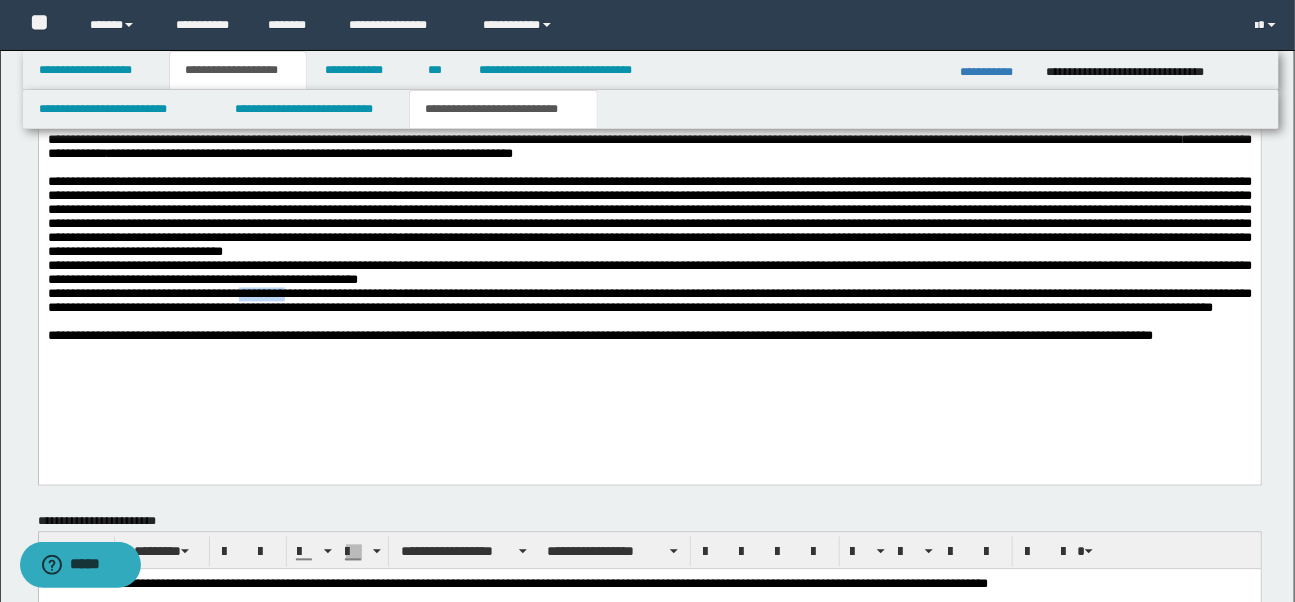drag, startPoint x: 240, startPoint y: 309, endPoint x: 294, endPoint y: 310, distance: 54.00926 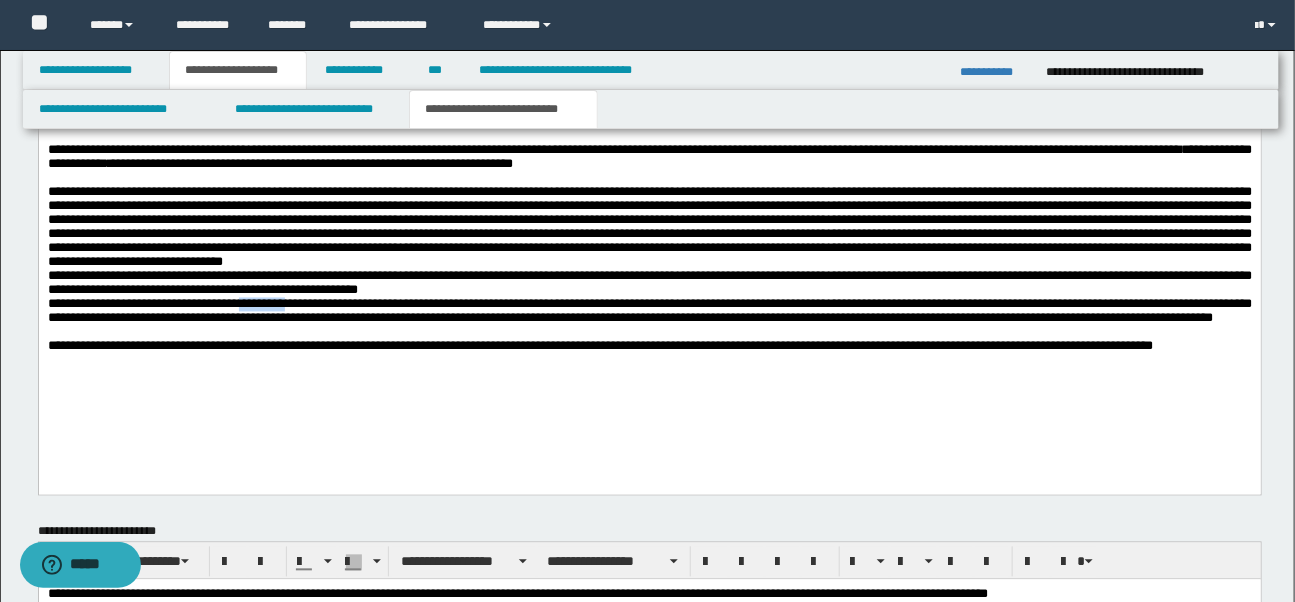 scroll, scrollTop: 1269, scrollLeft: 0, axis: vertical 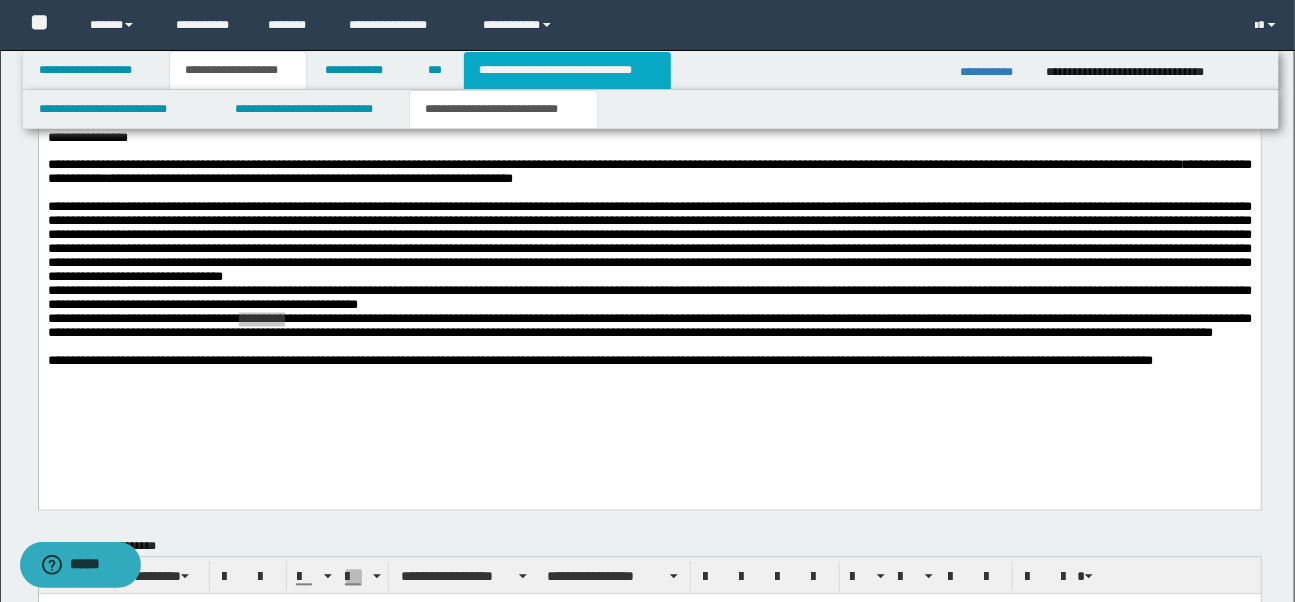 click on "**********" at bounding box center [567, 70] 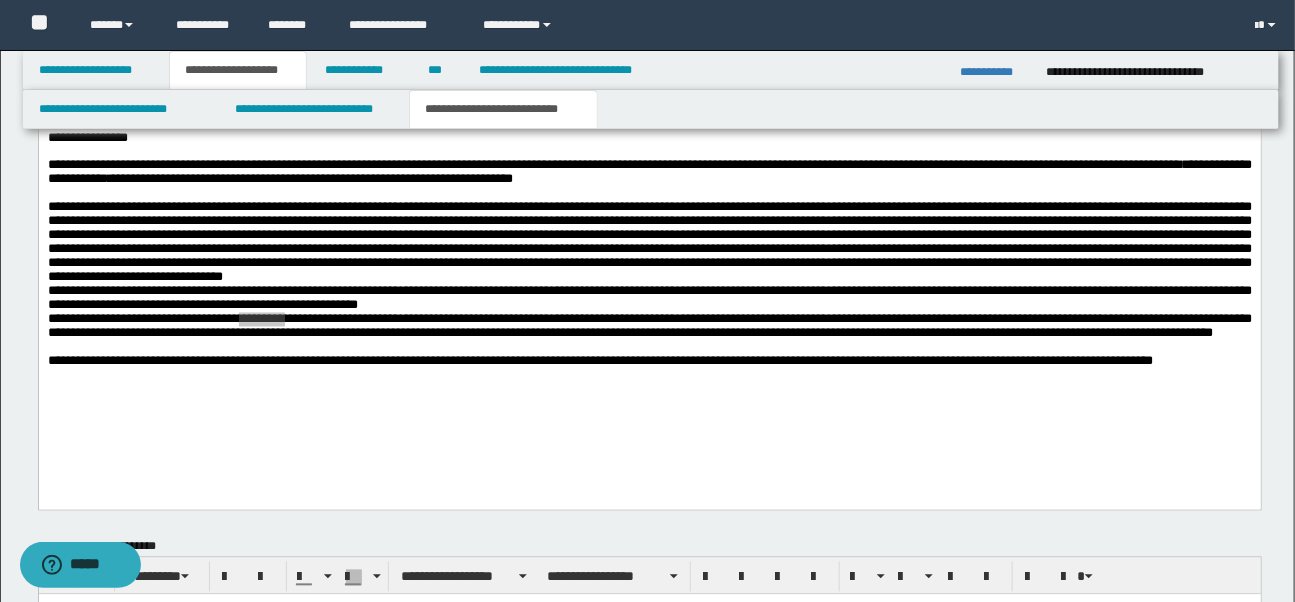 scroll, scrollTop: 0, scrollLeft: 0, axis: both 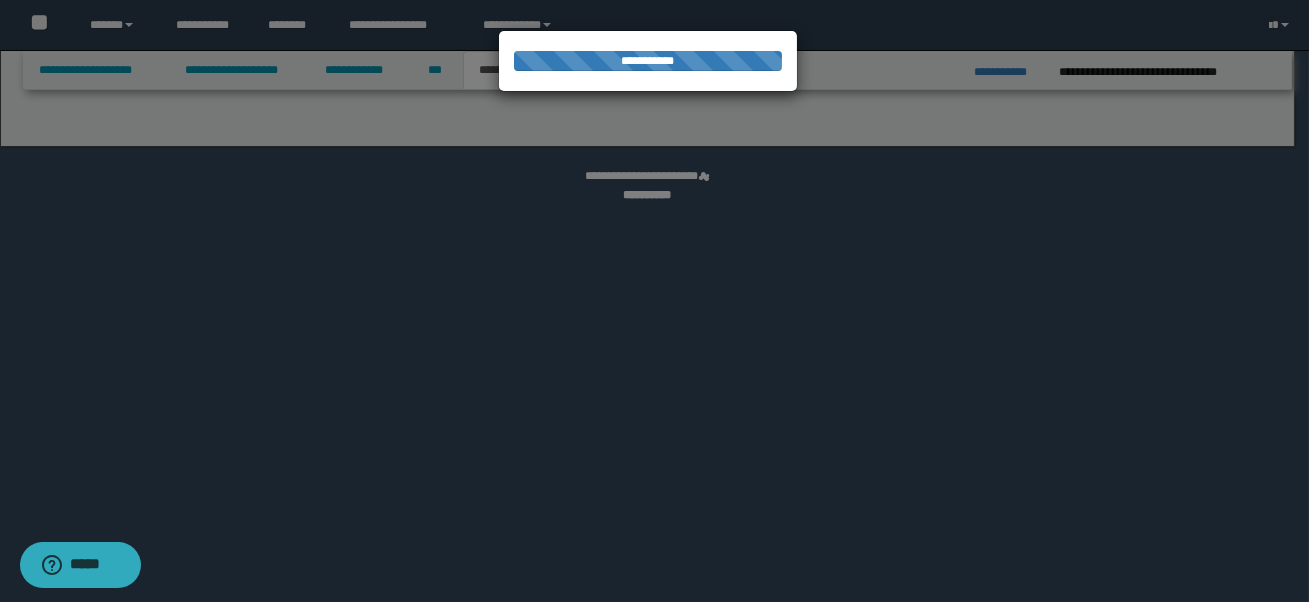 select on "*" 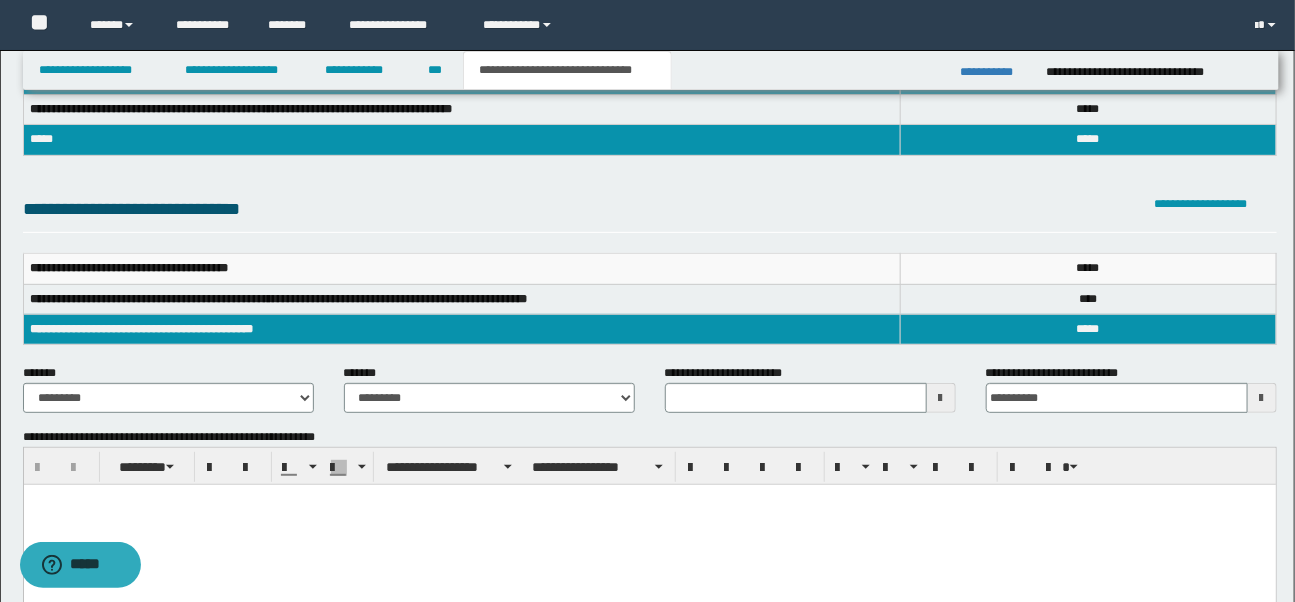 scroll, scrollTop: 137, scrollLeft: 0, axis: vertical 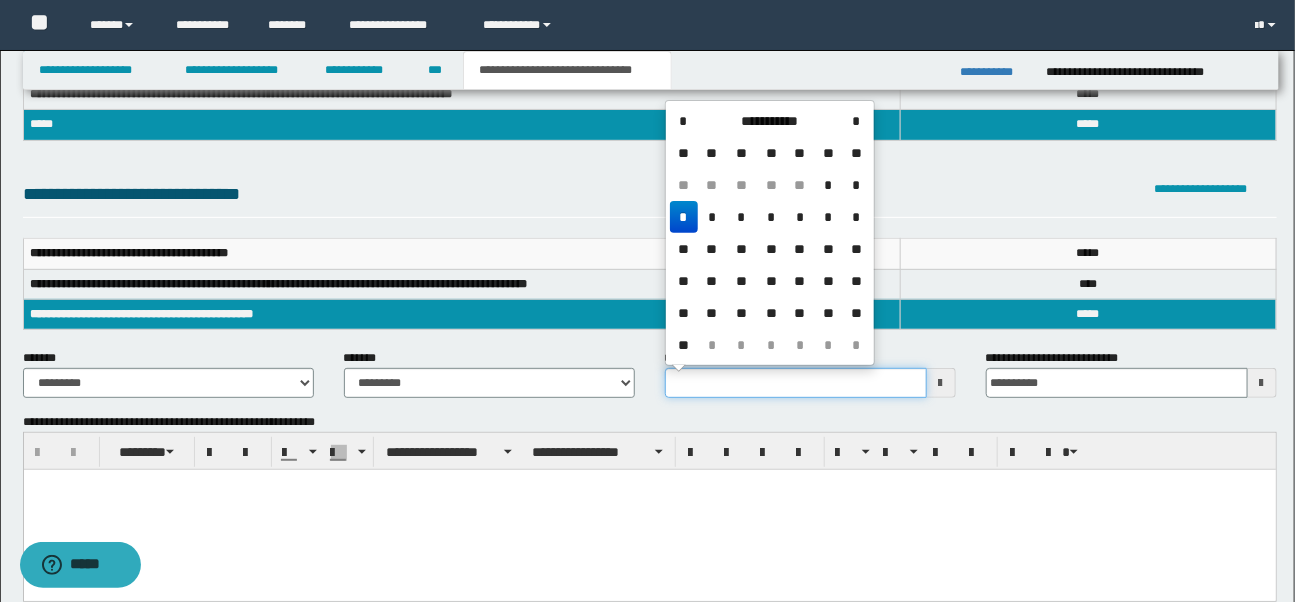 drag, startPoint x: 667, startPoint y: 384, endPoint x: 782, endPoint y: 382, distance: 115.01739 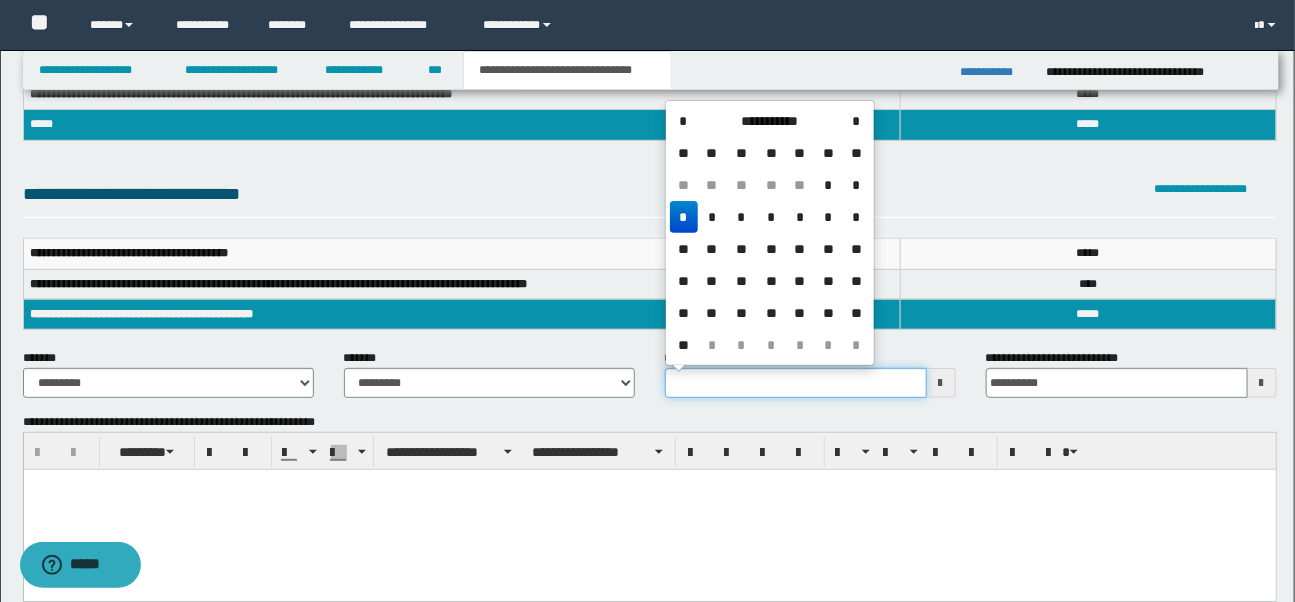 type on "**********" 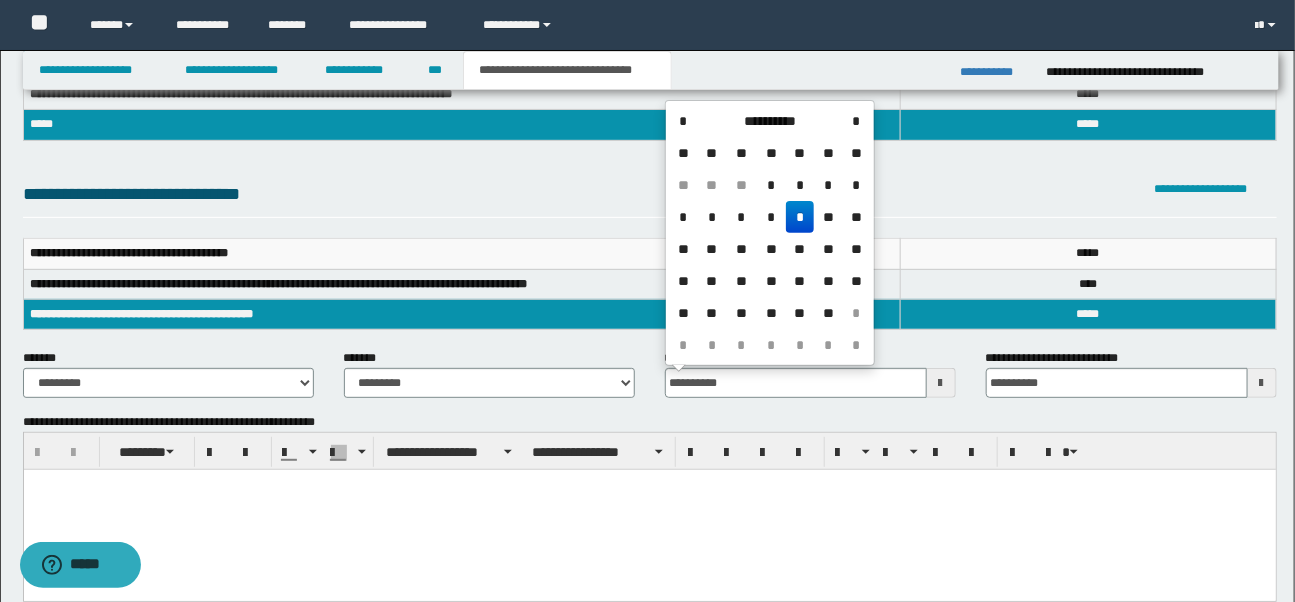 click at bounding box center (649, 484) 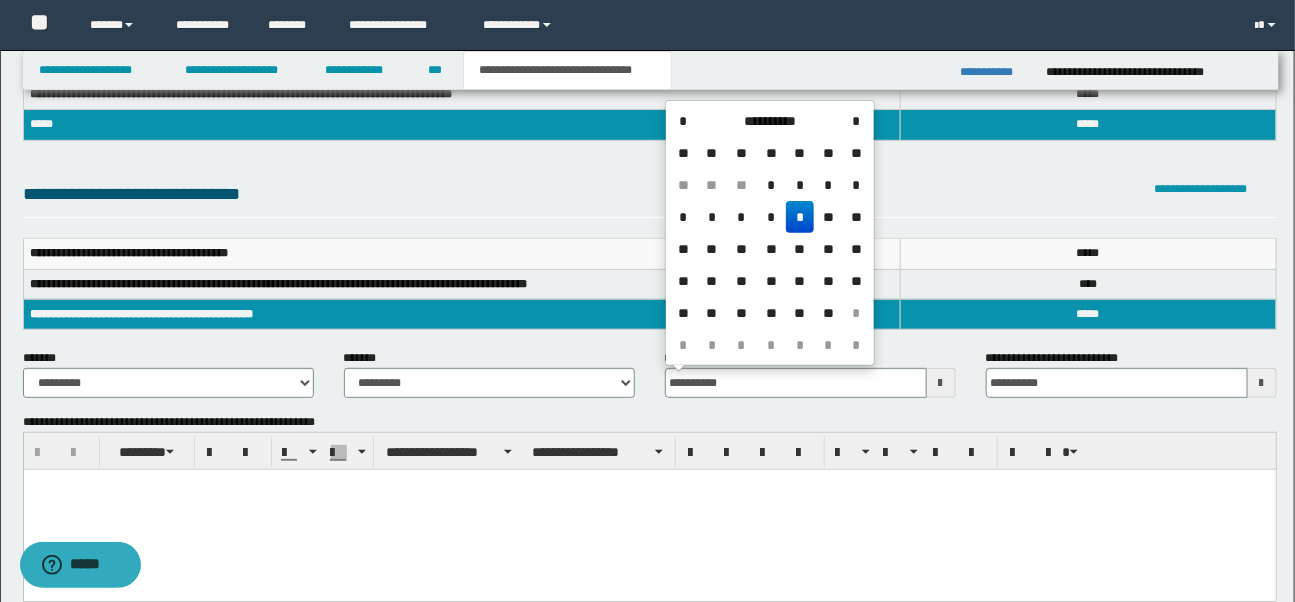 click at bounding box center [649, 484] 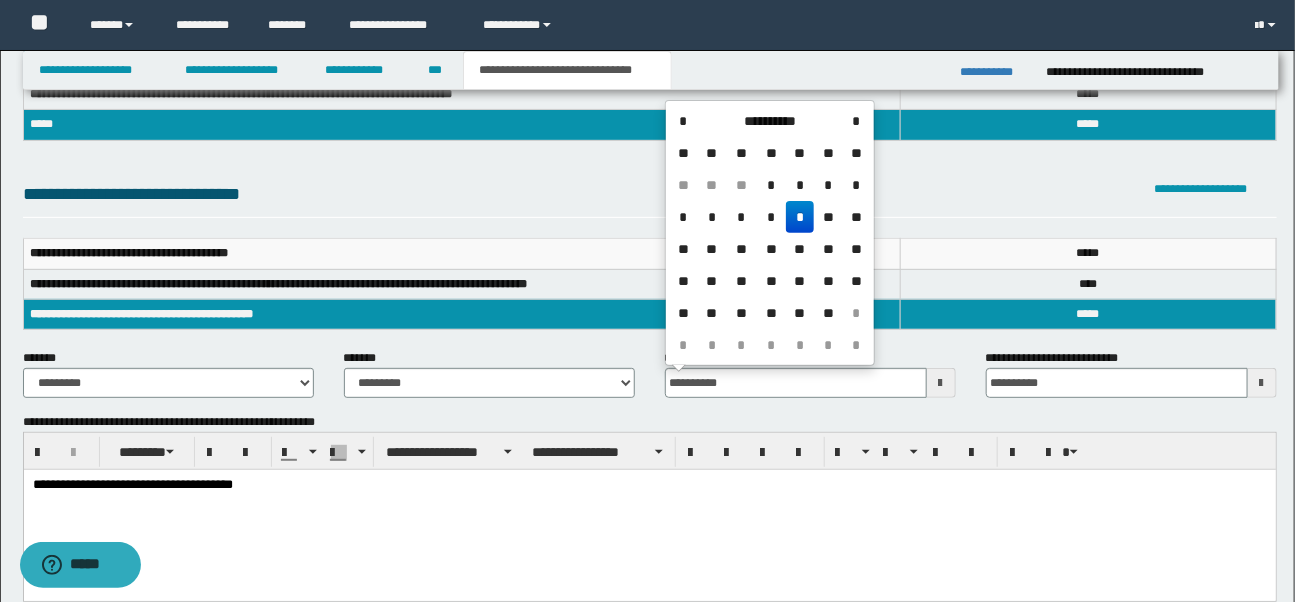 click on "*" at bounding box center [800, 217] 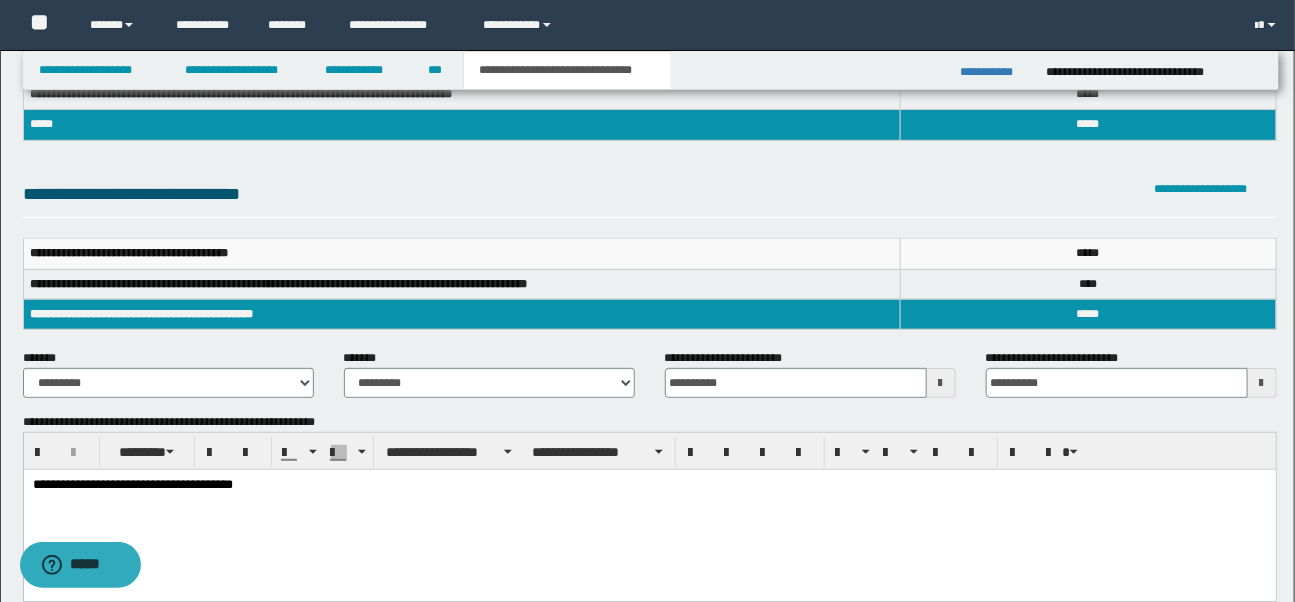 click on "**********" at bounding box center (649, 509) 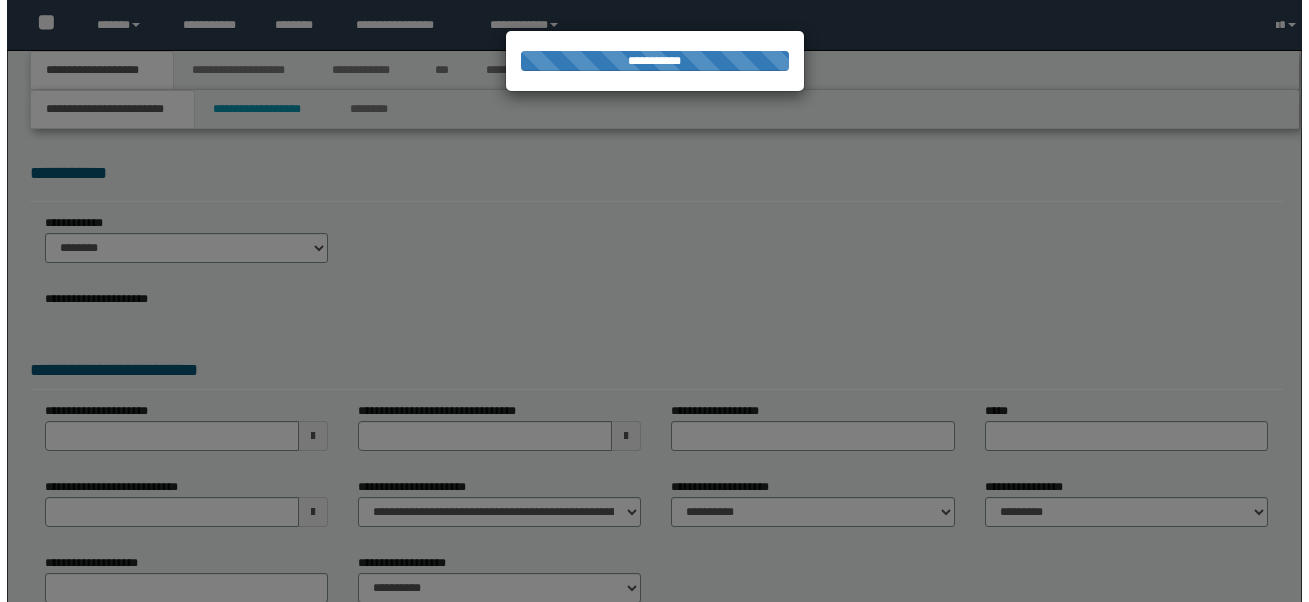 scroll, scrollTop: 0, scrollLeft: 0, axis: both 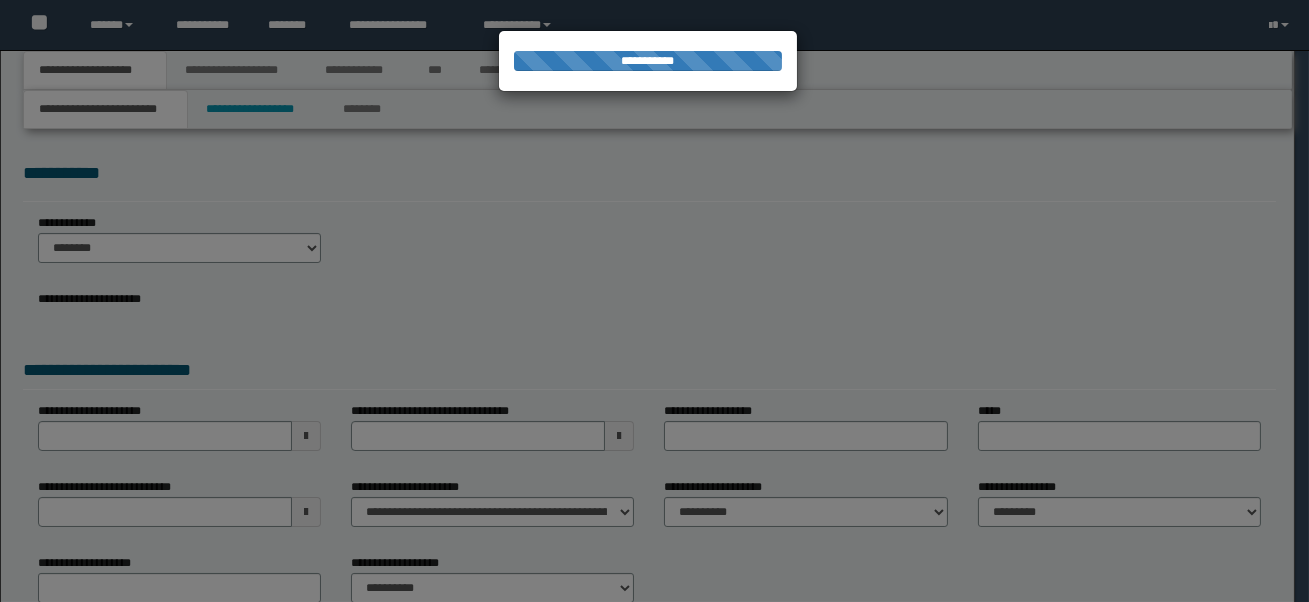 select on "*" 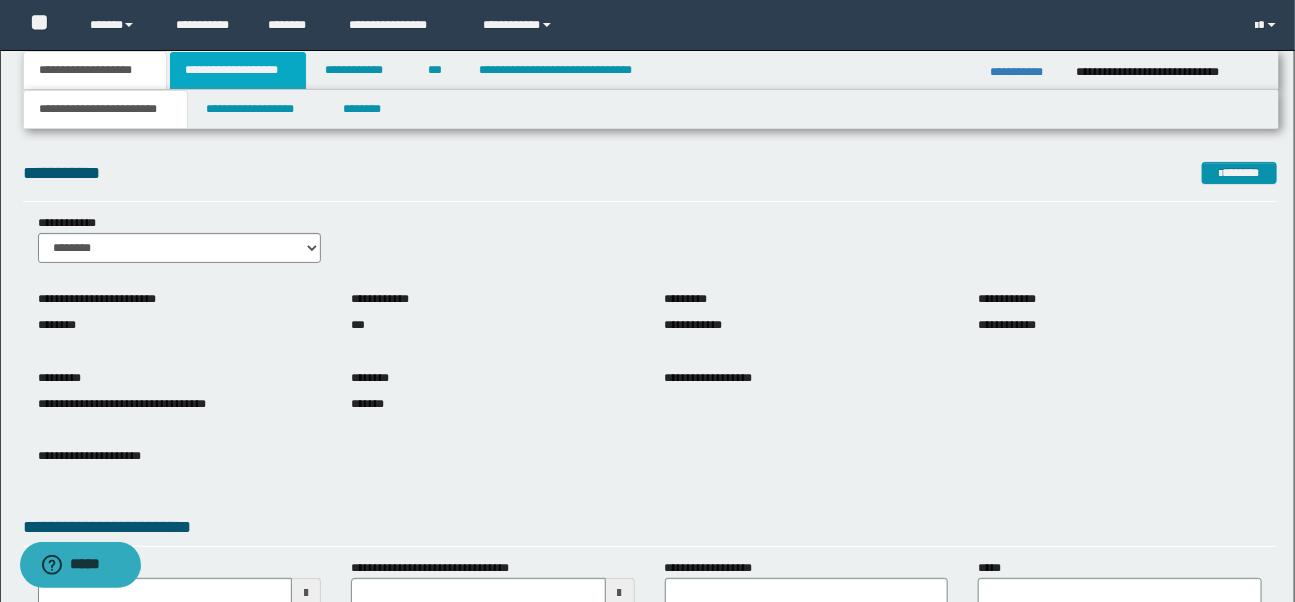click on "**********" at bounding box center [238, 70] 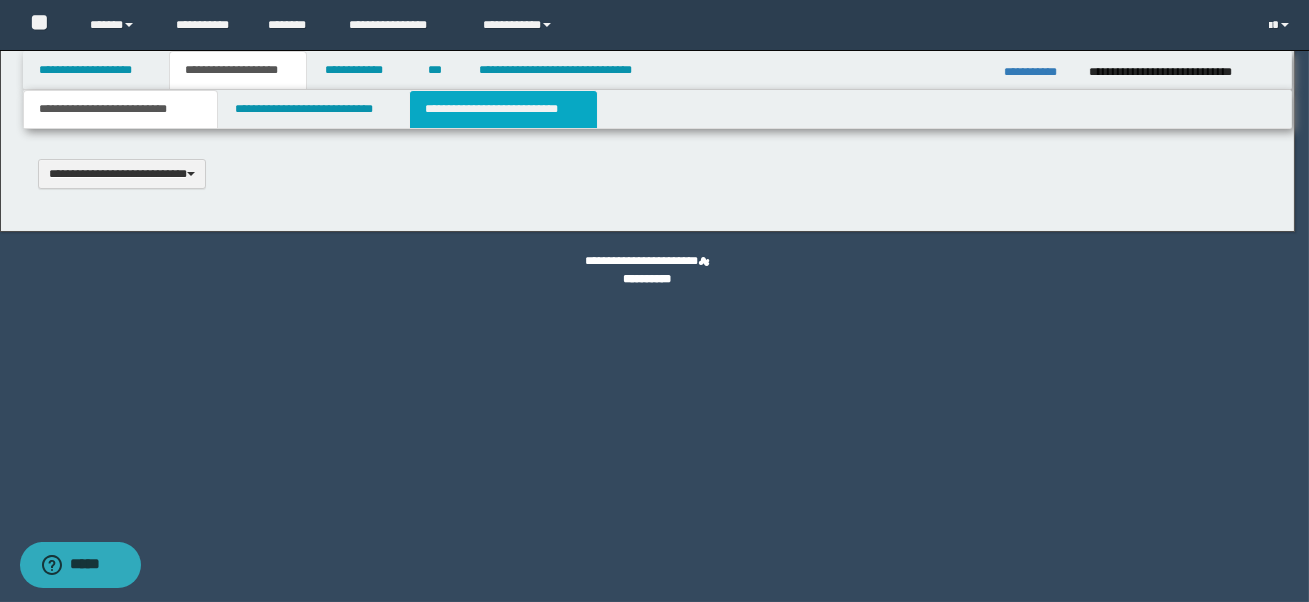 type 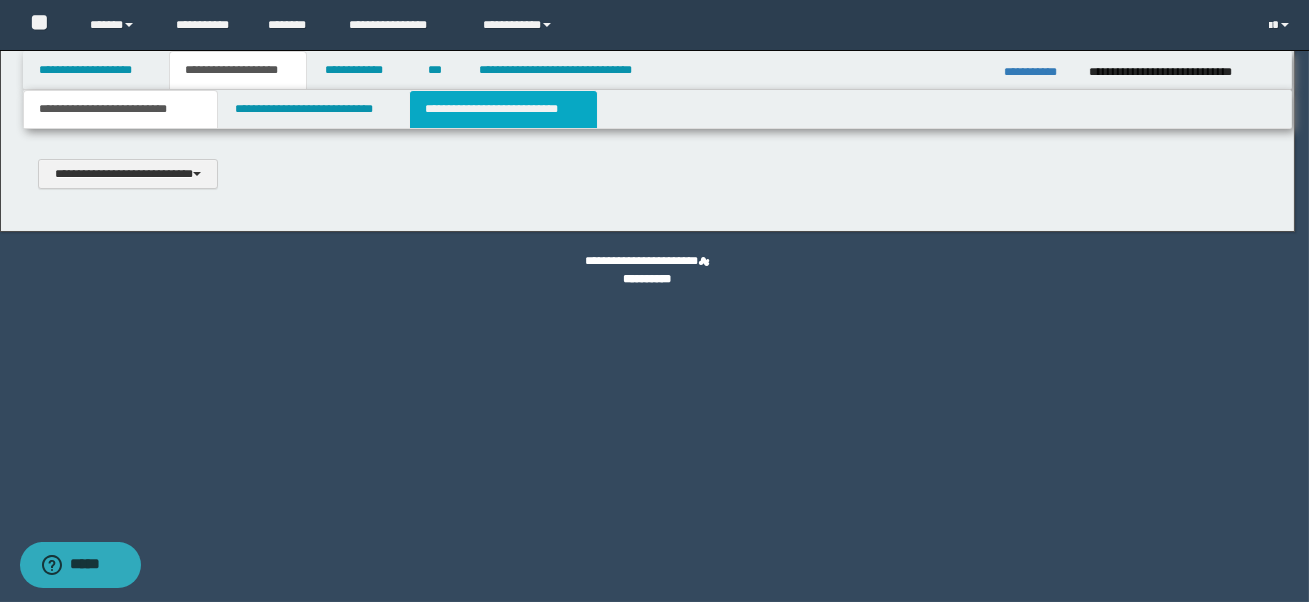 scroll, scrollTop: 0, scrollLeft: 0, axis: both 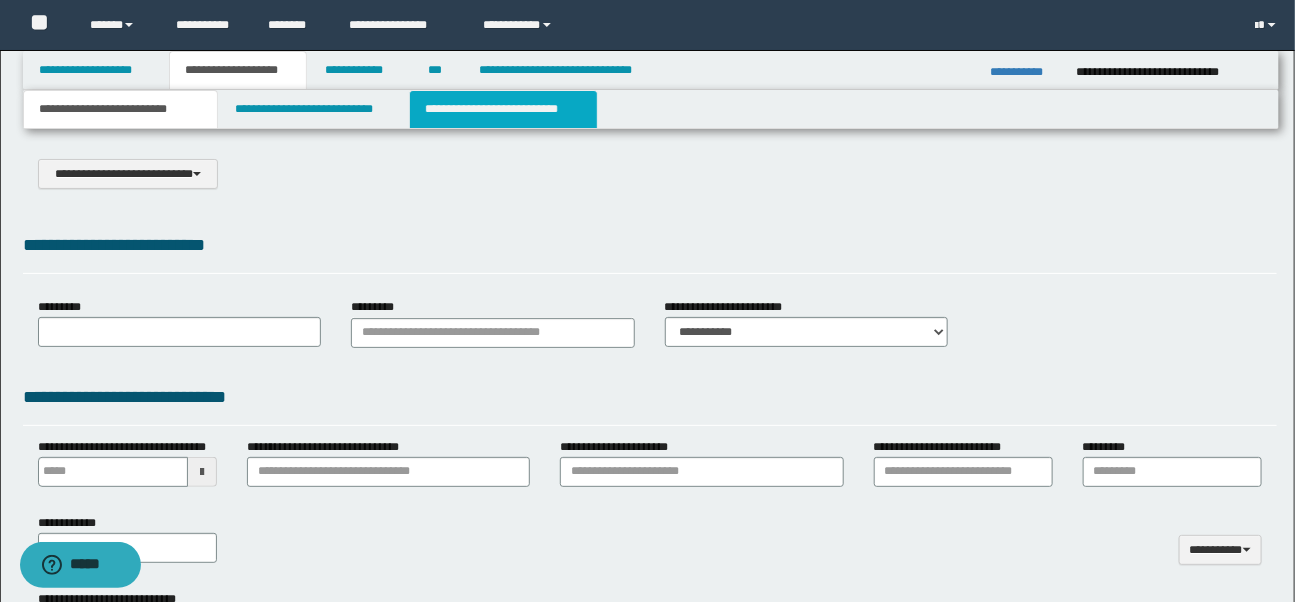 click on "**********" at bounding box center (503, 109) 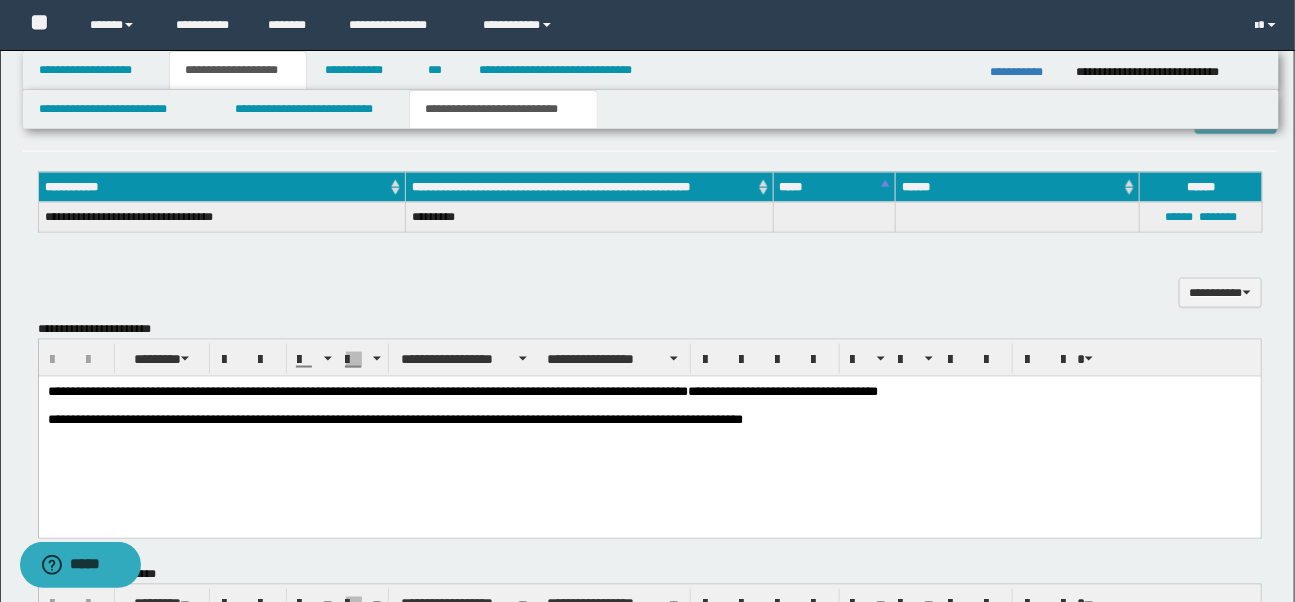 scroll, scrollTop: 945, scrollLeft: 0, axis: vertical 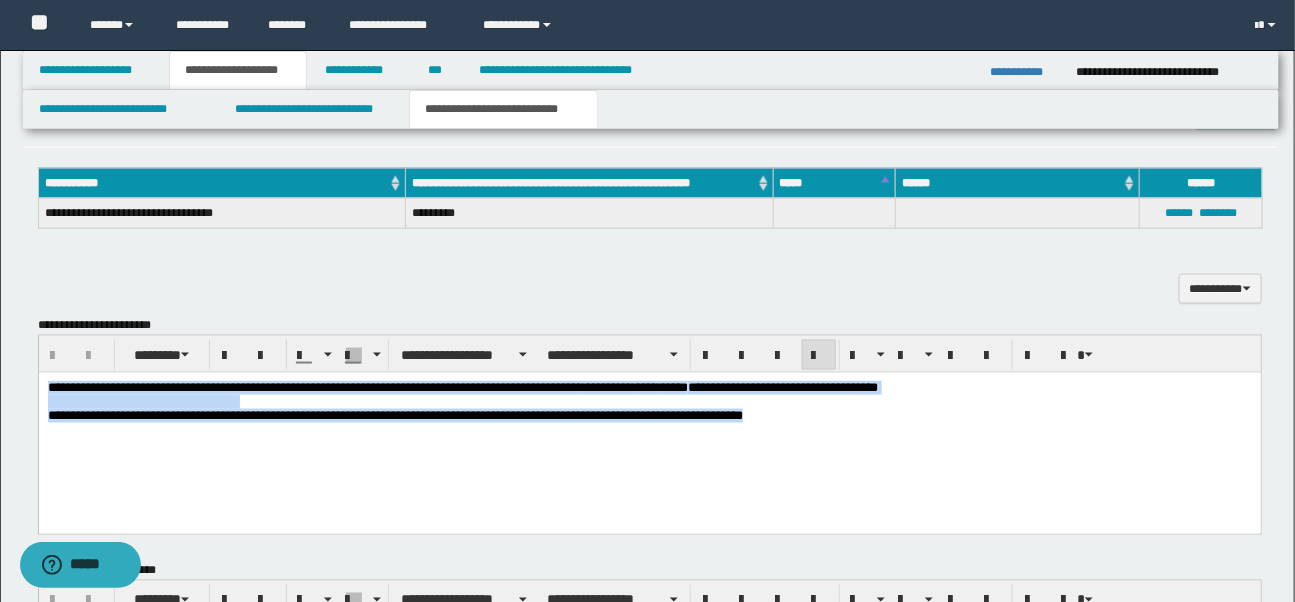 drag, startPoint x: 47, startPoint y: 387, endPoint x: 830, endPoint y: 418, distance: 783.6134 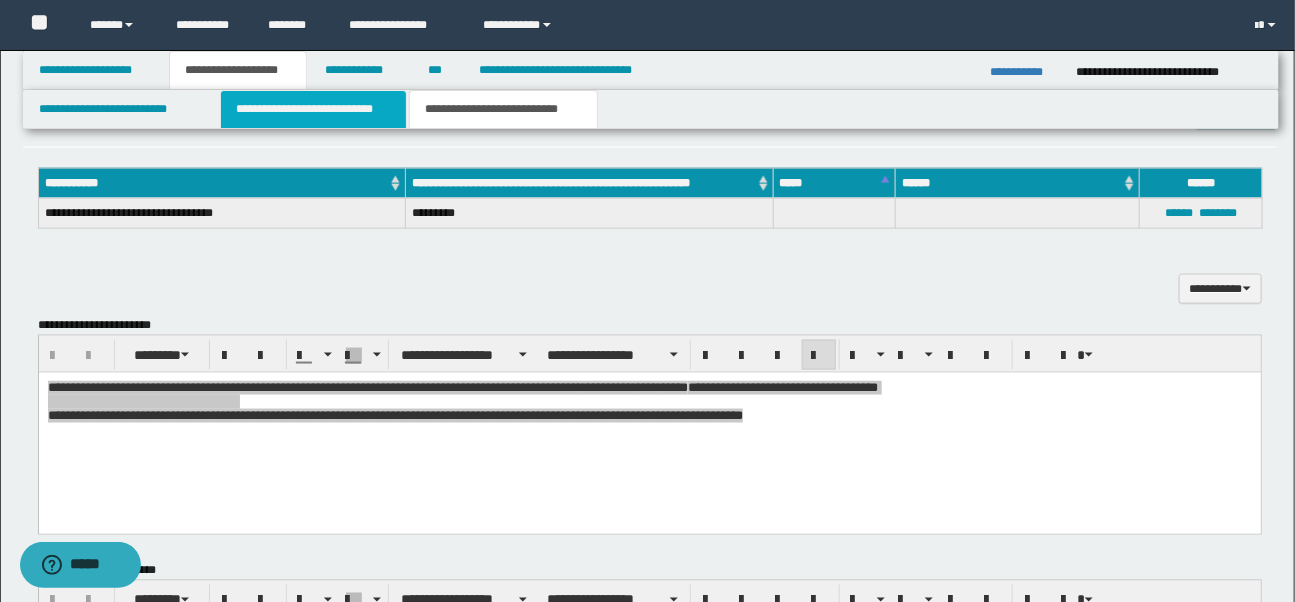 click on "**********" at bounding box center [313, 109] 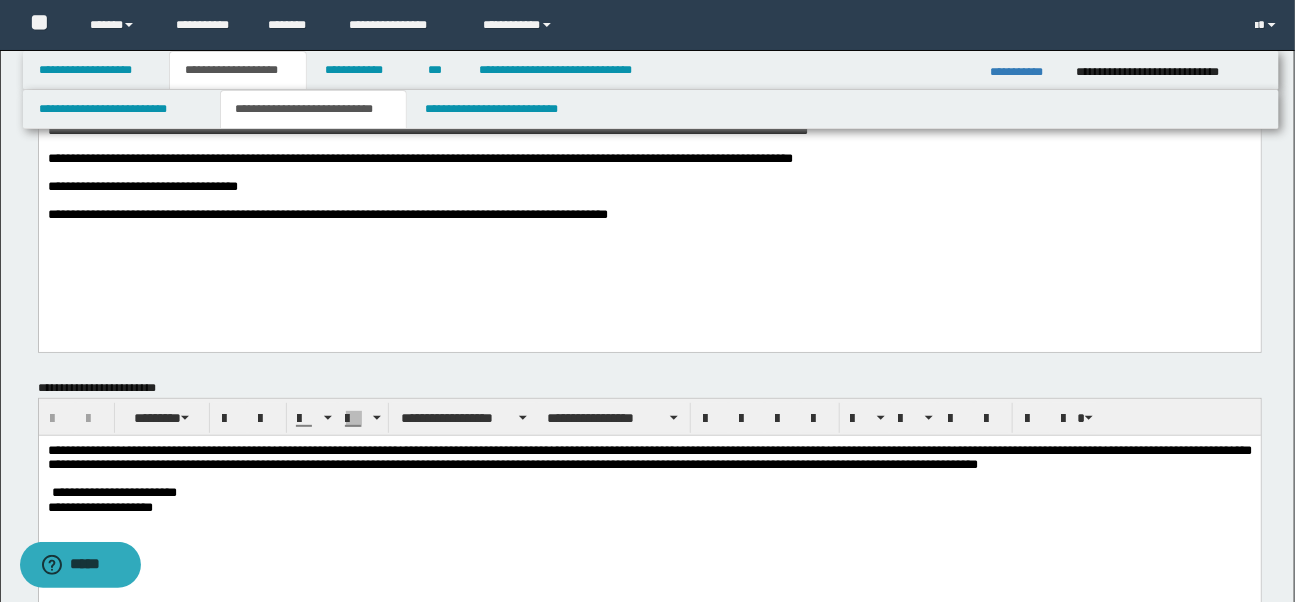 scroll, scrollTop: 120, scrollLeft: 0, axis: vertical 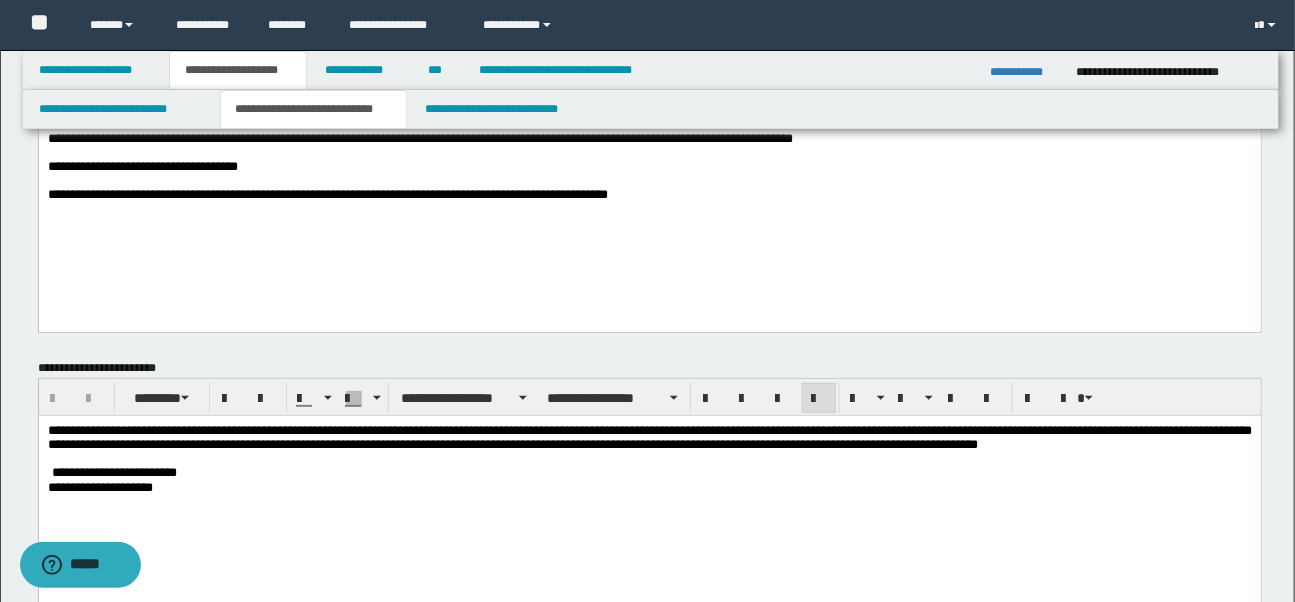 drag, startPoint x: 705, startPoint y: 433, endPoint x: 891, endPoint y: 446, distance: 186.45375 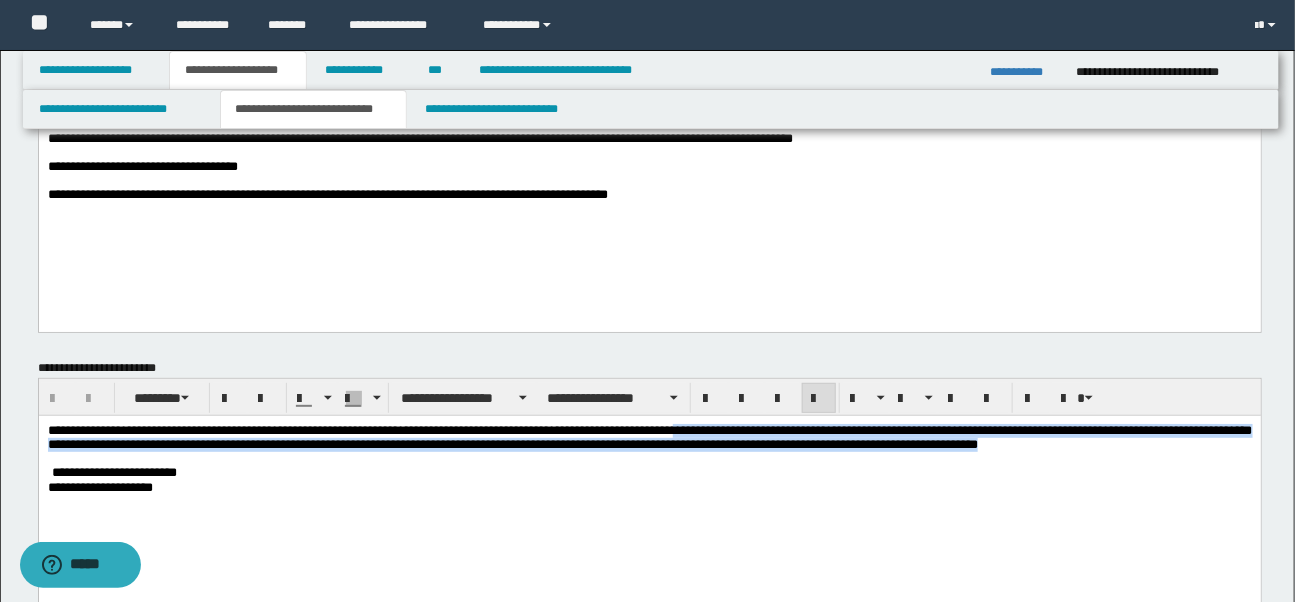 drag, startPoint x: 703, startPoint y: 432, endPoint x: 1171, endPoint y: 451, distance: 468.38553 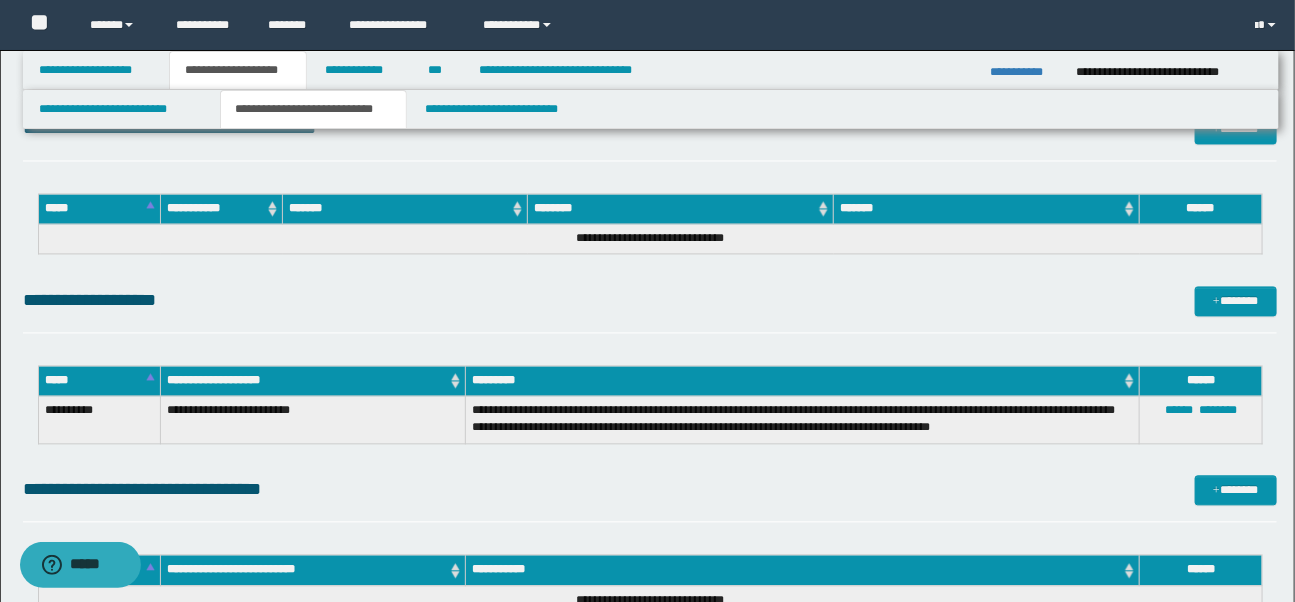 scroll, scrollTop: 1398, scrollLeft: 0, axis: vertical 